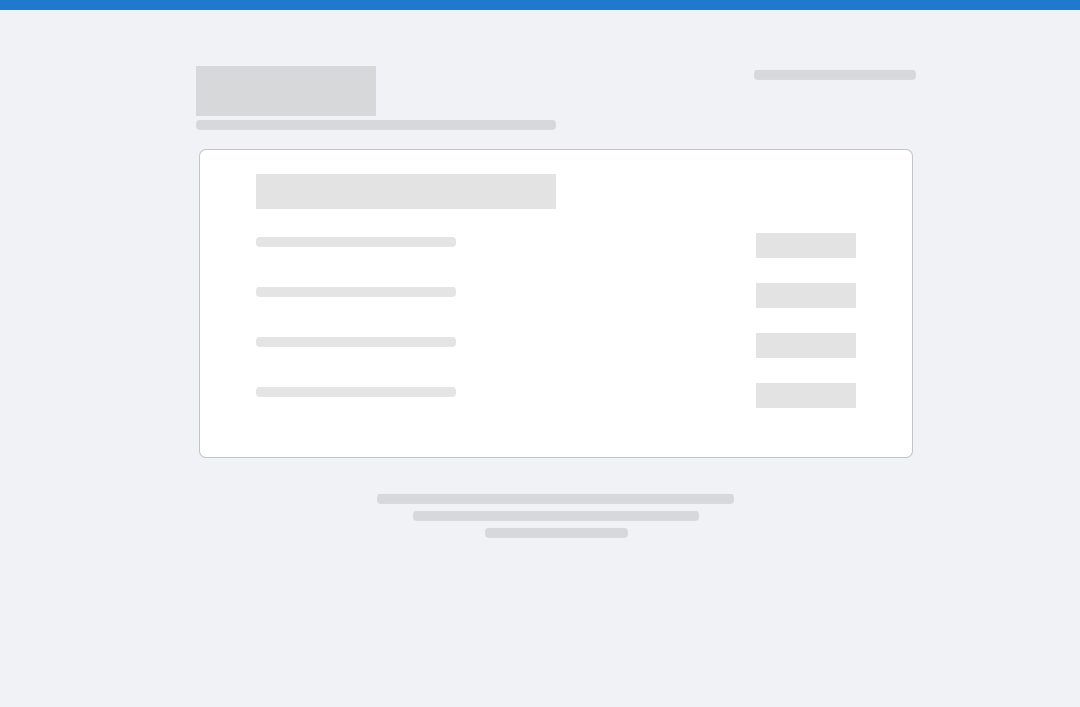 scroll, scrollTop: 0, scrollLeft: 0, axis: both 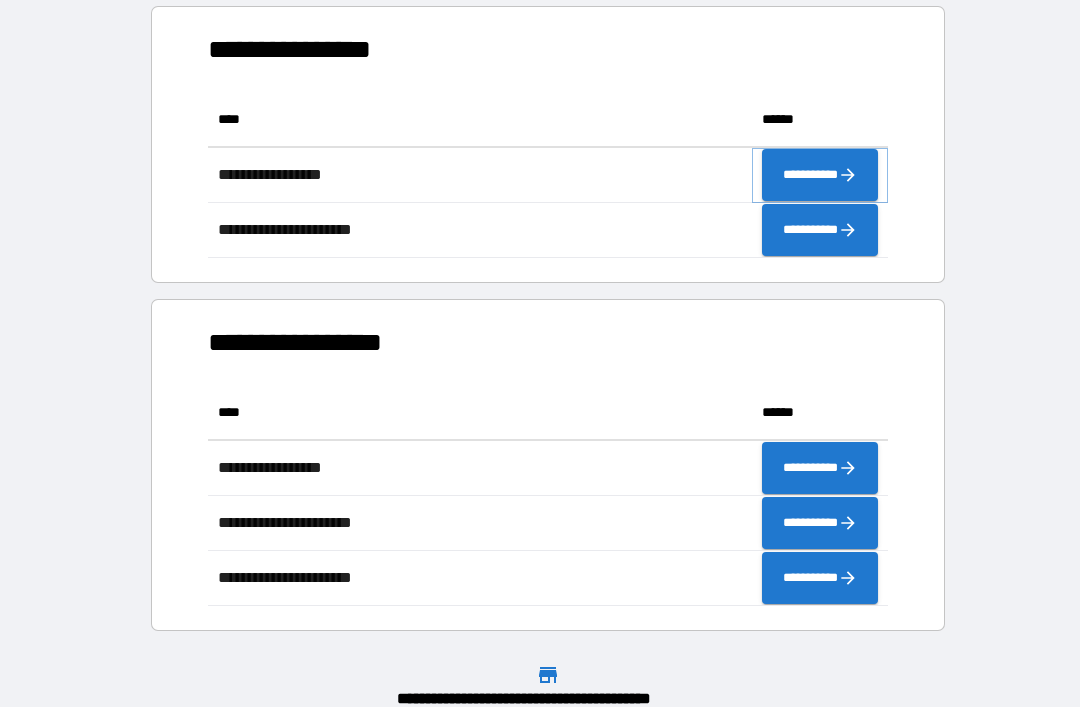 click on "**********" at bounding box center (820, 175) 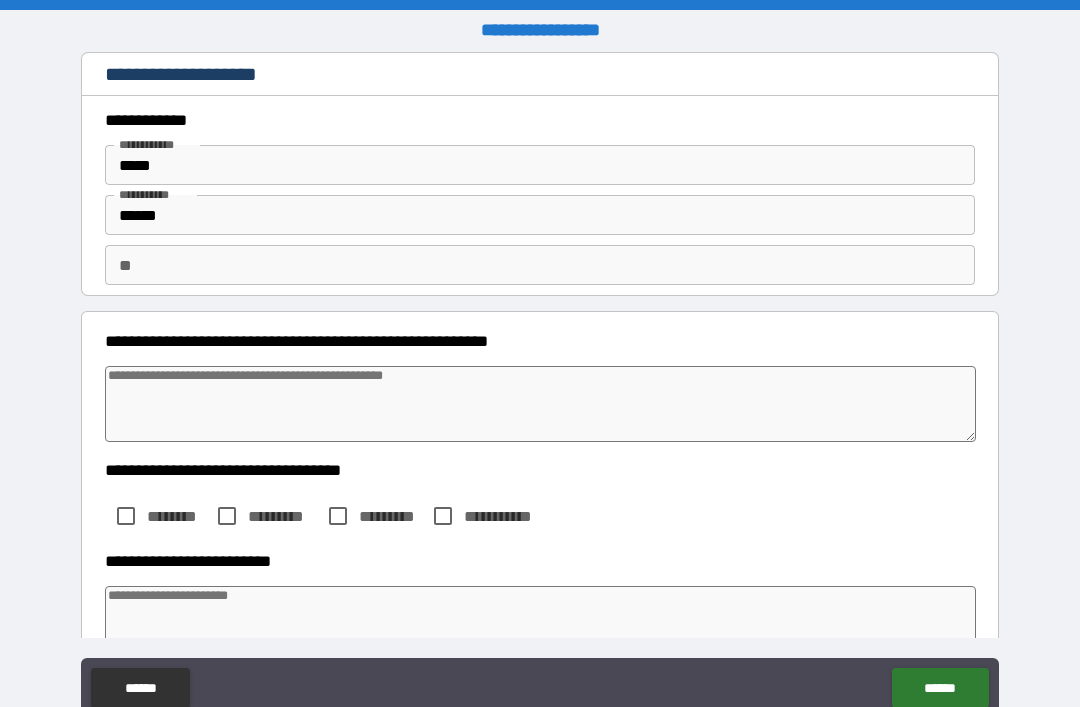 type on "*" 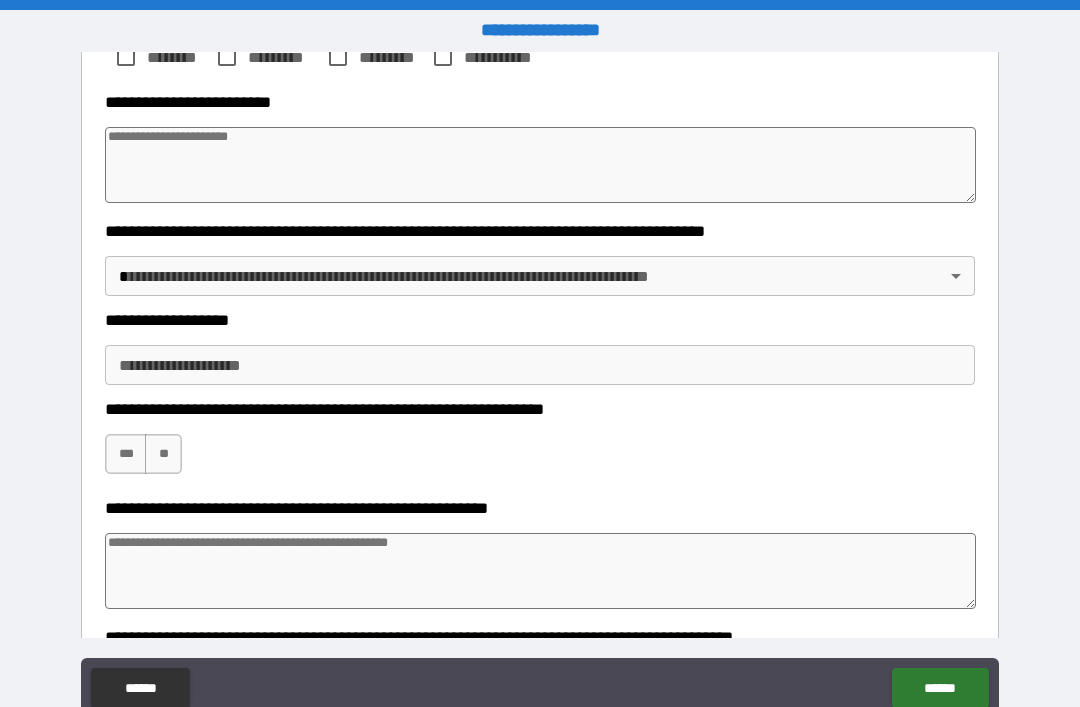 scroll, scrollTop: 457, scrollLeft: 0, axis: vertical 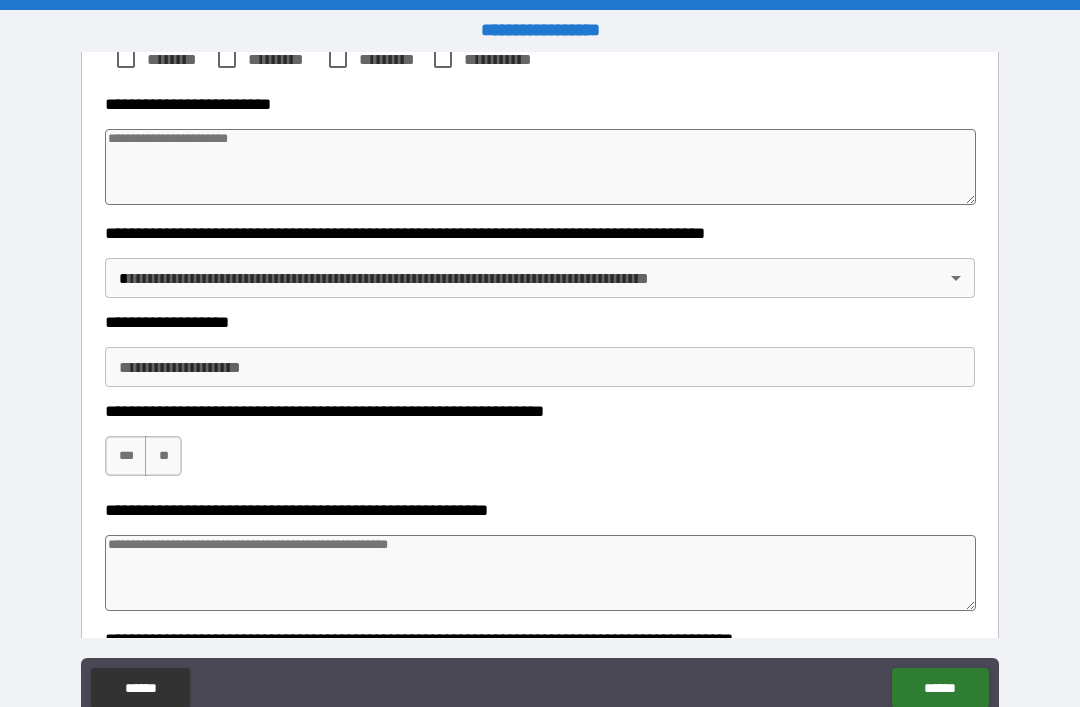 click at bounding box center [540, 167] 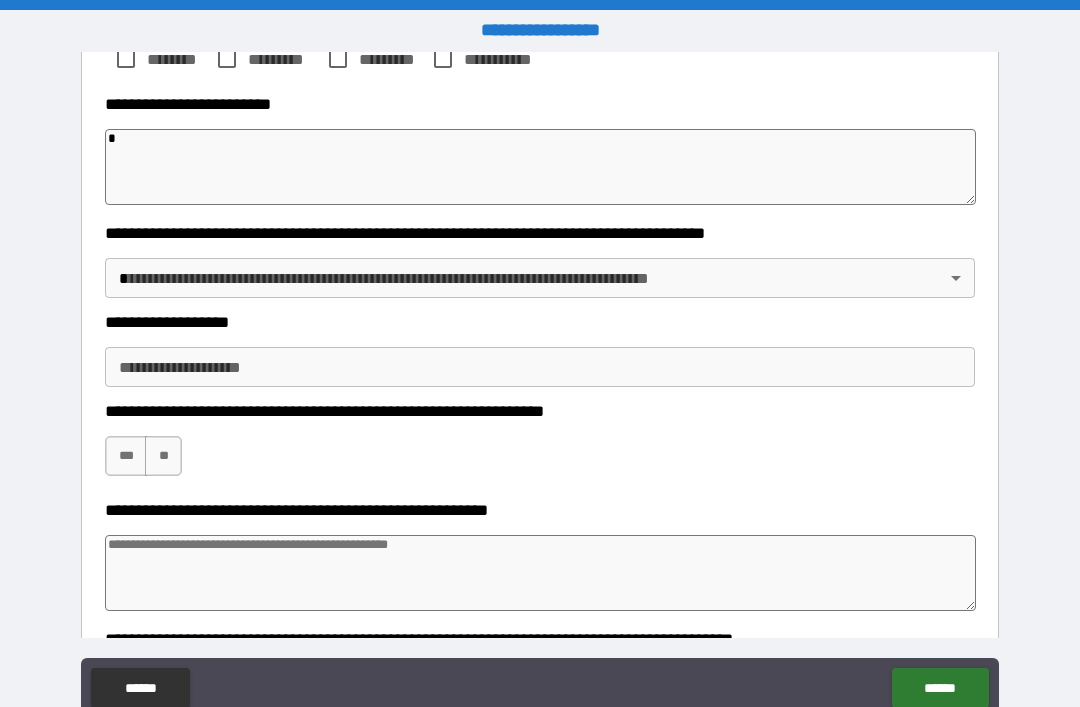type on "*" 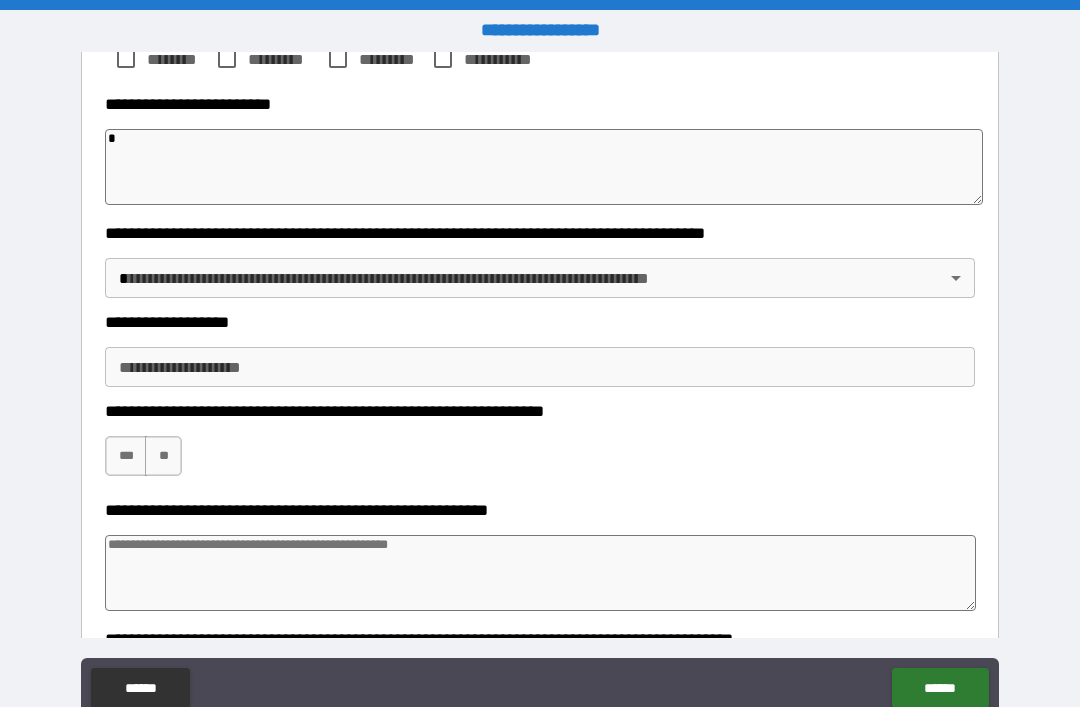 type on "*" 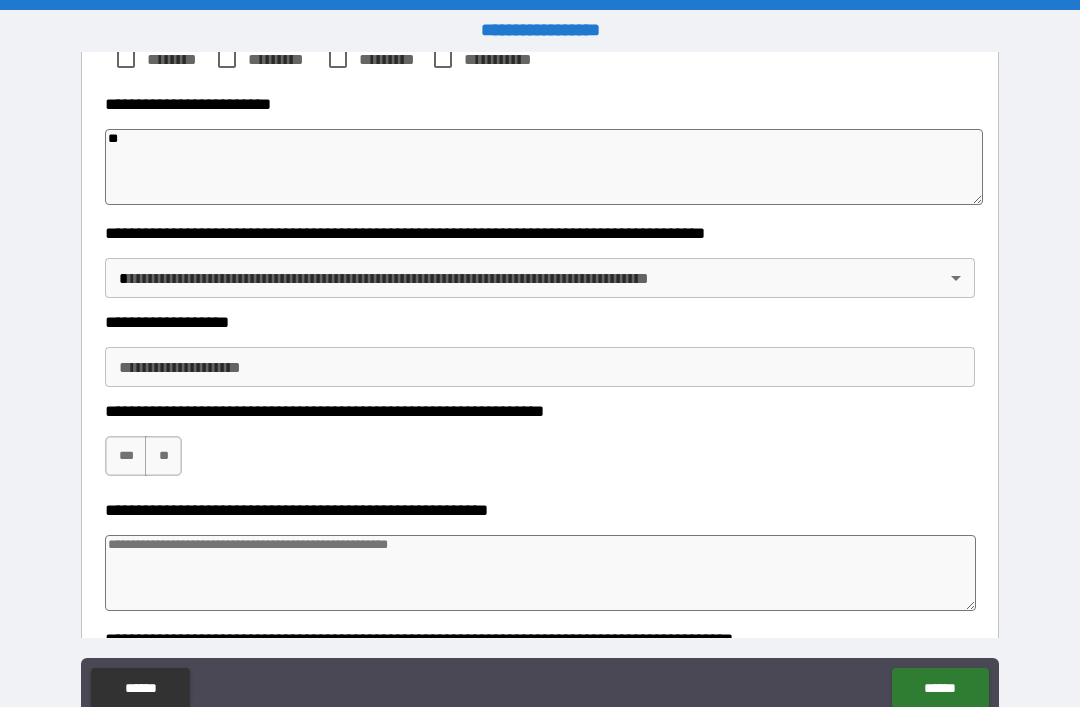 type on "*" 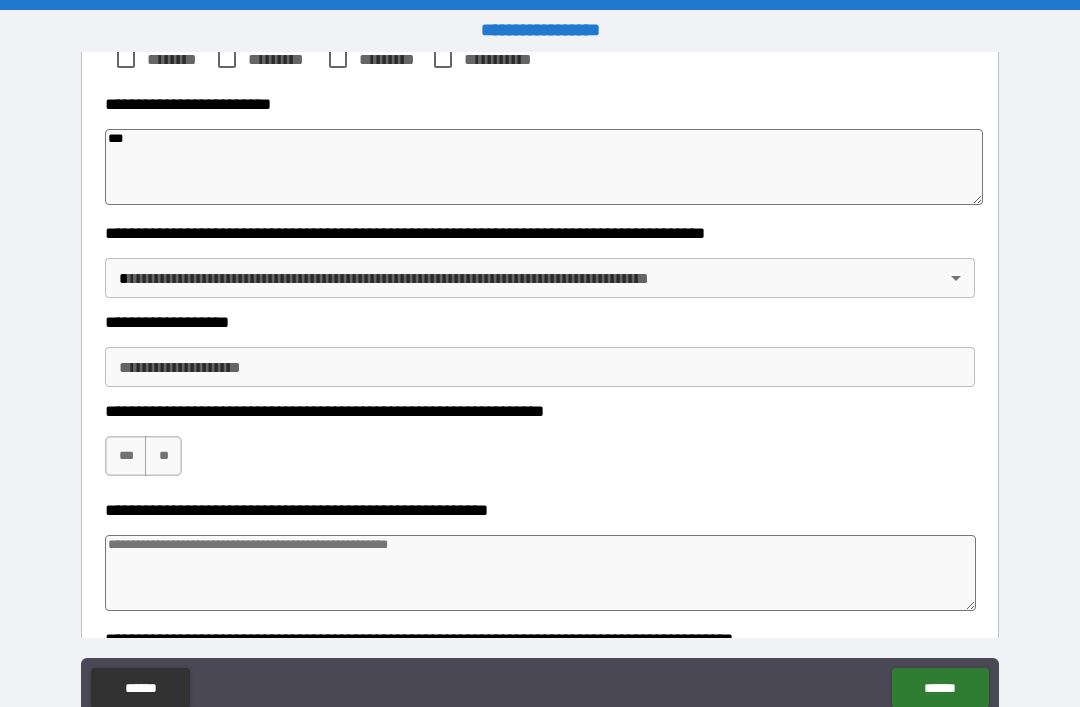 type on "*" 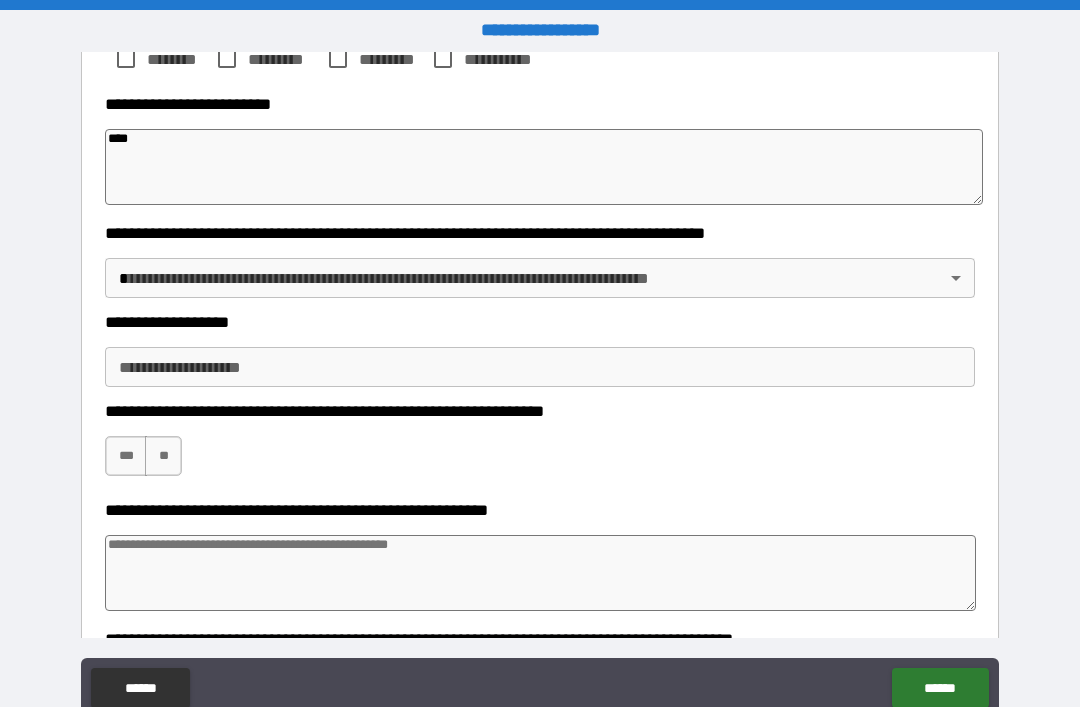 type on "*" 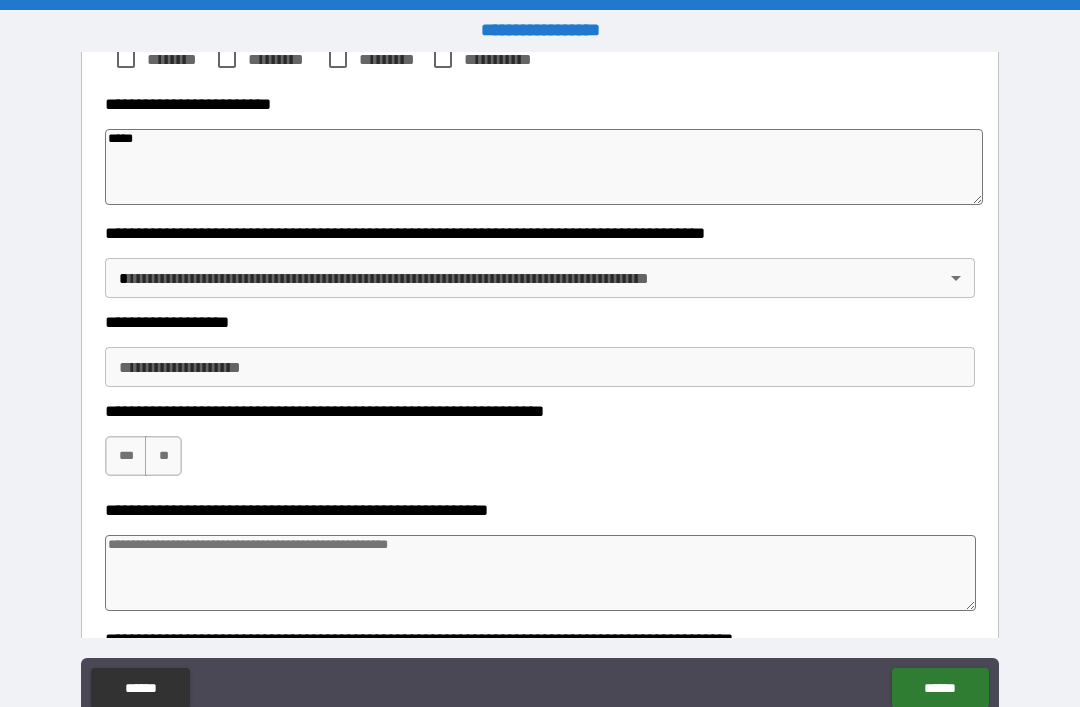 type on "*" 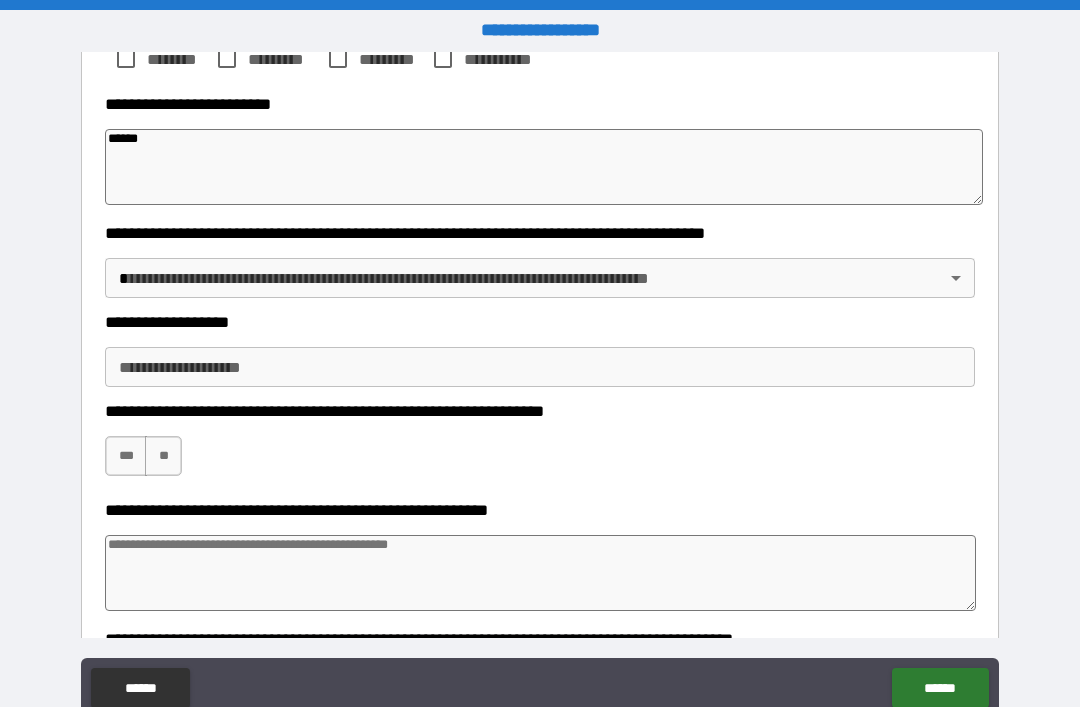 type on "*" 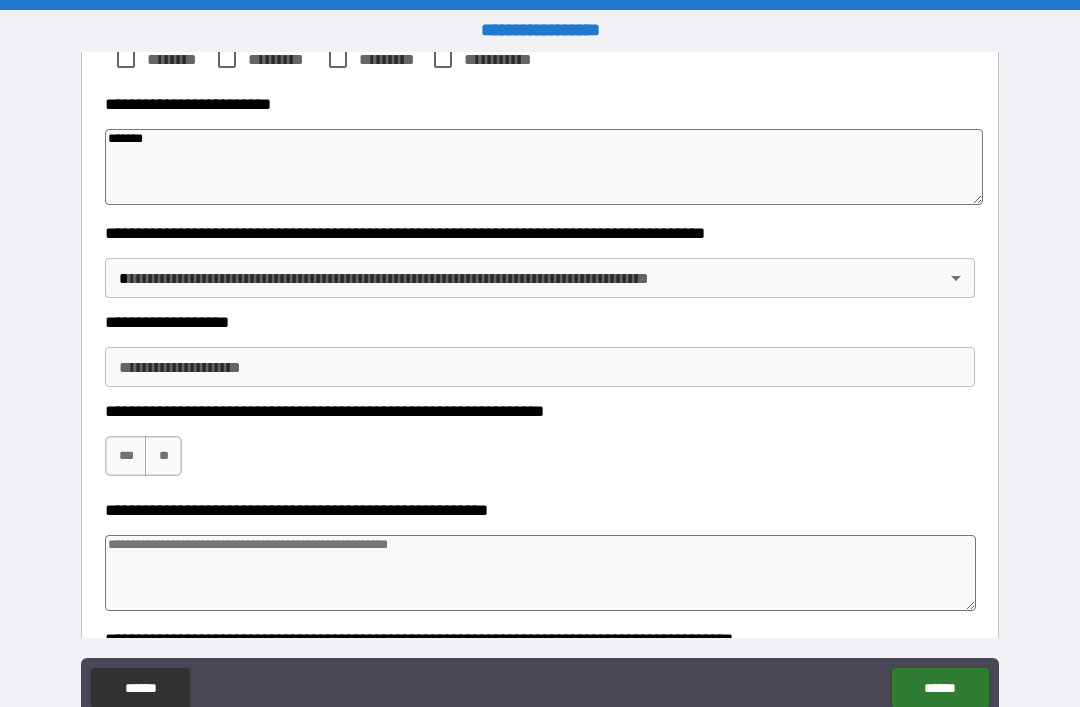 type on "********" 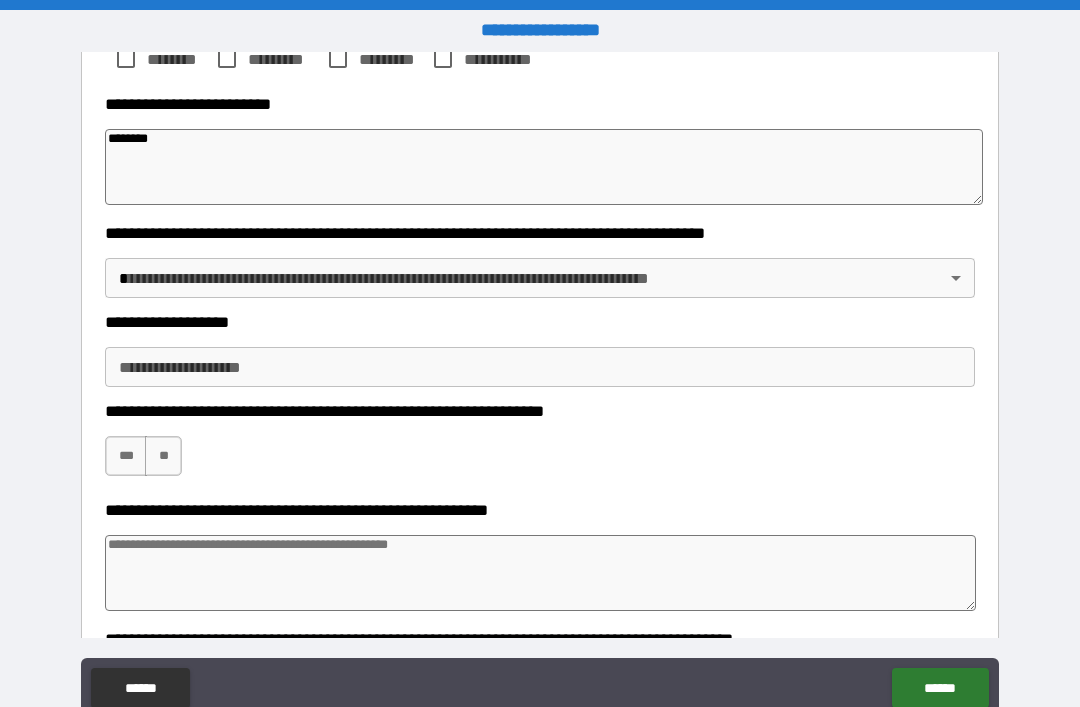 type on "*" 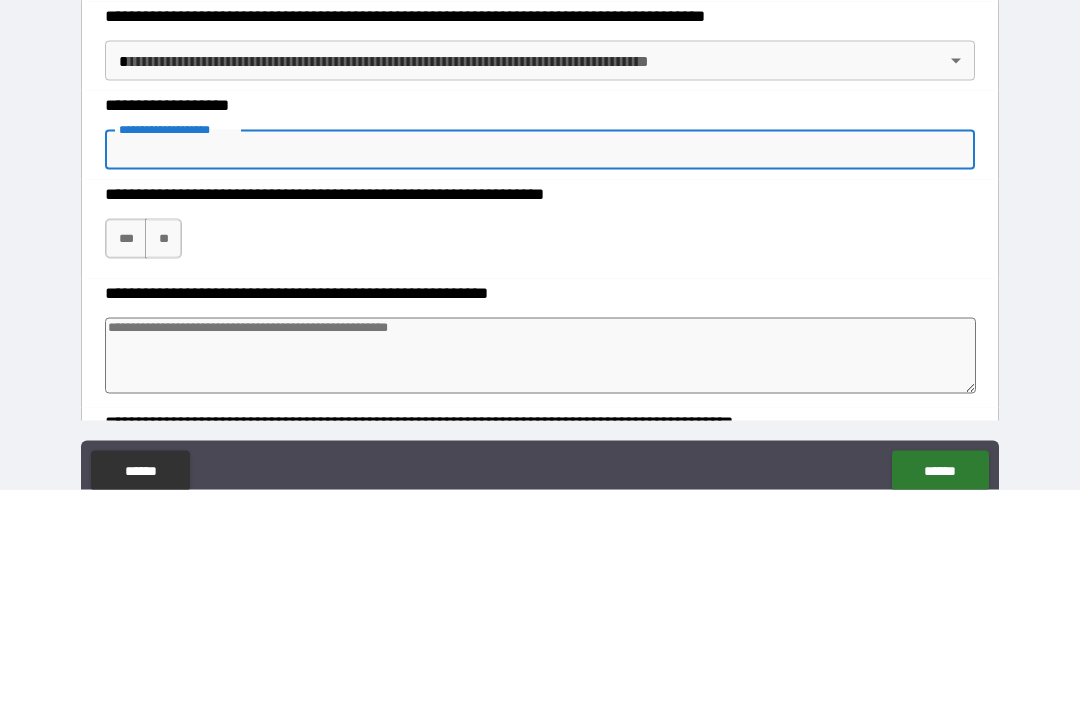 type on "*" 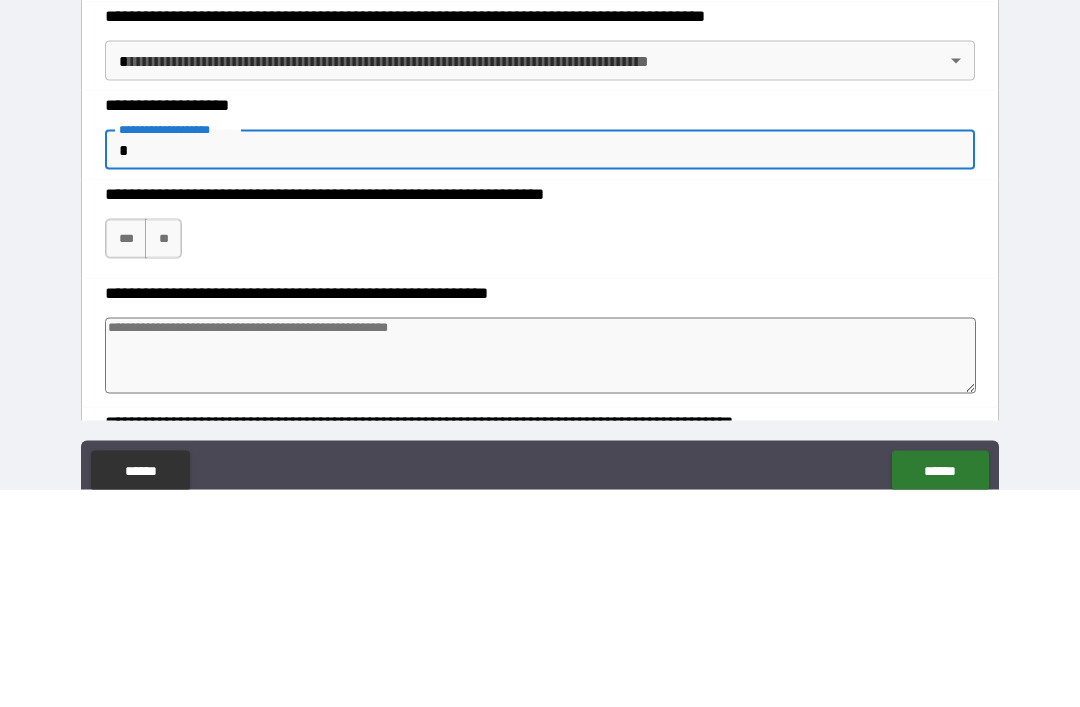 type on "*" 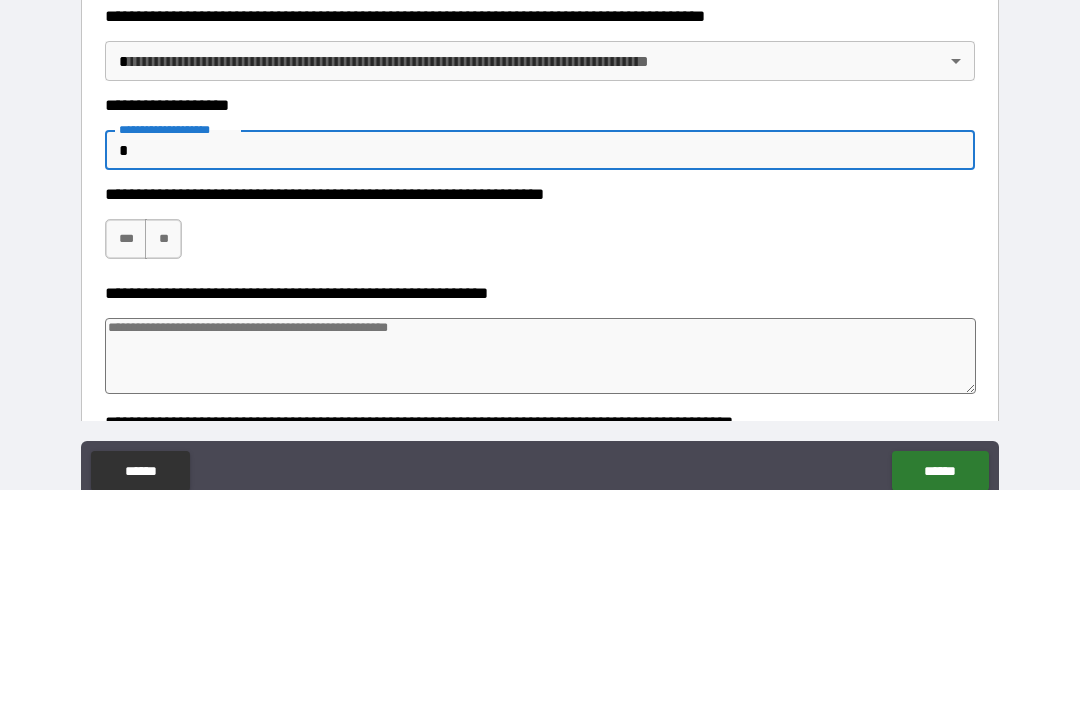 type on "*" 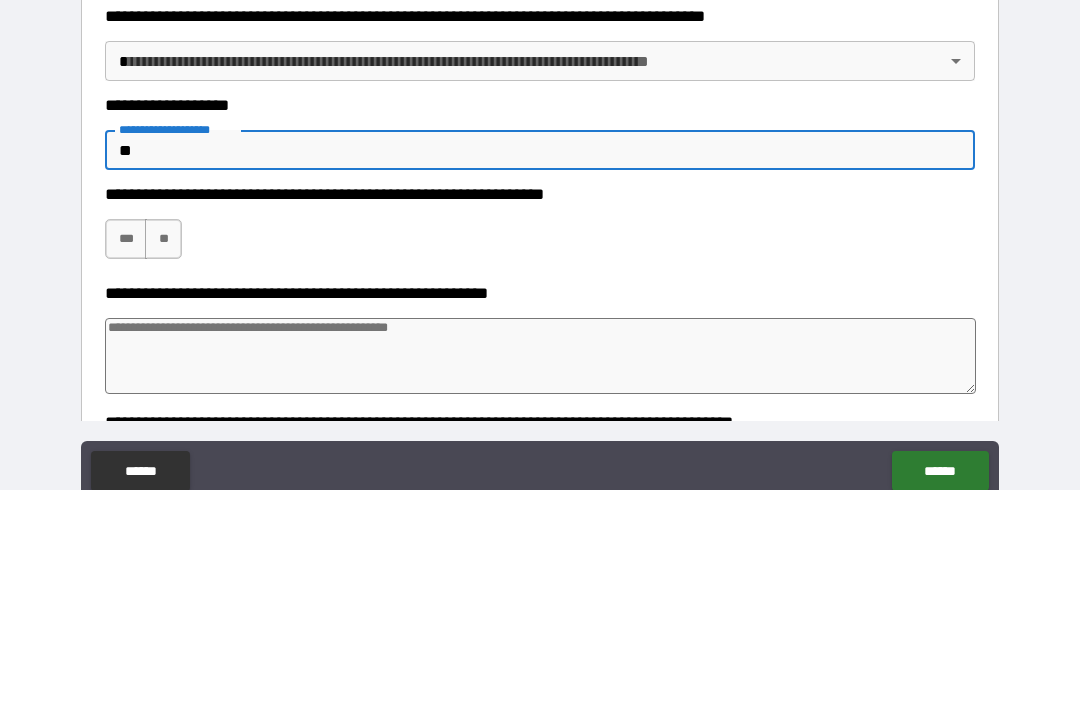 type on "*" 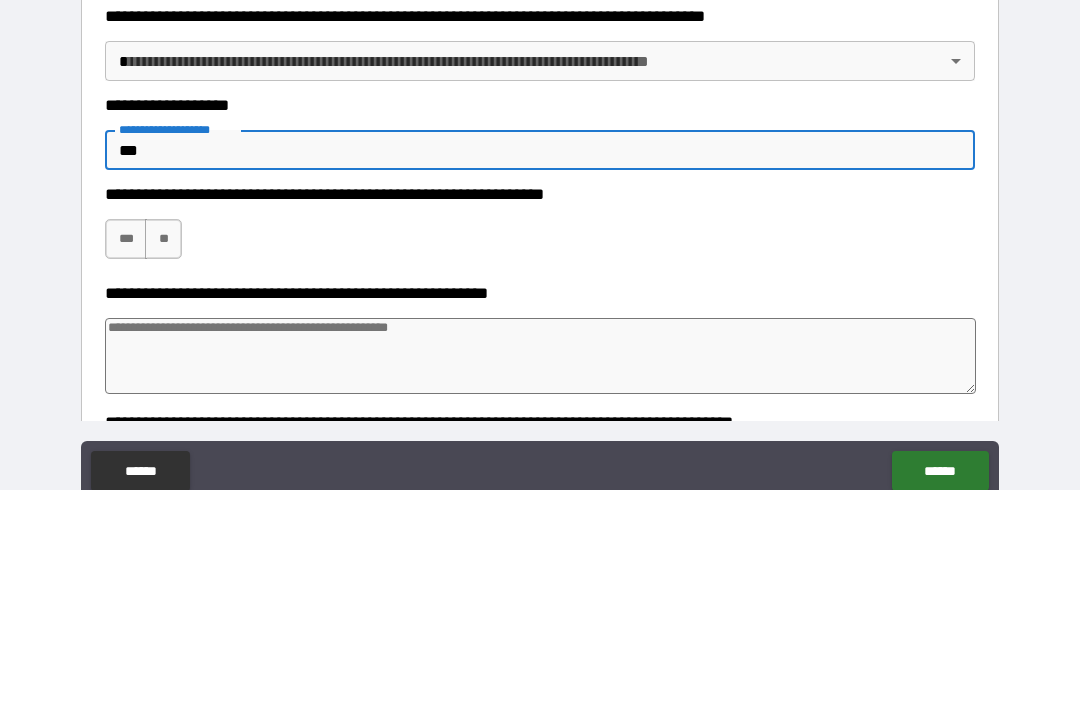 type on "*" 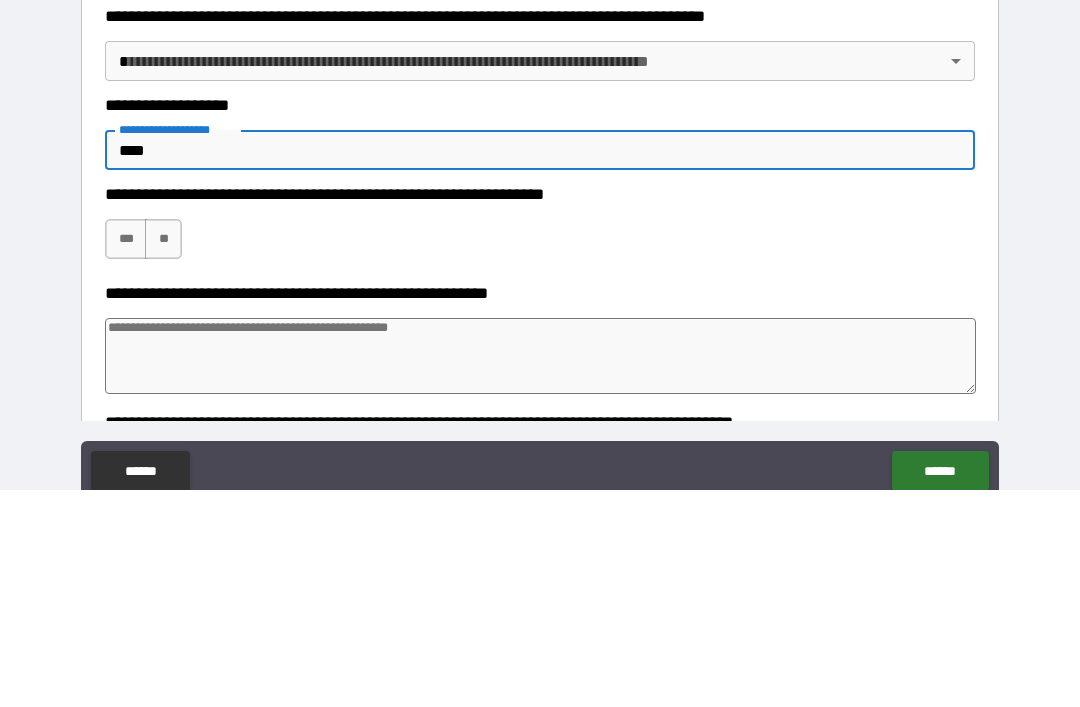 type on "*" 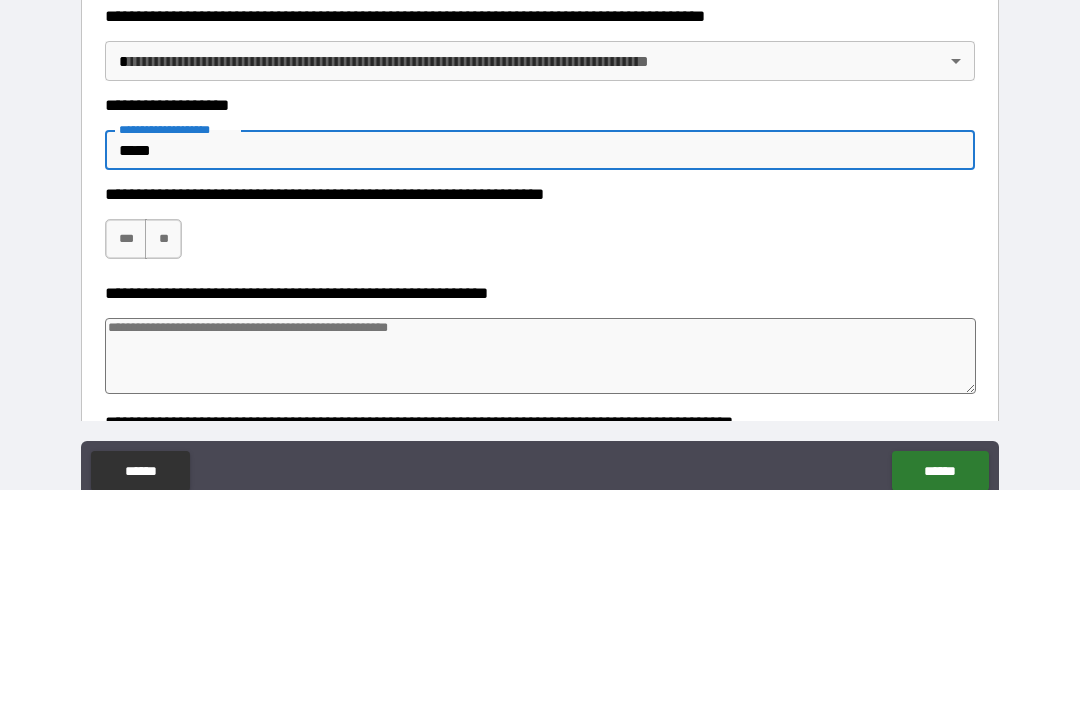 type on "*" 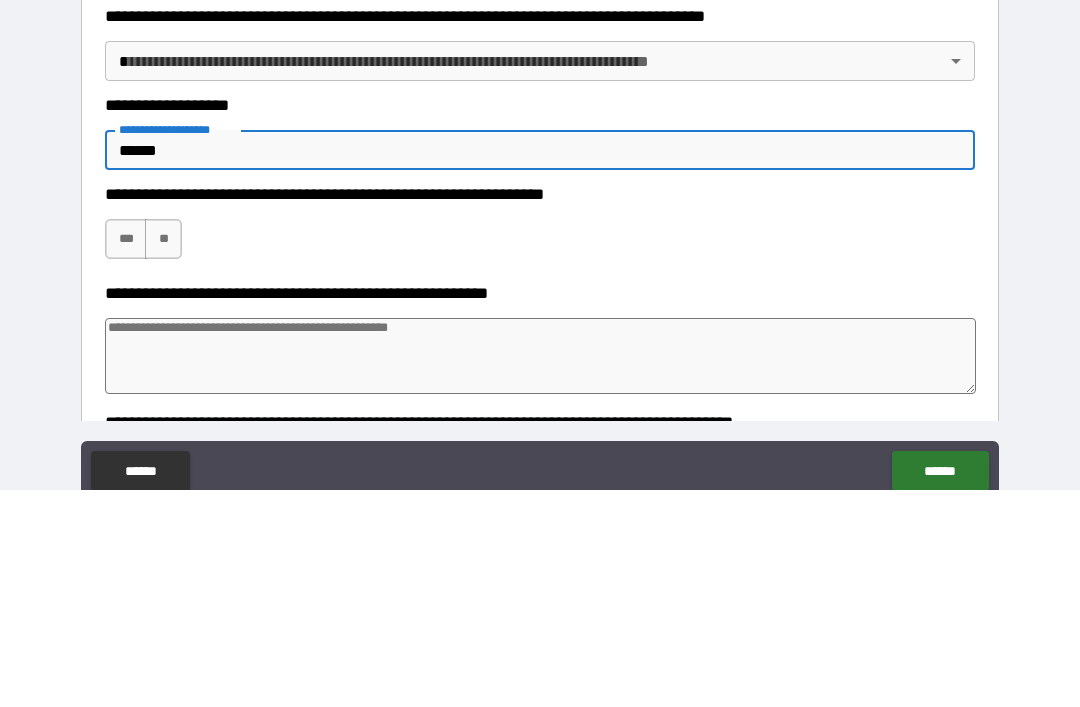 type on "*" 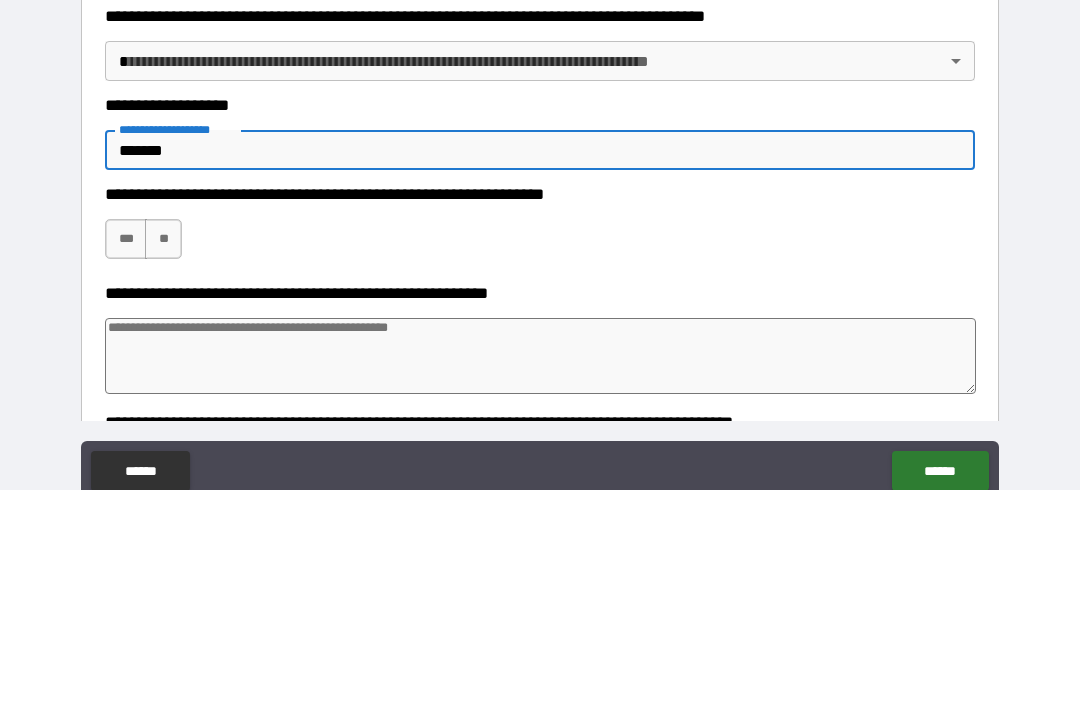 type on "*" 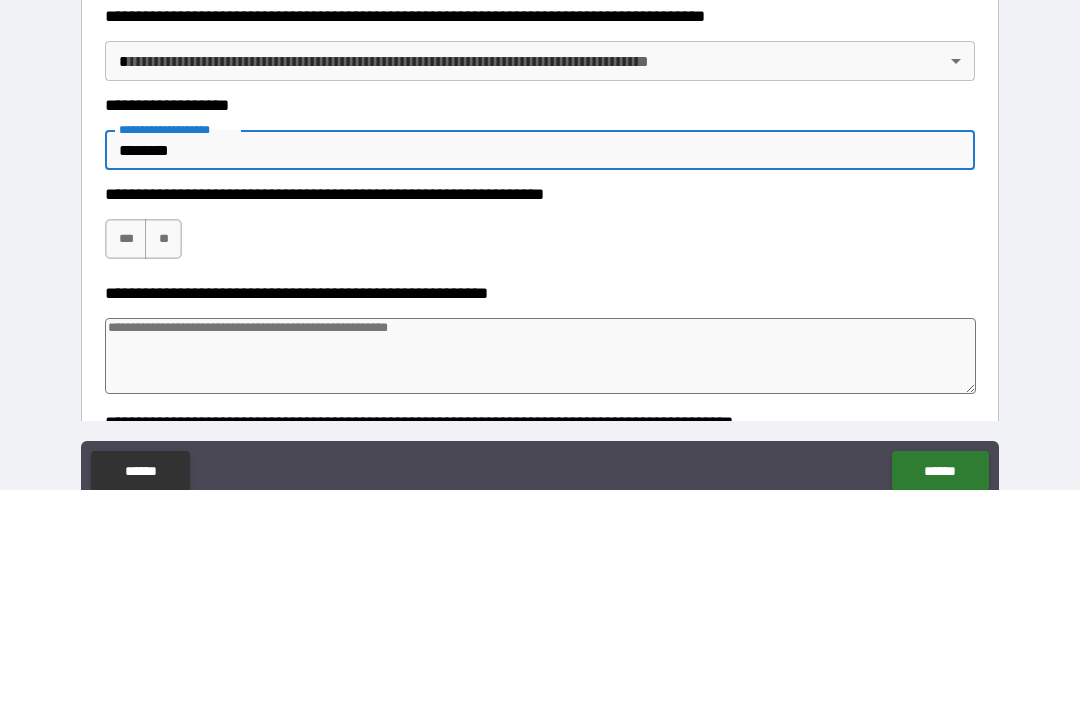 type on "*" 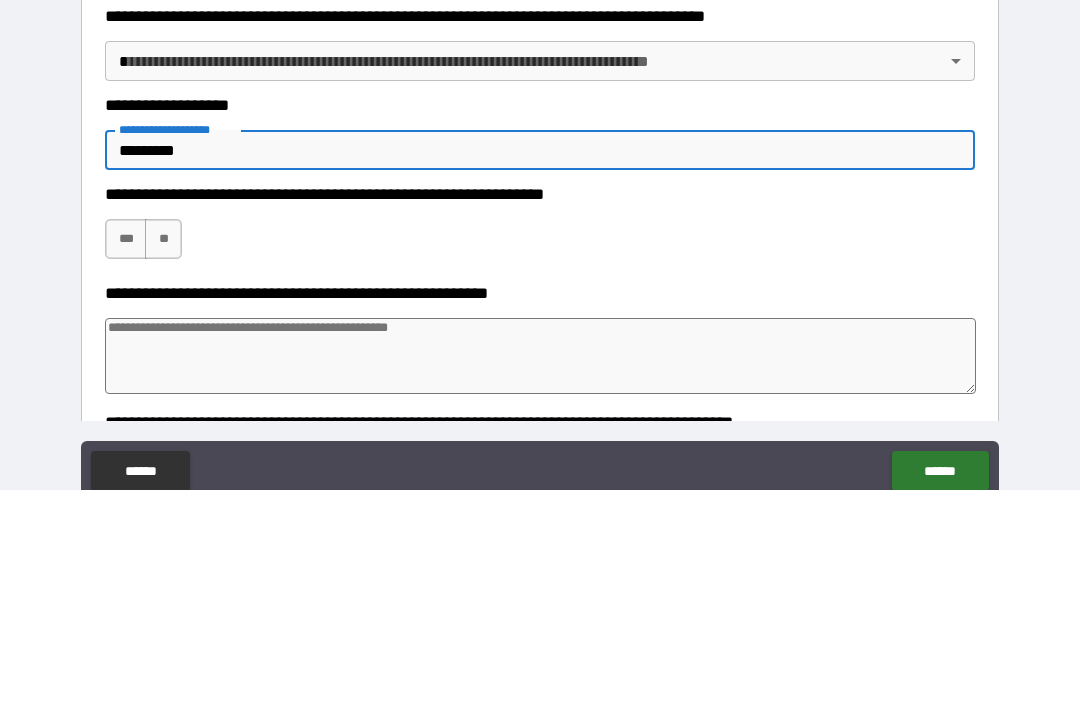 type on "*" 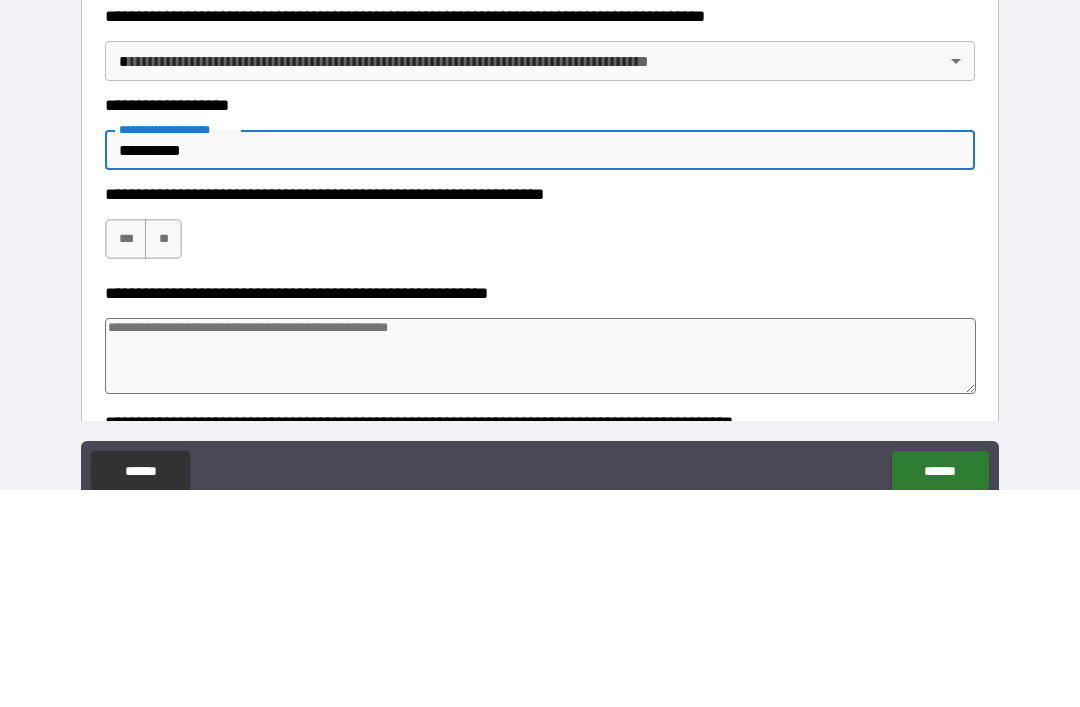 type on "*" 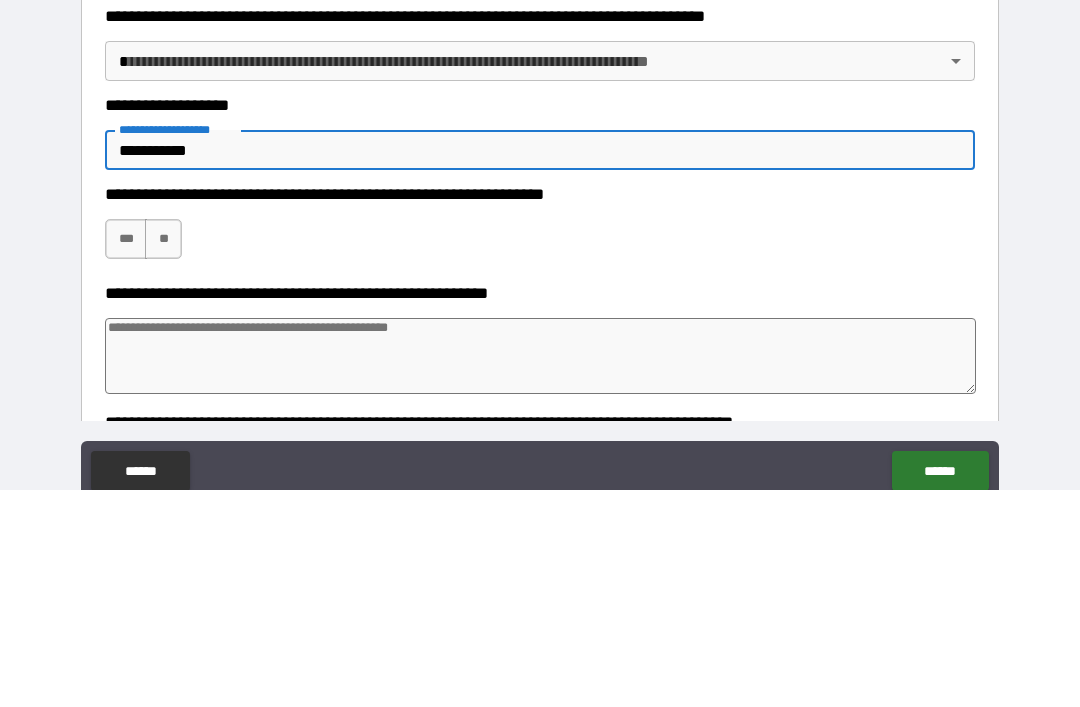 type on "*" 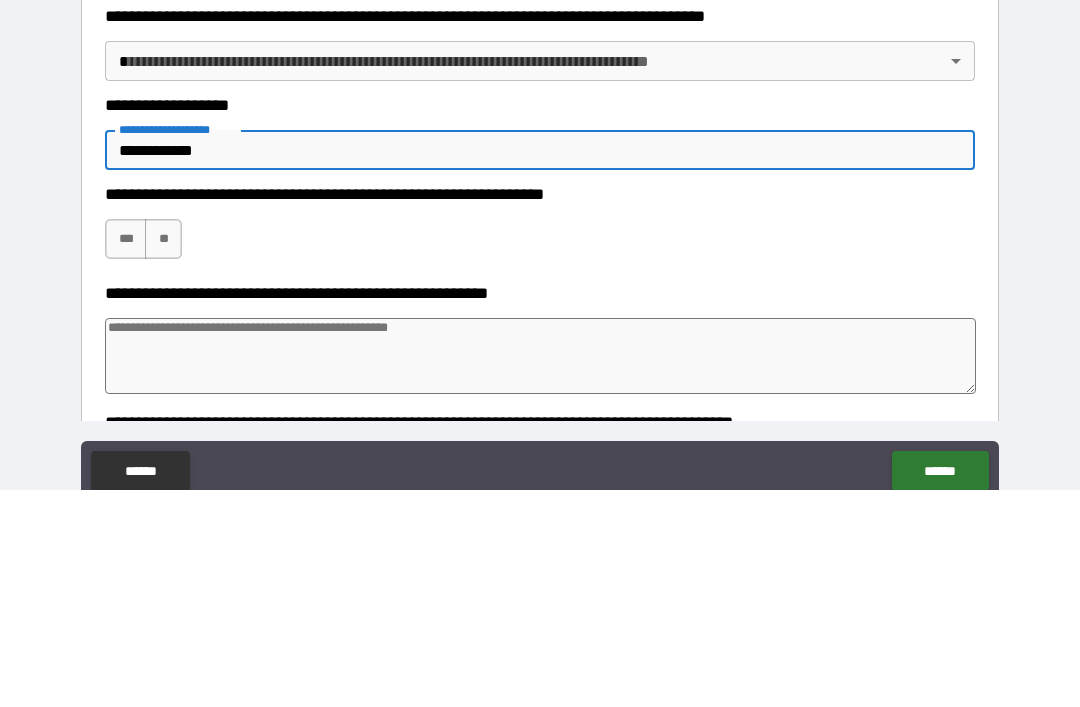 type on "*" 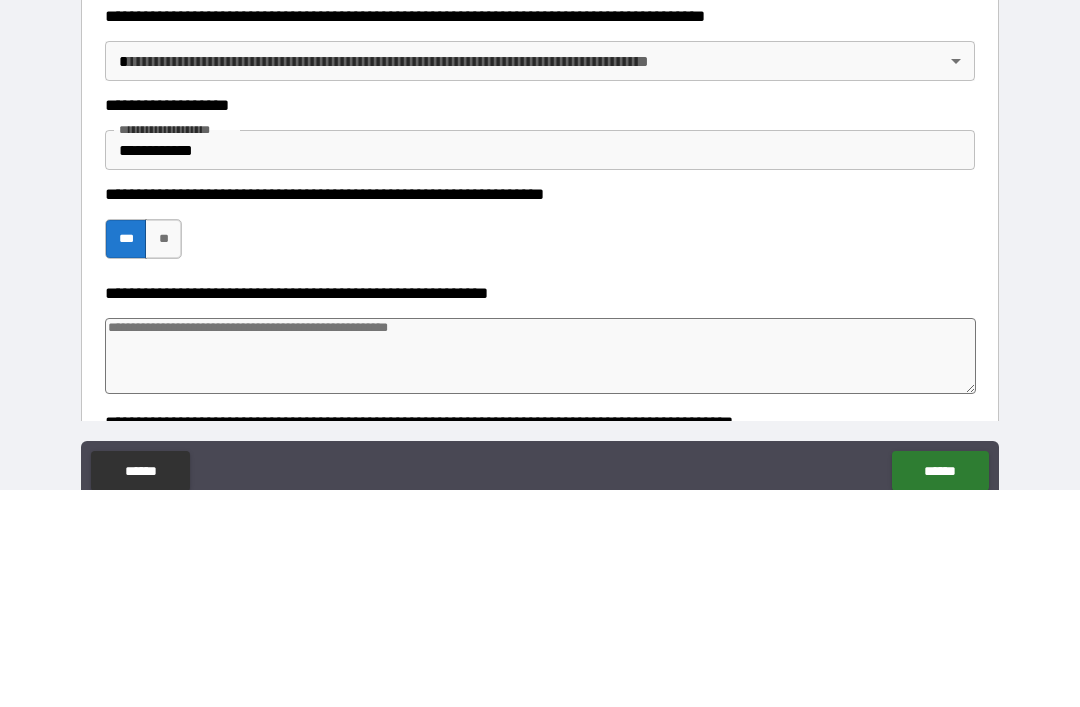 scroll, scrollTop: 64, scrollLeft: 0, axis: vertical 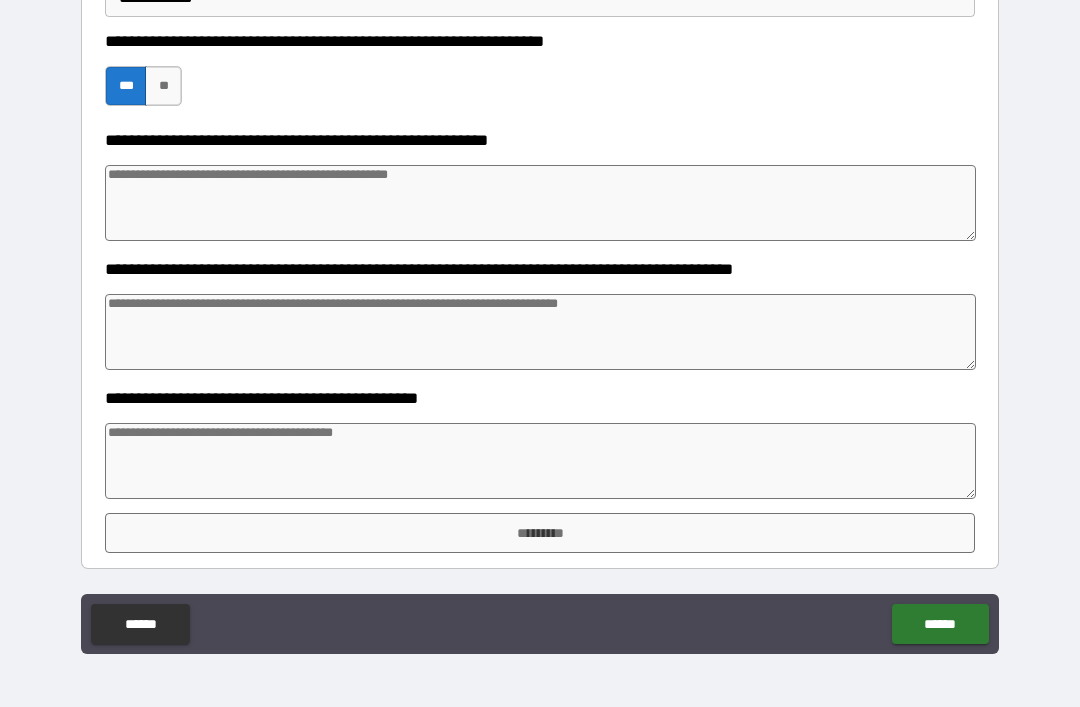 click on "*********" at bounding box center [540, 533] 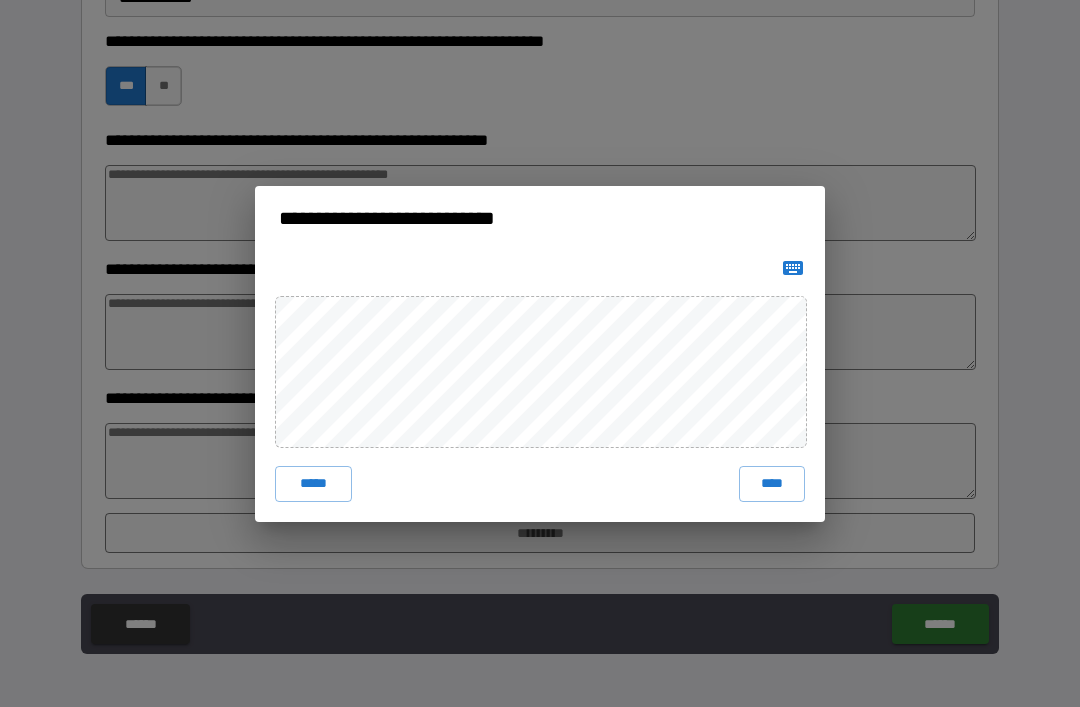 click on "****" at bounding box center [772, 484] 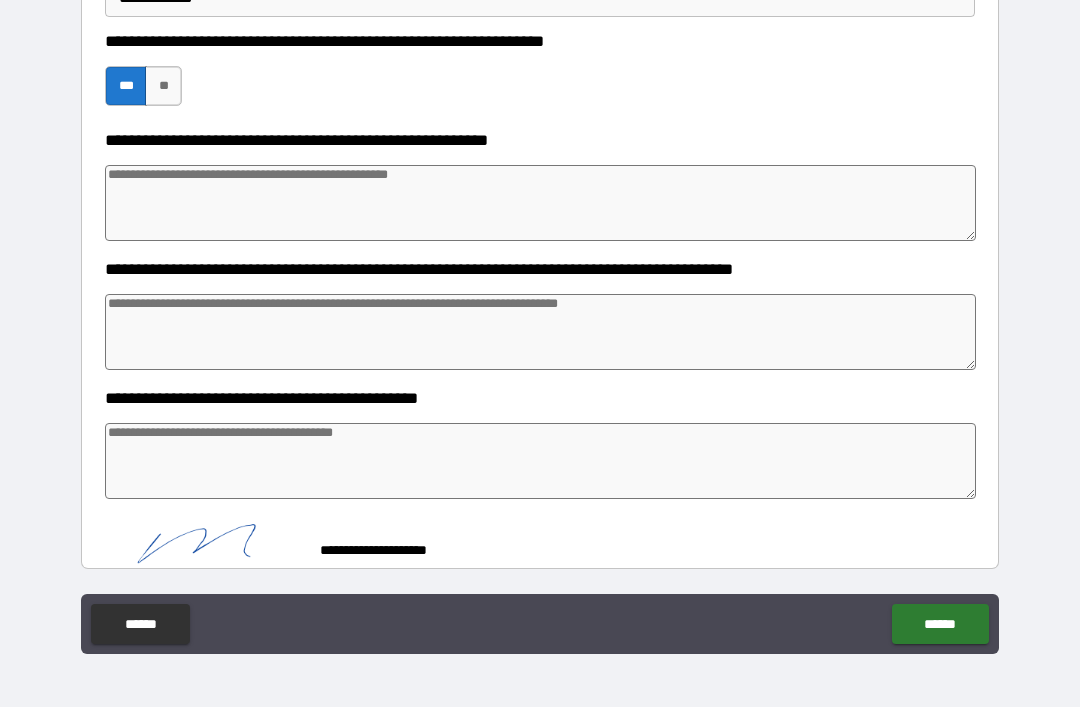 scroll, scrollTop: 753, scrollLeft: 0, axis: vertical 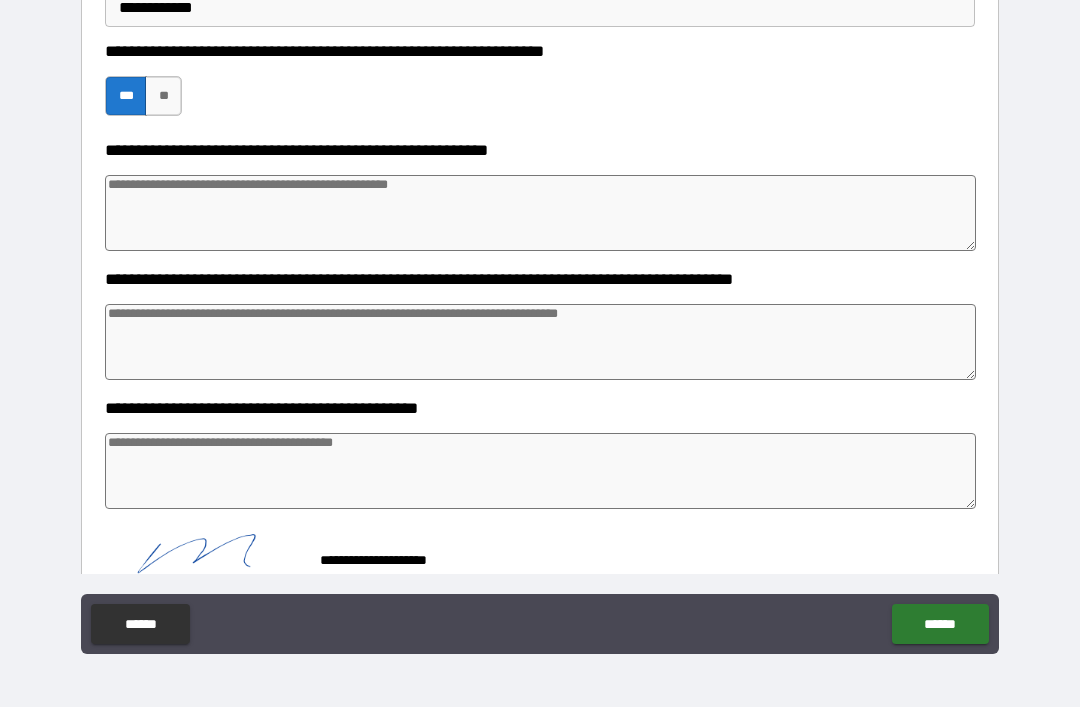 click on "******" at bounding box center [940, 624] 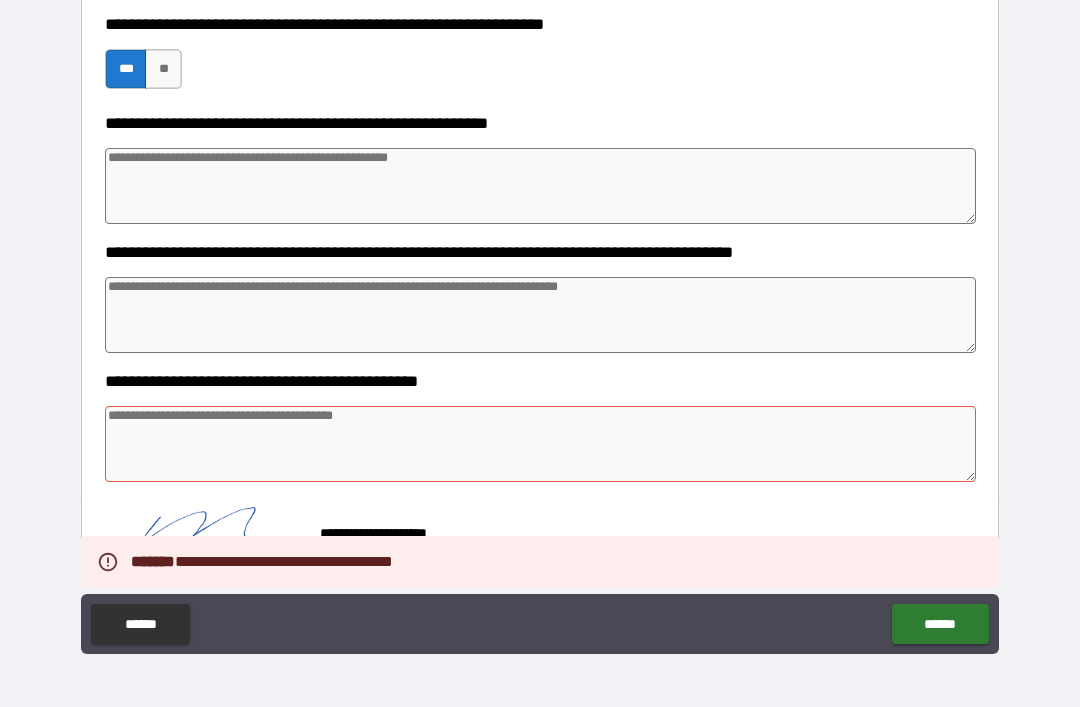 click at bounding box center (540, 444) 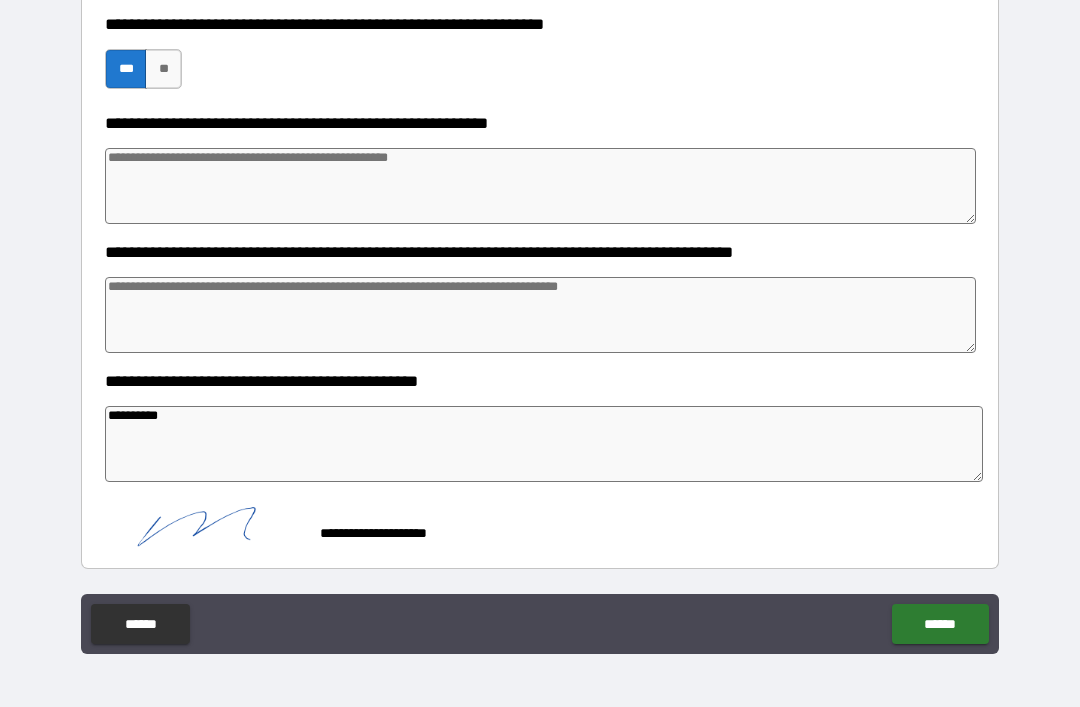 click on "******" at bounding box center [940, 624] 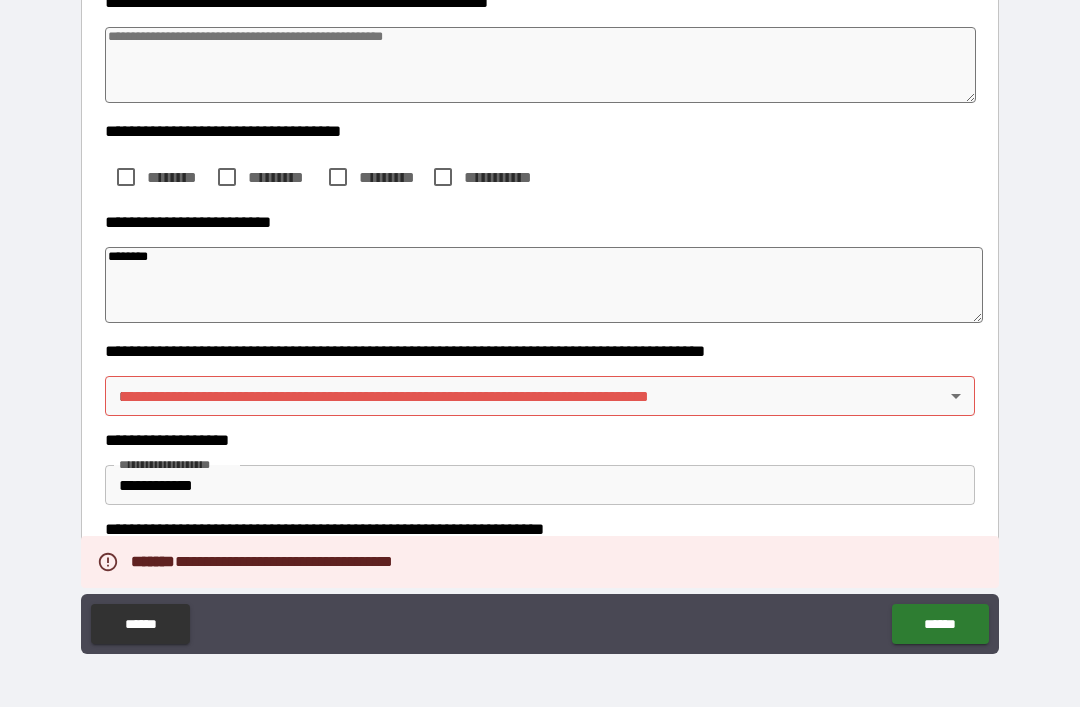 scroll, scrollTop: 275, scrollLeft: 0, axis: vertical 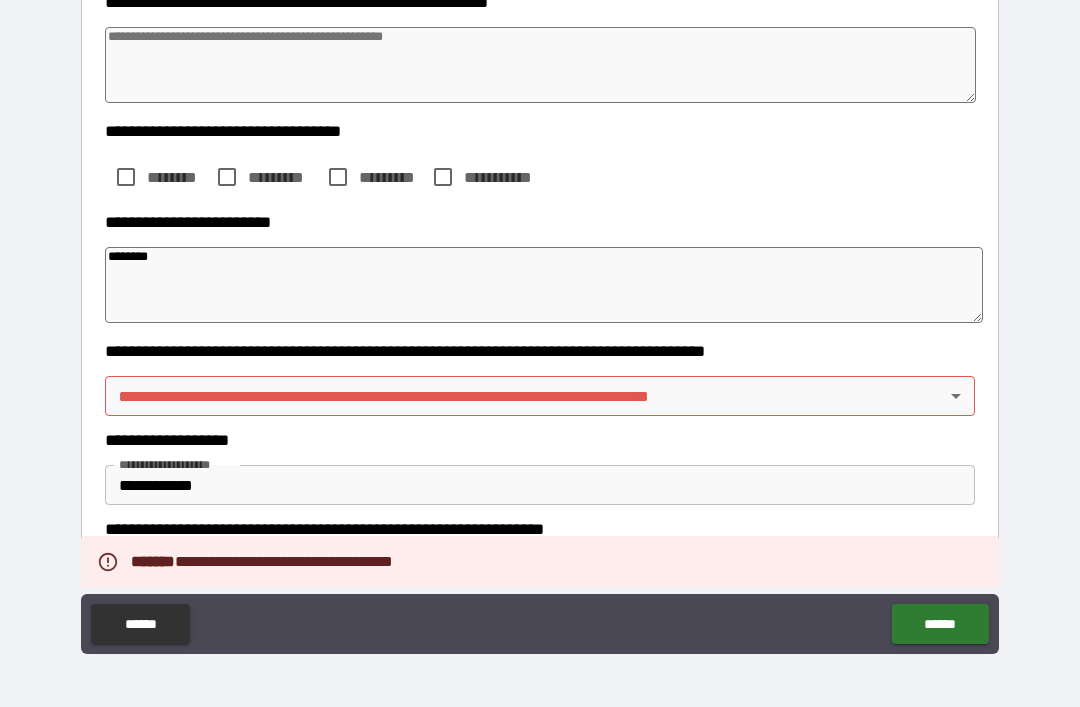 click on "**********" at bounding box center (540, 321) 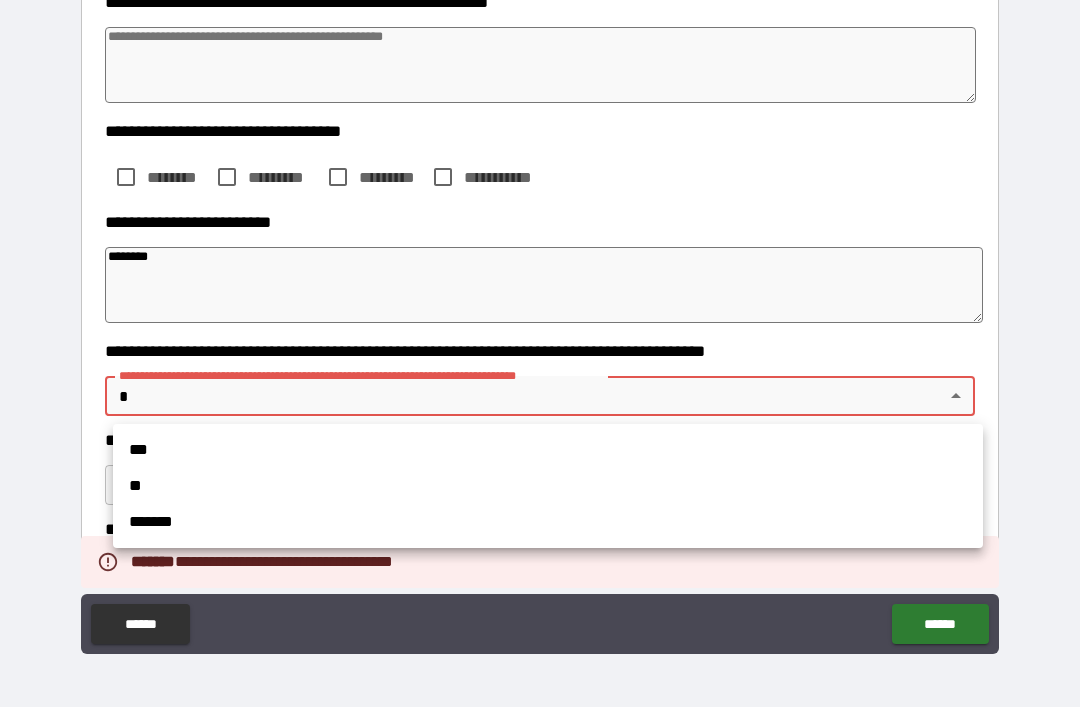 click on "**" at bounding box center (548, 486) 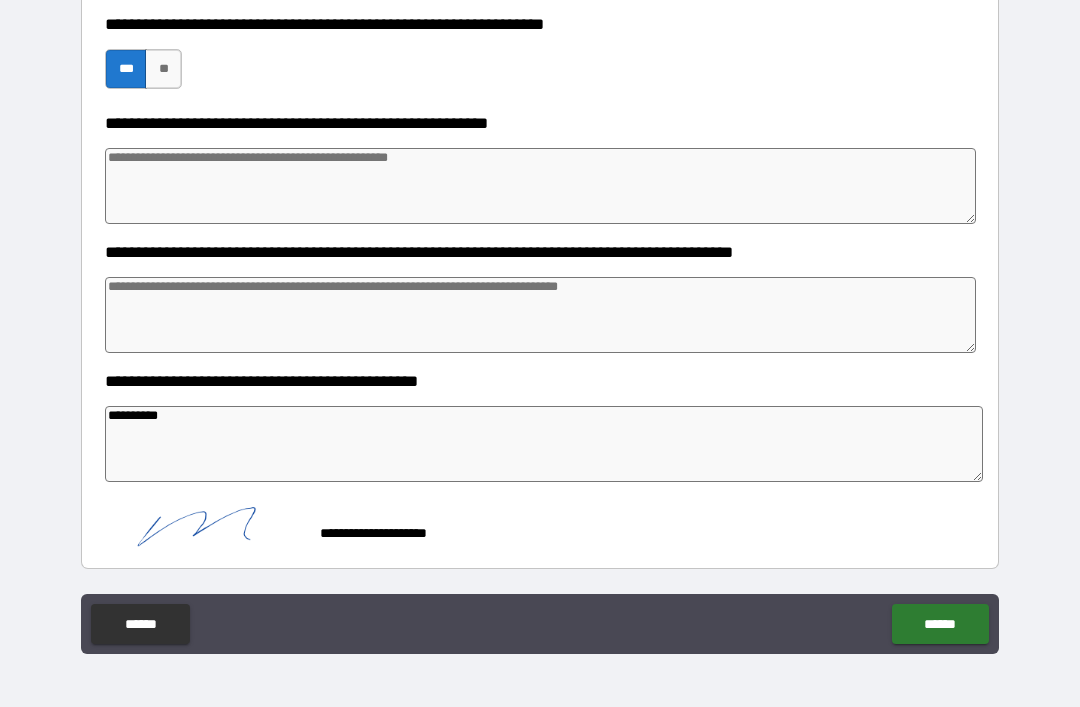 scroll, scrollTop: 781, scrollLeft: 0, axis: vertical 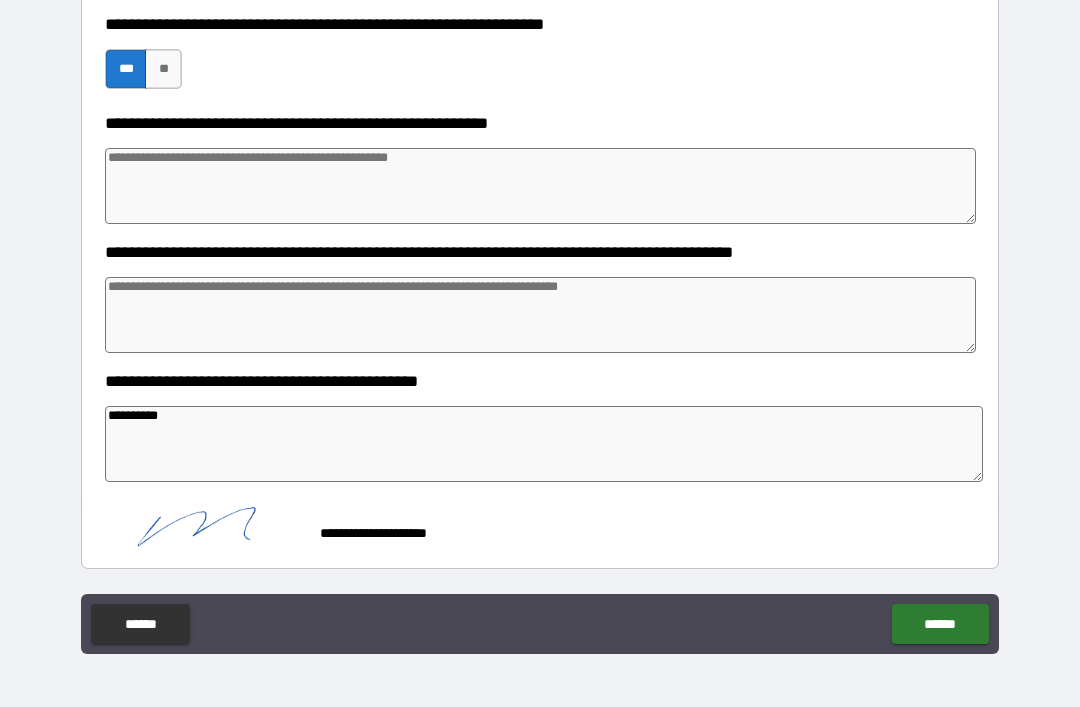 click on "******" at bounding box center (940, 624) 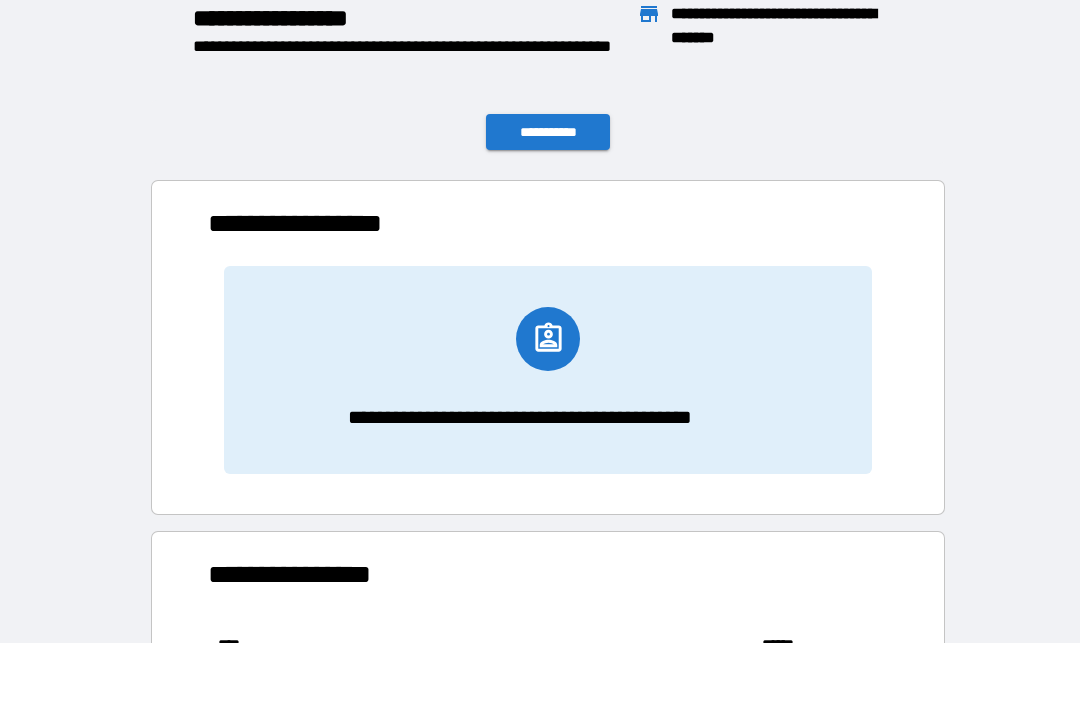 scroll, scrollTop: 1, scrollLeft: 1, axis: both 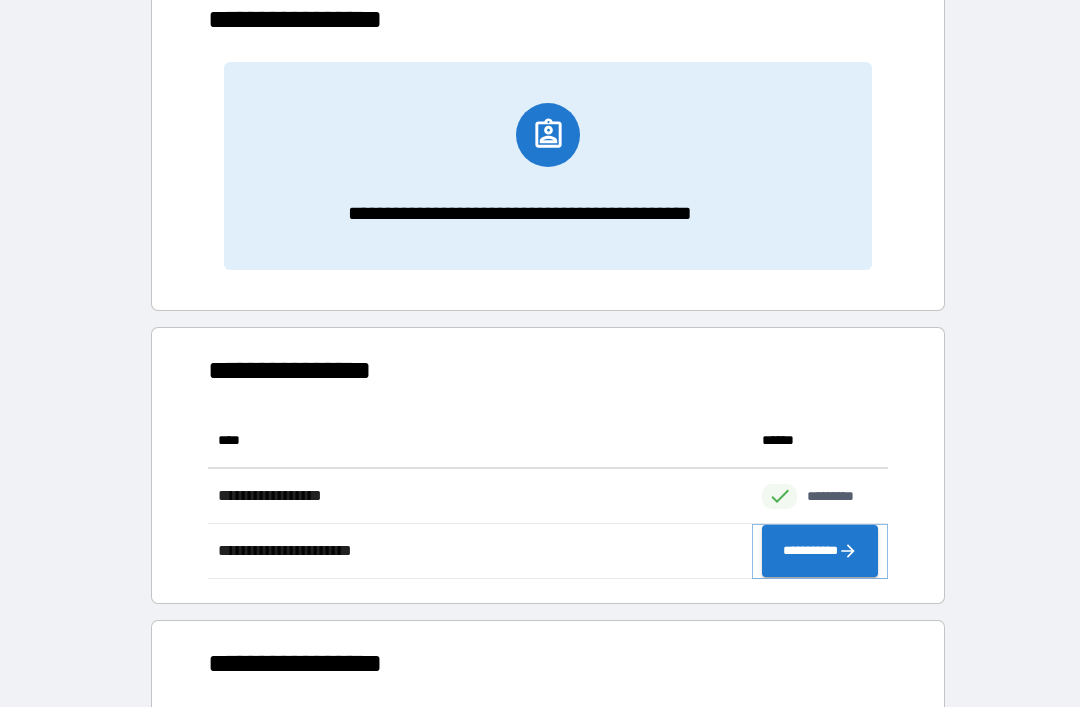 click on "**********" at bounding box center [820, 551] 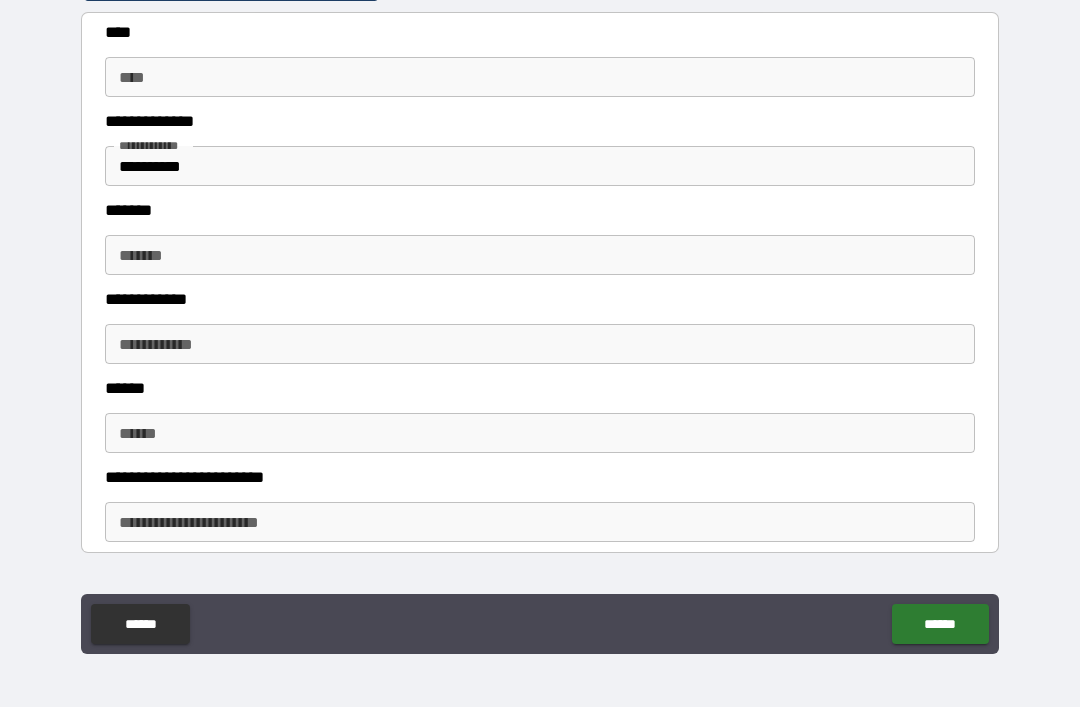 scroll, scrollTop: 438, scrollLeft: 0, axis: vertical 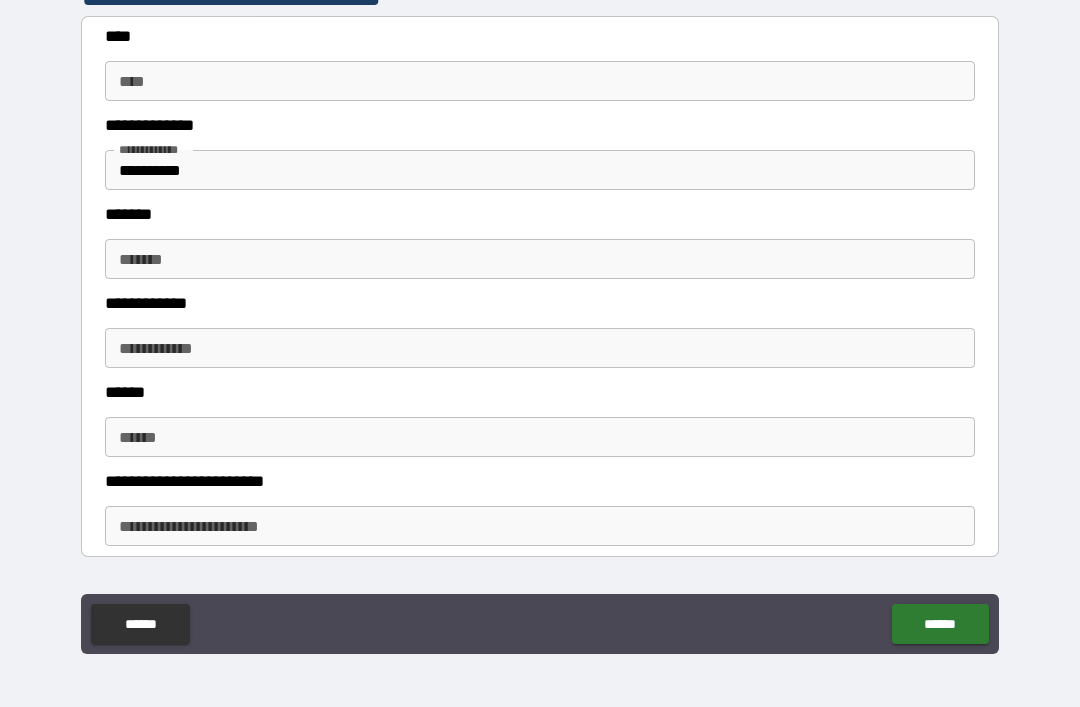 click on "******" at bounding box center [940, 624] 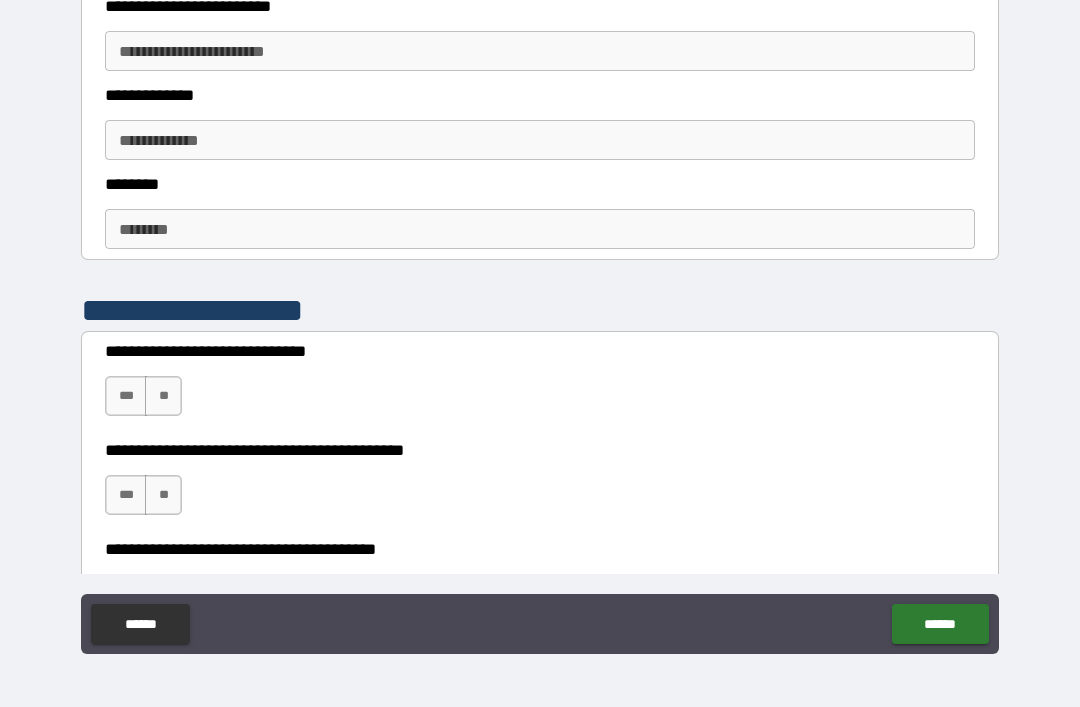 scroll, scrollTop: 2578, scrollLeft: 0, axis: vertical 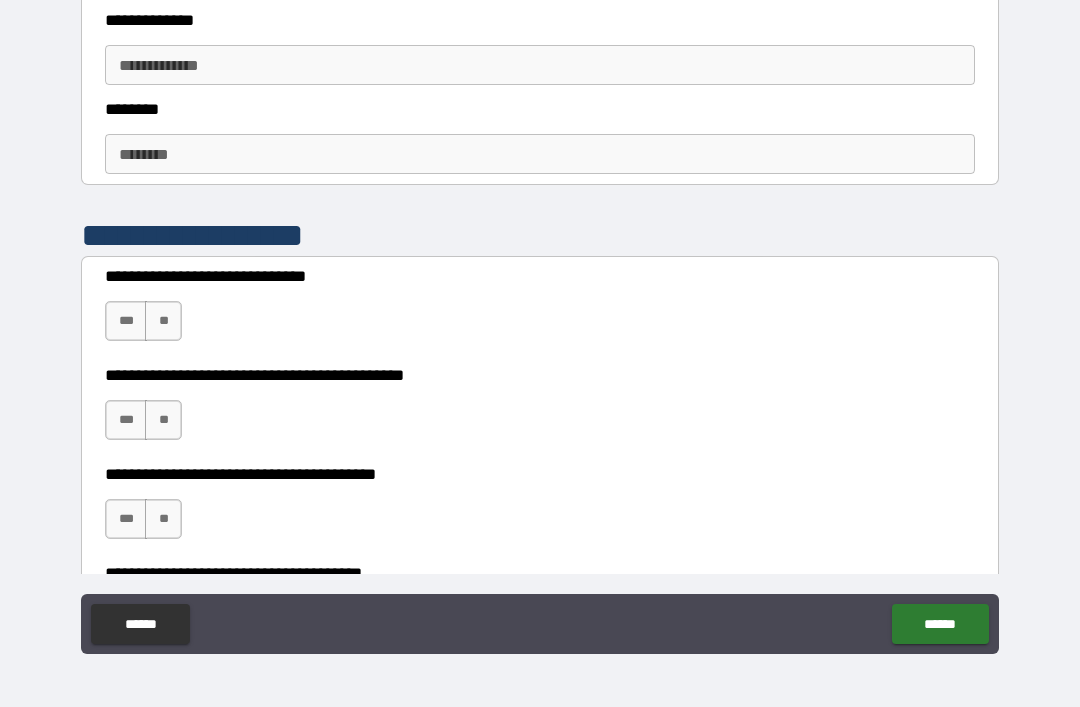click on "***" at bounding box center [126, 321] 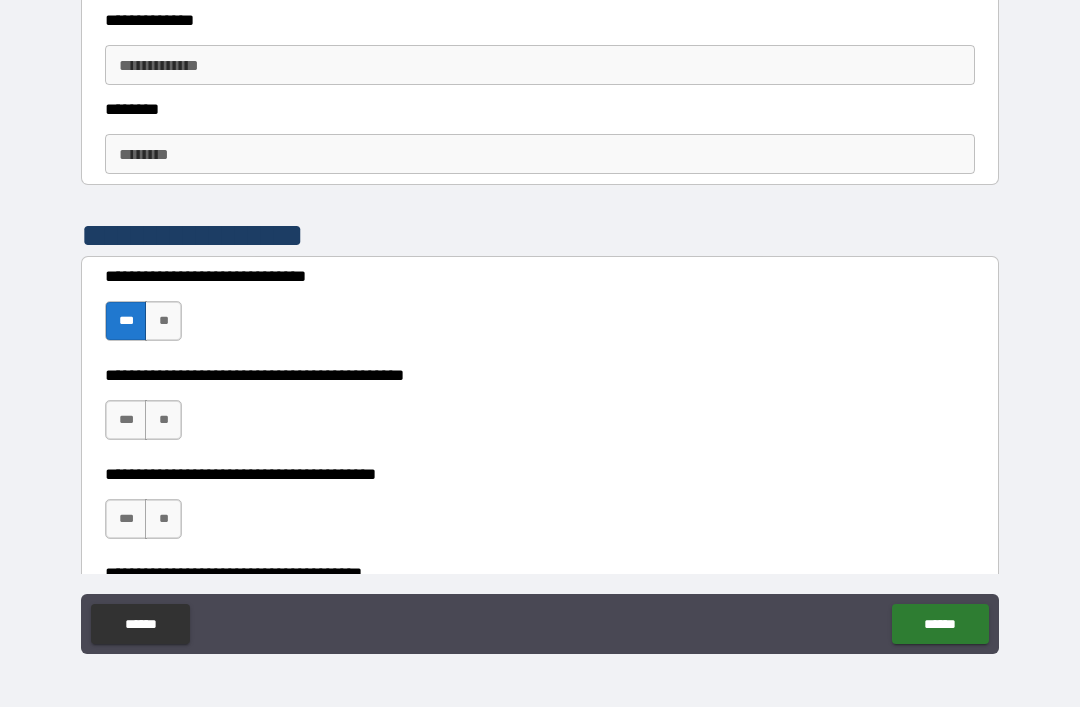 click on "***" at bounding box center (126, 420) 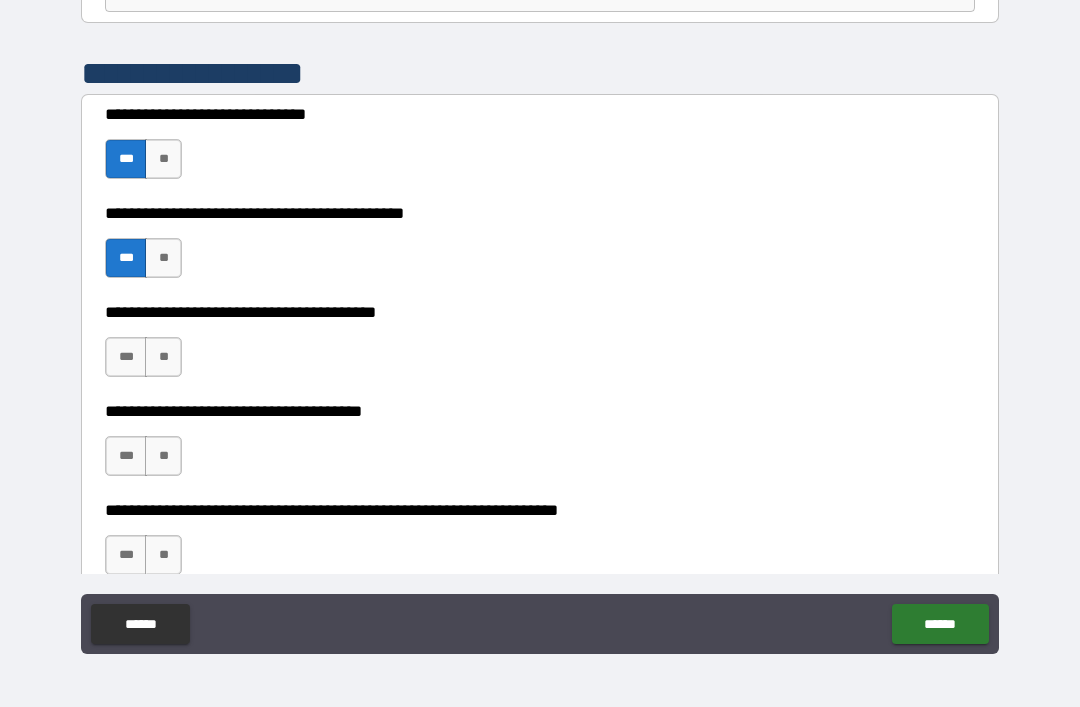 scroll, scrollTop: 2741, scrollLeft: 0, axis: vertical 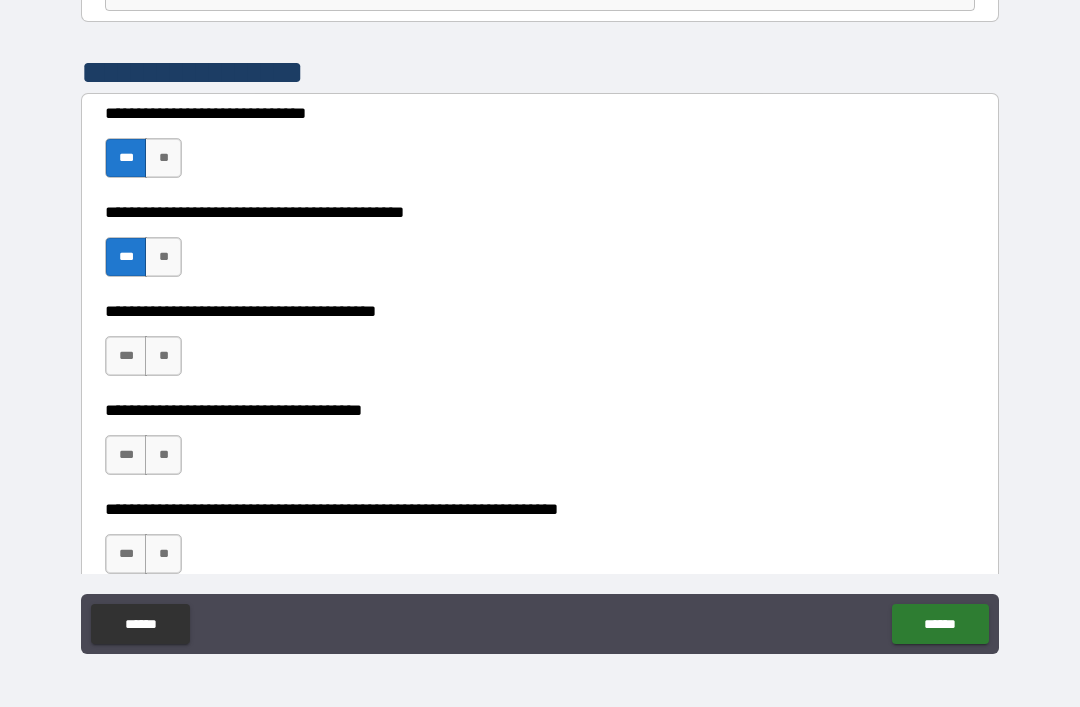 click on "***" at bounding box center (126, 356) 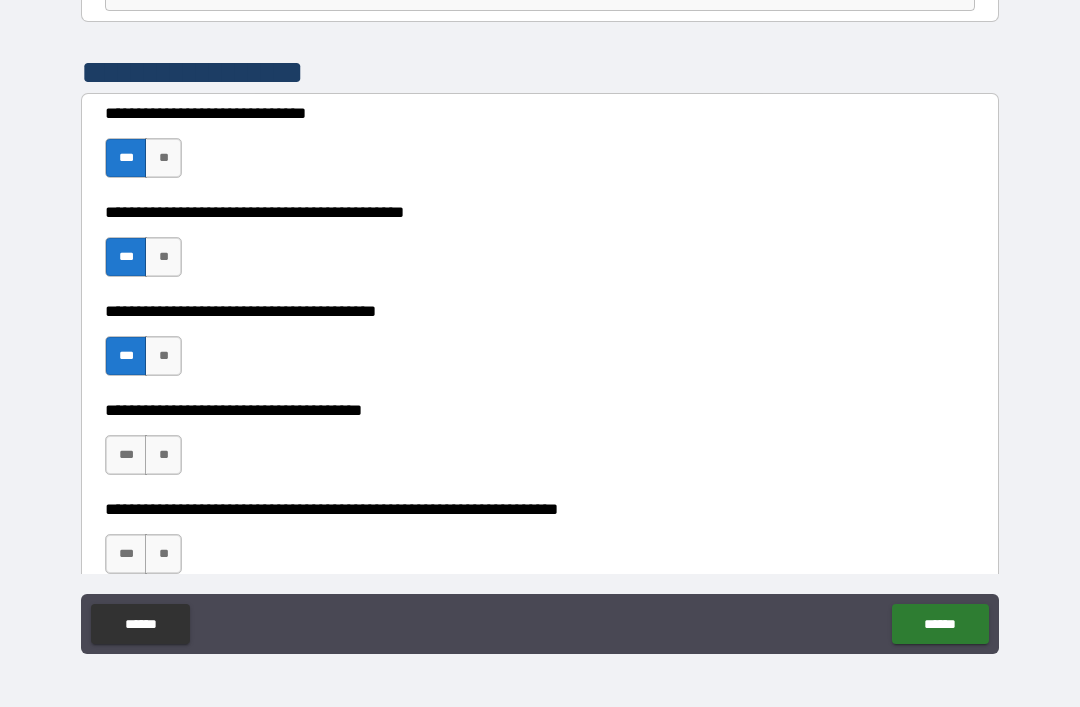 click on "***" at bounding box center (126, 455) 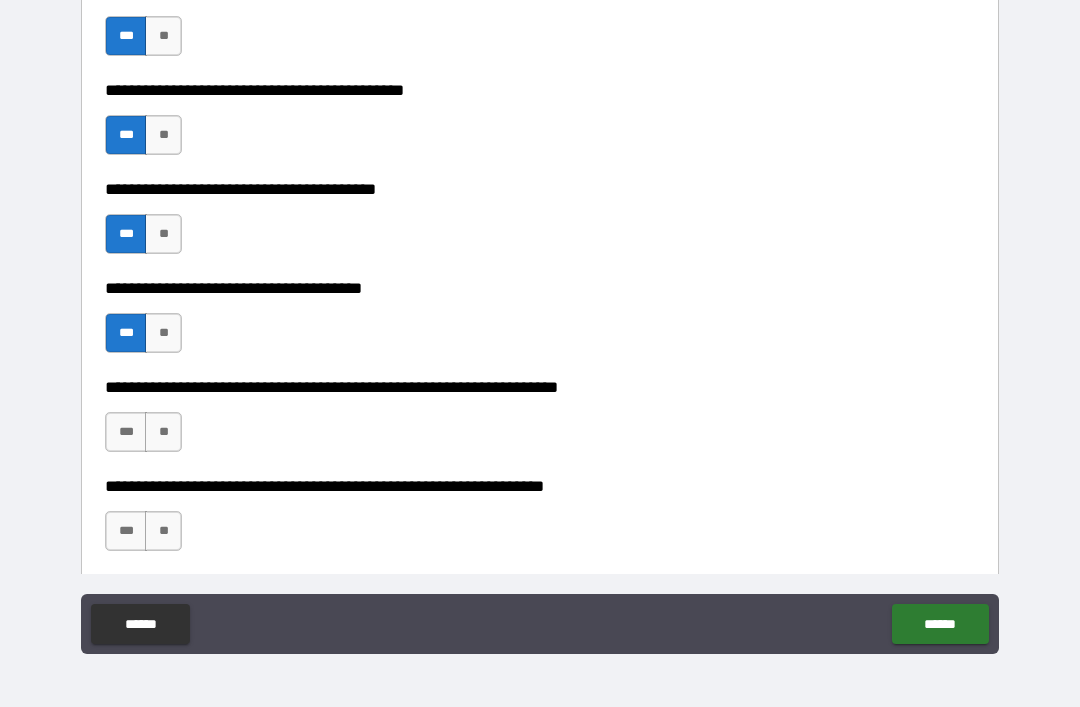 scroll, scrollTop: 2976, scrollLeft: 0, axis: vertical 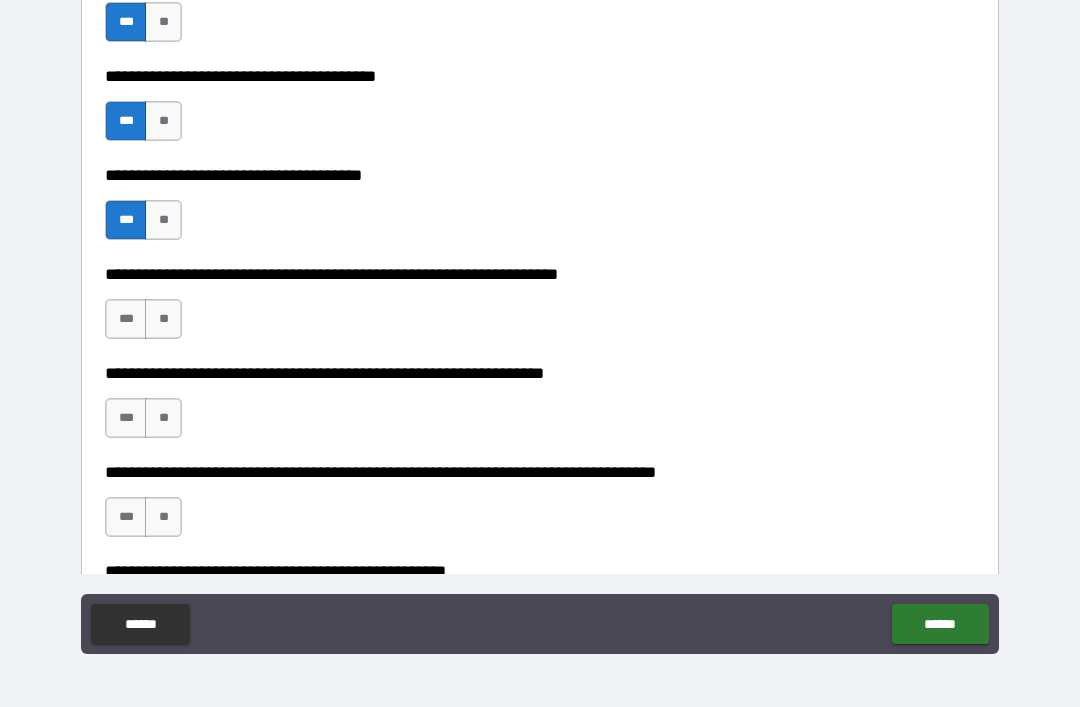 click on "**" at bounding box center (163, 220) 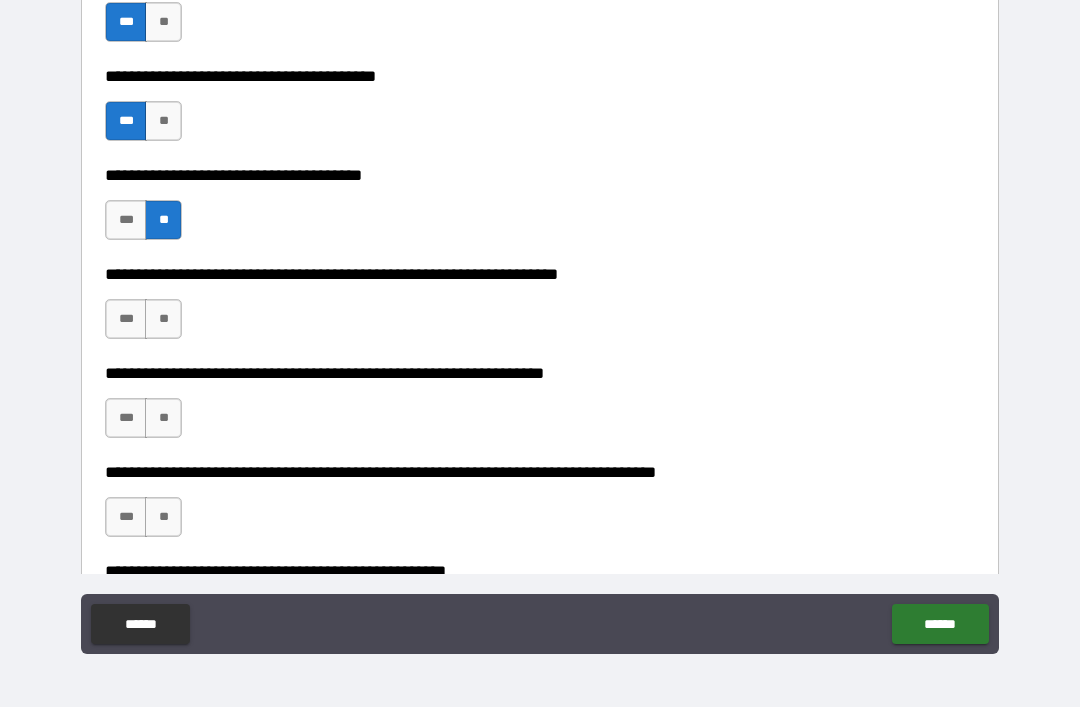 click on "**" at bounding box center [163, 319] 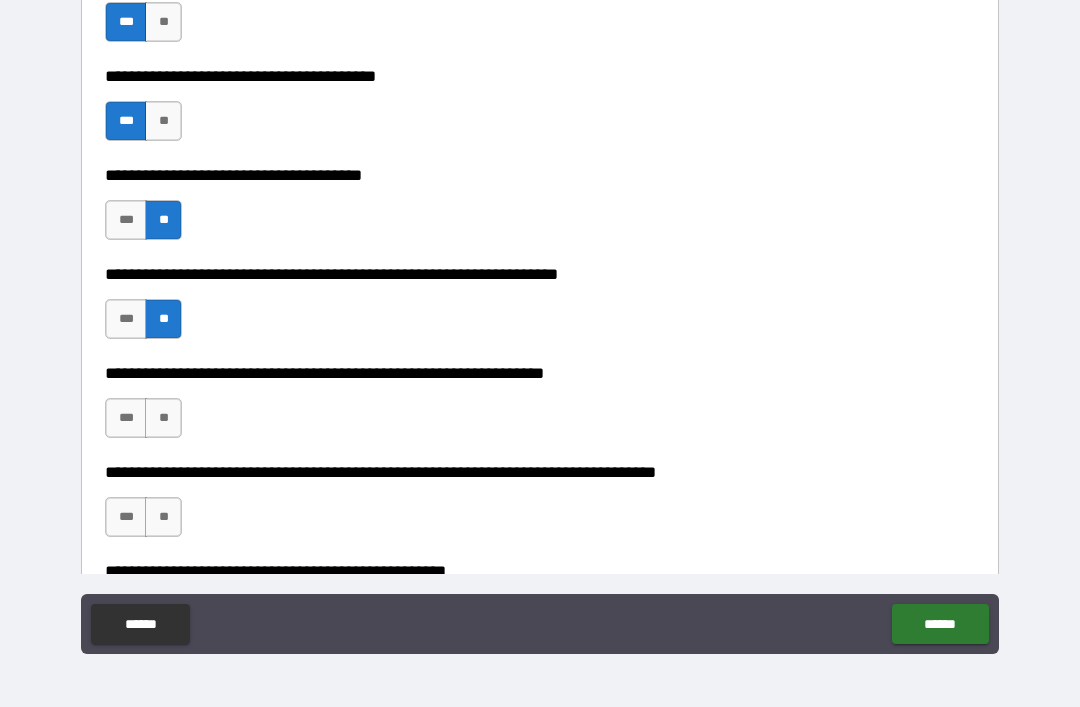 click on "***" at bounding box center [126, 319] 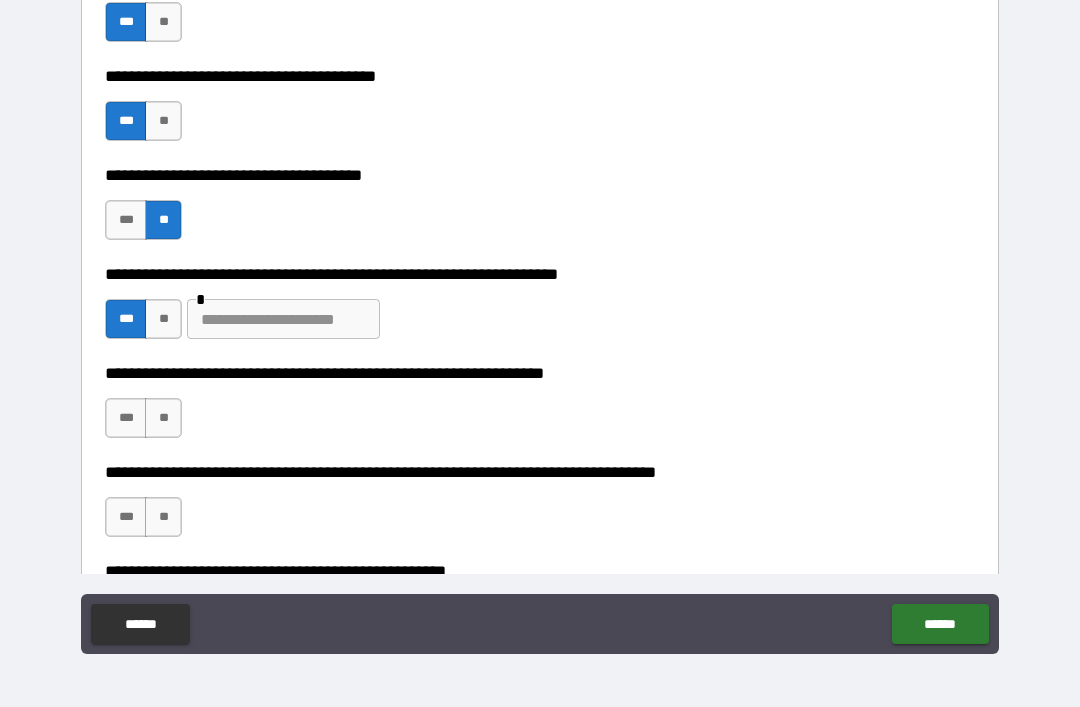 click on "**" at bounding box center (163, 319) 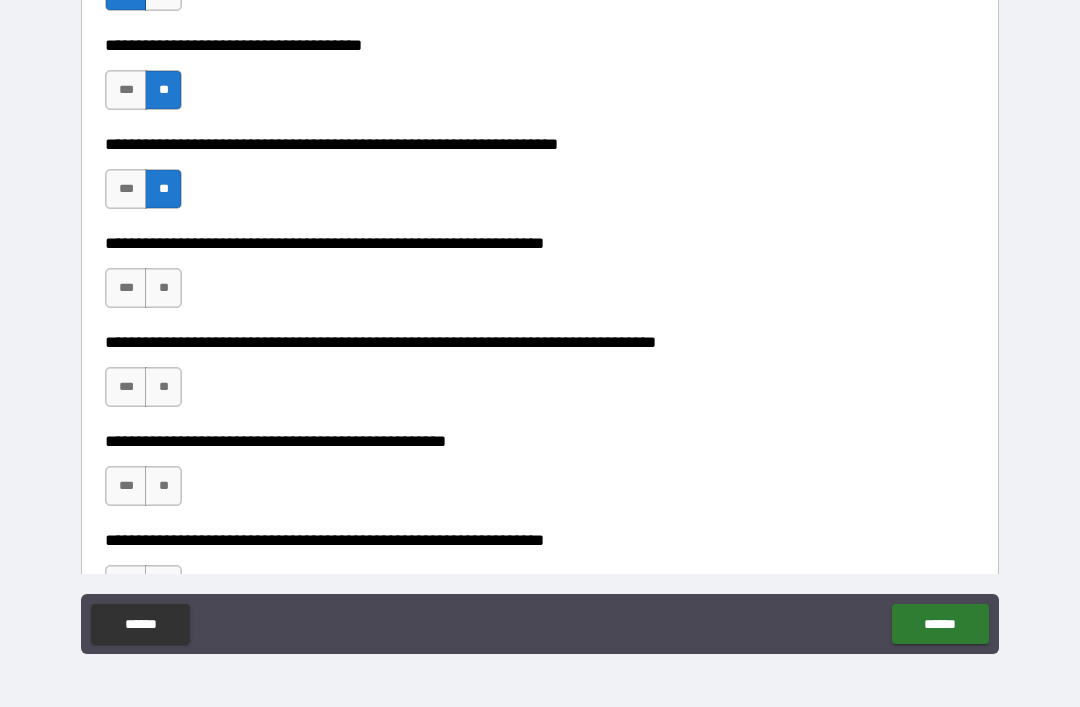 scroll, scrollTop: 3106, scrollLeft: 0, axis: vertical 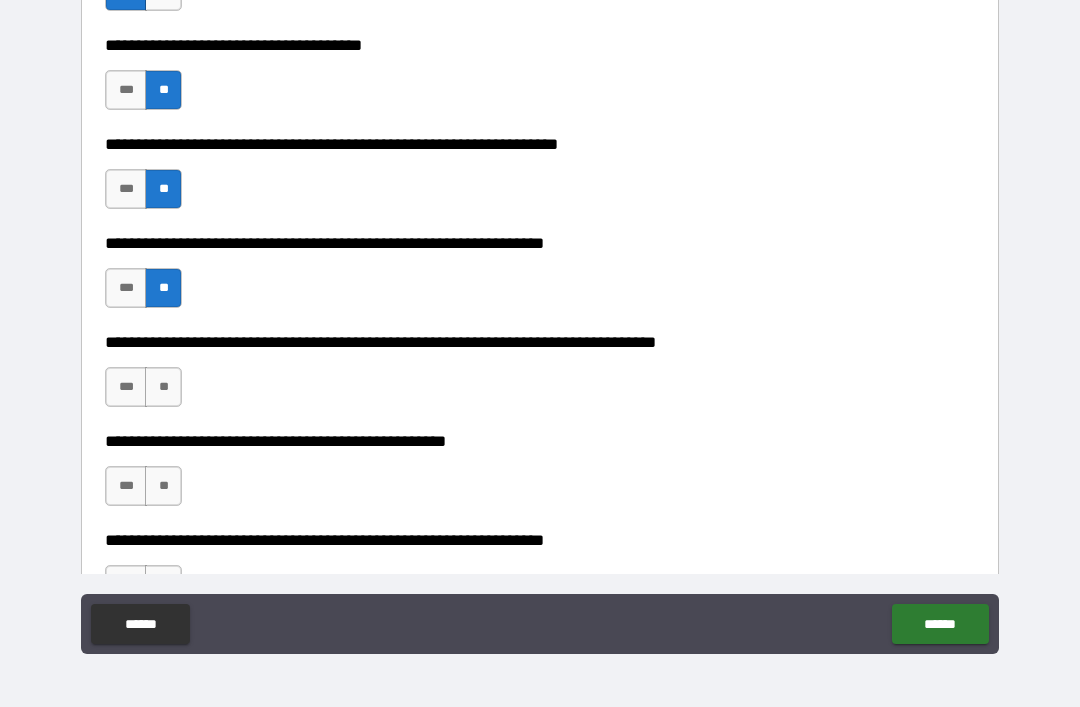 click on "**" at bounding box center [163, 387] 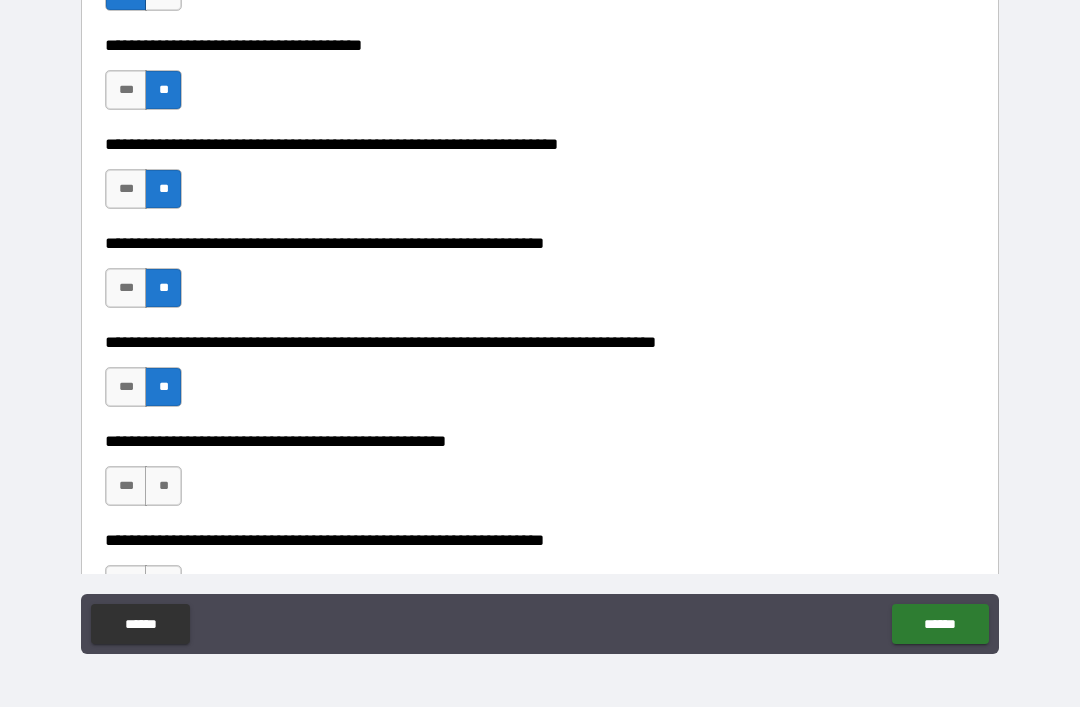 click on "**" at bounding box center (163, 486) 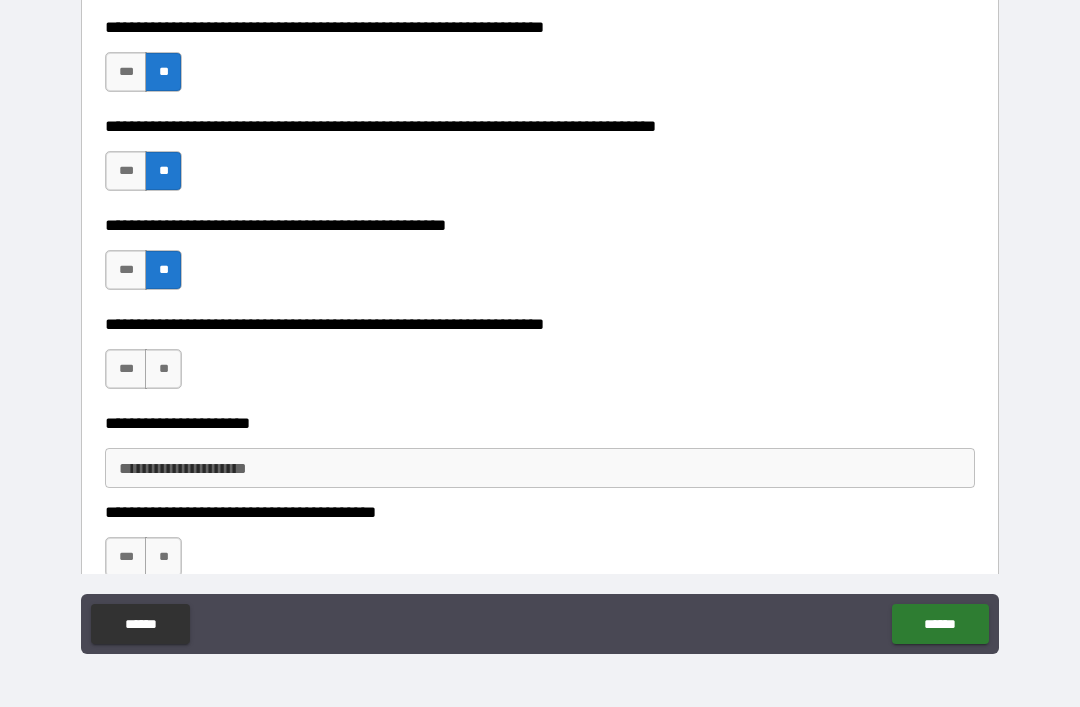 scroll, scrollTop: 3320, scrollLeft: 0, axis: vertical 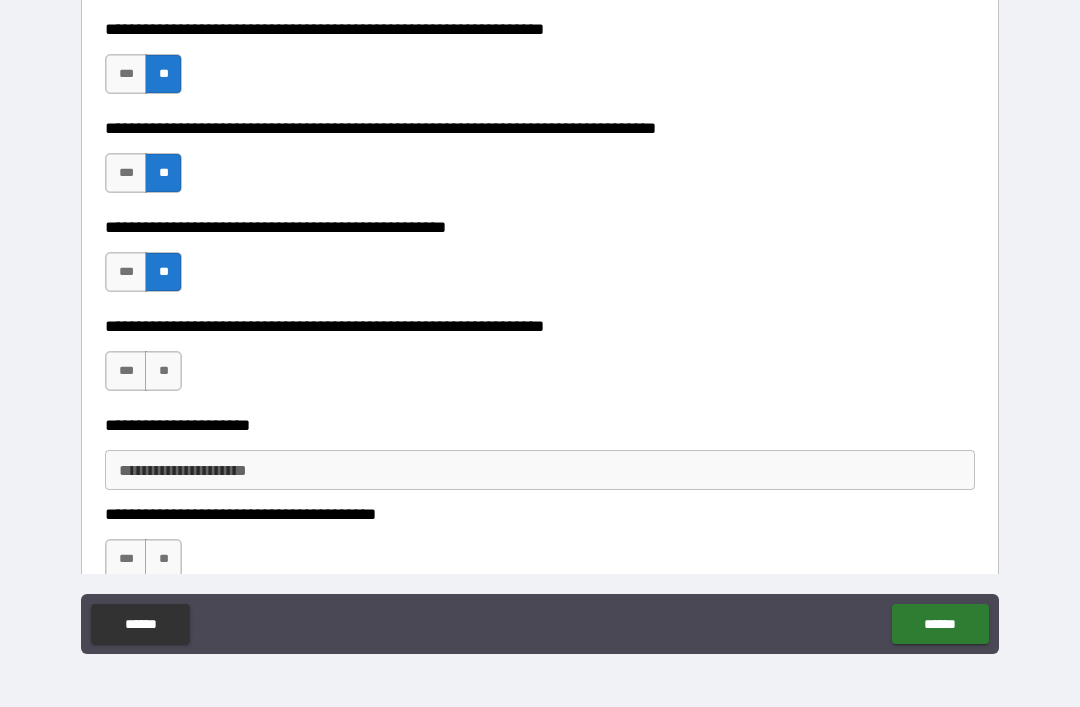 click on "**" at bounding box center (163, 371) 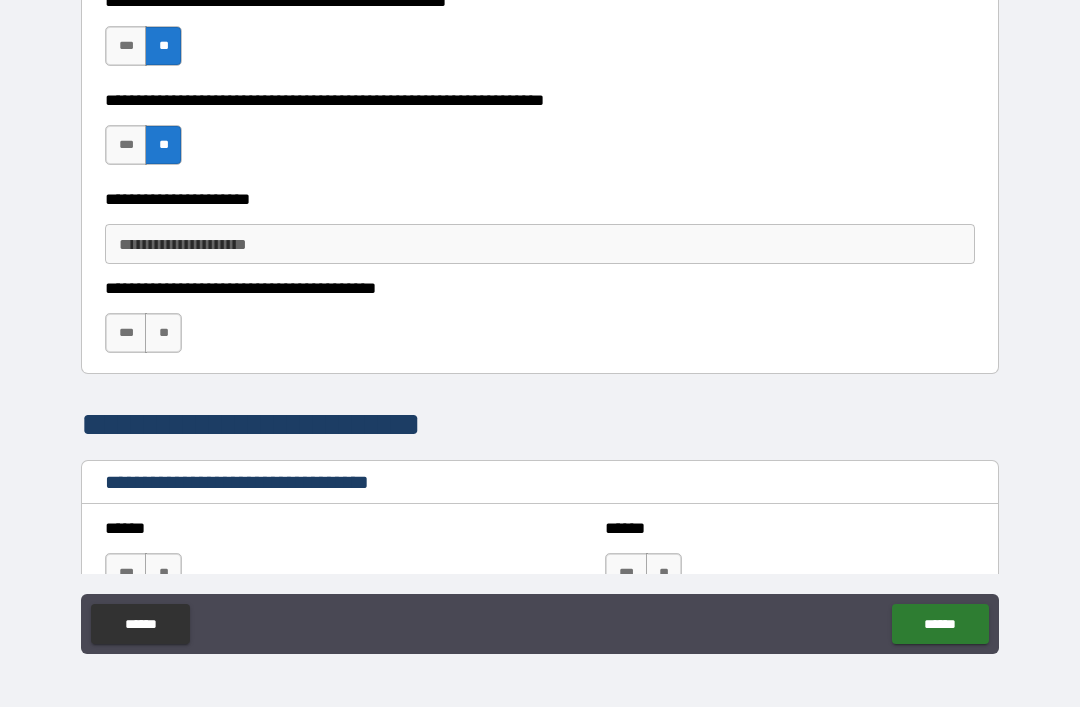 scroll, scrollTop: 3704, scrollLeft: 0, axis: vertical 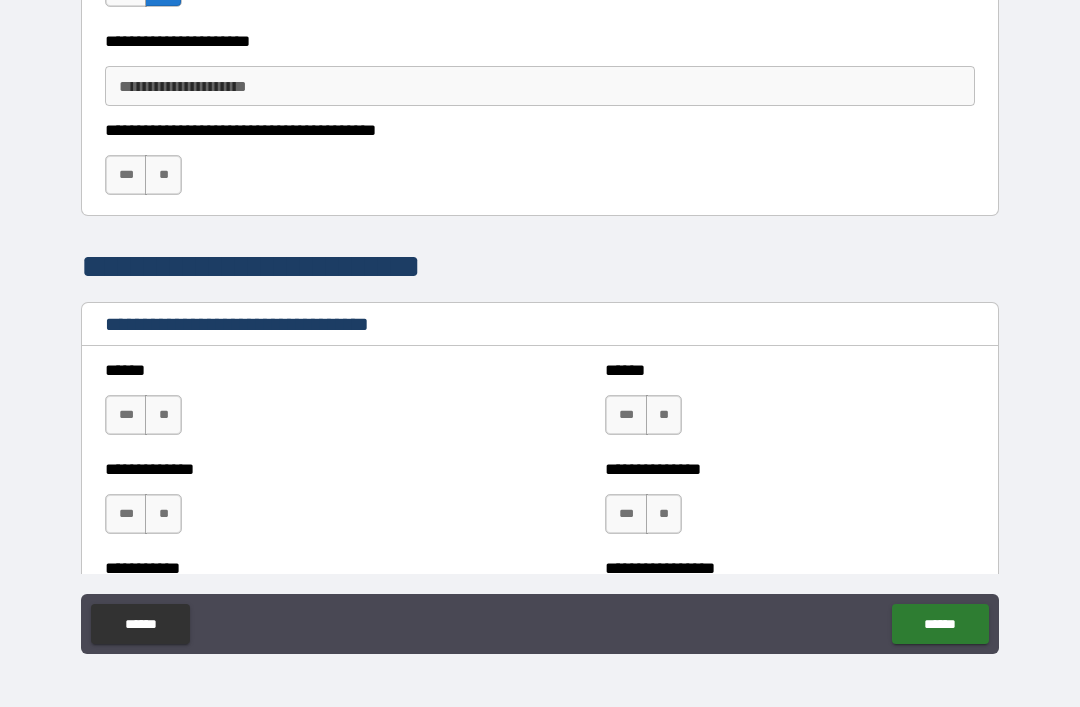 click on "**" at bounding box center [163, 175] 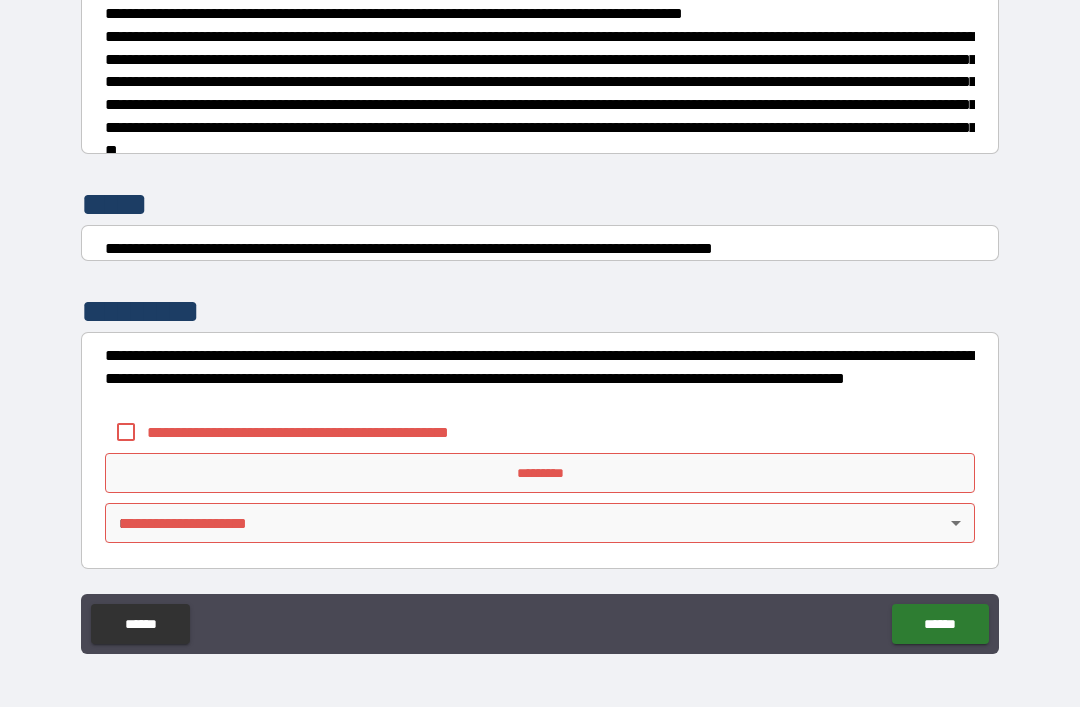 scroll, scrollTop: 7448, scrollLeft: 0, axis: vertical 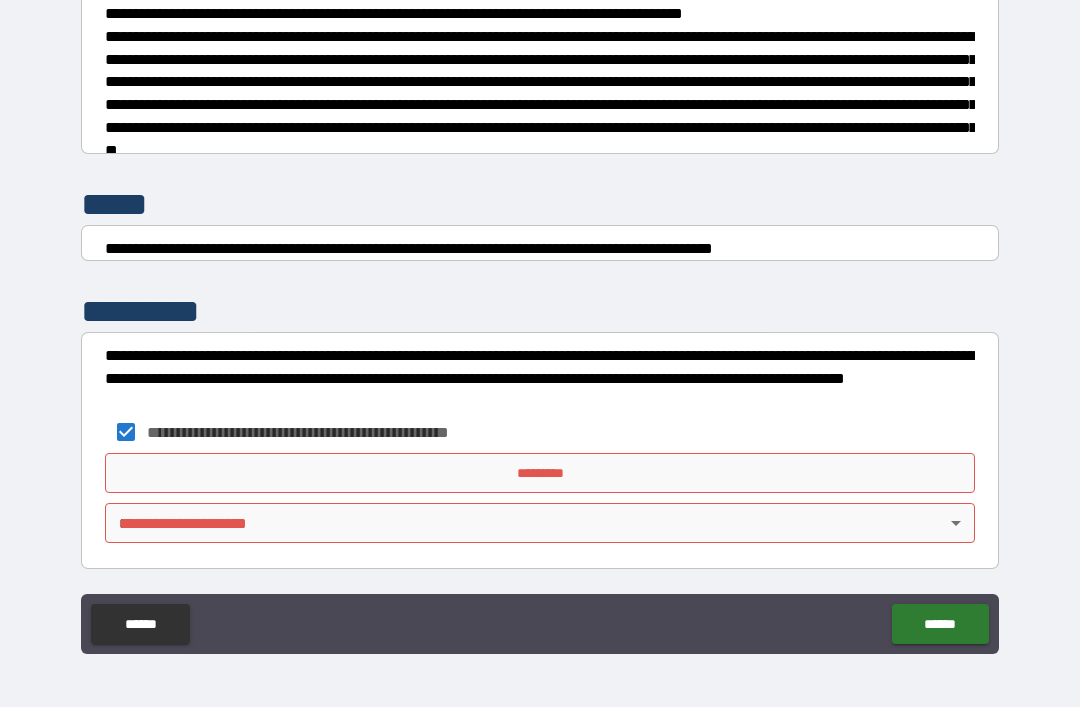 click on "*********" at bounding box center [540, 473] 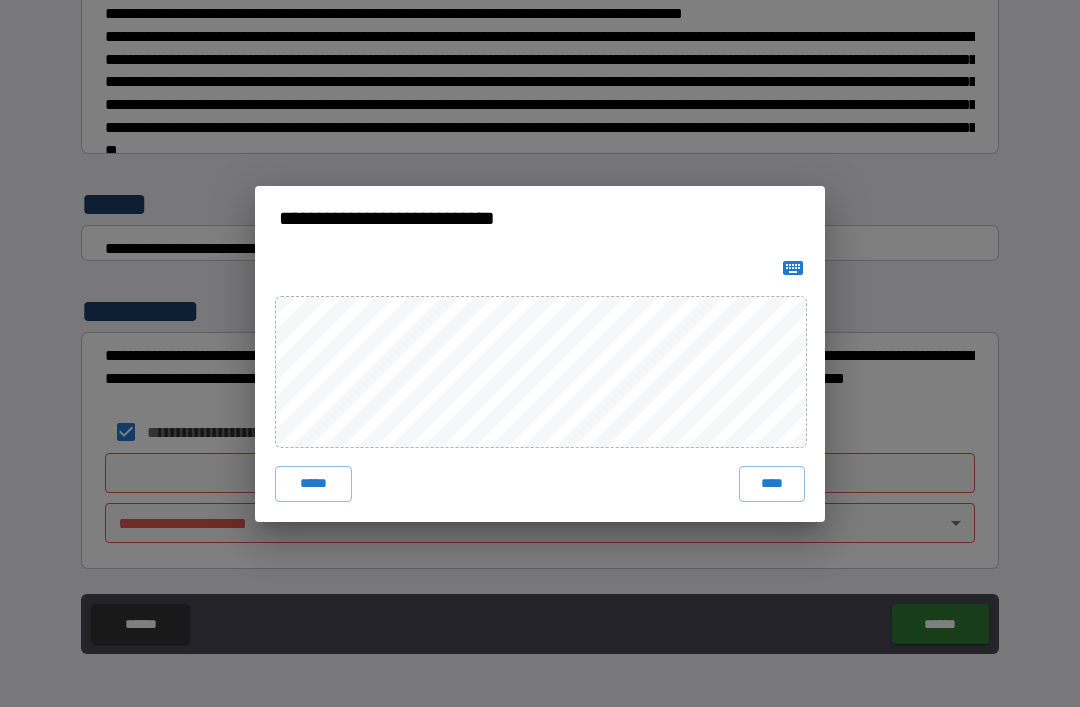 click on "****" at bounding box center [772, 484] 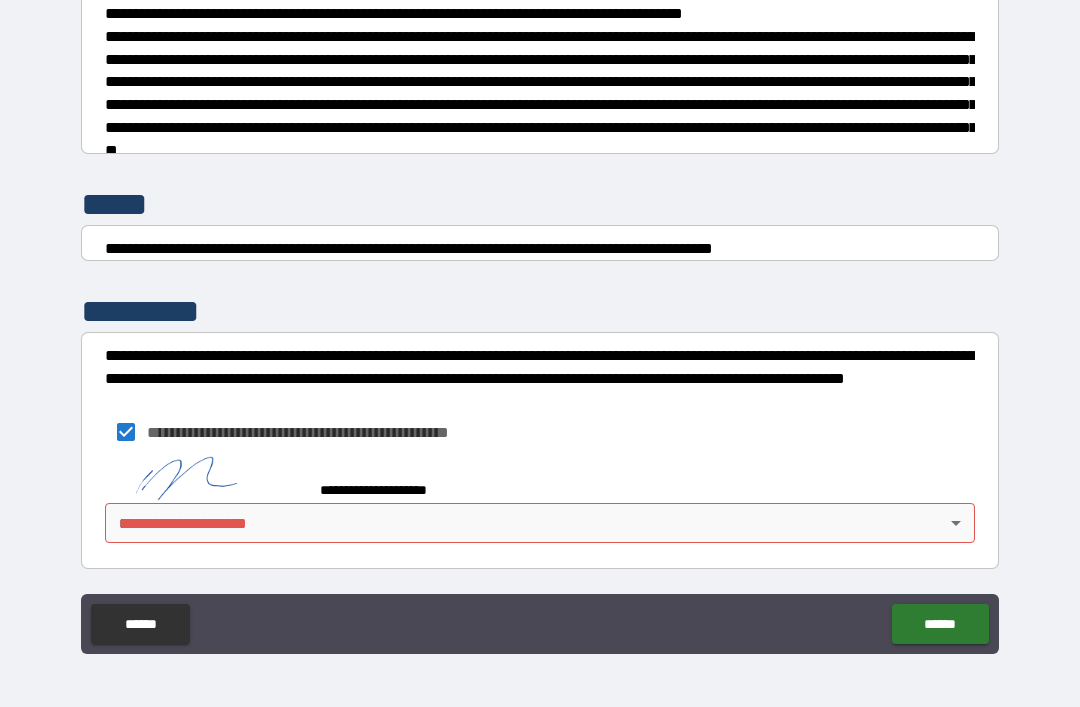 scroll, scrollTop: 7438, scrollLeft: 0, axis: vertical 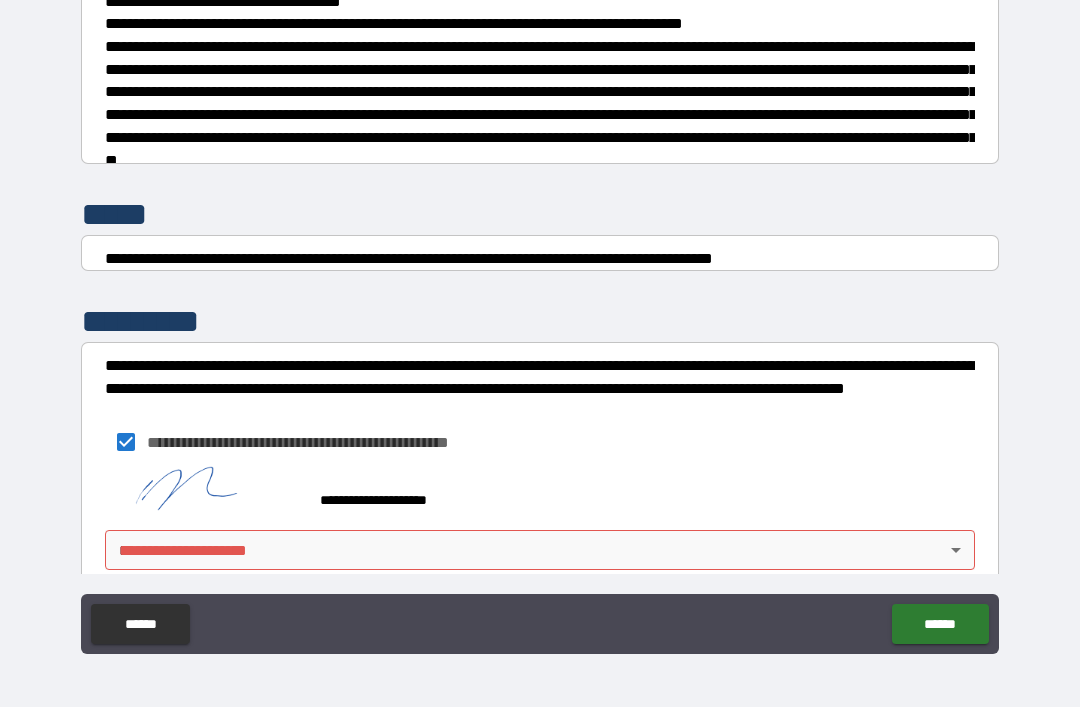 click on "**********" at bounding box center (540, 321) 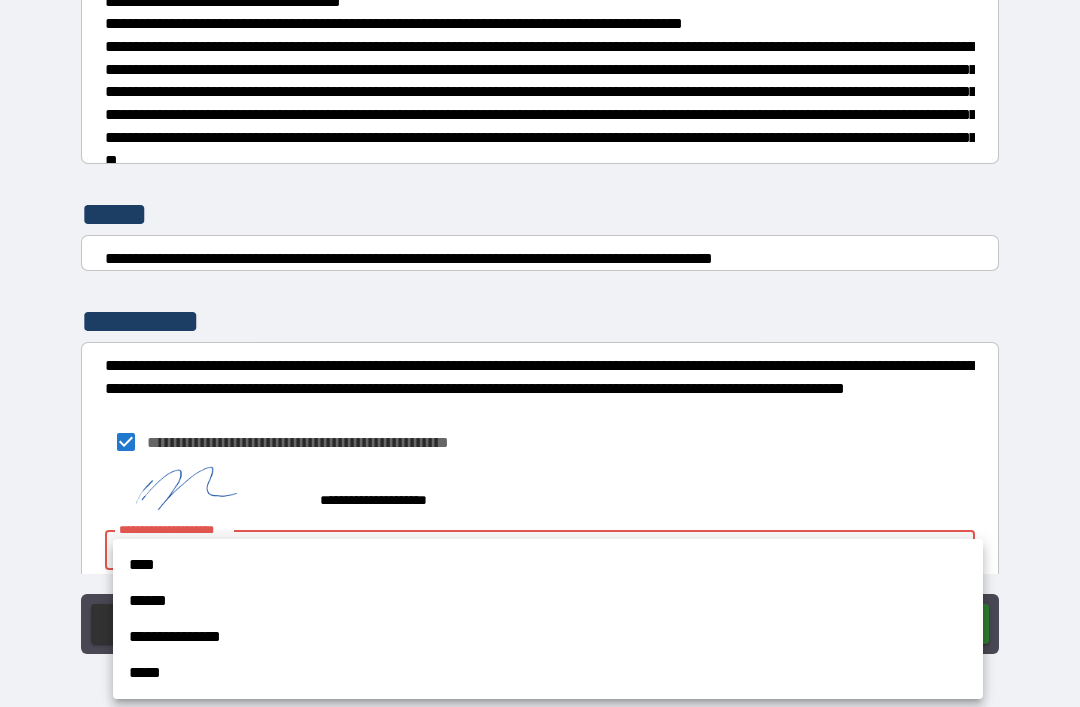 click on "**********" at bounding box center (548, 637) 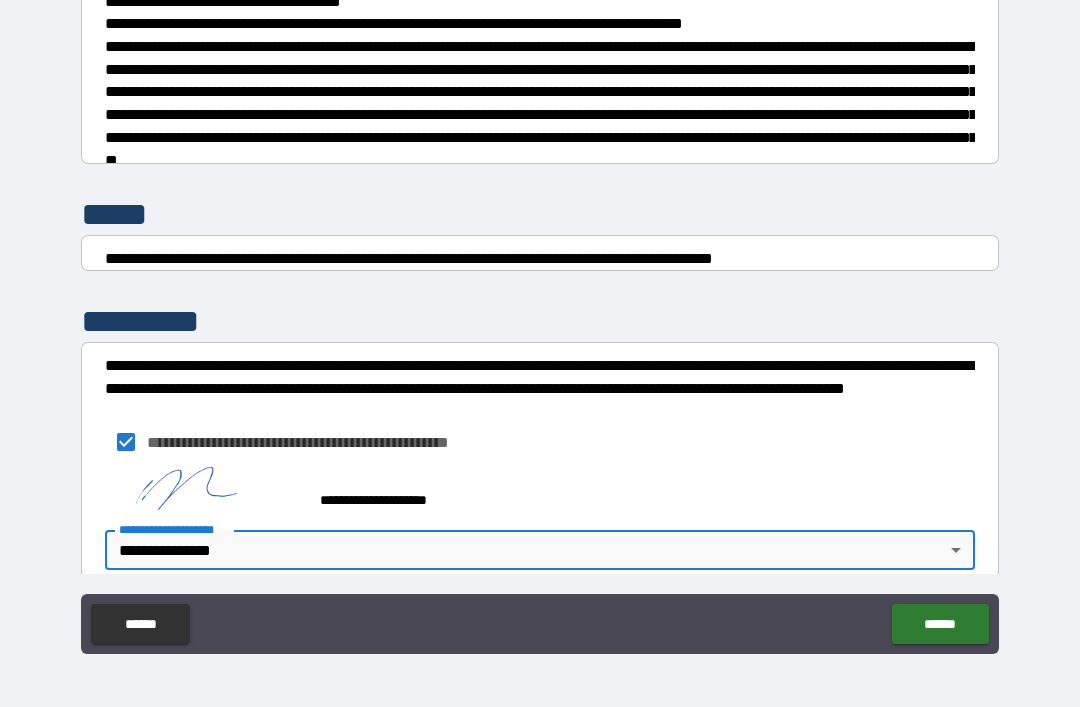 click on "******" at bounding box center (940, 624) 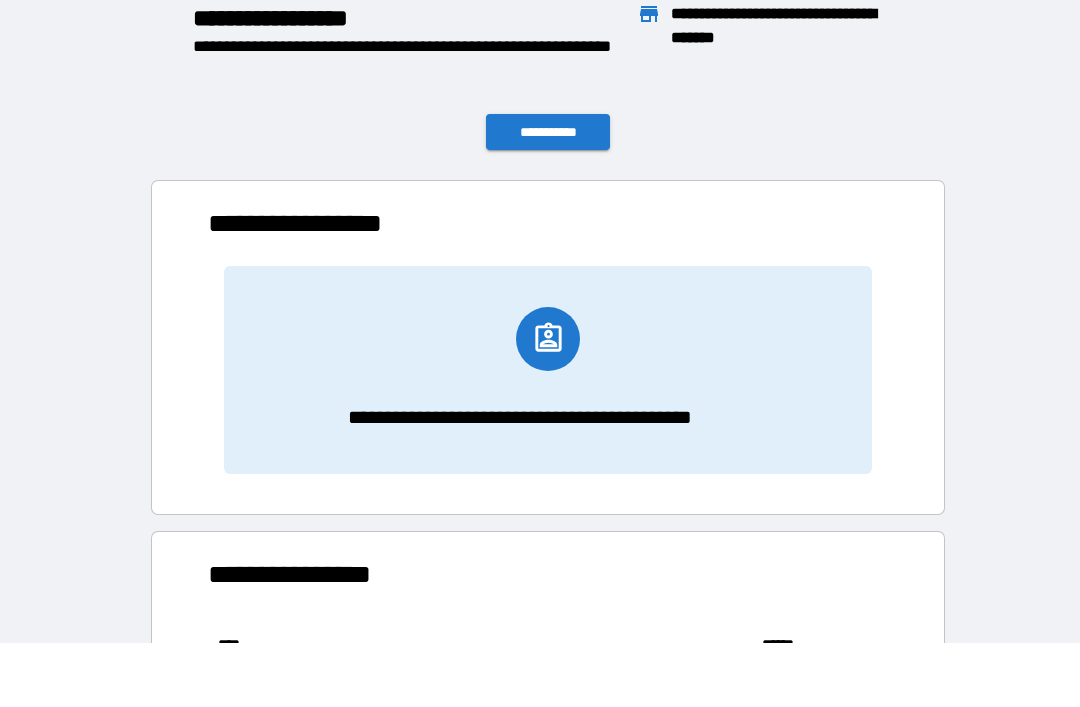 scroll, scrollTop: 1, scrollLeft: 1, axis: both 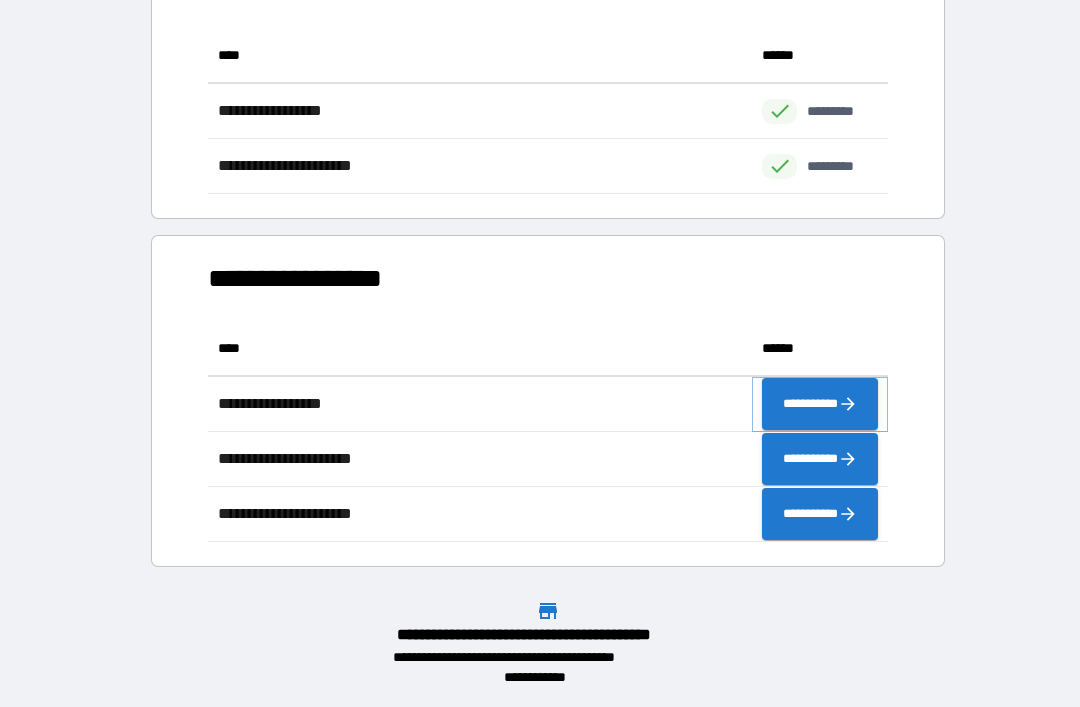 click 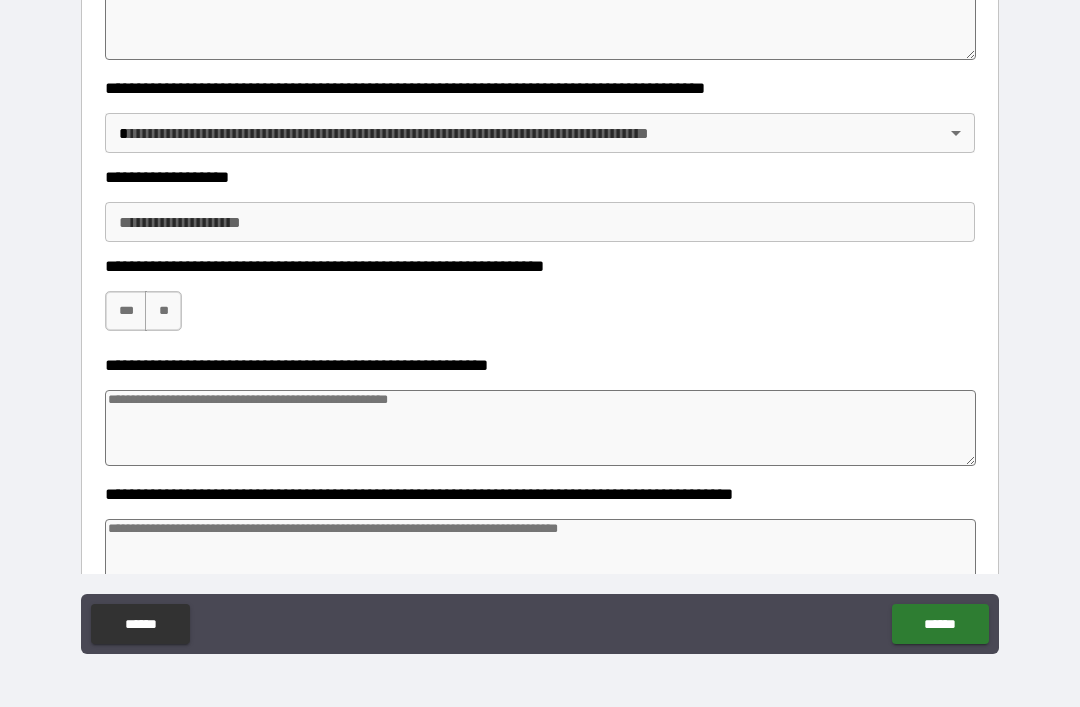 scroll, scrollTop: 488, scrollLeft: 0, axis: vertical 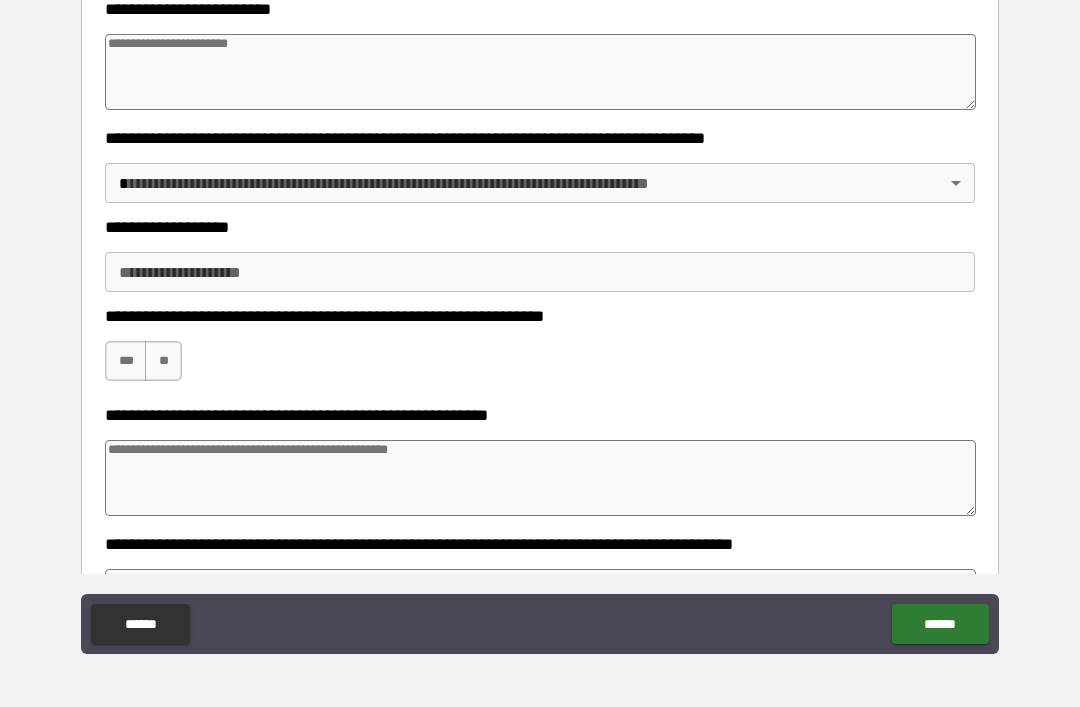 click on "**********" at bounding box center (540, 321) 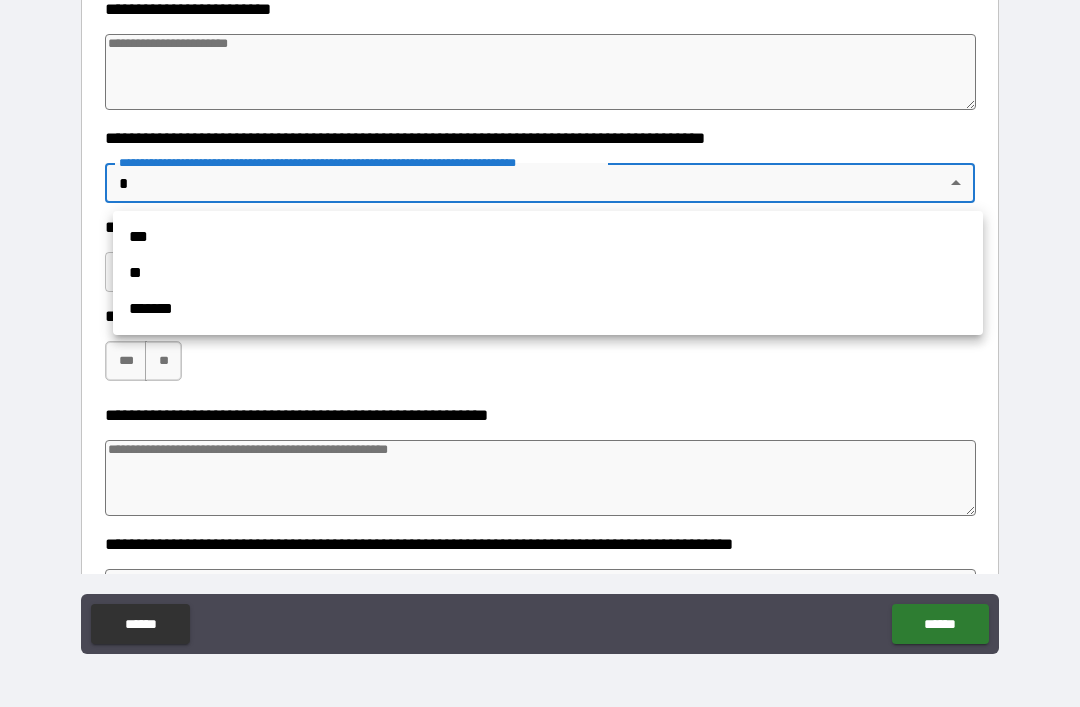 click on "**" at bounding box center (548, 273) 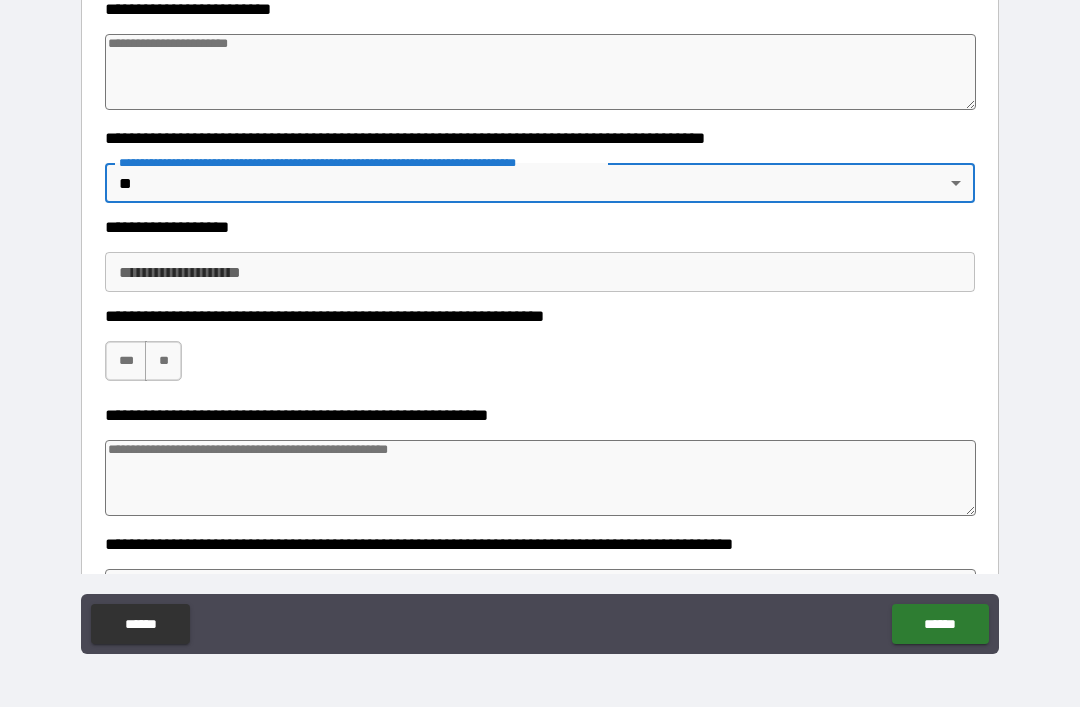 click on "**********" at bounding box center [540, 272] 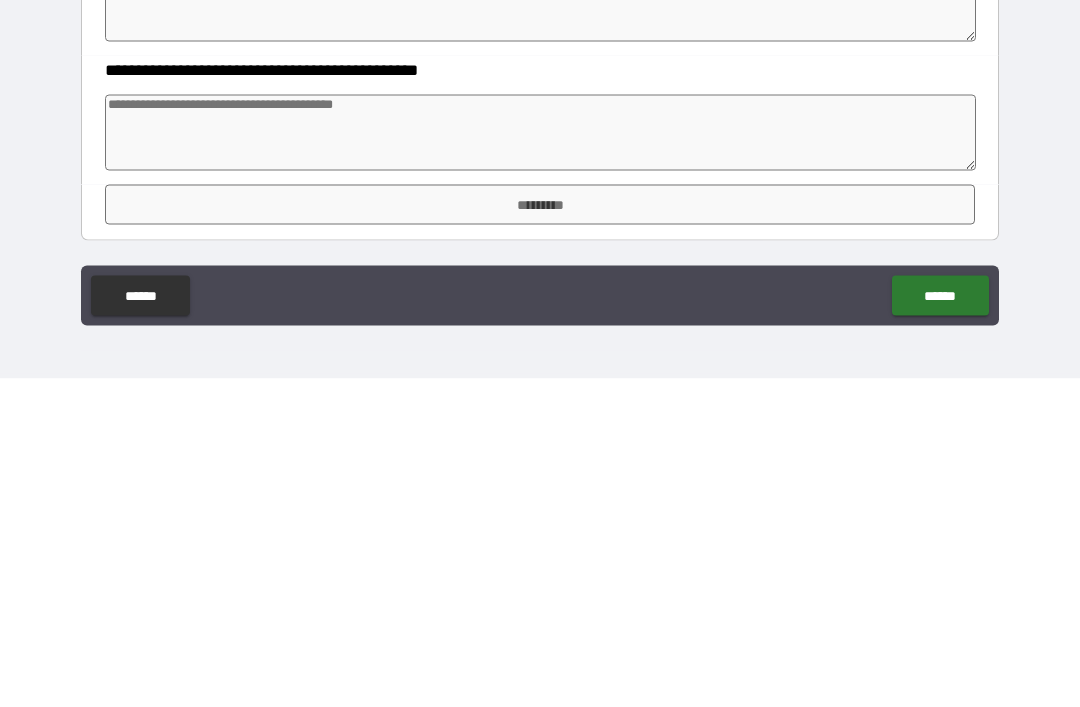 scroll, scrollTop: 763, scrollLeft: 0, axis: vertical 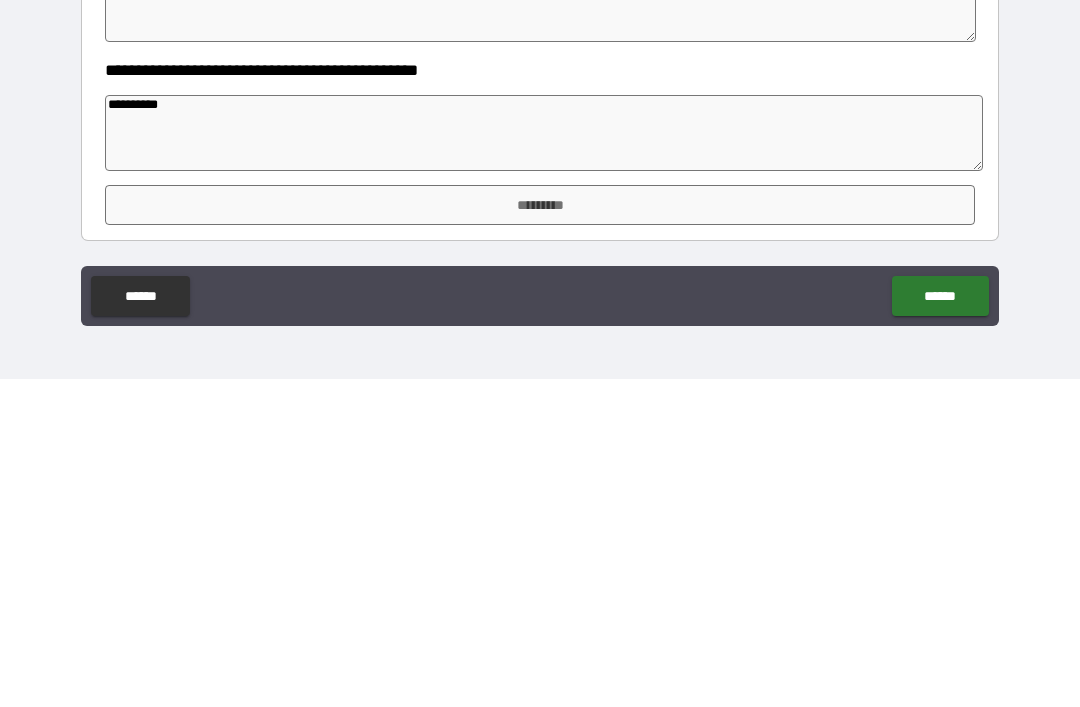 click on "******" at bounding box center [940, 624] 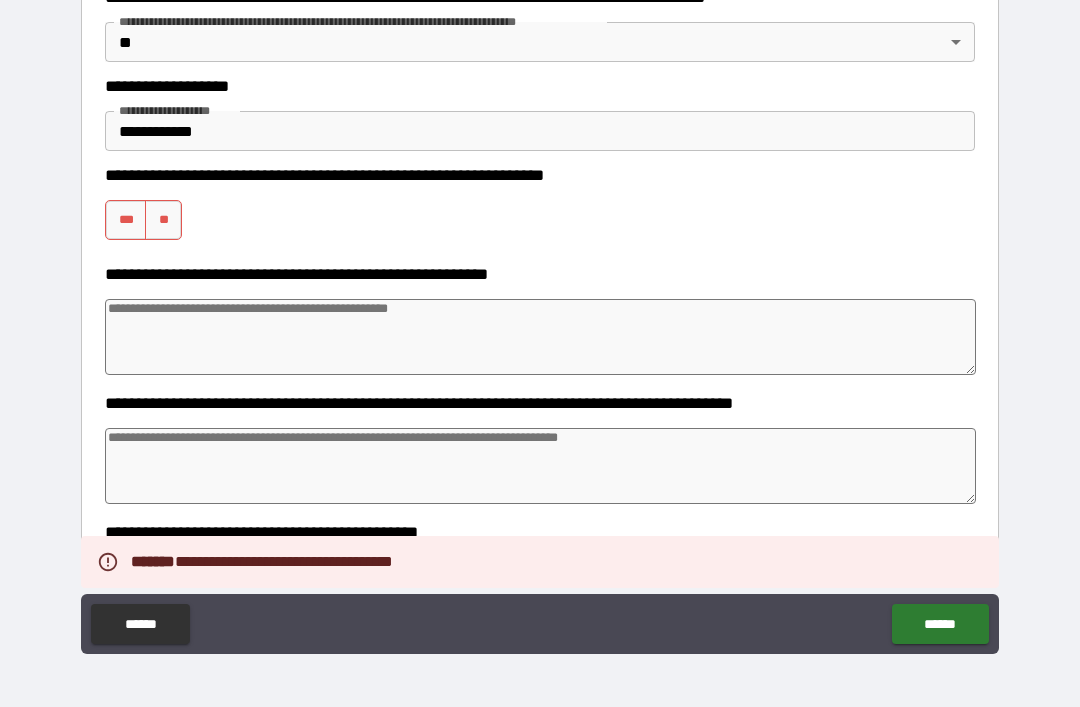 scroll, scrollTop: 590, scrollLeft: 0, axis: vertical 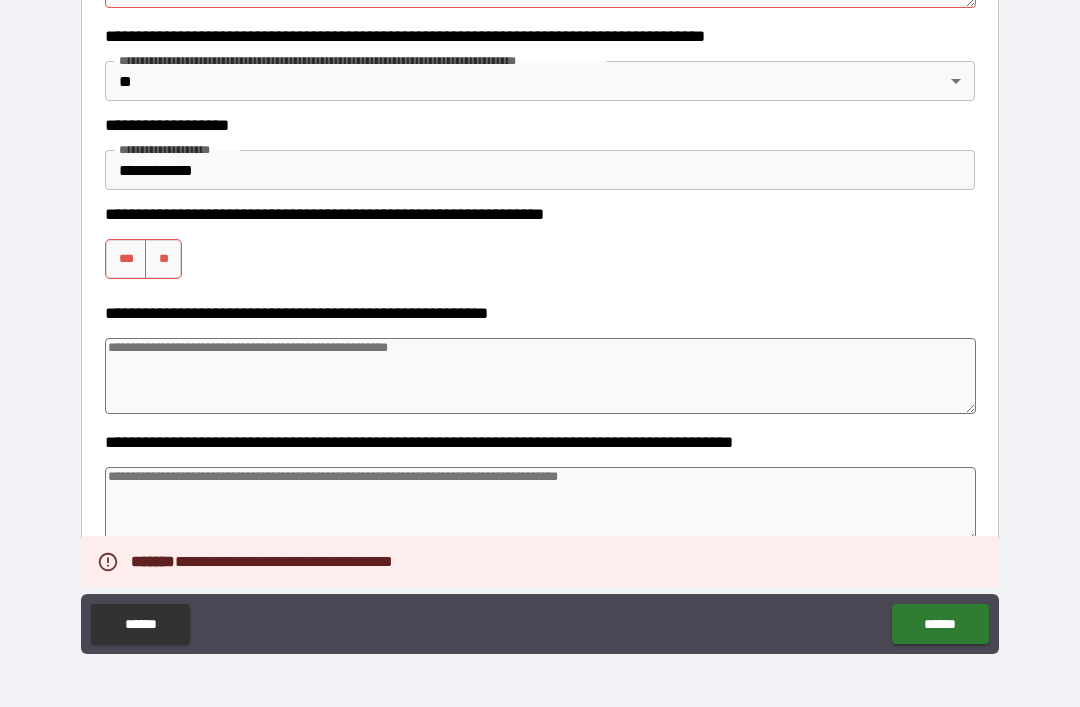 click on "***" at bounding box center [126, 259] 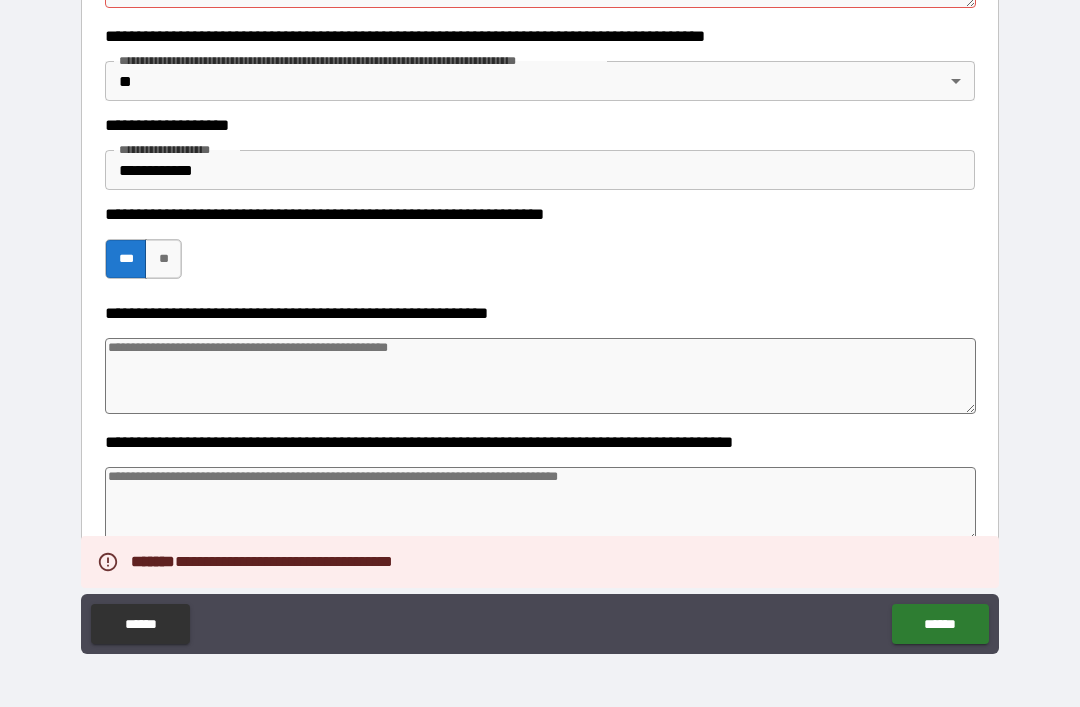 click on "******" at bounding box center (940, 624) 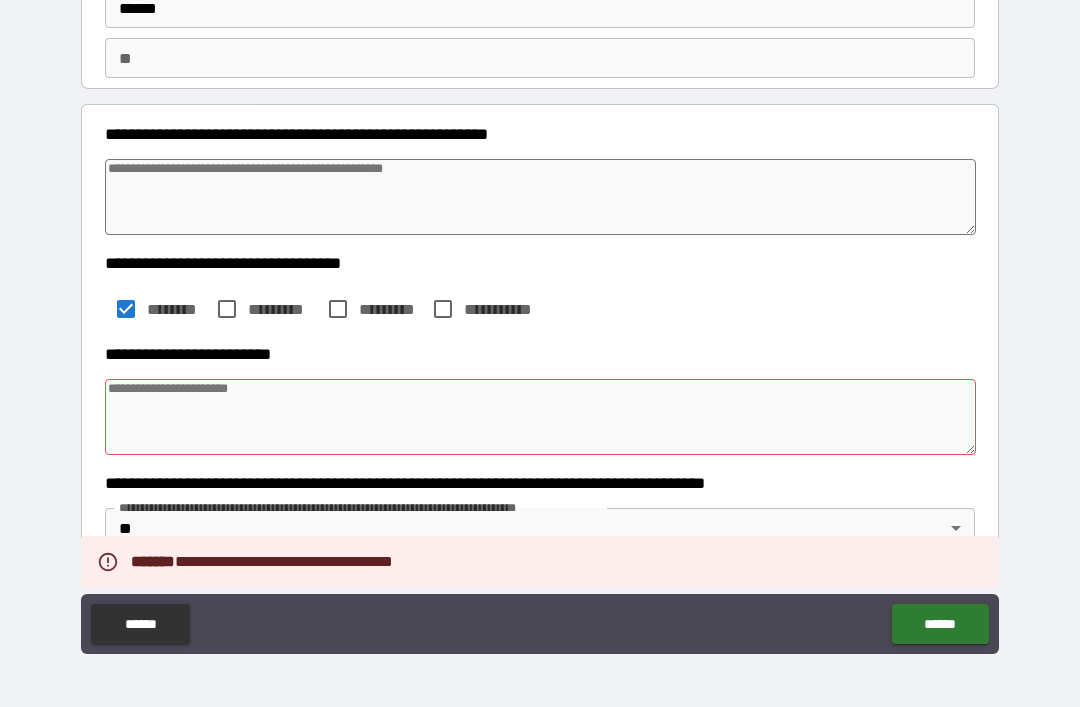 scroll, scrollTop: 280, scrollLeft: 0, axis: vertical 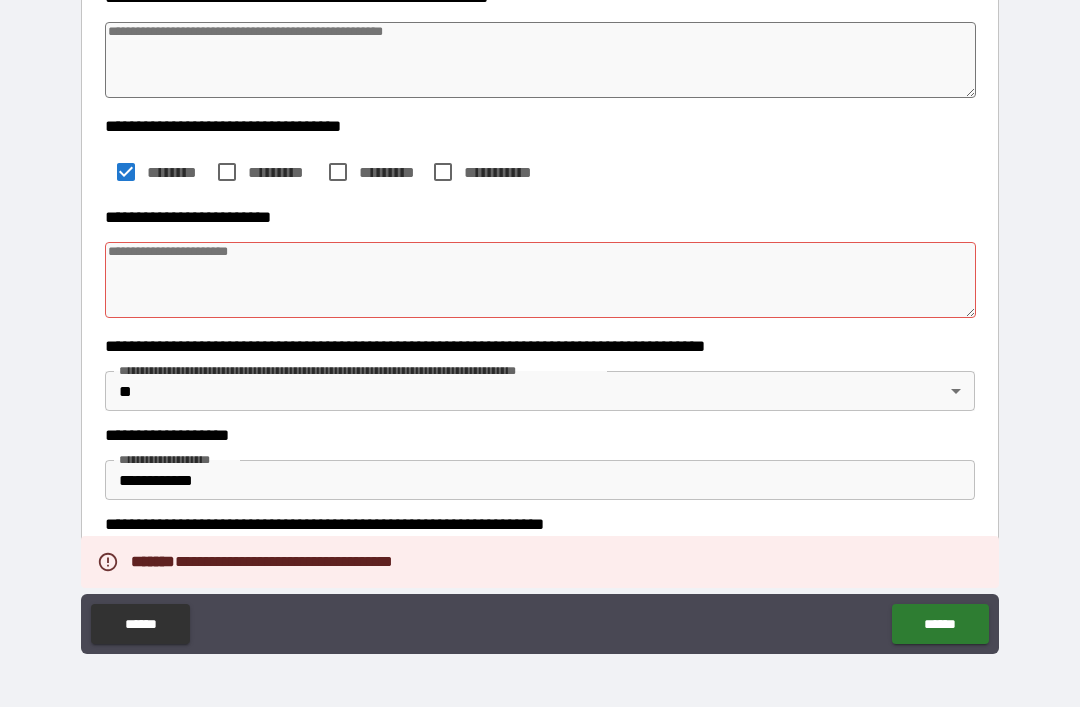 click at bounding box center [540, 280] 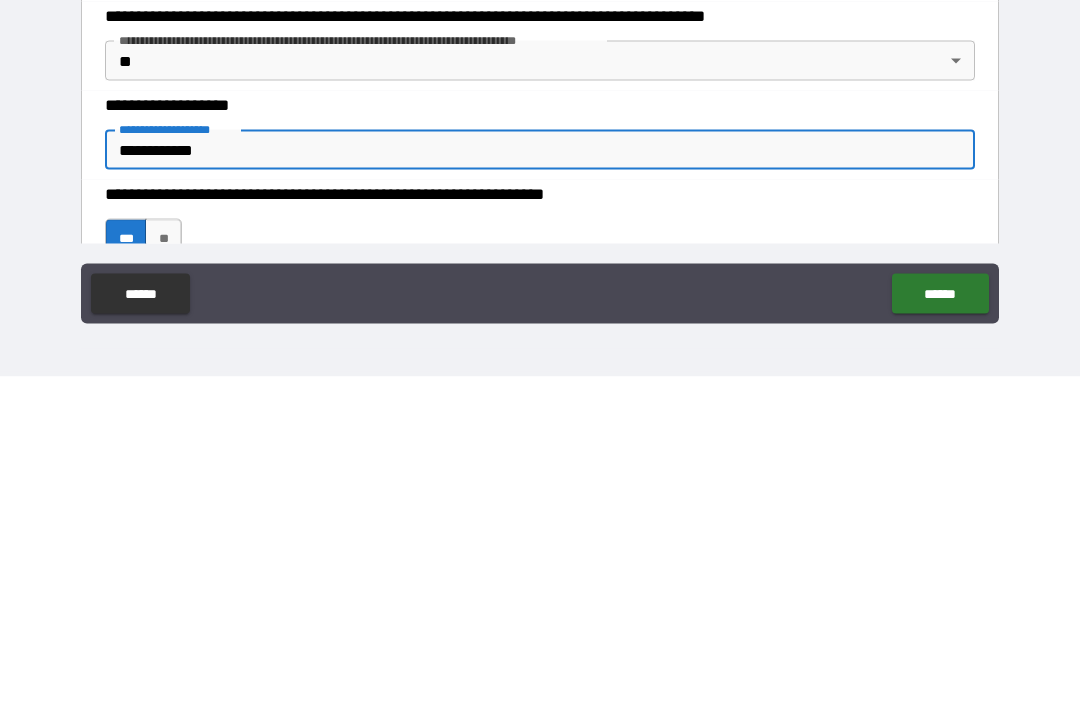 click on "******" at bounding box center (940, 624) 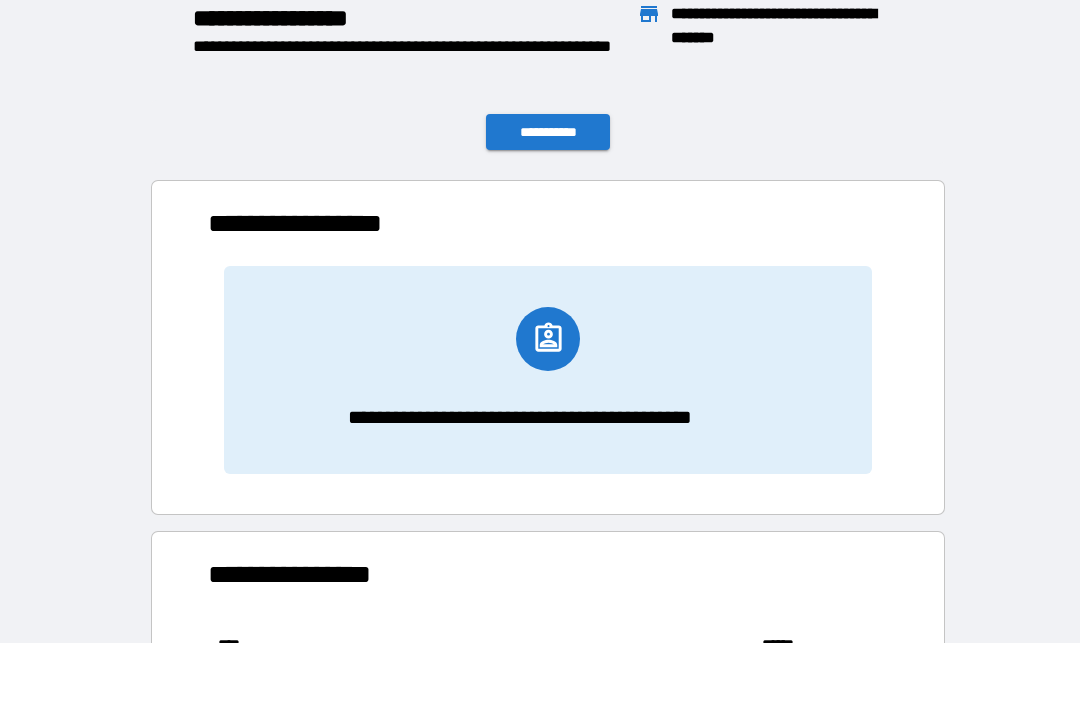 scroll, scrollTop: 166, scrollLeft: 680, axis: both 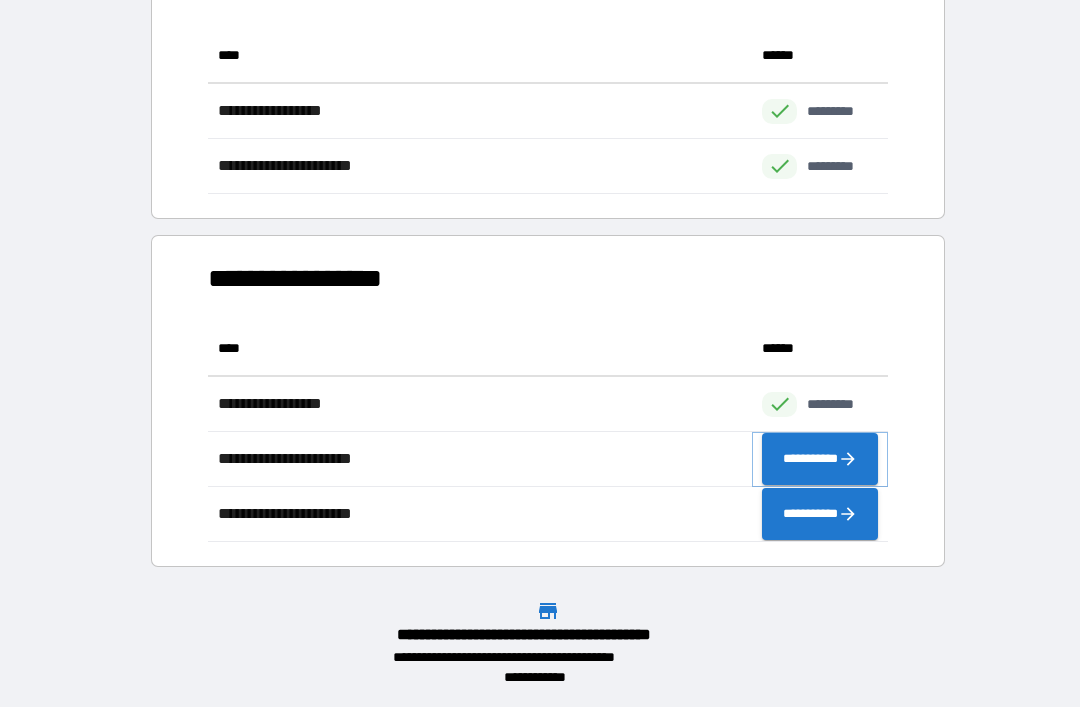 click on "**********" at bounding box center [820, 459] 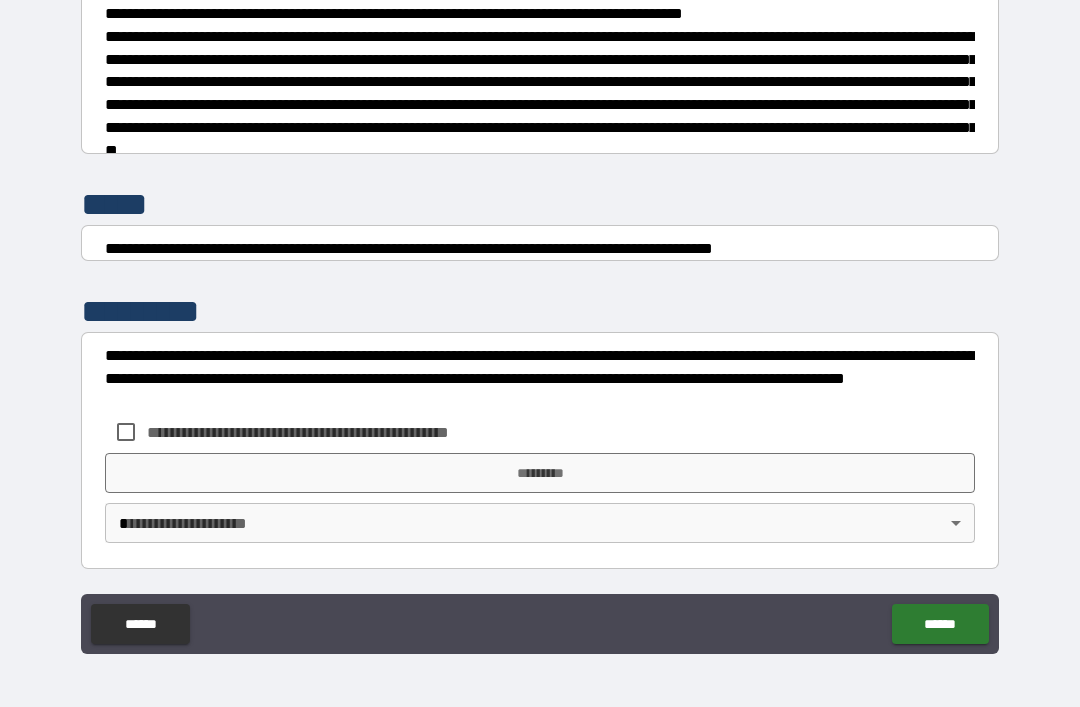 scroll, scrollTop: 7448, scrollLeft: 0, axis: vertical 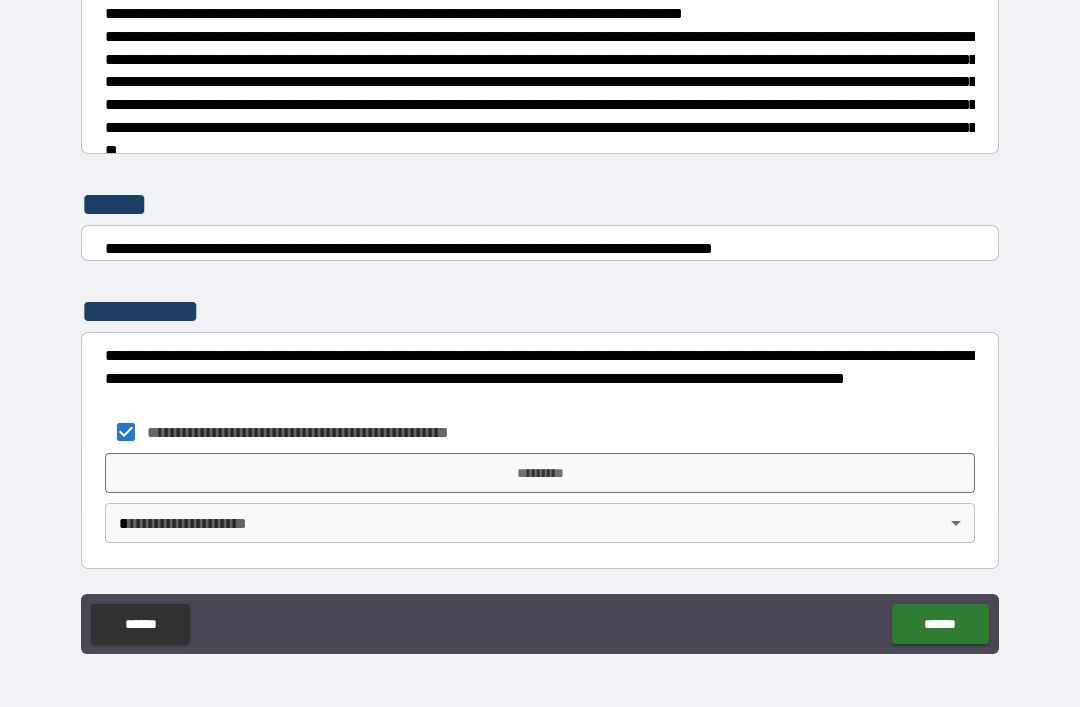 click on "*********" at bounding box center [540, 473] 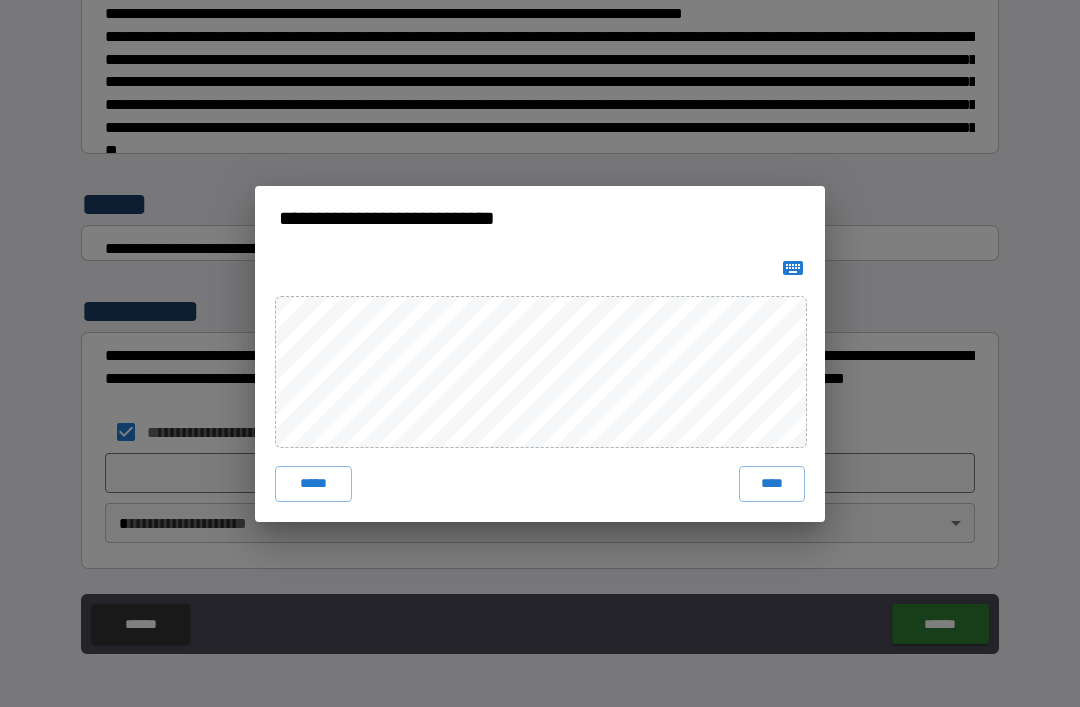 click on "****" at bounding box center (772, 484) 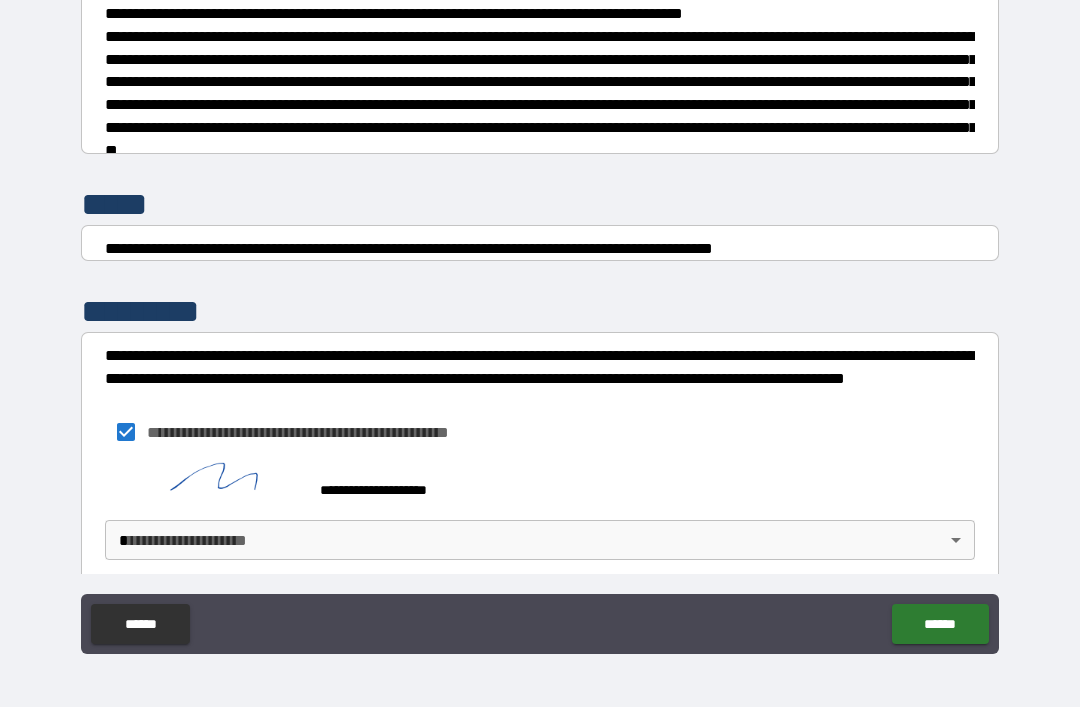 scroll, scrollTop: 7438, scrollLeft: 0, axis: vertical 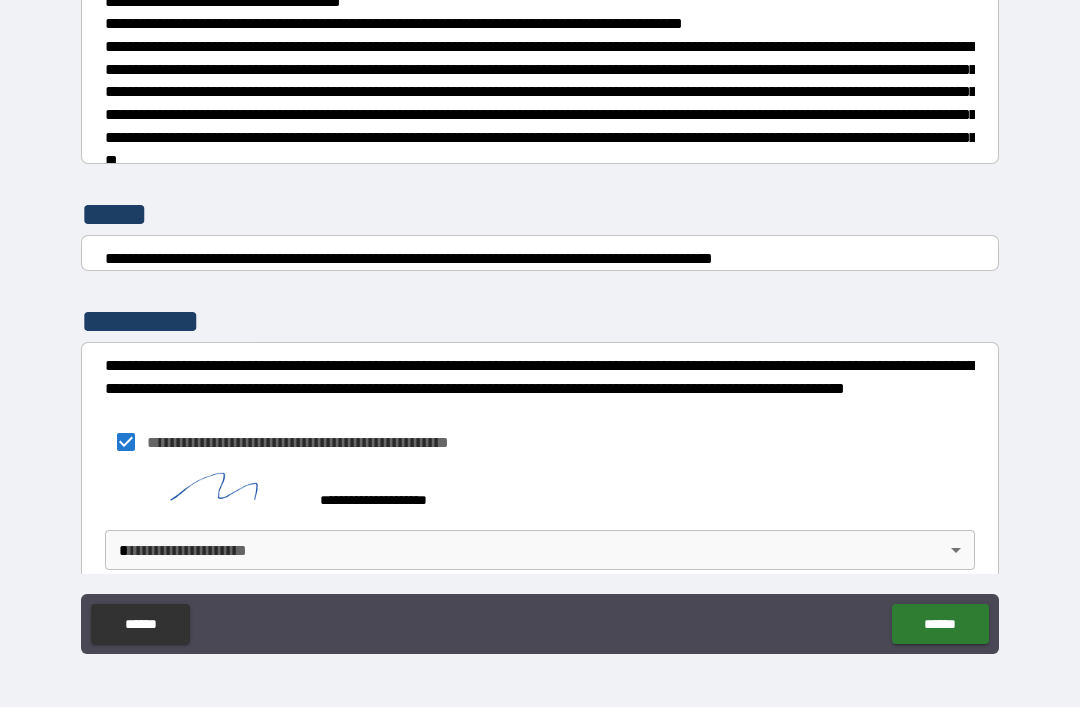 click on "**********" at bounding box center [540, 321] 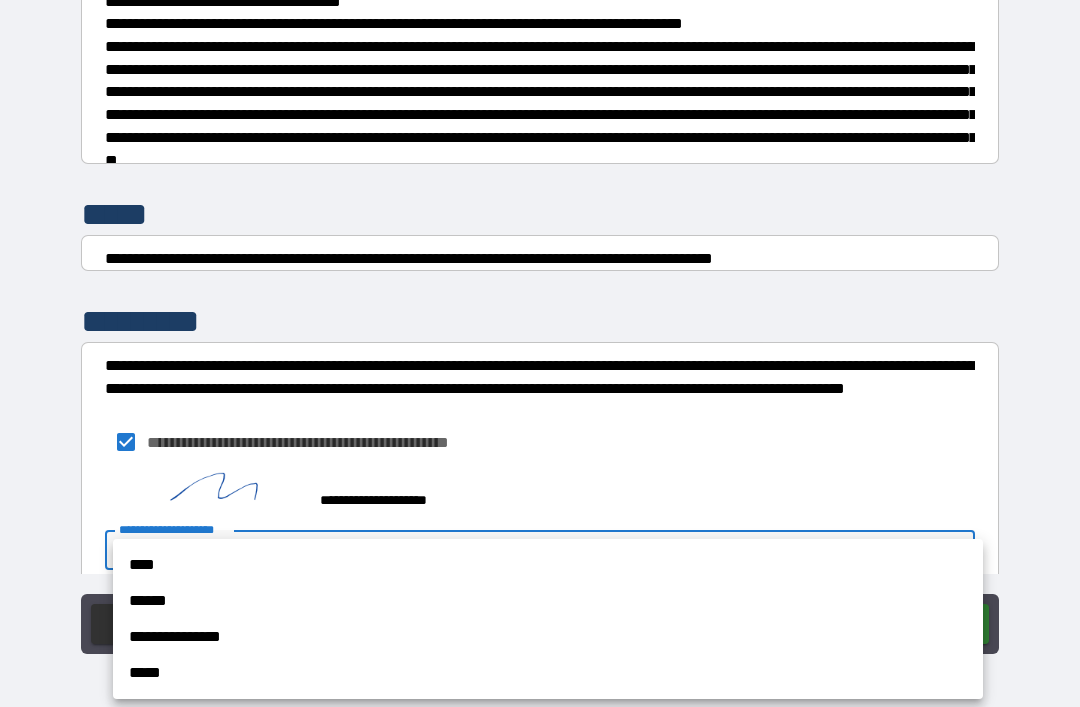 click on "**********" at bounding box center [548, 637] 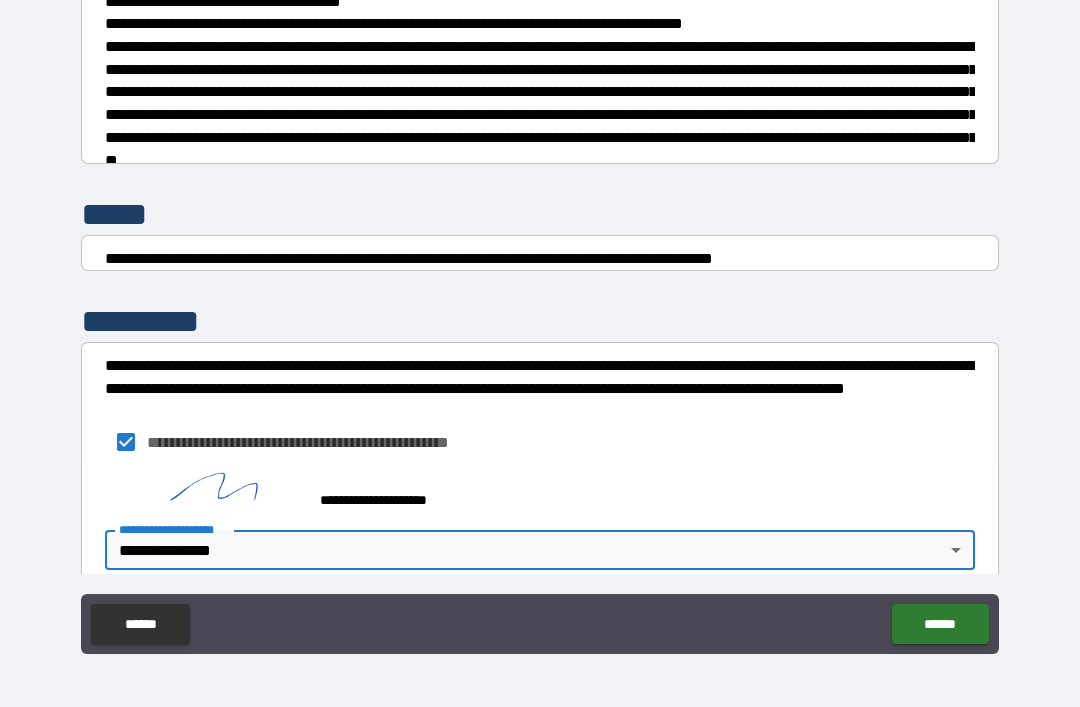 click on "******" at bounding box center (940, 624) 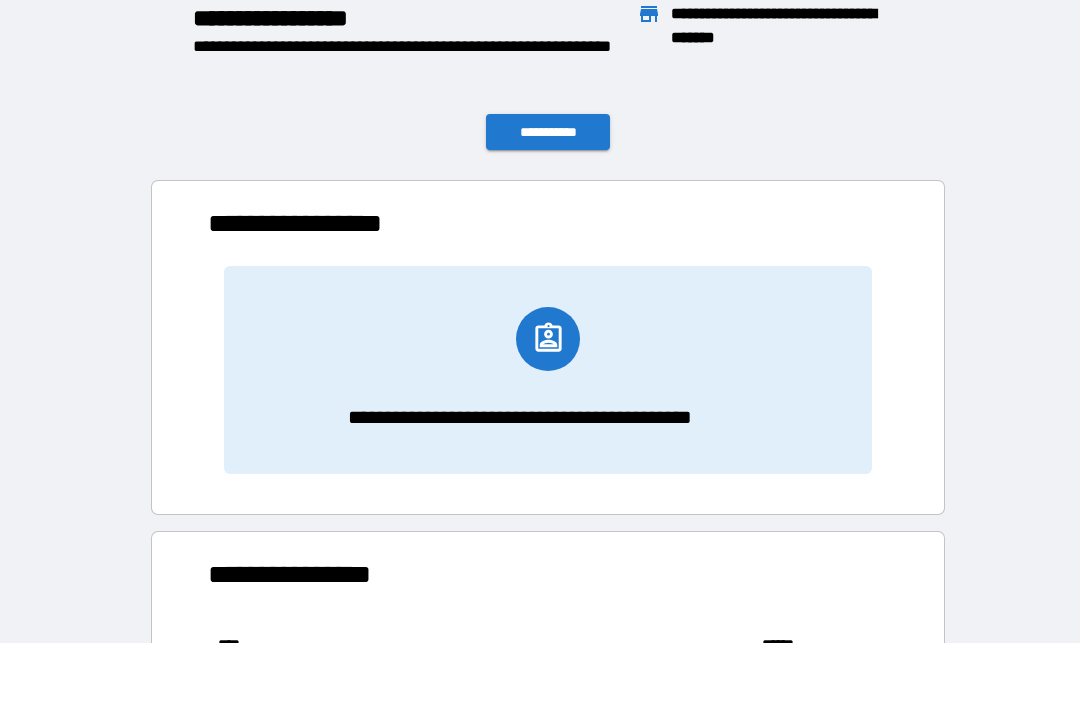 scroll, scrollTop: 166, scrollLeft: 680, axis: both 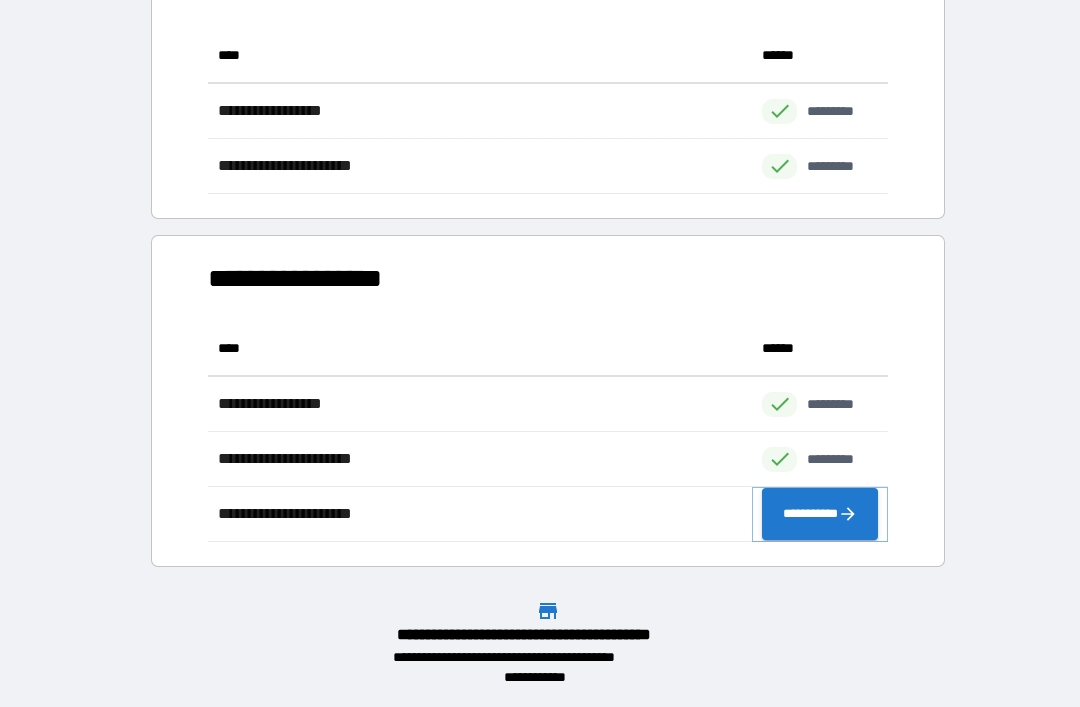 click on "**********" at bounding box center [820, 514] 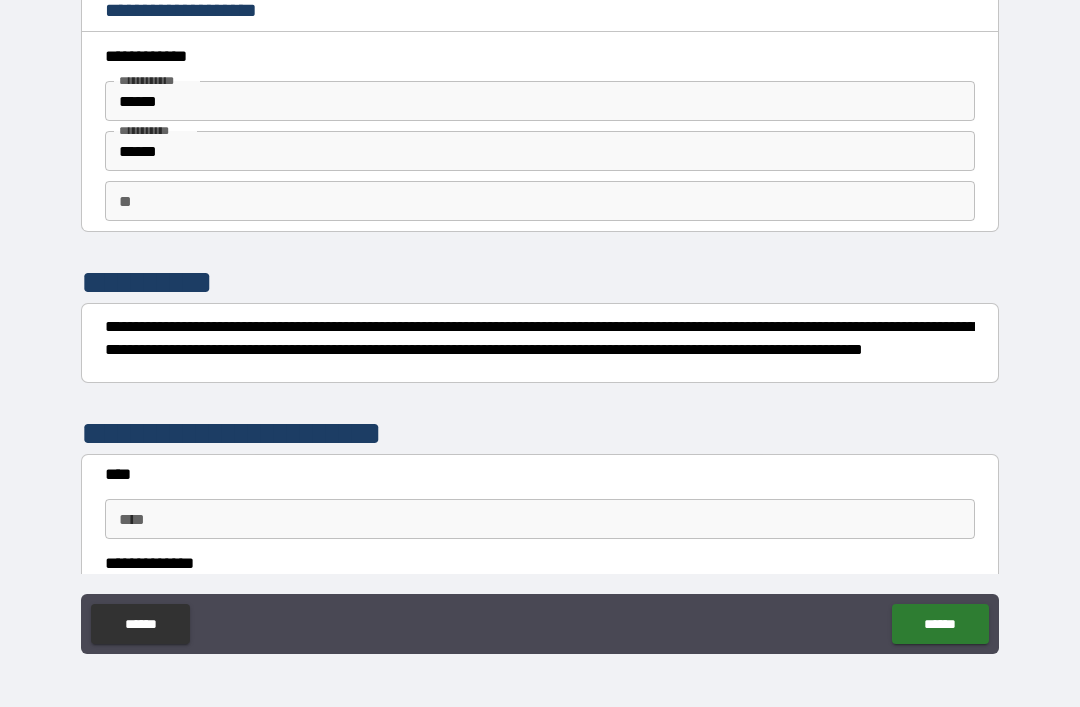 click on "******" at bounding box center [940, 624] 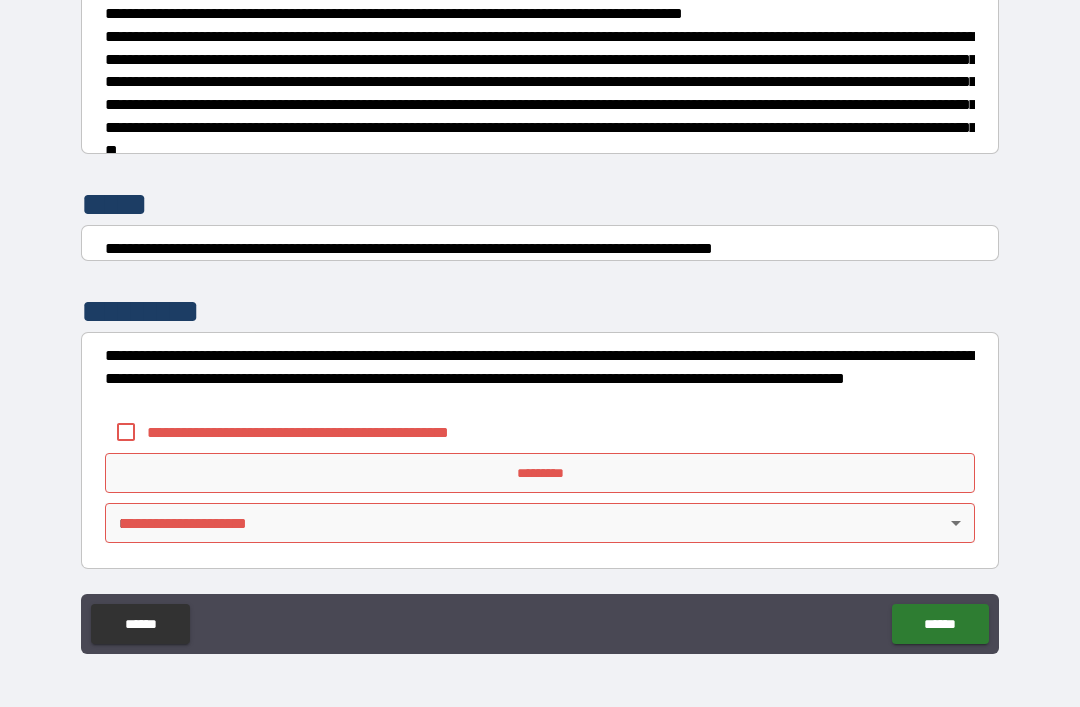 scroll, scrollTop: 7448, scrollLeft: 0, axis: vertical 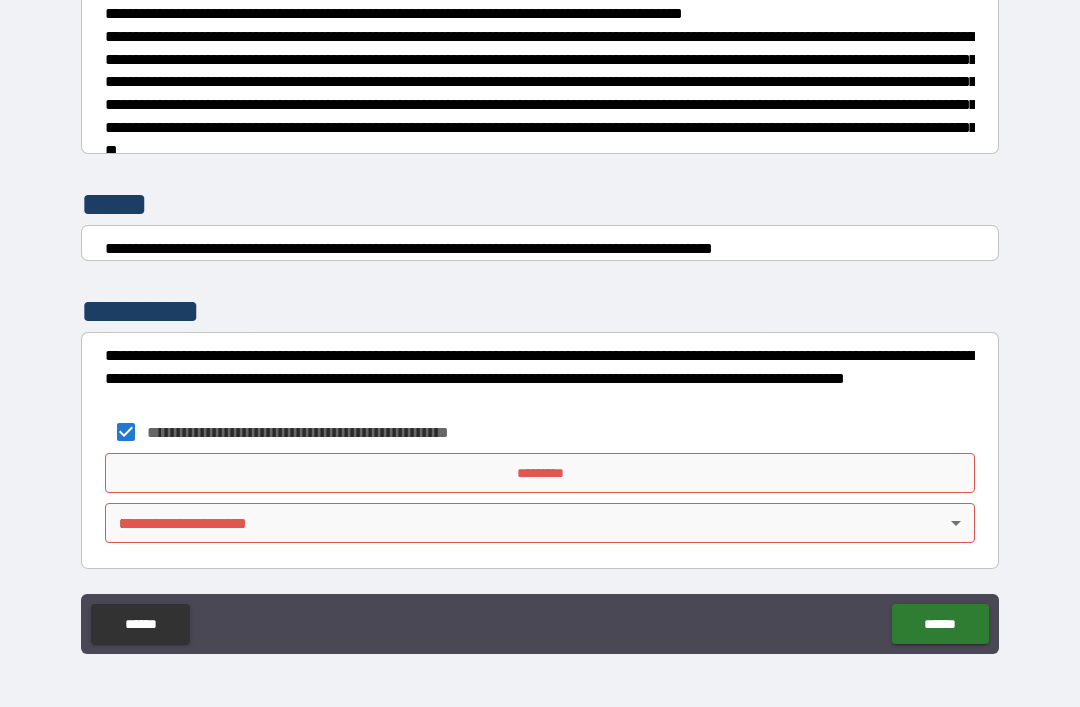 click on "*********" at bounding box center [540, 473] 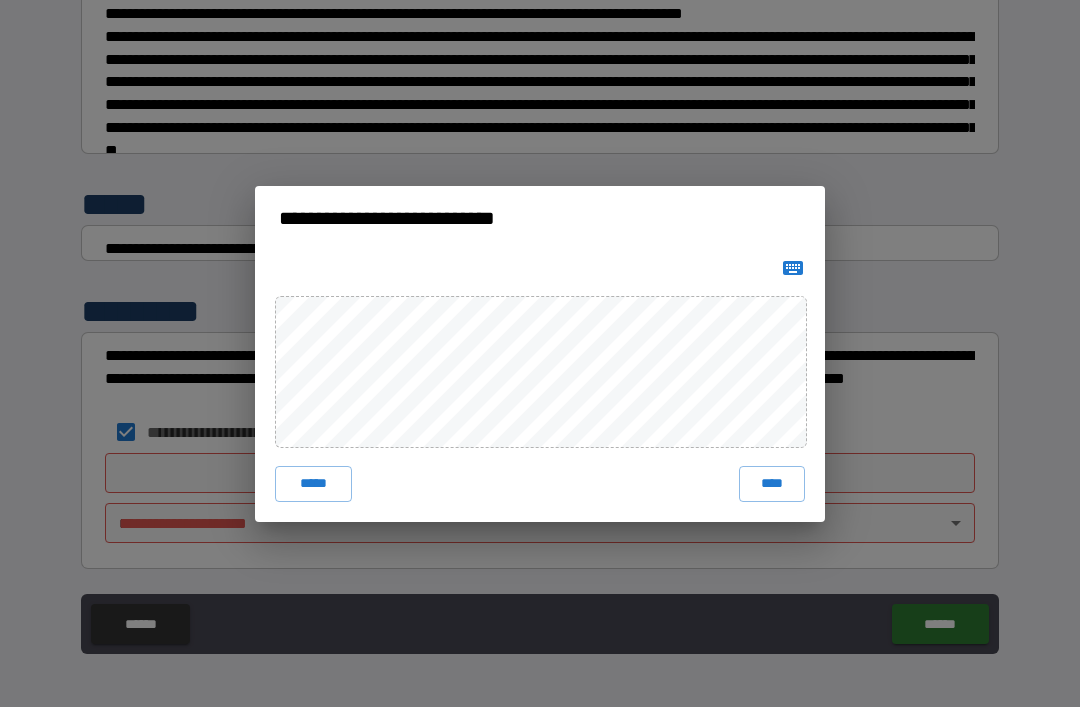 click on "****" at bounding box center (772, 484) 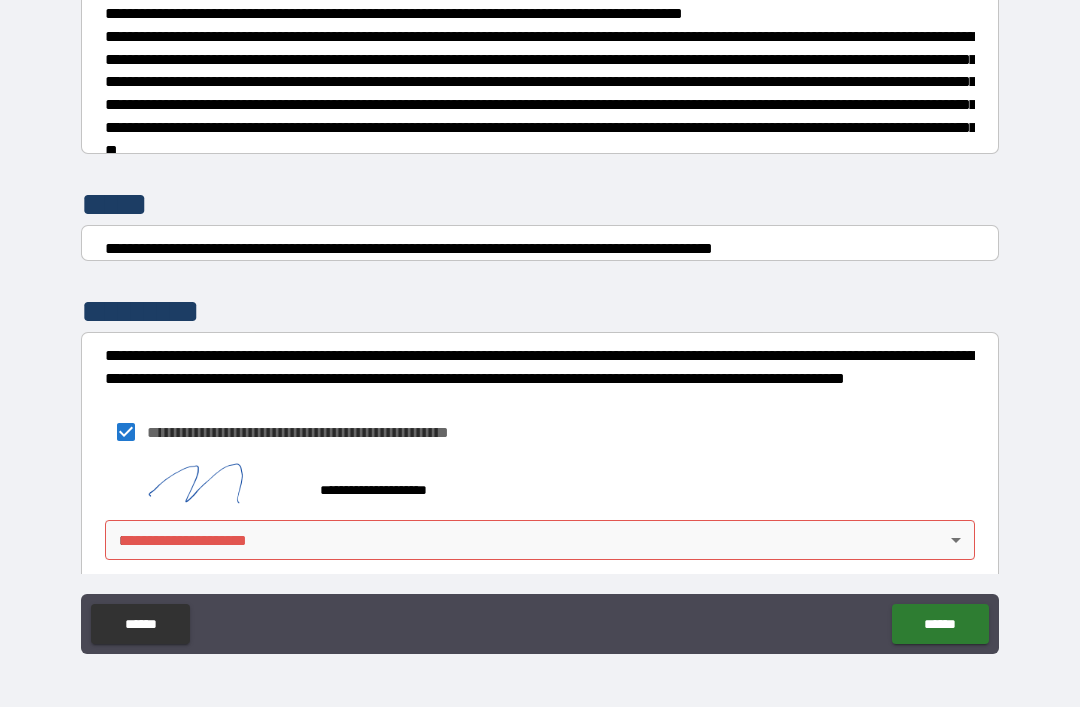 click on "**********" at bounding box center [540, 321] 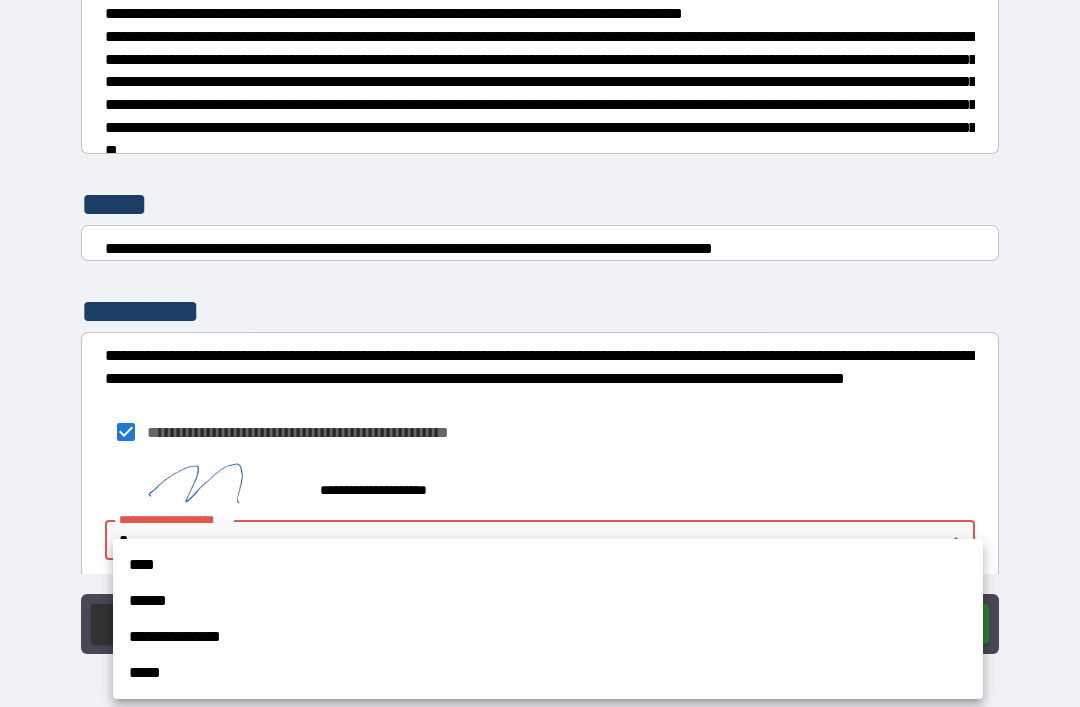 click on "**********" at bounding box center (548, 637) 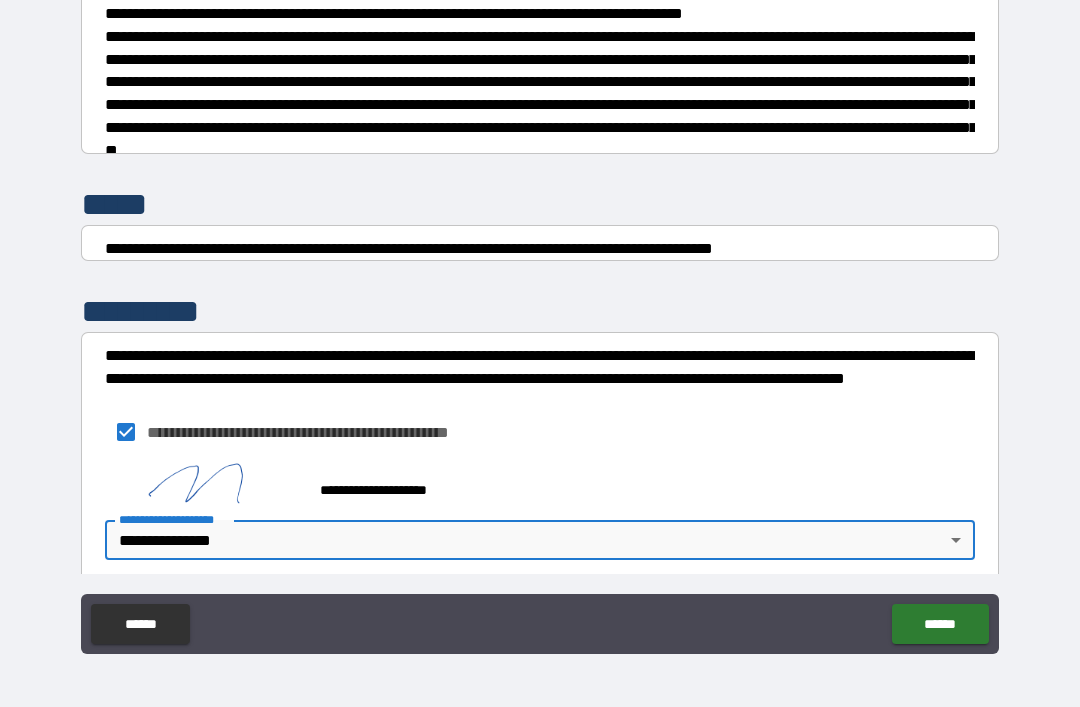 click on "******" at bounding box center (940, 624) 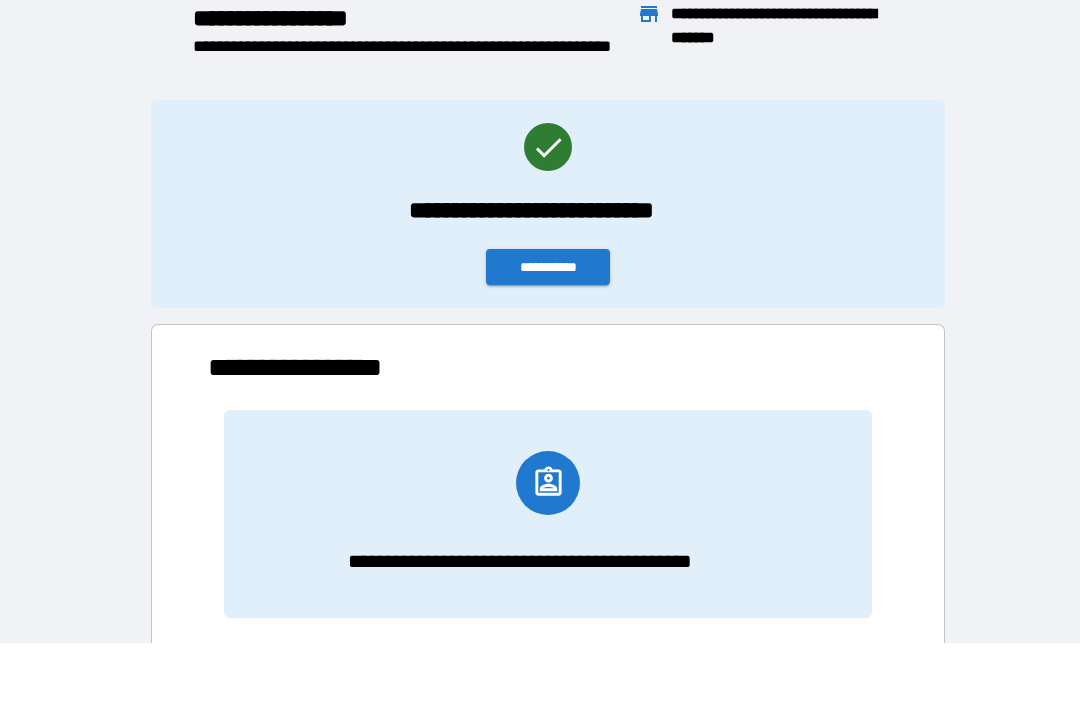 scroll, scrollTop: 1, scrollLeft: 1, axis: both 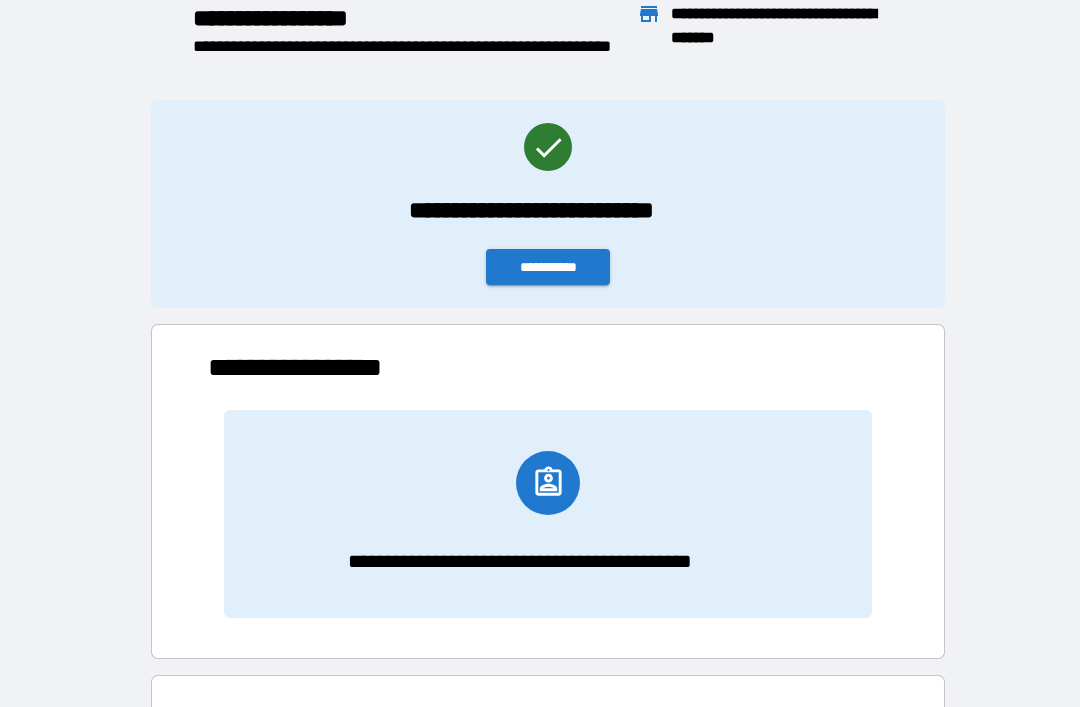click on "**********" at bounding box center (548, 267) 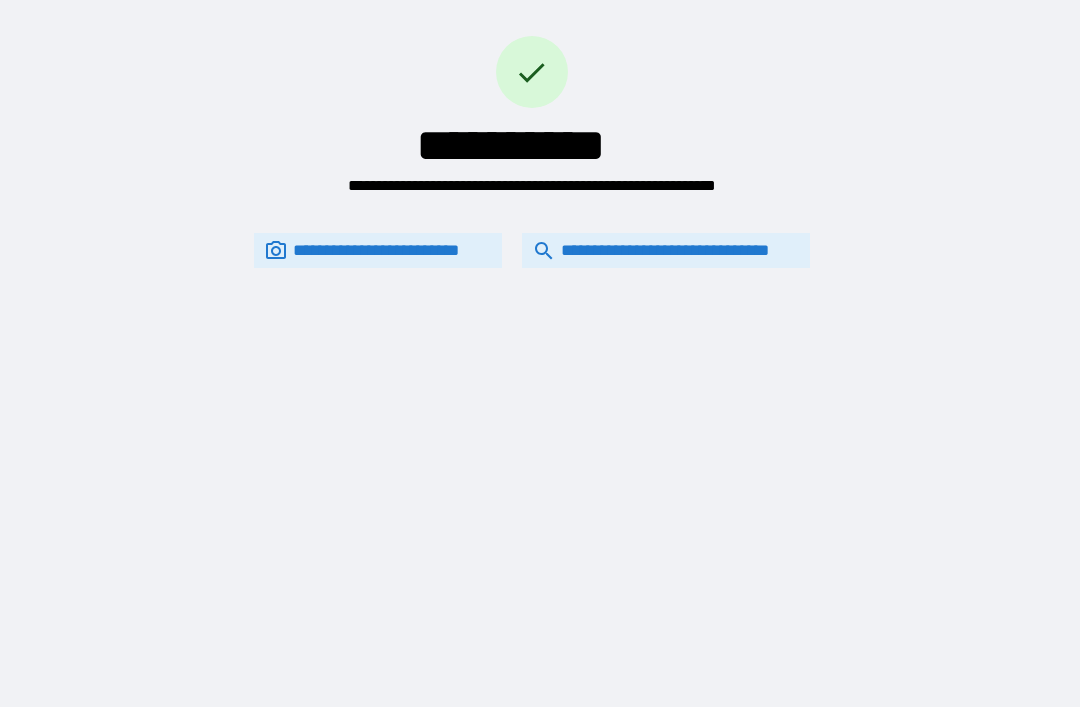 click on "**********" at bounding box center [666, 250] 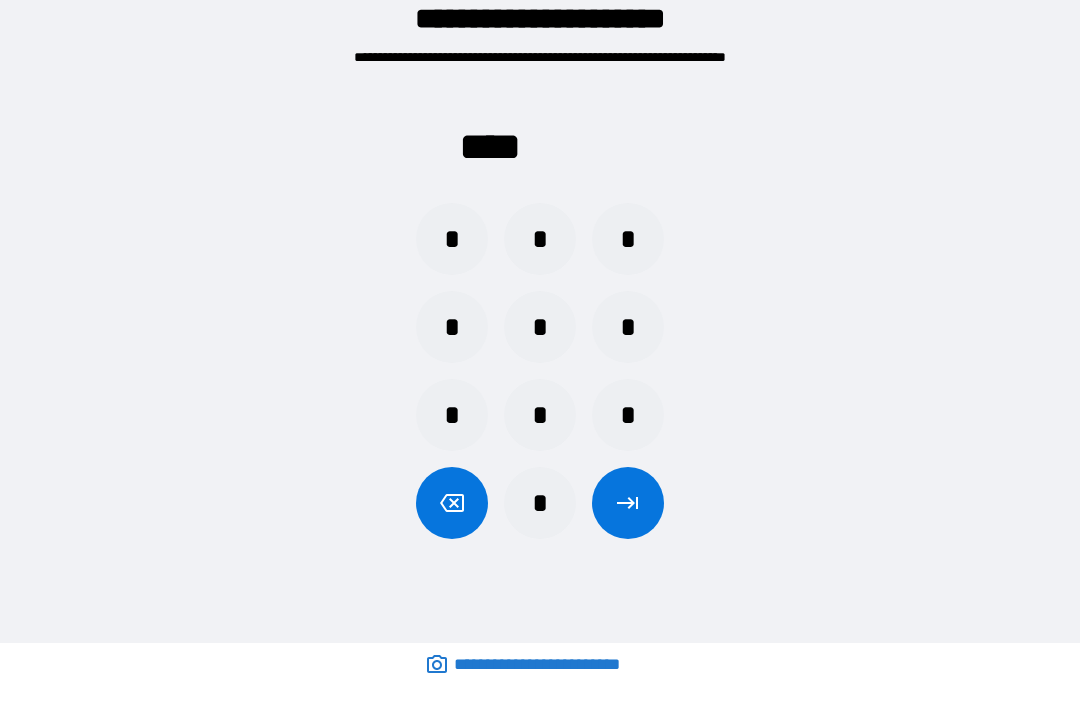 click on "*" at bounding box center (540, 239) 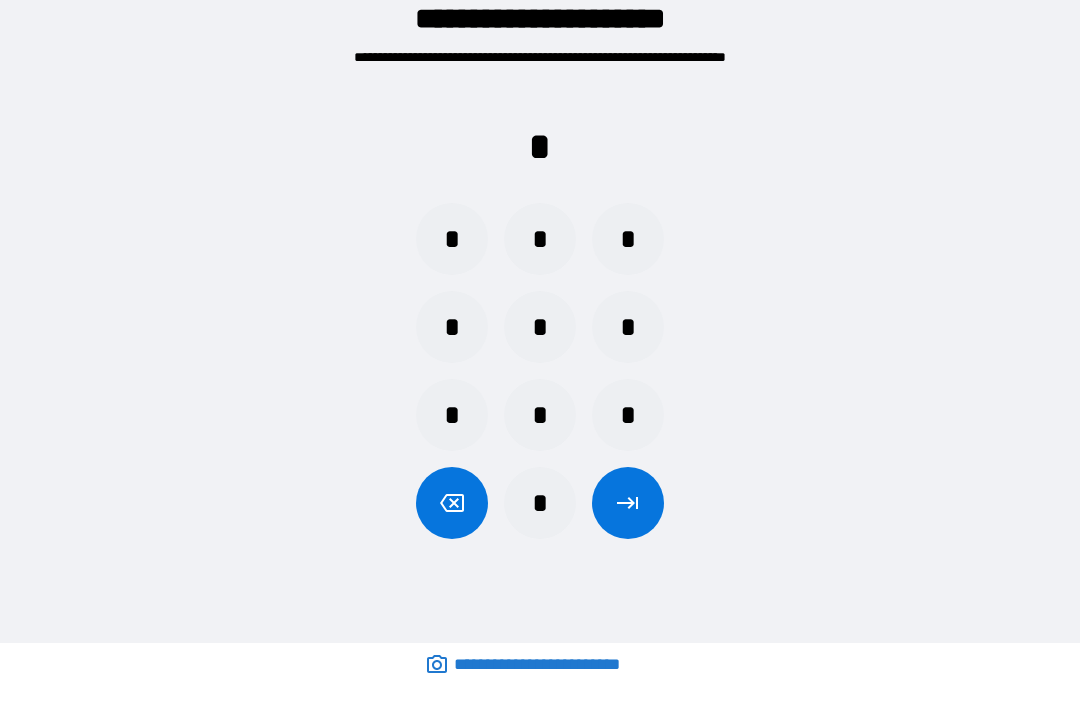 click on "*" at bounding box center [628, 415] 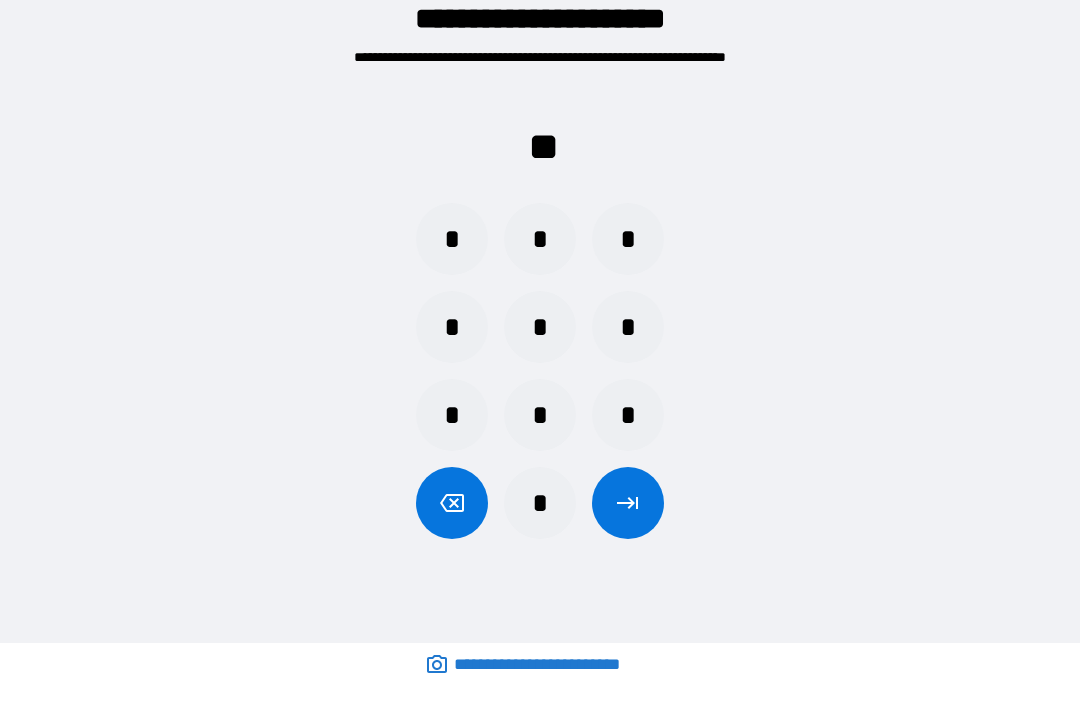 click on "*" at bounding box center [628, 327] 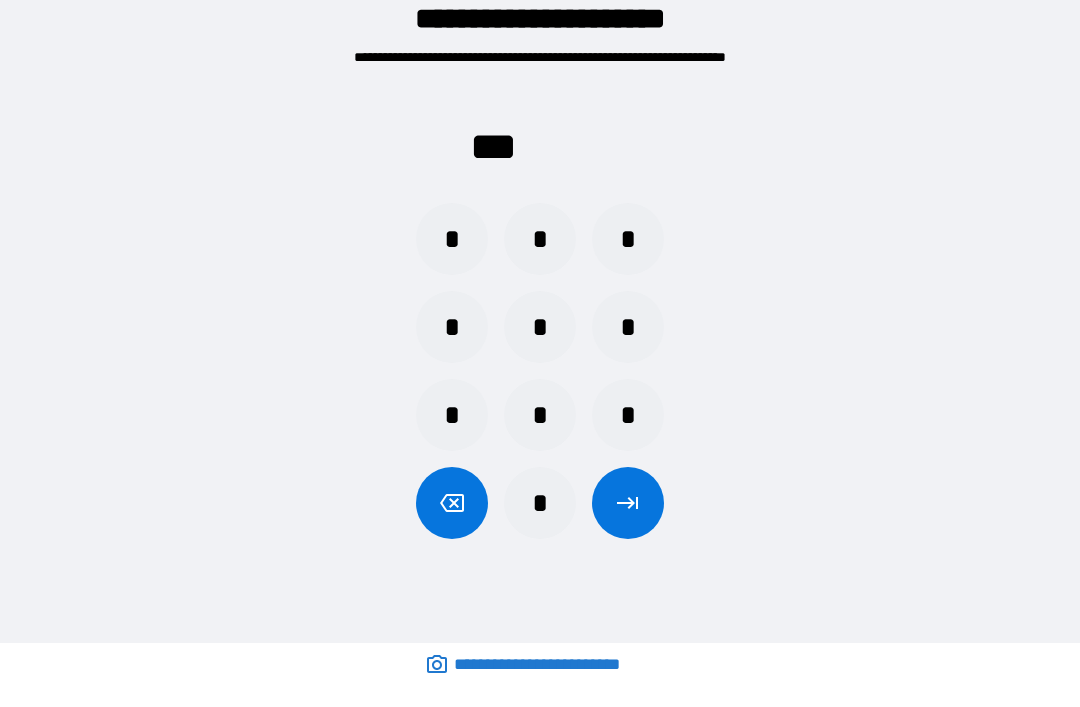 click on "*" at bounding box center [452, 239] 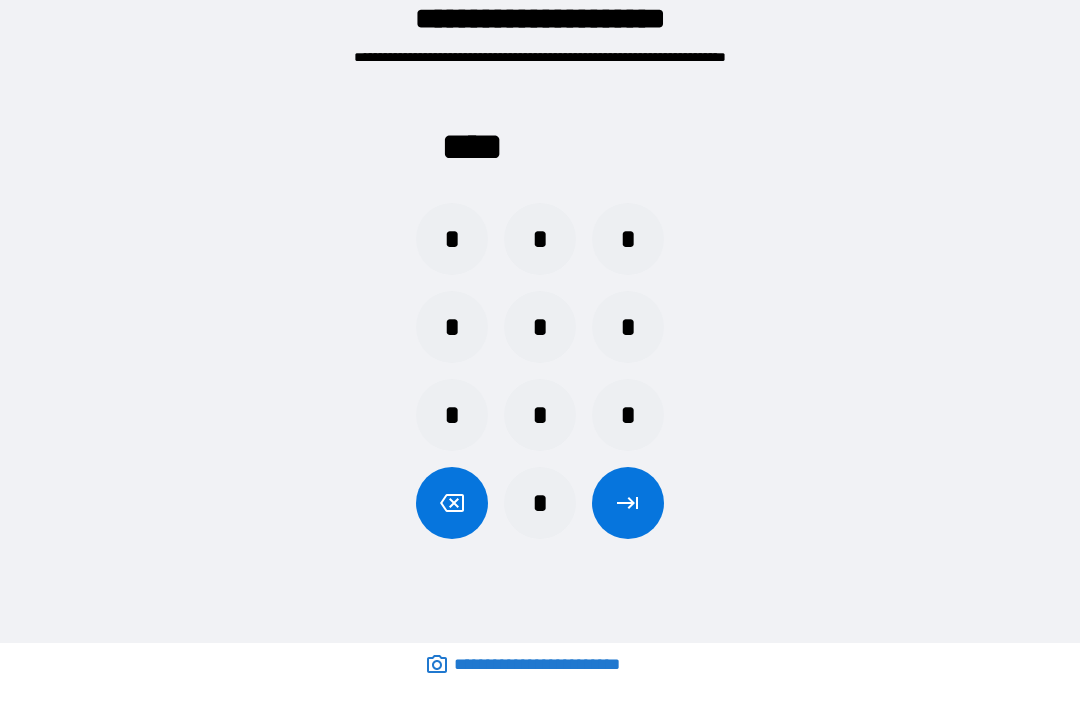 click at bounding box center (628, 503) 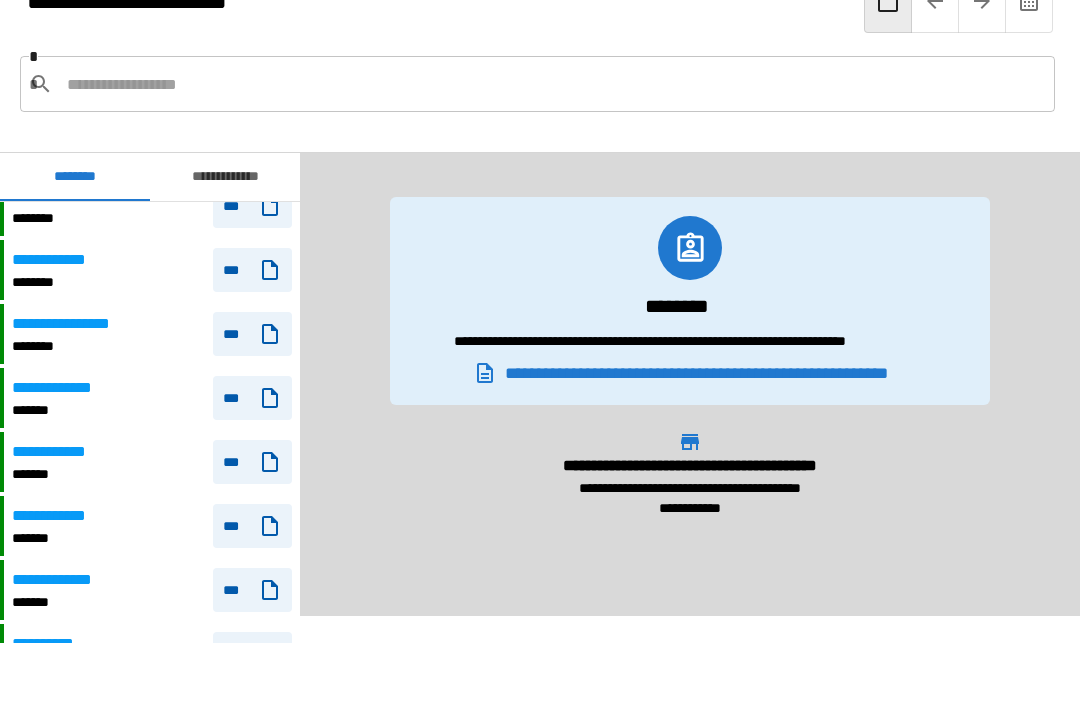 scroll, scrollTop: 440, scrollLeft: 0, axis: vertical 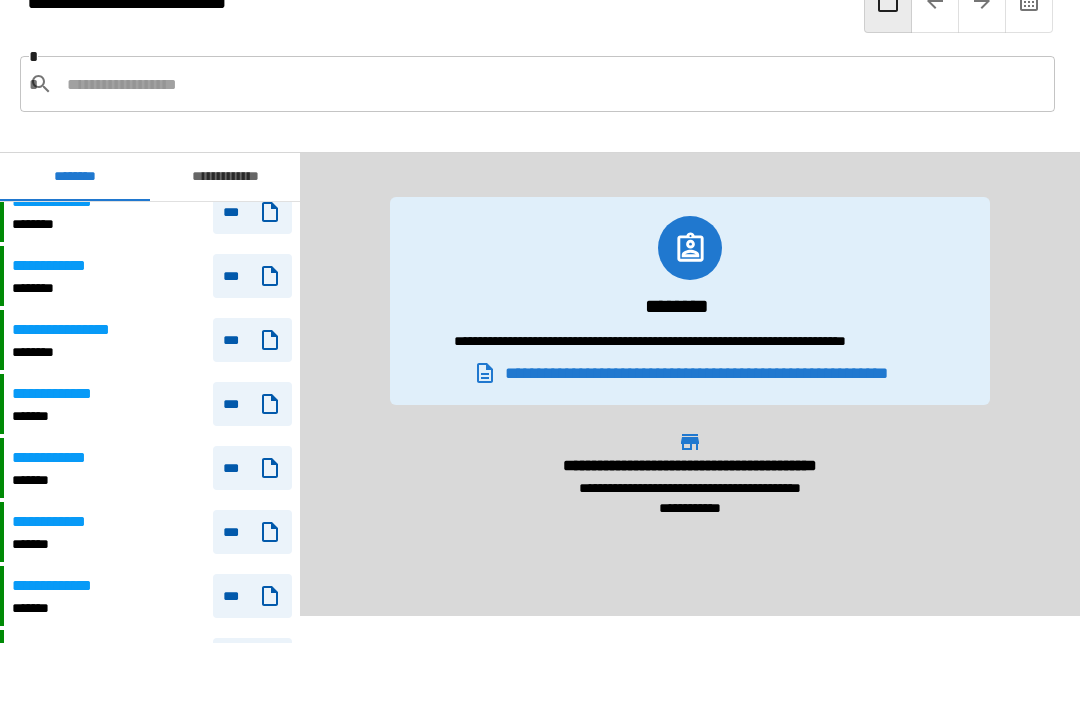 click on "**********" at bounding box center [61, 522] 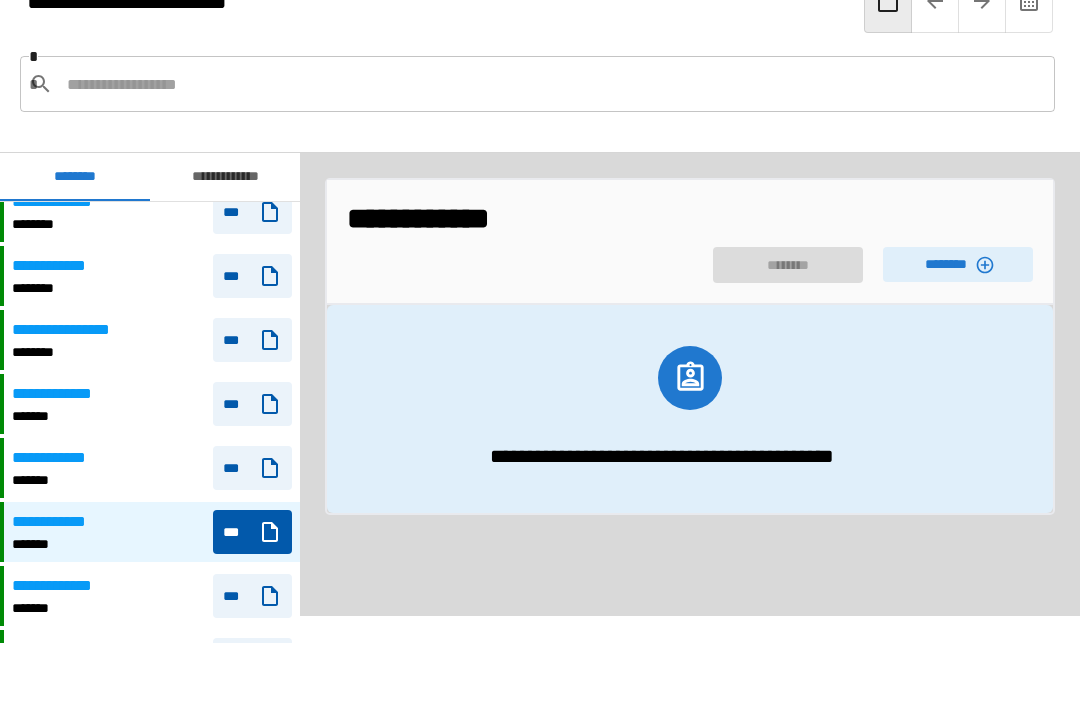 click on "********" at bounding box center [958, 264] 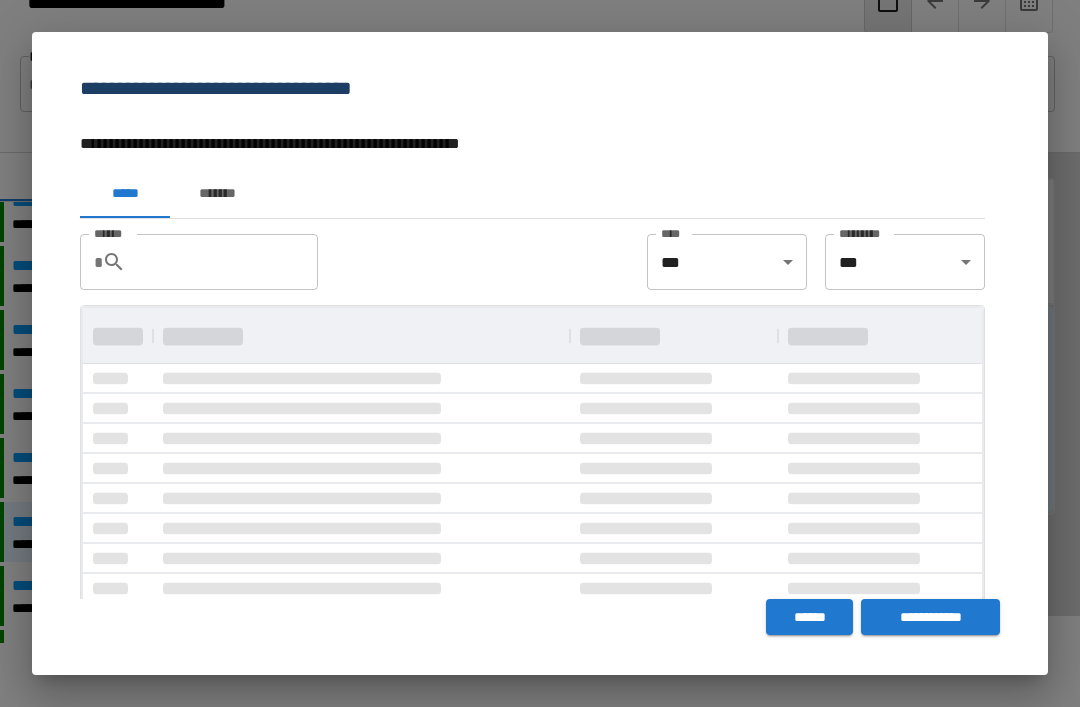 scroll, scrollTop: 1, scrollLeft: 1, axis: both 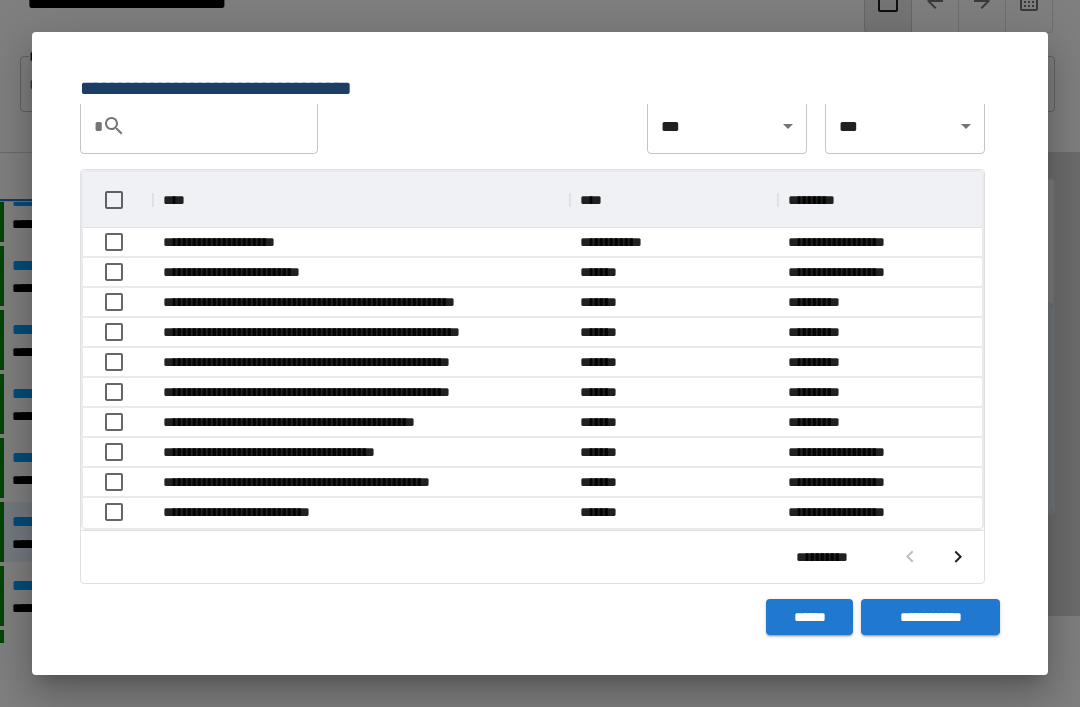 click 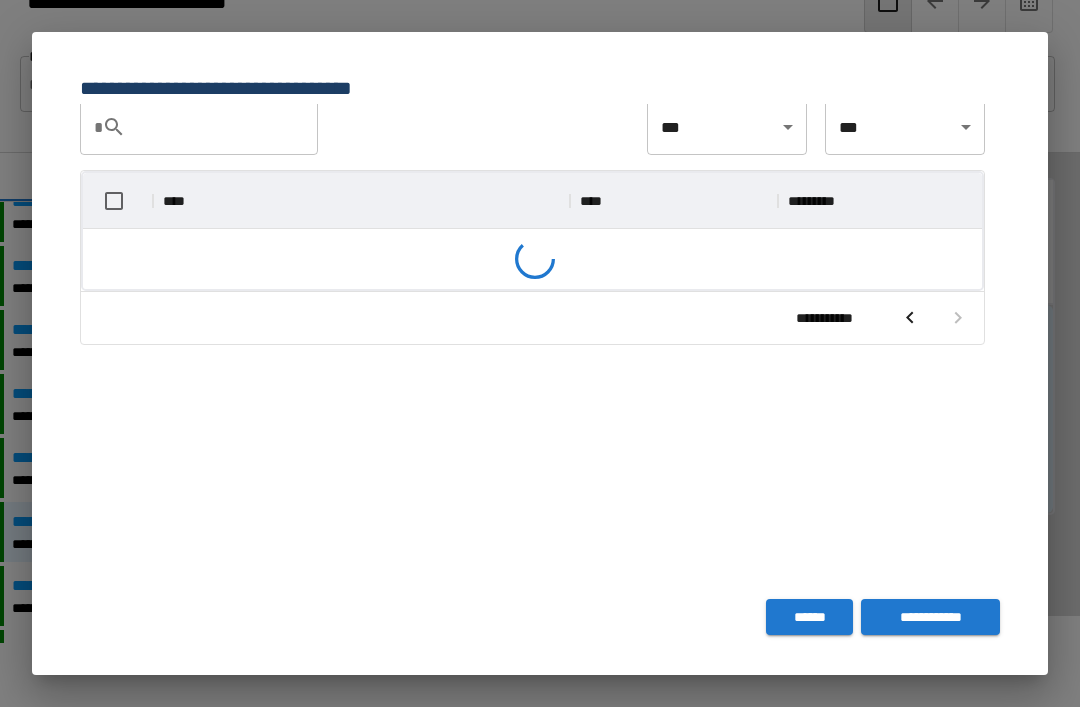 scroll, scrollTop: 116, scrollLeft: 899, axis: both 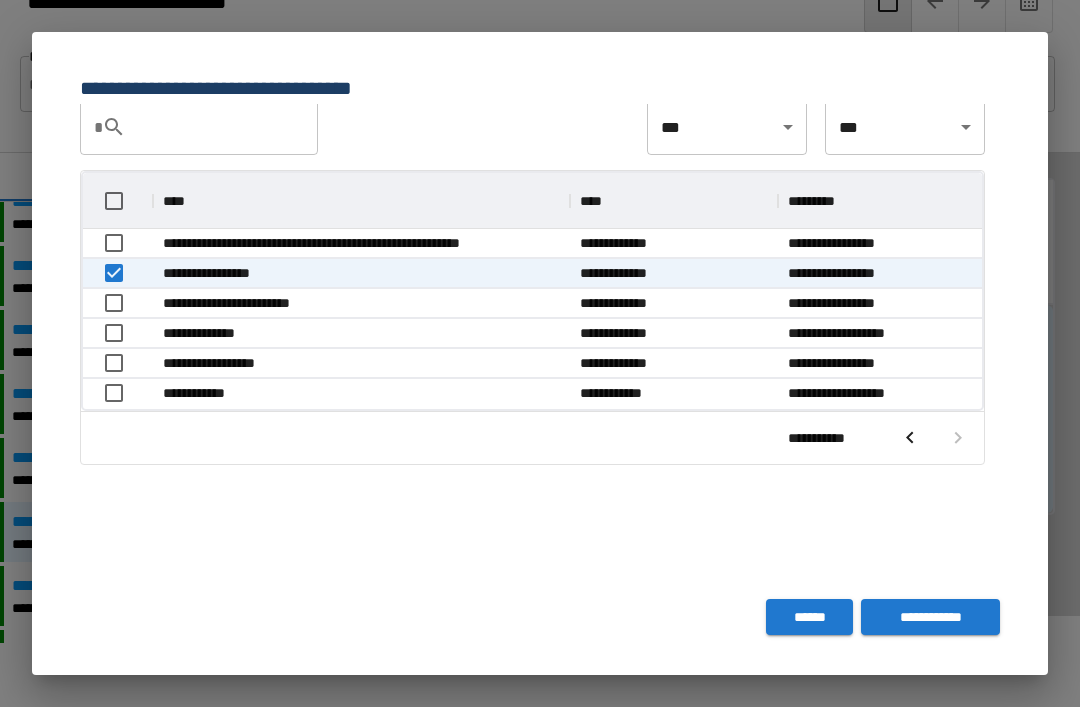 click on "**********" at bounding box center (930, 617) 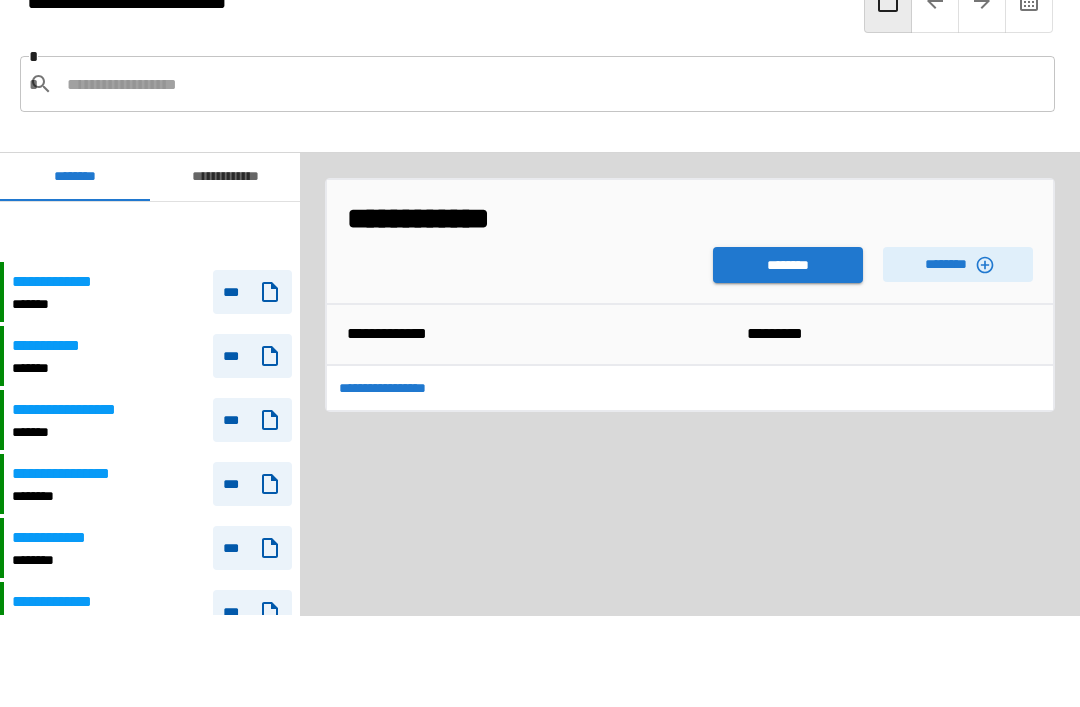 scroll, scrollTop: 60, scrollLeft: 0, axis: vertical 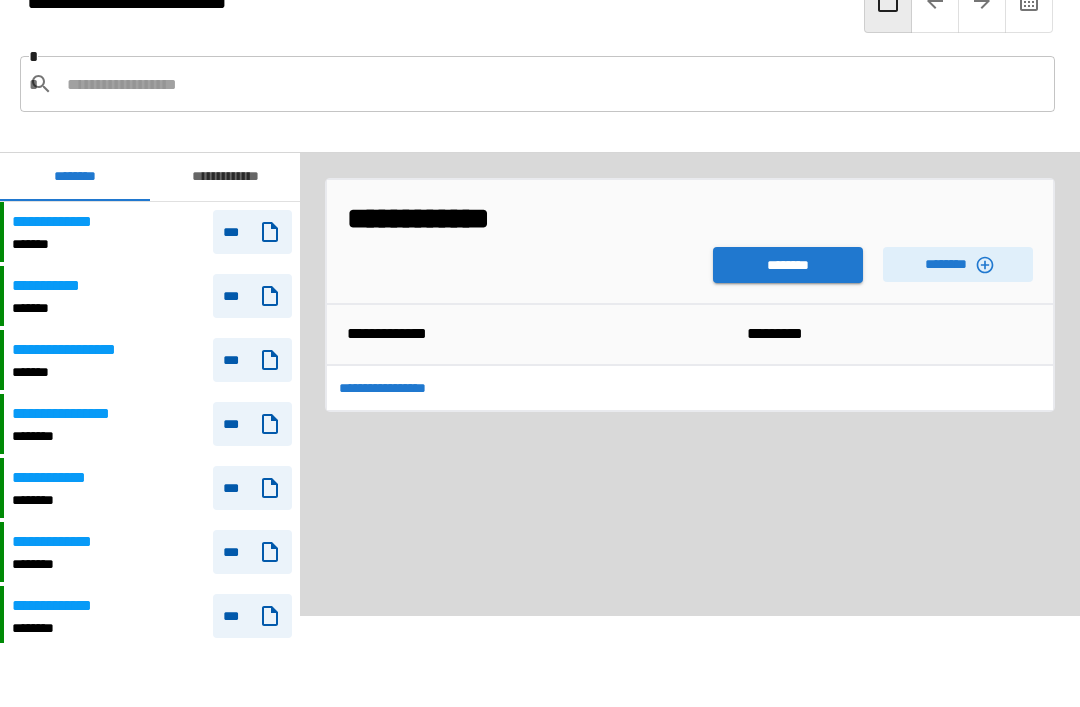 click on "********" at bounding box center [788, 265] 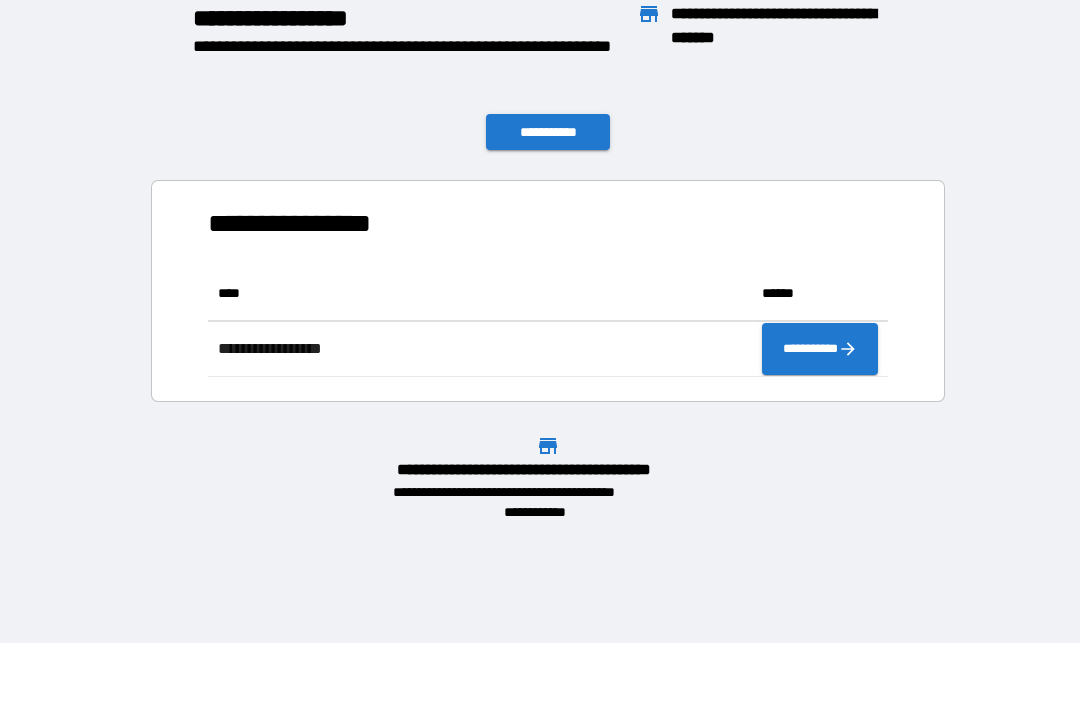 scroll, scrollTop: 111, scrollLeft: 680, axis: both 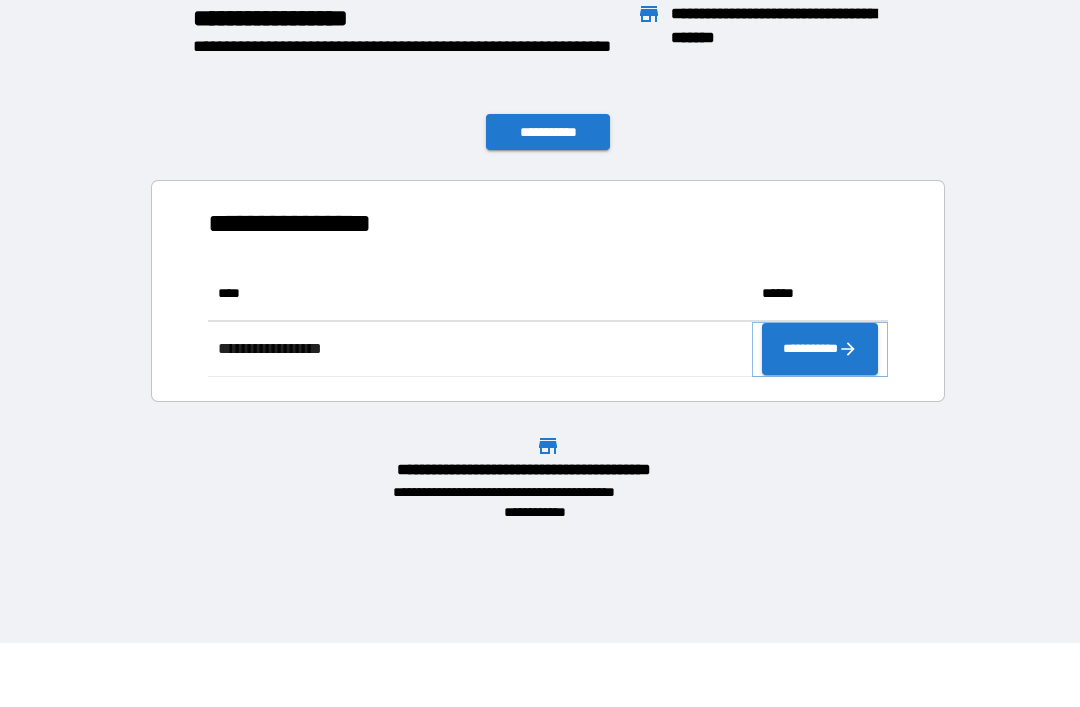 click on "**********" at bounding box center (820, 349) 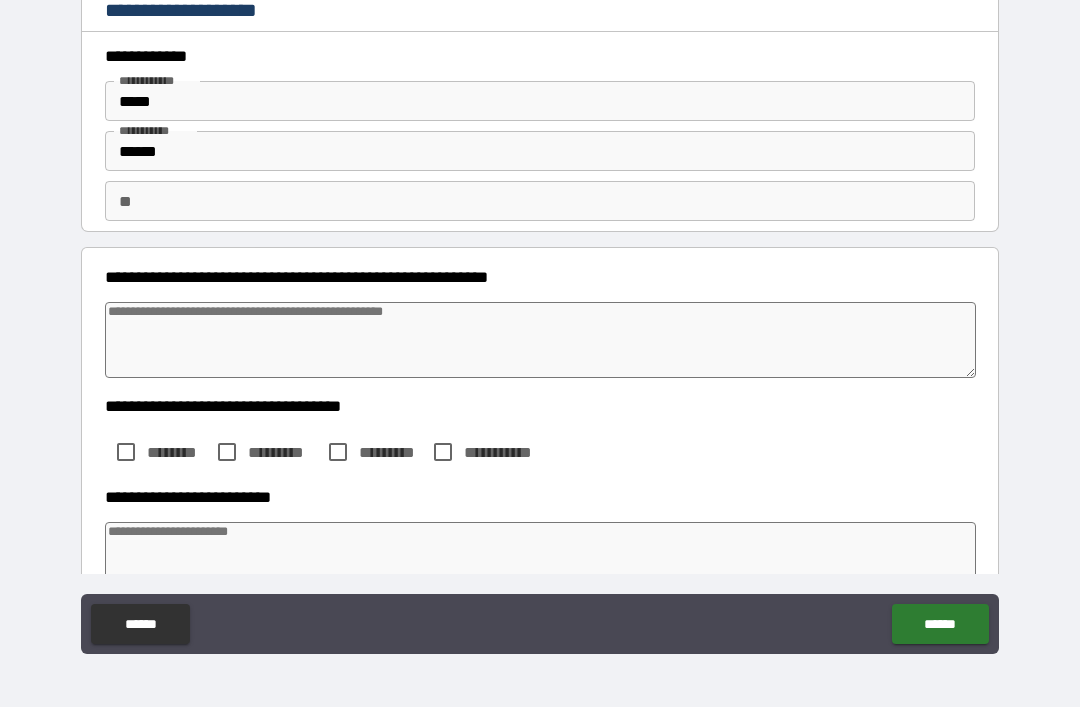 scroll, scrollTop: 0, scrollLeft: 0, axis: both 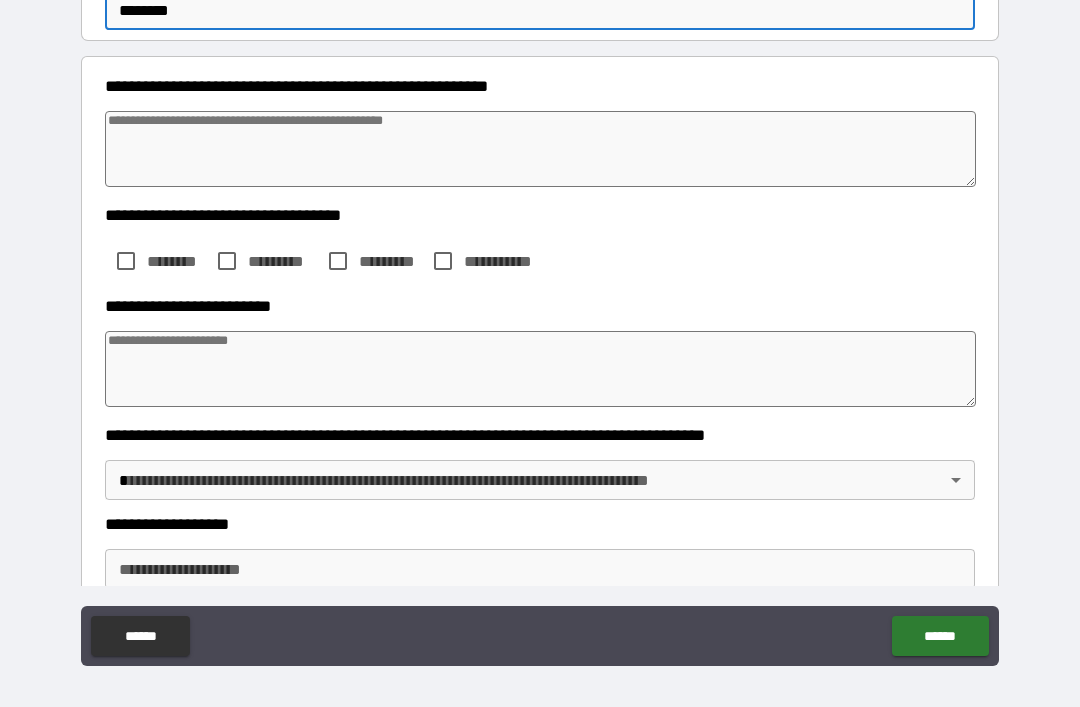 click at bounding box center [540, 149] 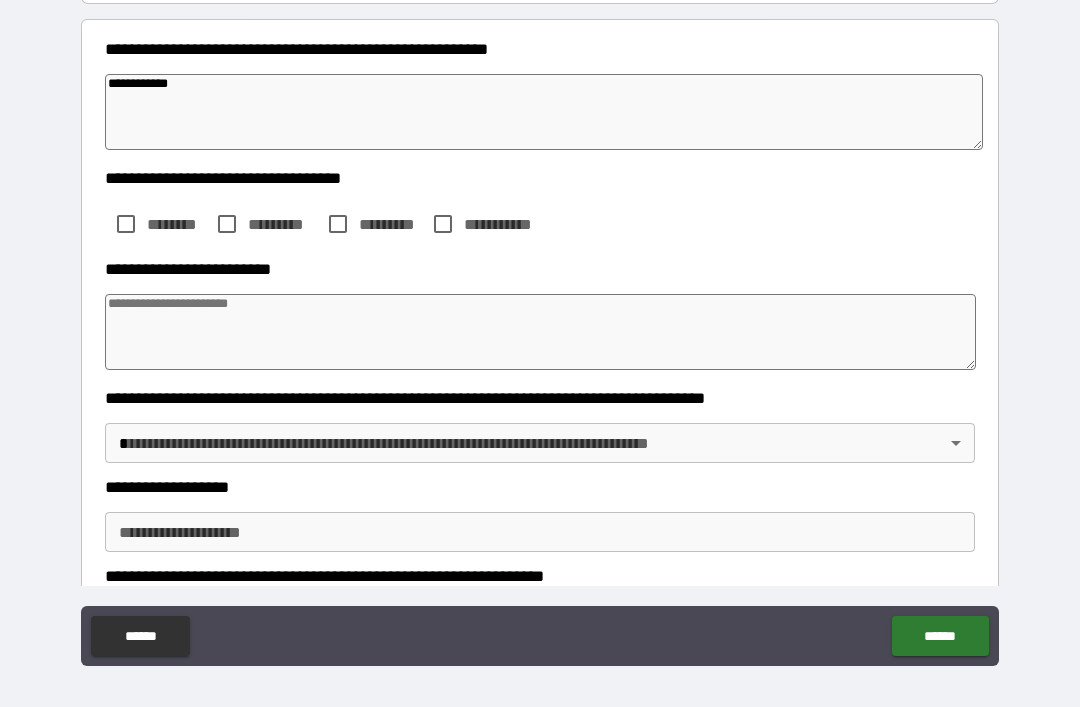 scroll, scrollTop: 246, scrollLeft: 0, axis: vertical 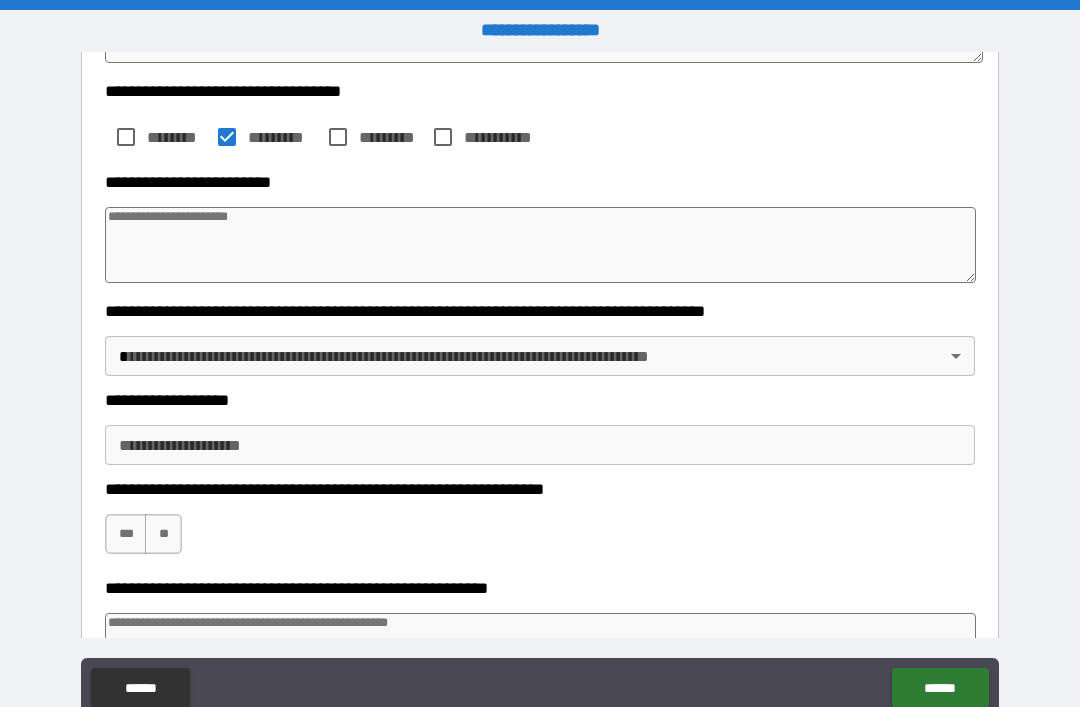 click at bounding box center [540, 245] 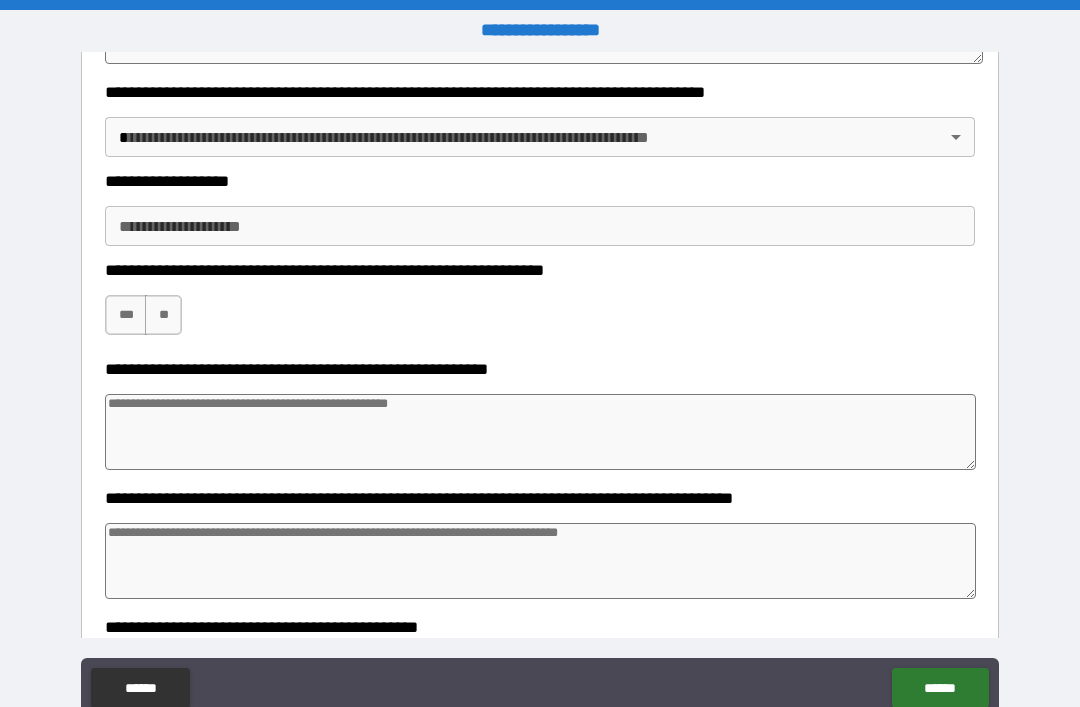 scroll, scrollTop: 600, scrollLeft: 0, axis: vertical 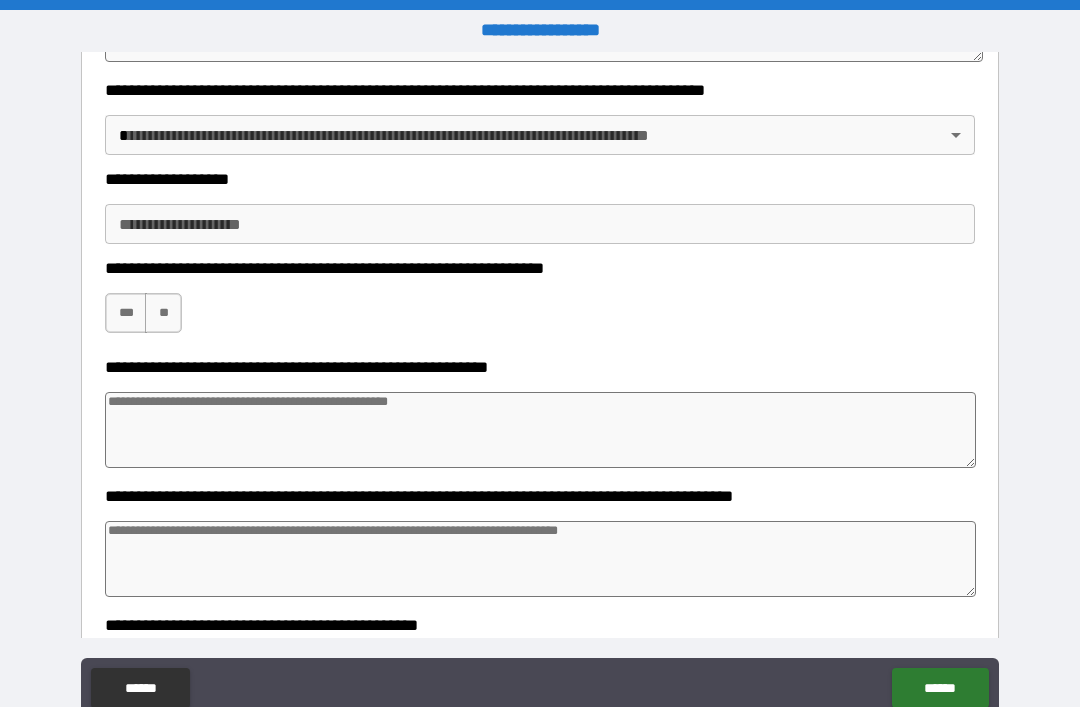 click on "**********" at bounding box center [540, 385] 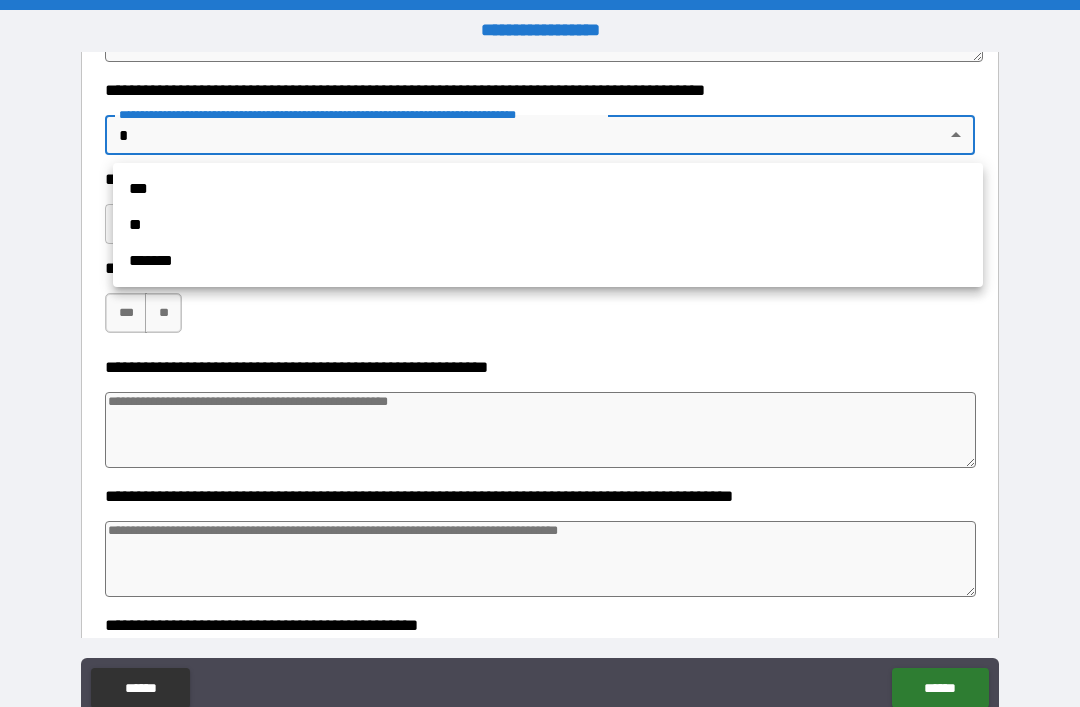 click on "**" at bounding box center [548, 225] 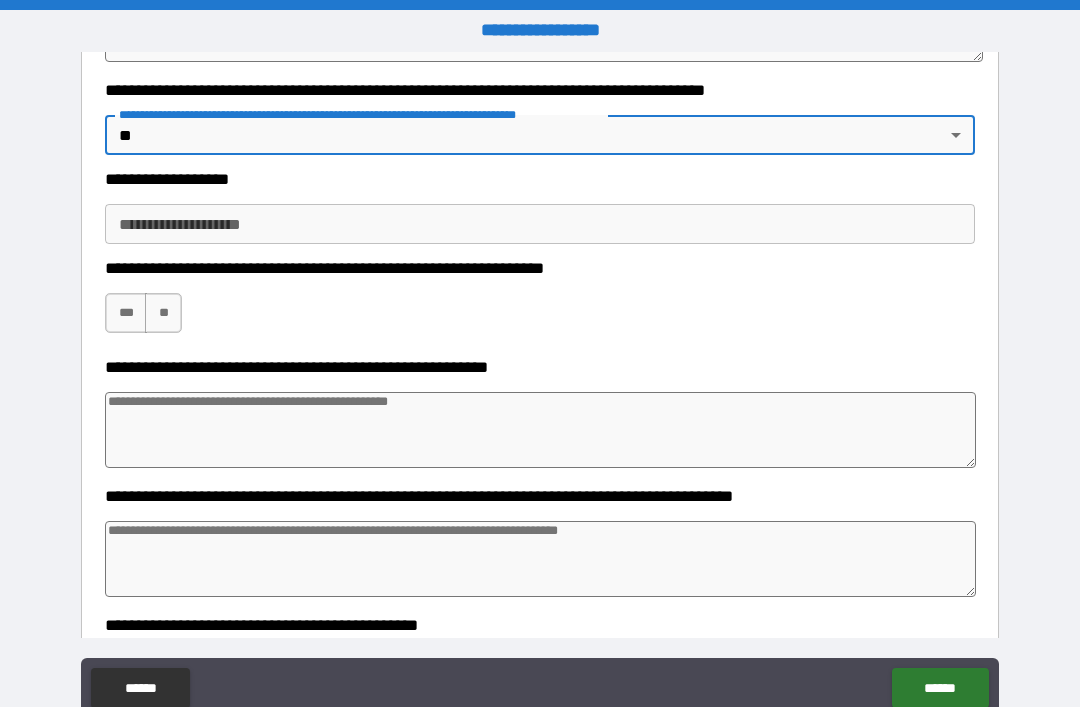 click on "**********" at bounding box center [540, 224] 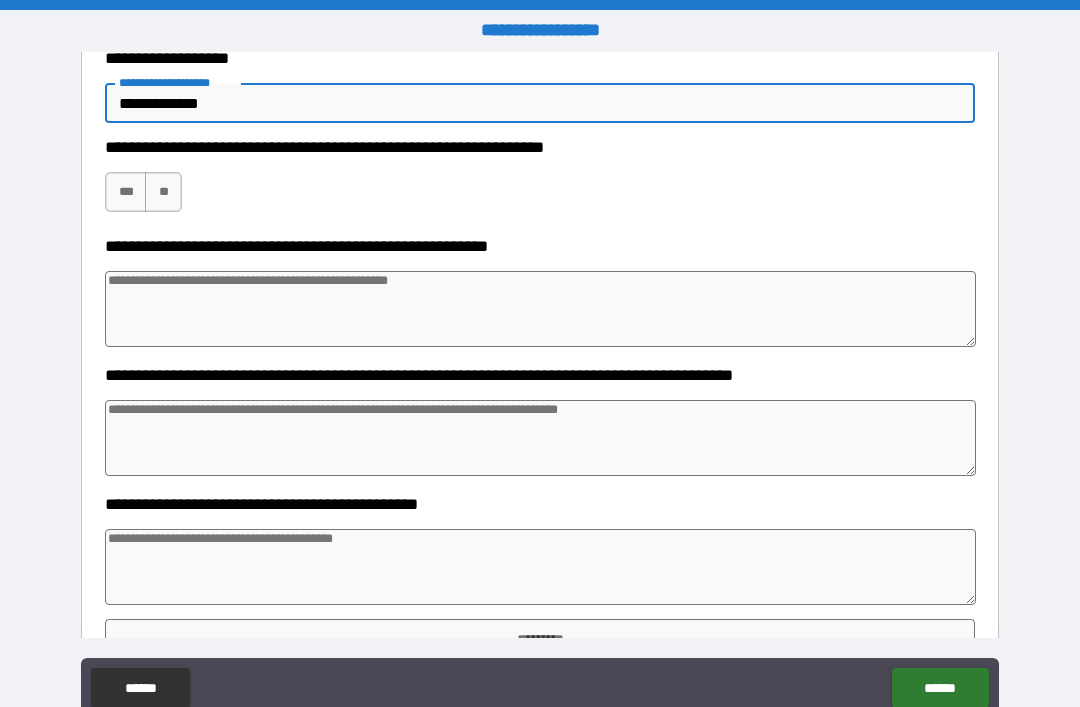 scroll, scrollTop: 725, scrollLeft: 0, axis: vertical 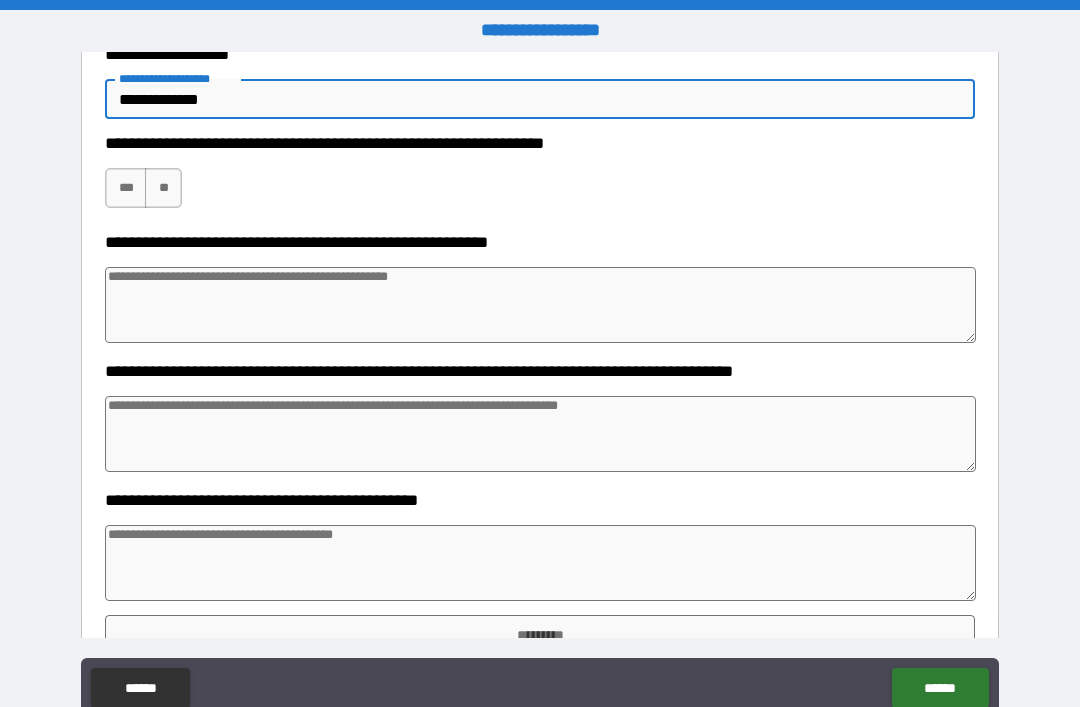 click on "**" at bounding box center [163, 188] 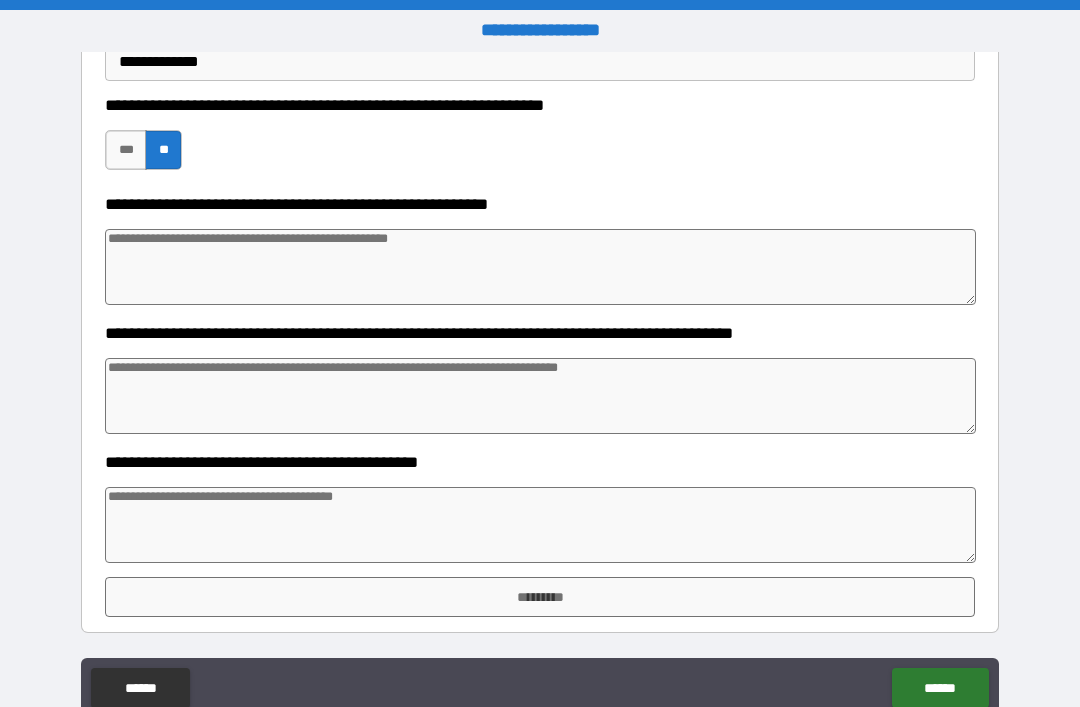 scroll, scrollTop: 763, scrollLeft: 0, axis: vertical 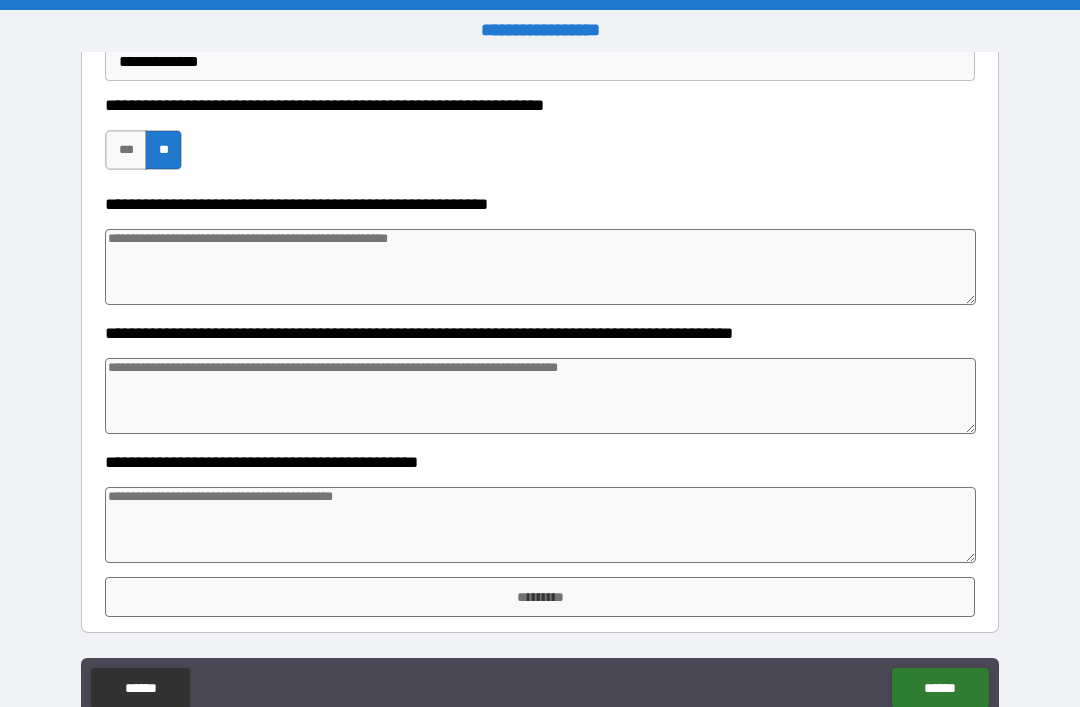 click at bounding box center [540, 267] 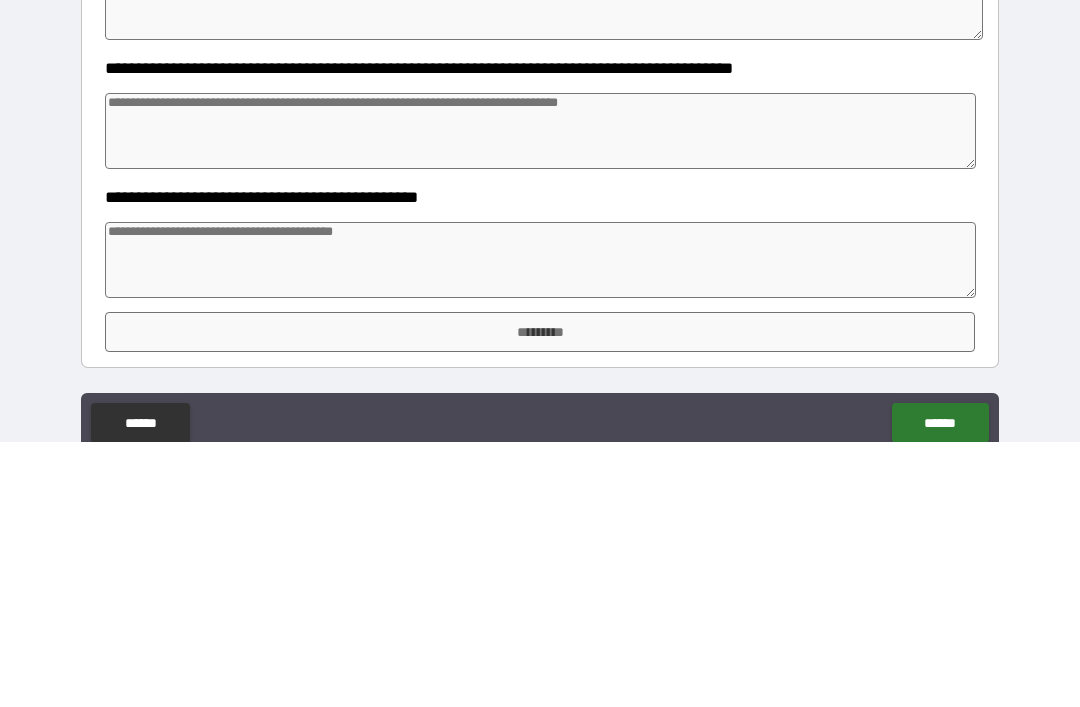 click at bounding box center (540, 396) 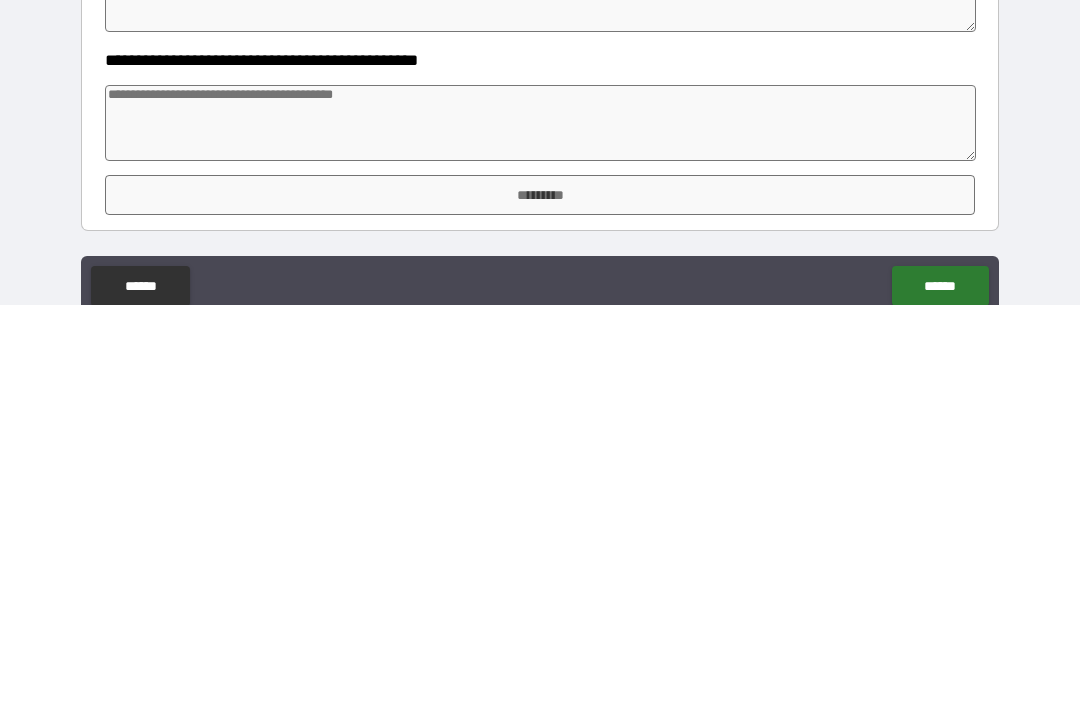 click at bounding box center [540, 525] 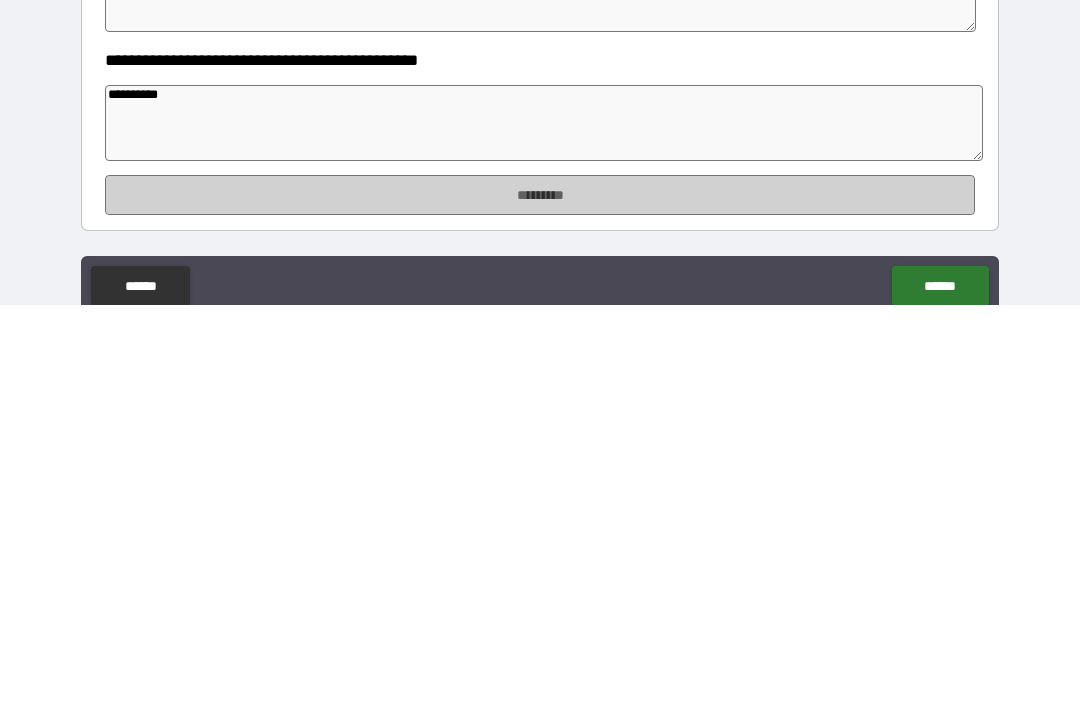 click on "*********" at bounding box center (540, 597) 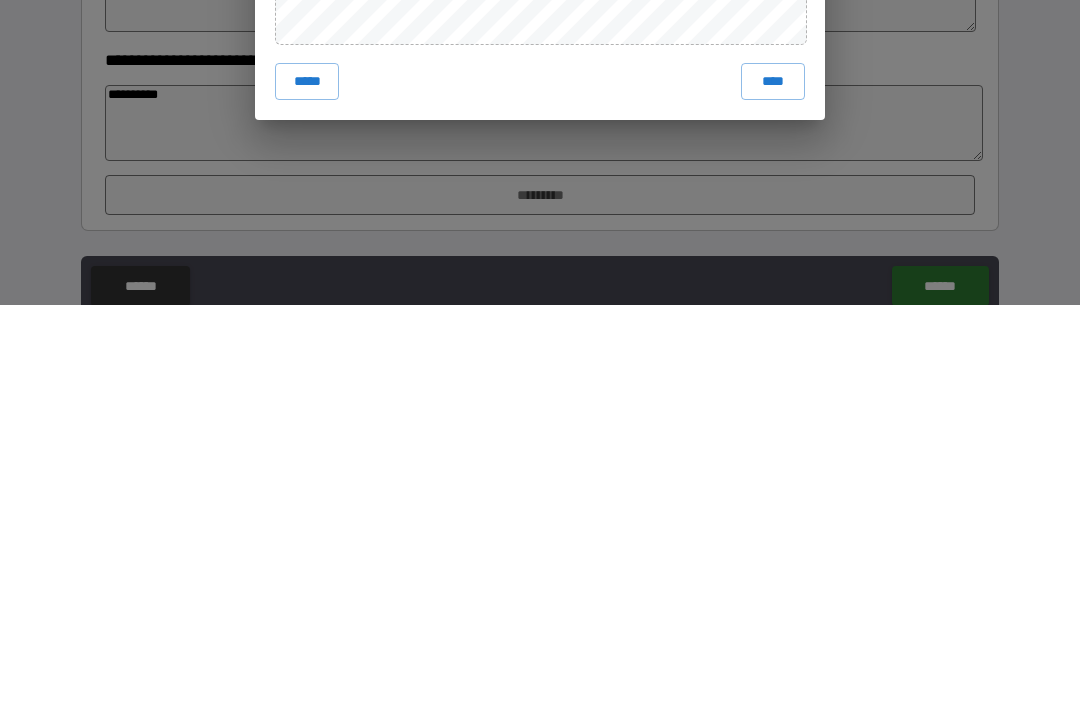 scroll, scrollTop: 64, scrollLeft: 0, axis: vertical 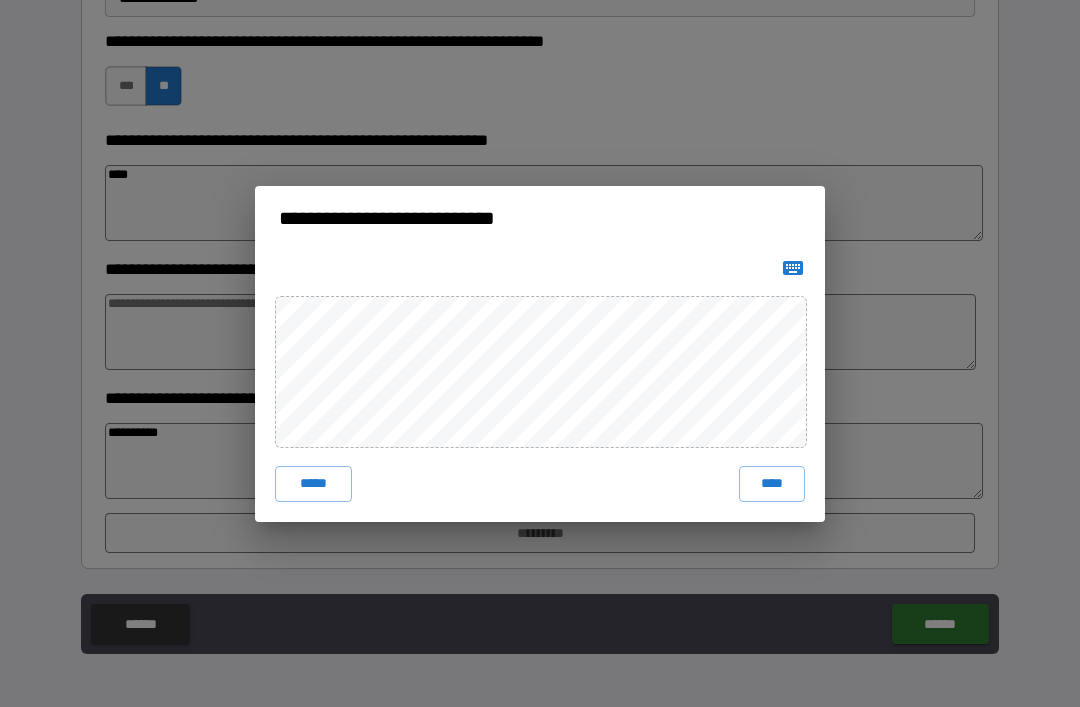 click on "****" at bounding box center [772, 484] 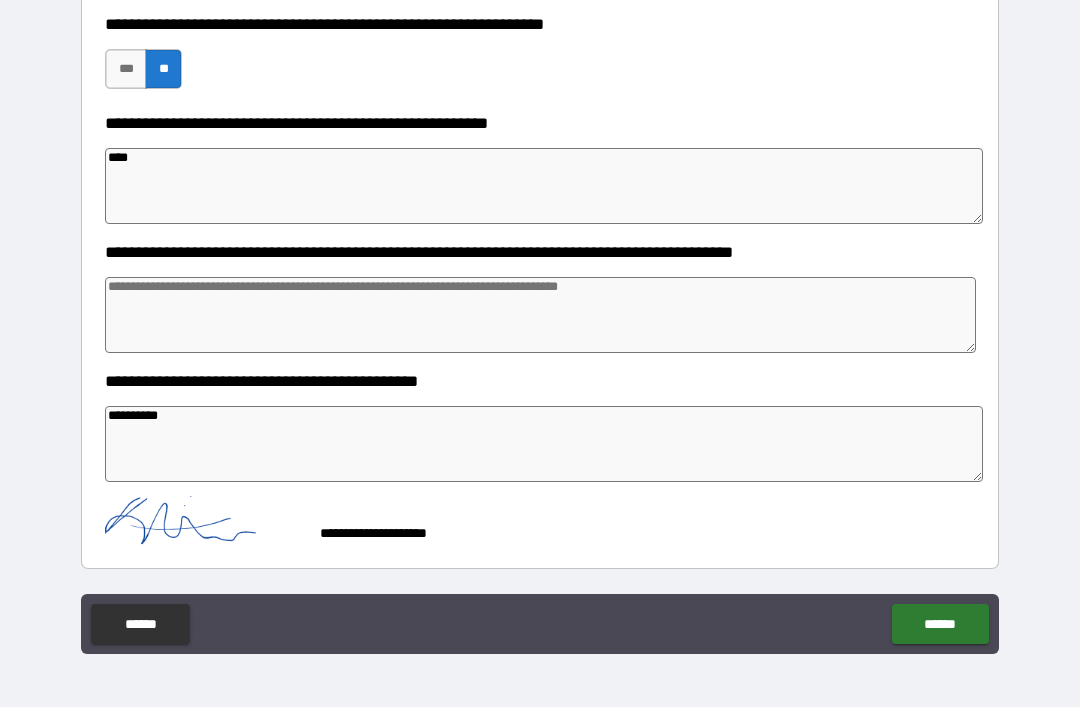 scroll, scrollTop: 780, scrollLeft: 0, axis: vertical 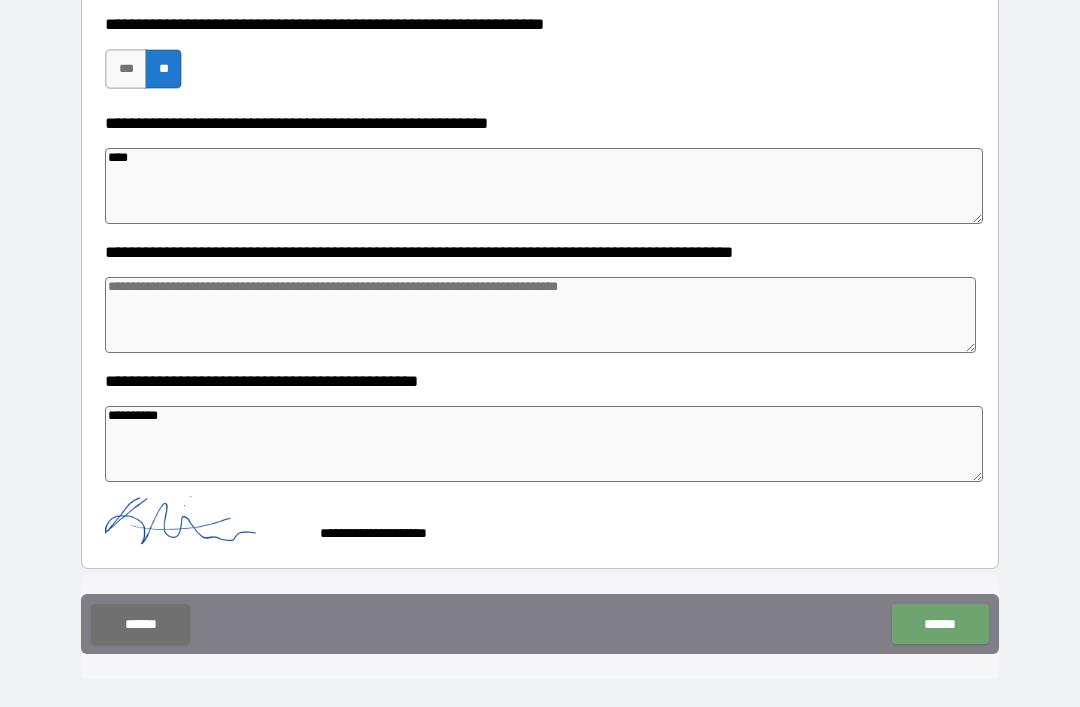 click on "******" at bounding box center [940, 624] 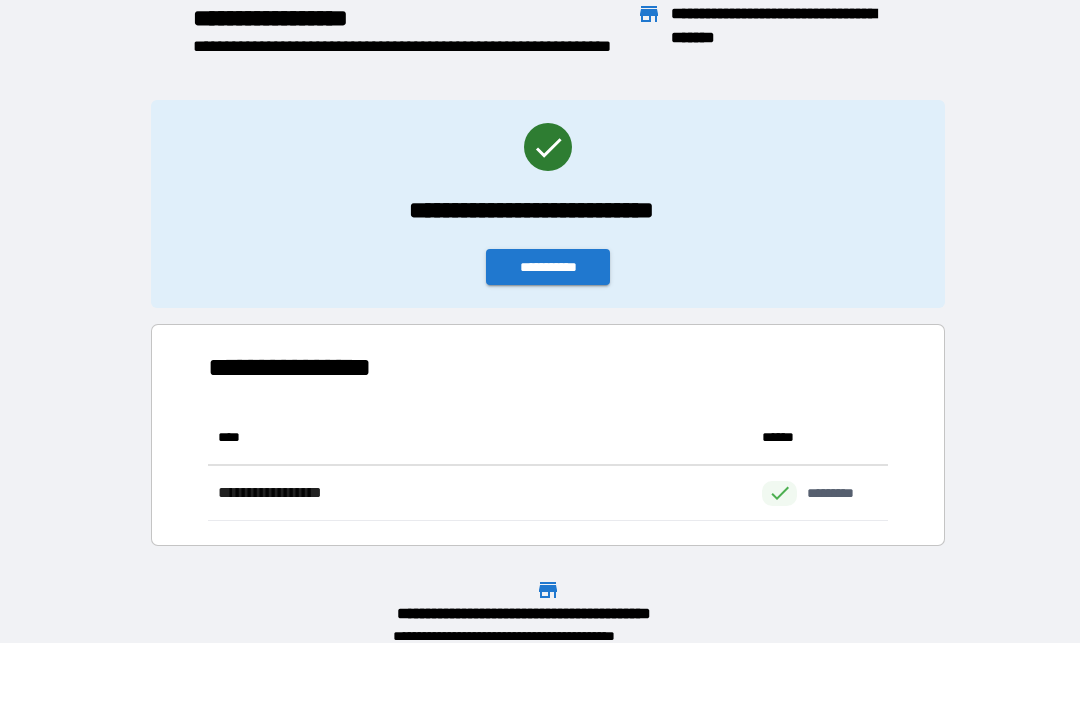 scroll, scrollTop: 1, scrollLeft: 1, axis: both 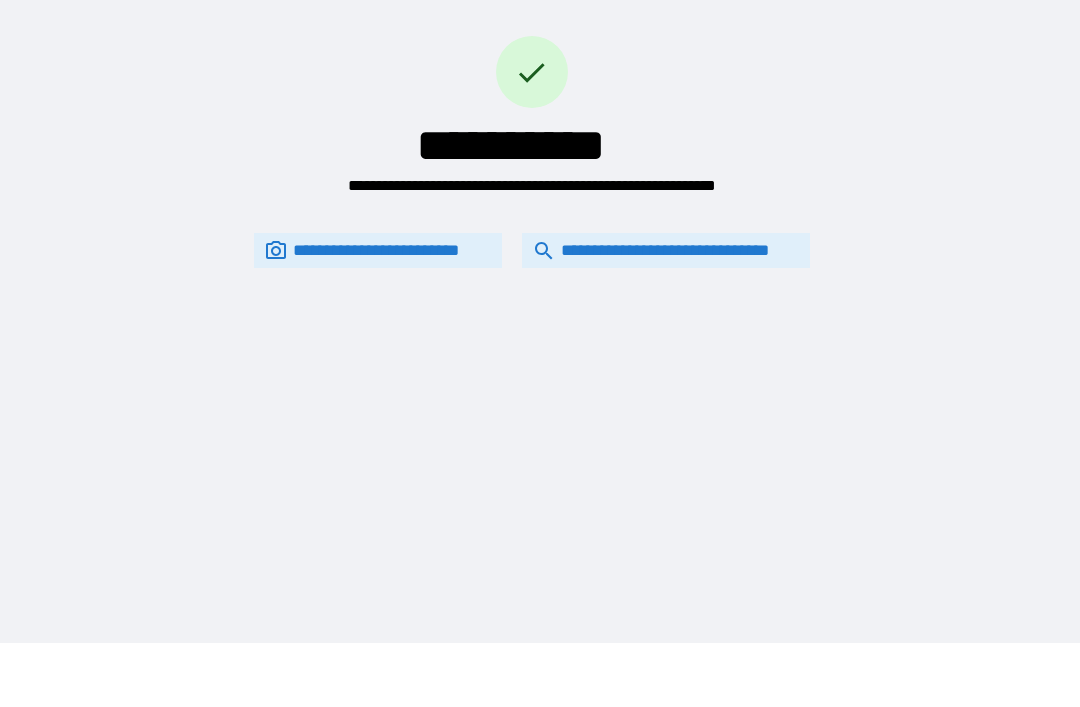 click on "**********" at bounding box center [666, 250] 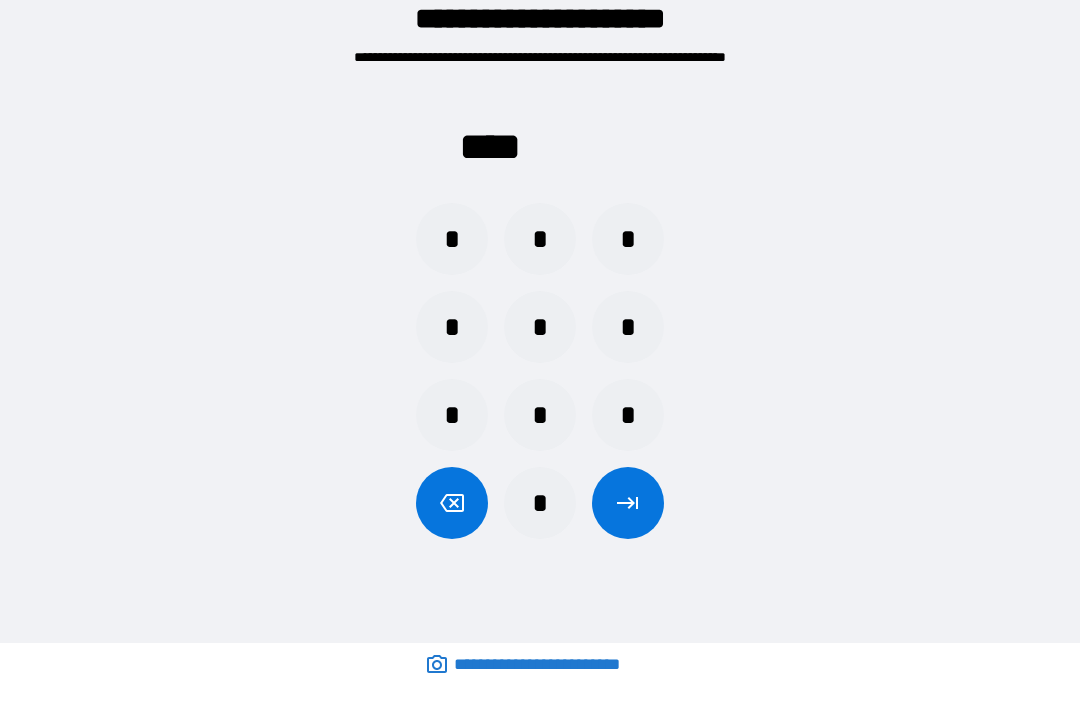 click on "*" at bounding box center [540, 239] 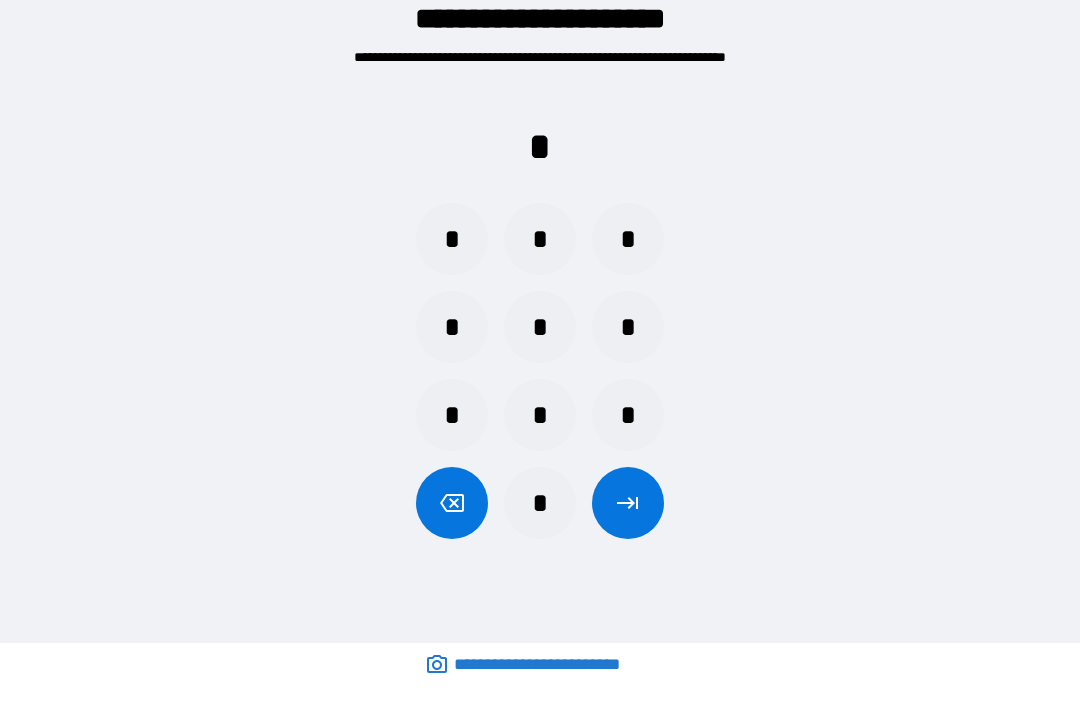 click on "*" at bounding box center (628, 415) 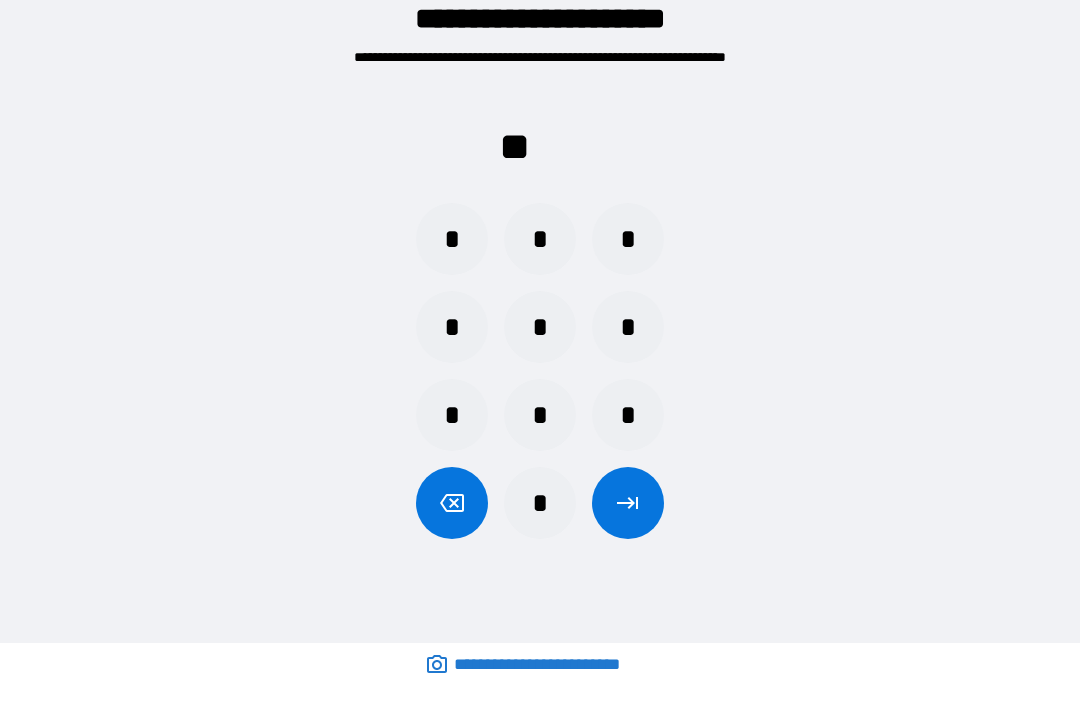 click on "*" at bounding box center (628, 327) 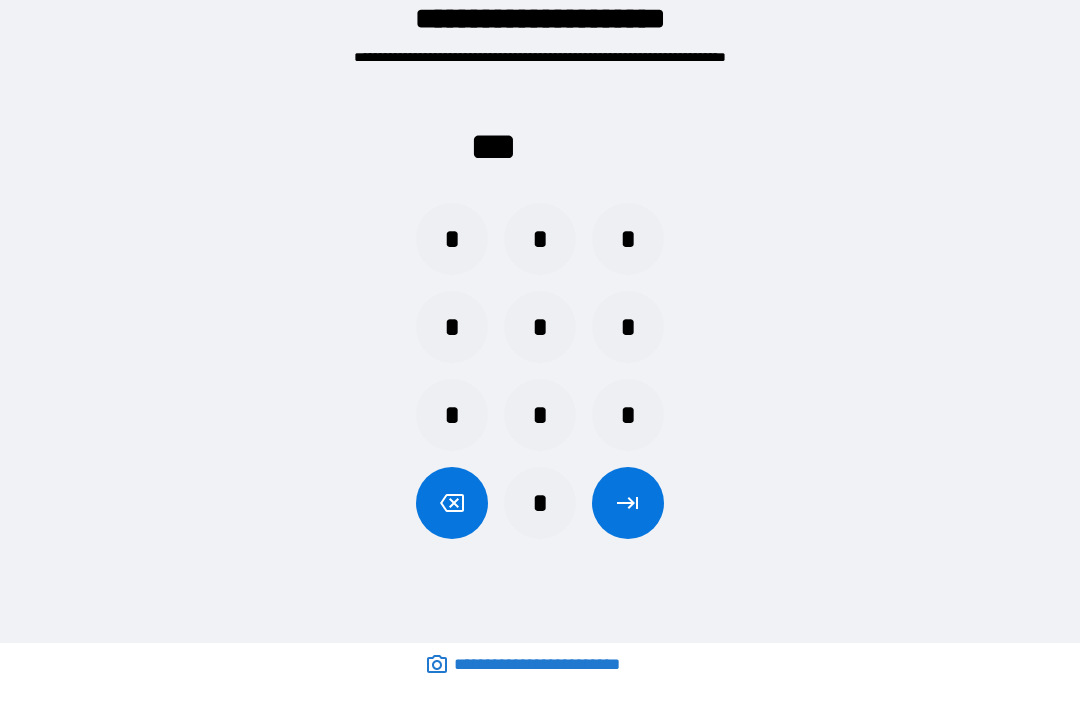 click on "*" at bounding box center [452, 239] 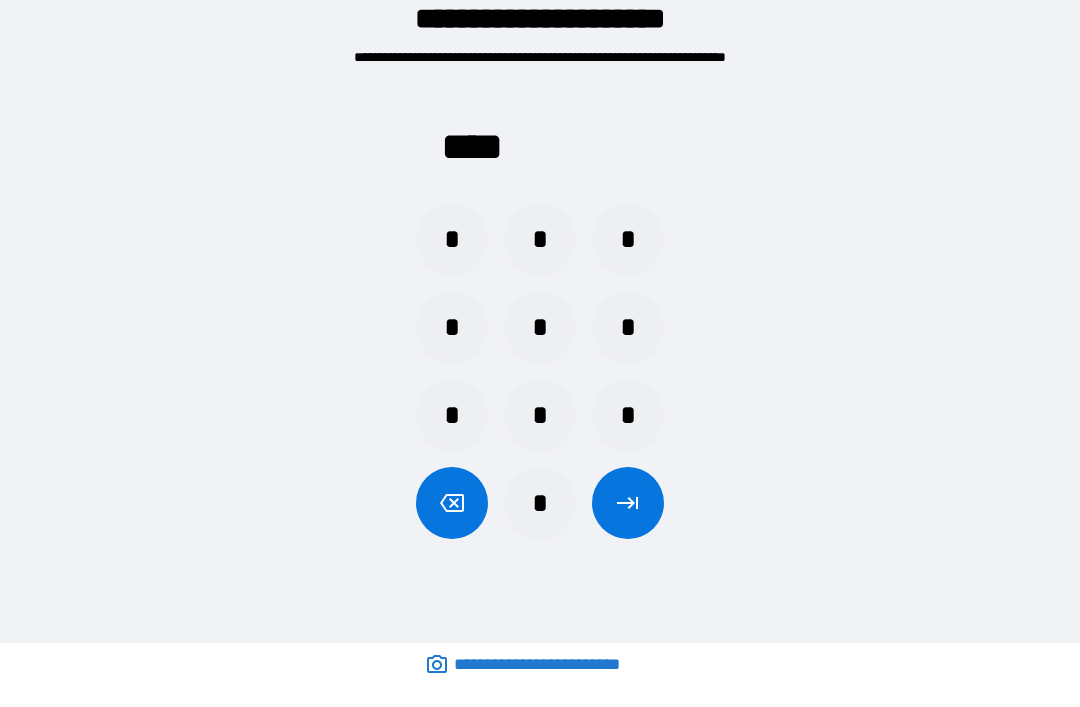 click 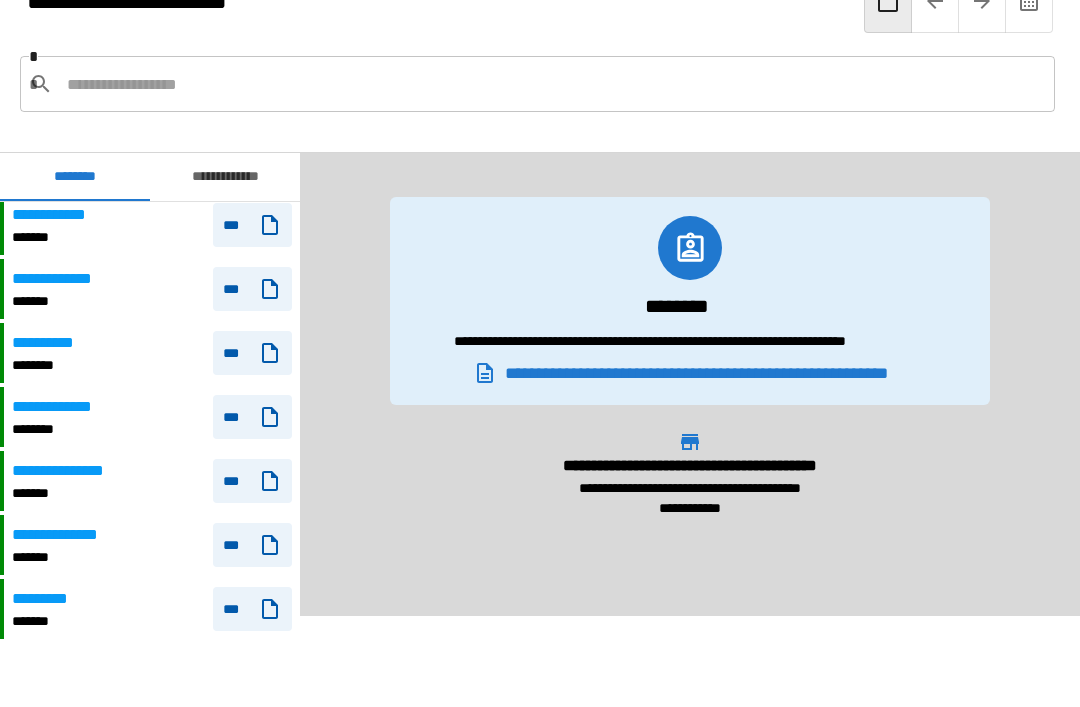 scroll, scrollTop: 729, scrollLeft: 0, axis: vertical 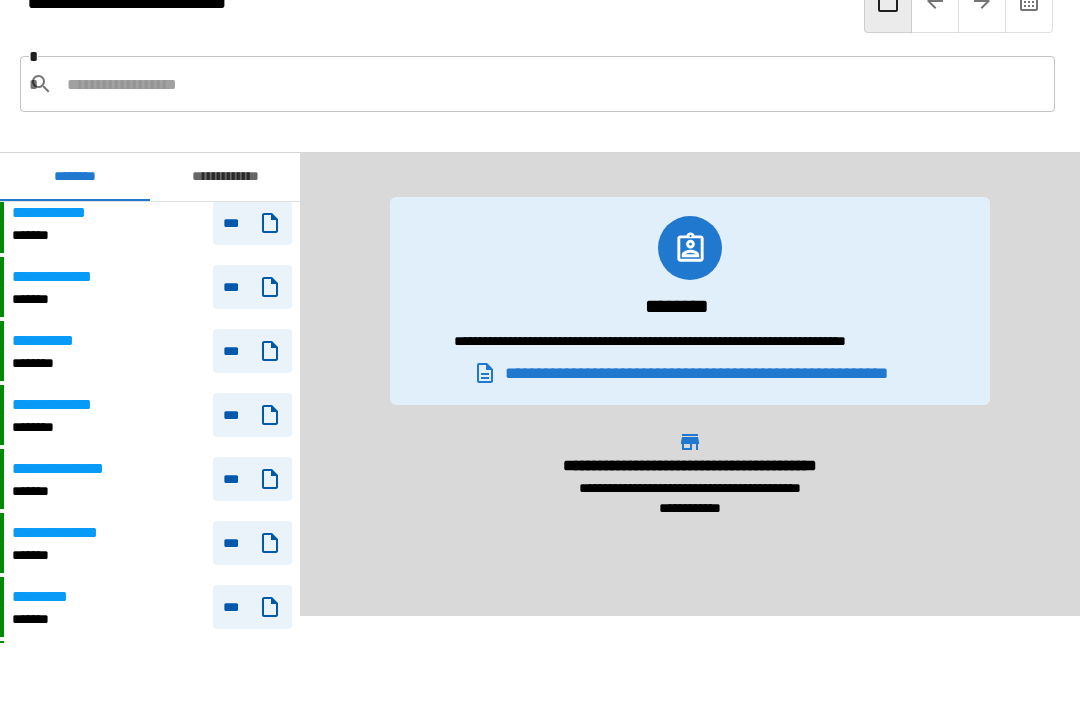 click on "**********" at bounding box center [71, 533] 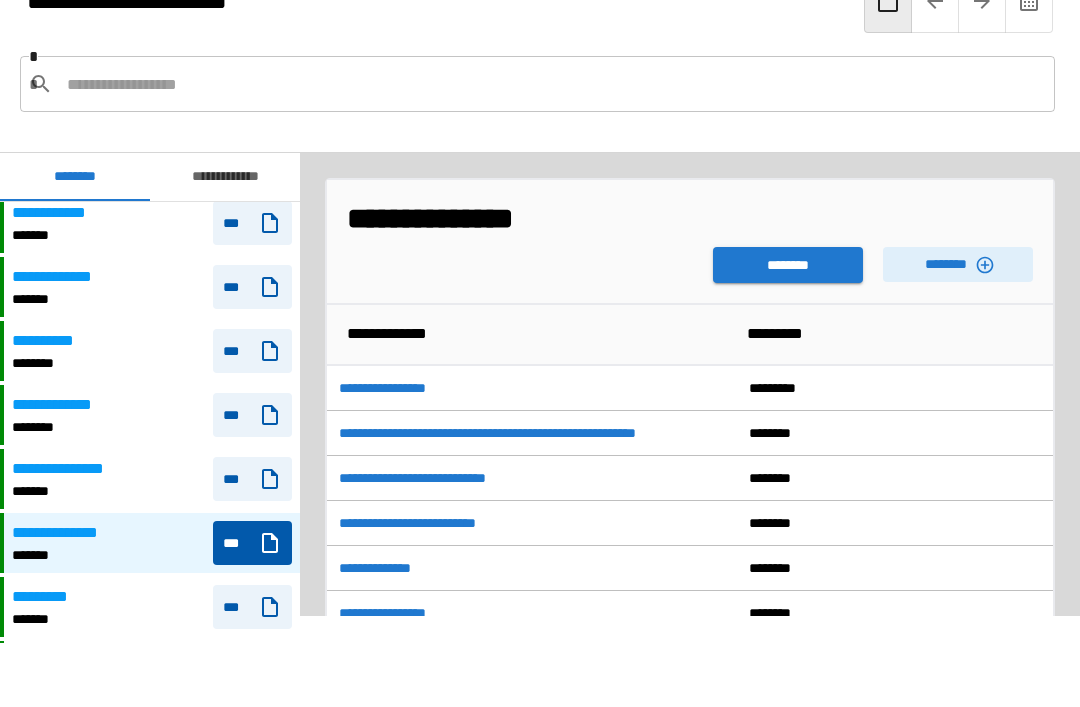 click on "********" at bounding box center [958, 264] 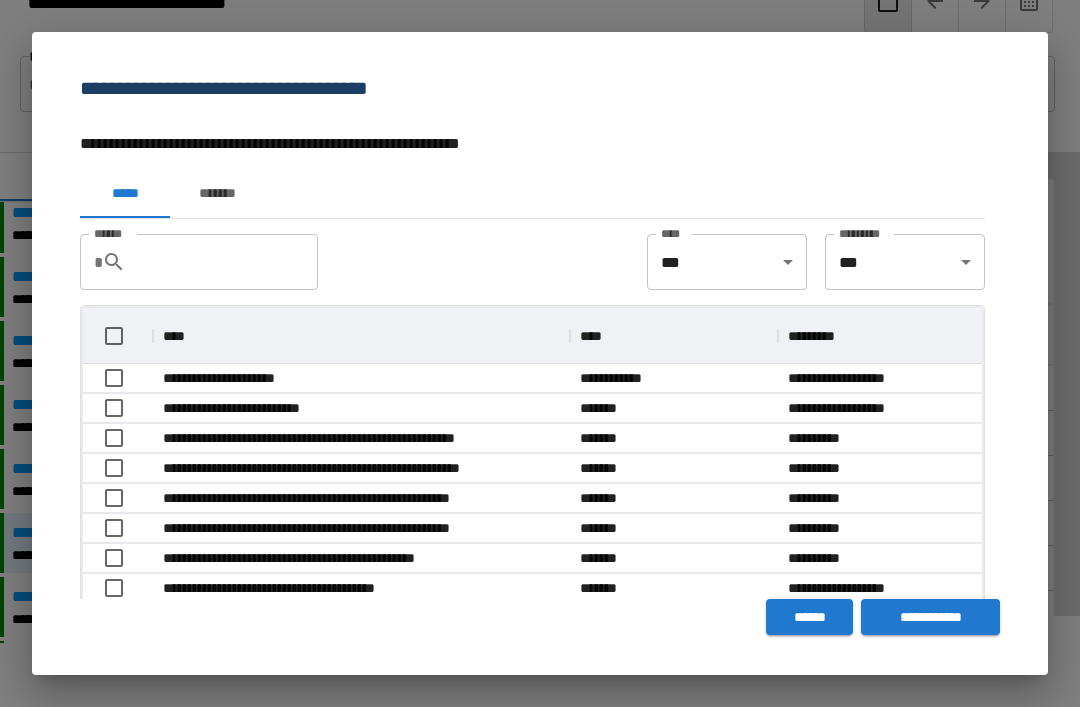 scroll, scrollTop: 356, scrollLeft: 899, axis: both 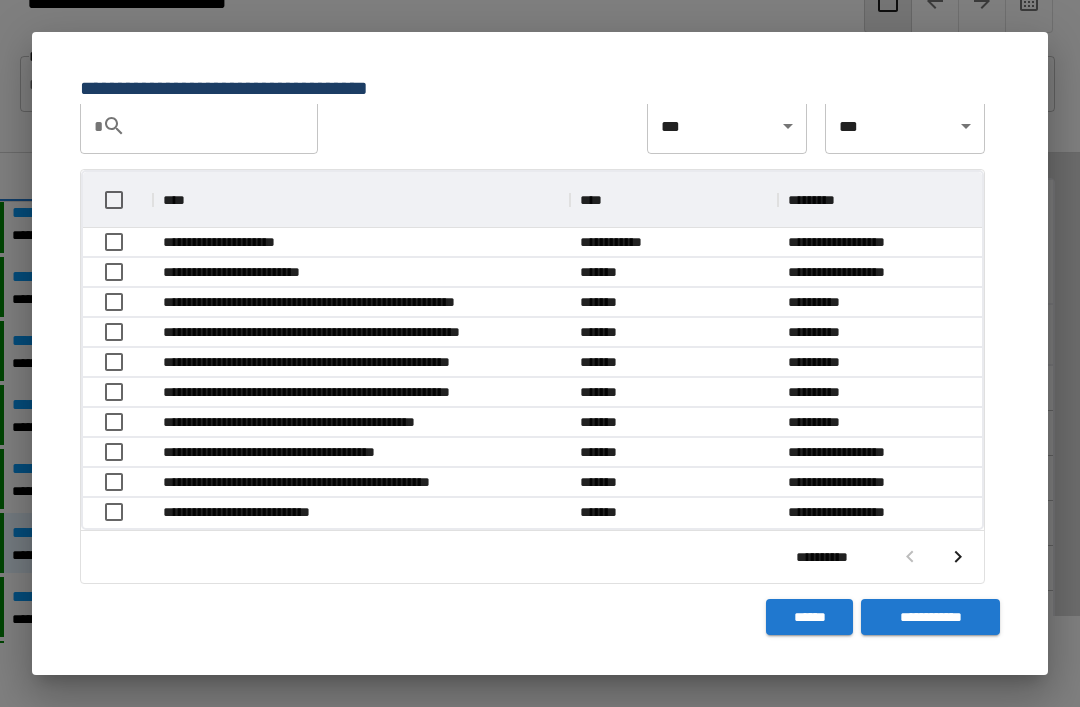 click 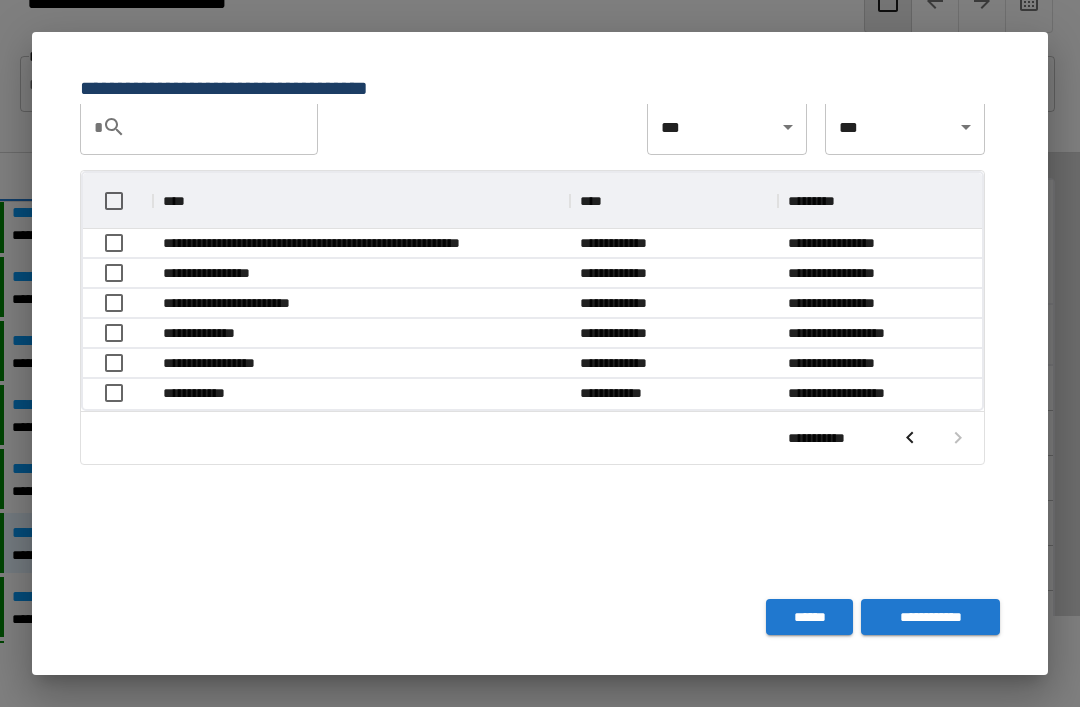 scroll, scrollTop: 236, scrollLeft: 899, axis: both 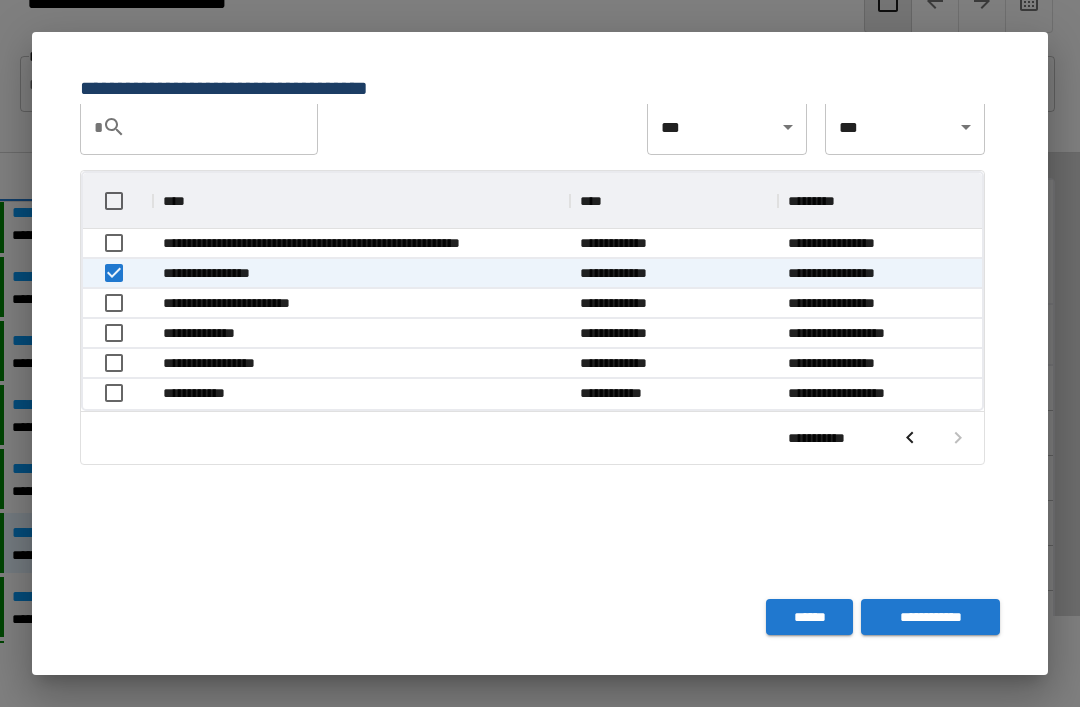 click on "**********" at bounding box center [930, 617] 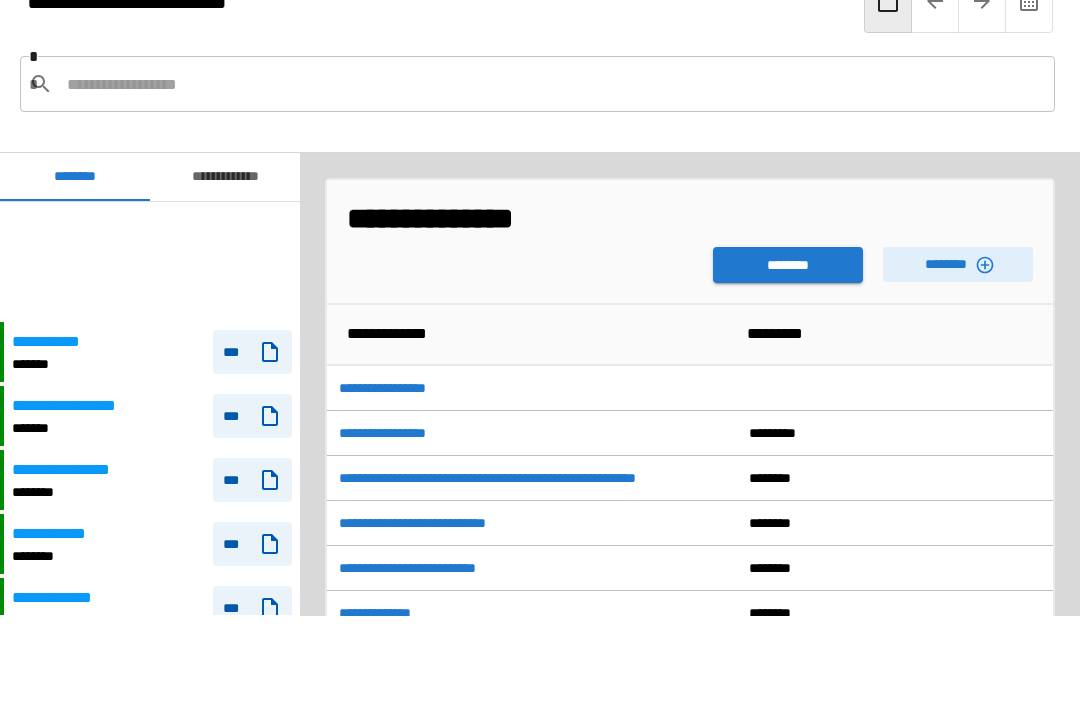 scroll, scrollTop: 120, scrollLeft: 0, axis: vertical 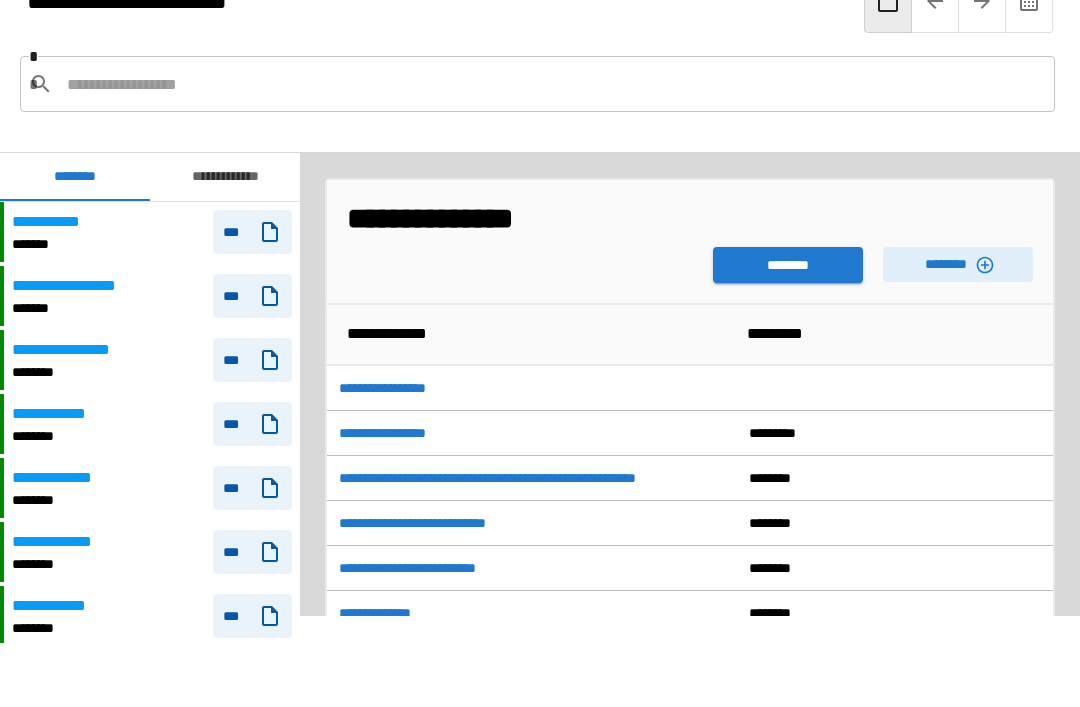 click on "********" at bounding box center (788, 265) 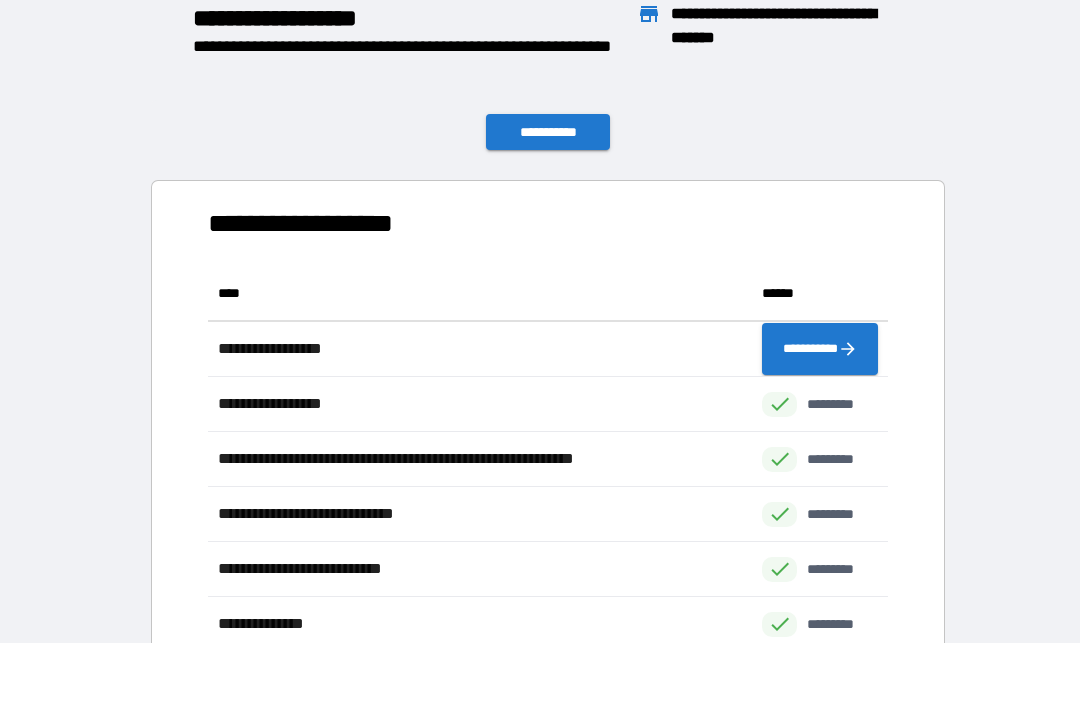 scroll, scrollTop: 496, scrollLeft: 680, axis: both 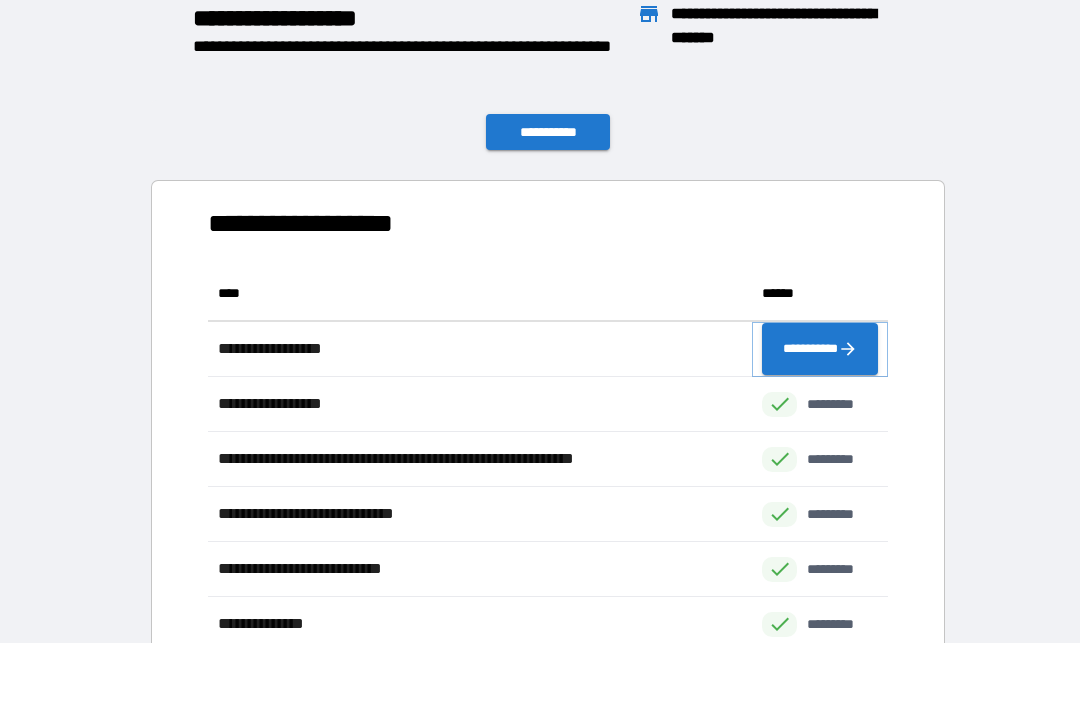 click on "**********" at bounding box center [820, 349] 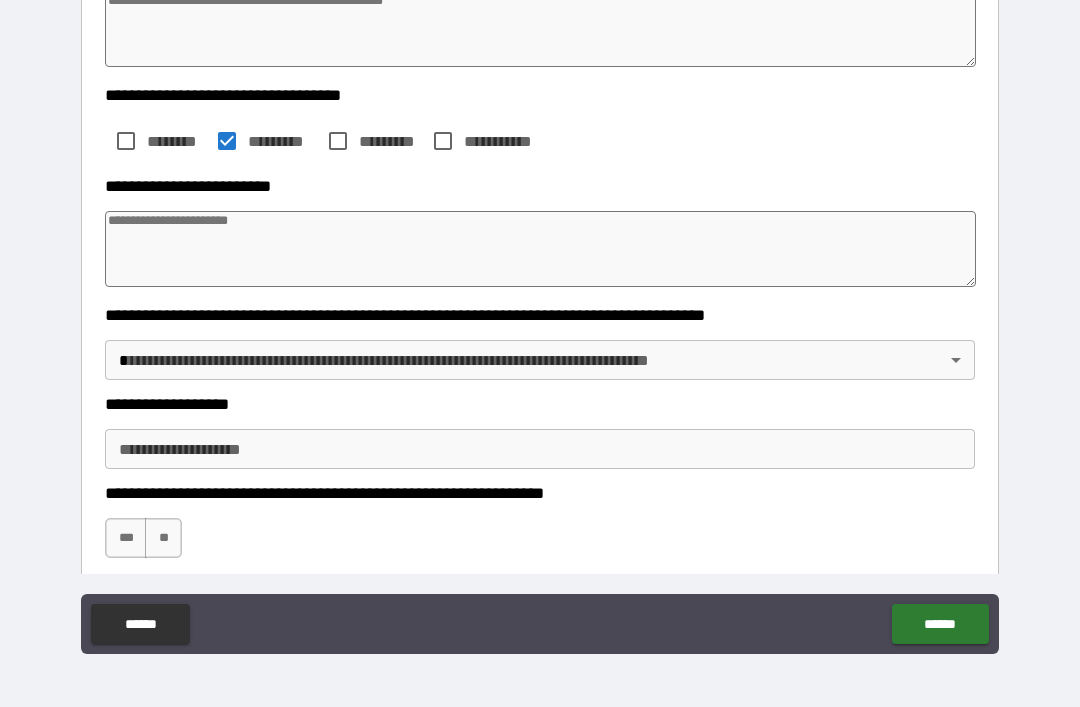 scroll, scrollTop: 316, scrollLeft: 0, axis: vertical 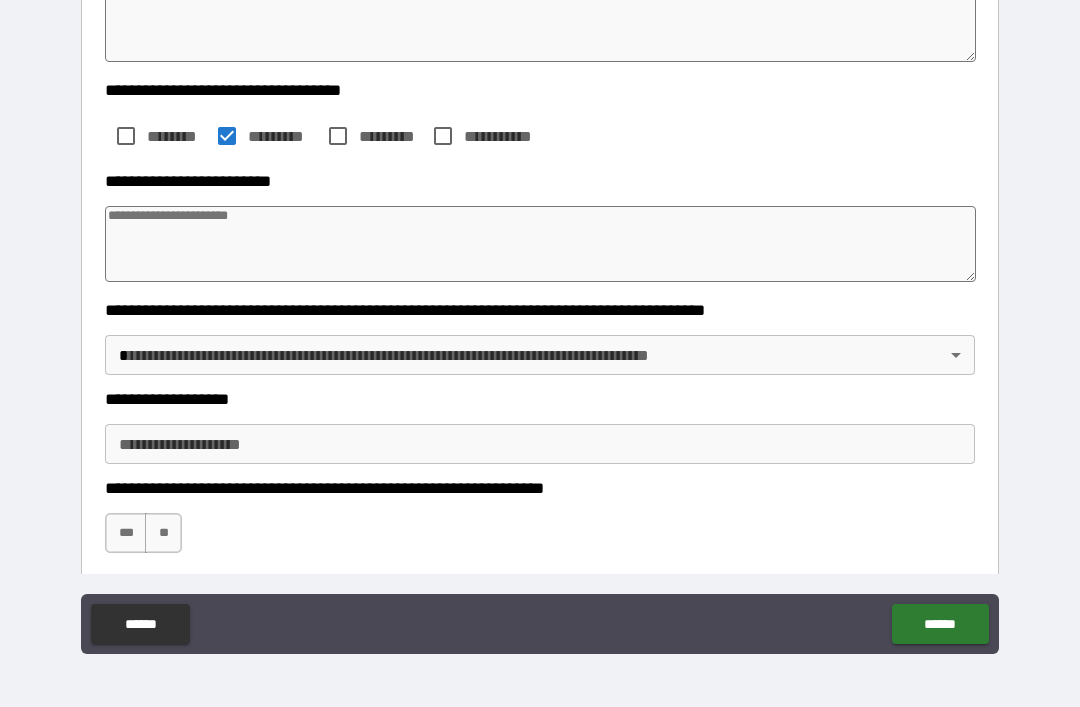 click at bounding box center (540, 244) 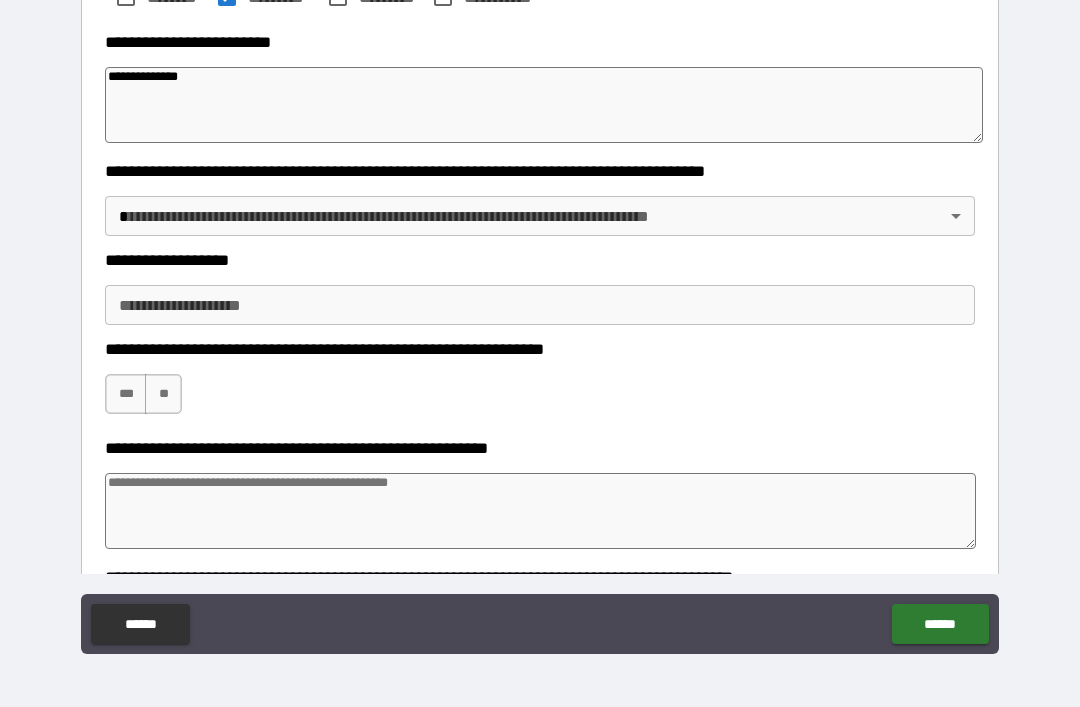 scroll, scrollTop: 451, scrollLeft: 0, axis: vertical 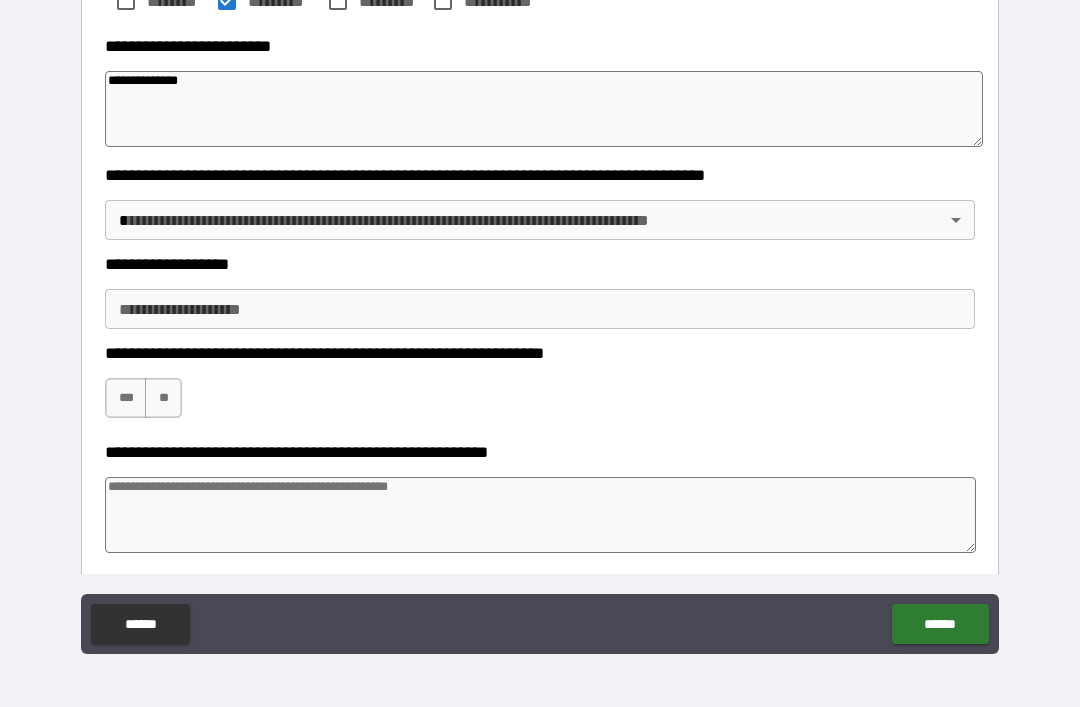 click on "**********" at bounding box center [540, 321] 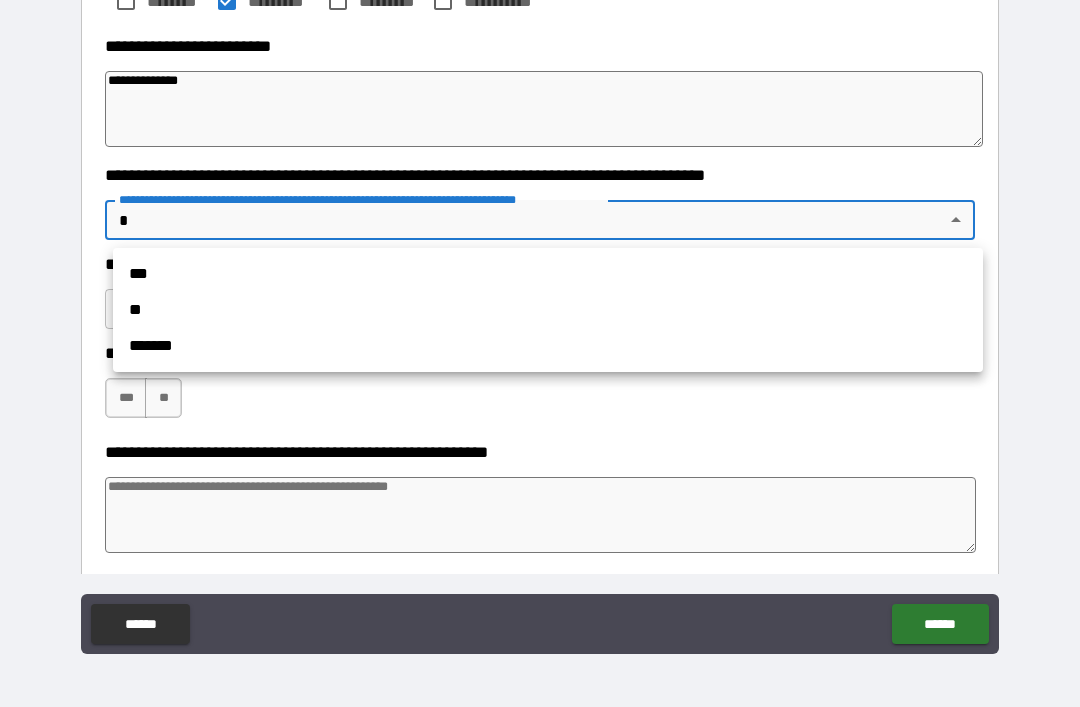 click on "**" at bounding box center (548, 310) 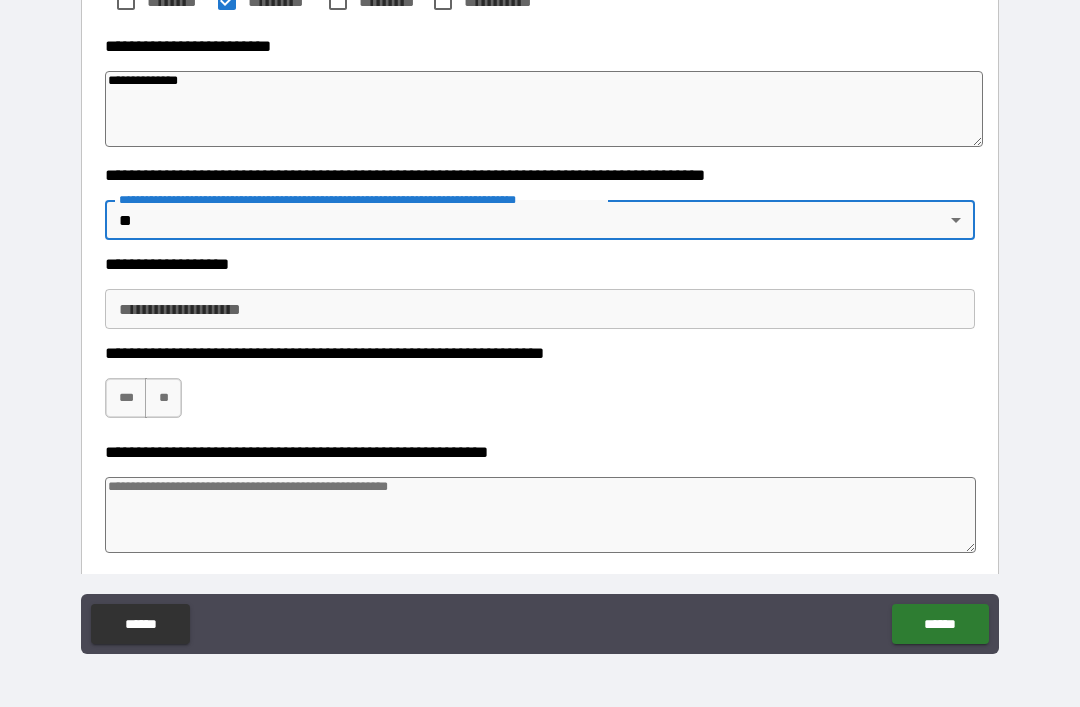 click on "**********" at bounding box center [540, 309] 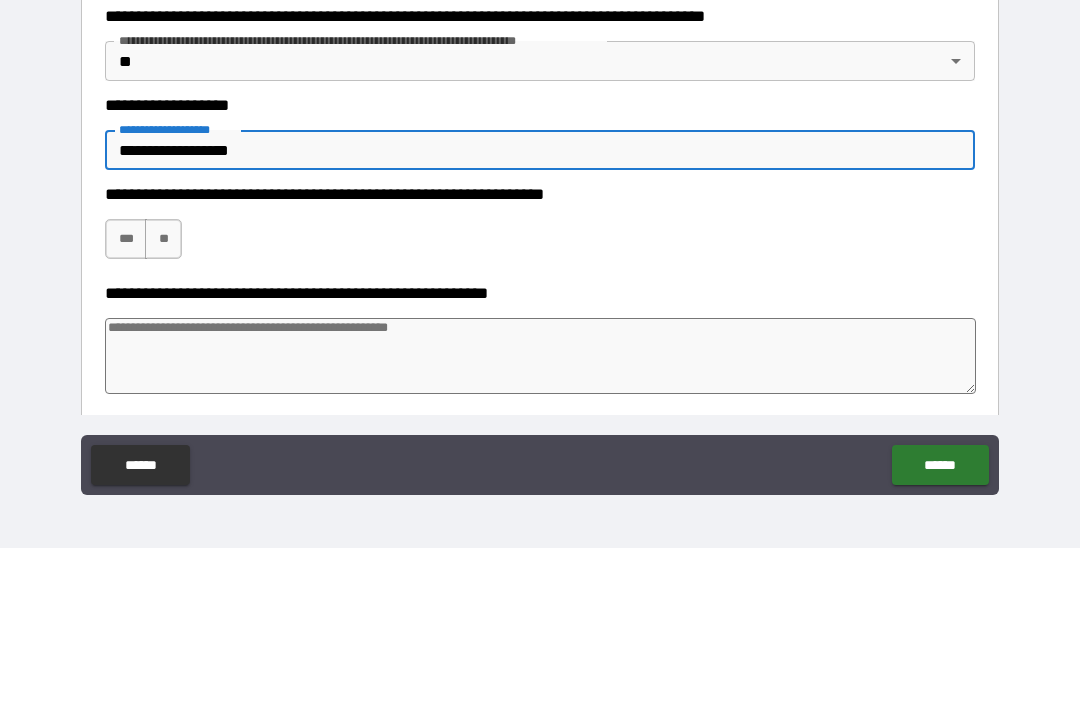 click on "***" at bounding box center [126, 398] 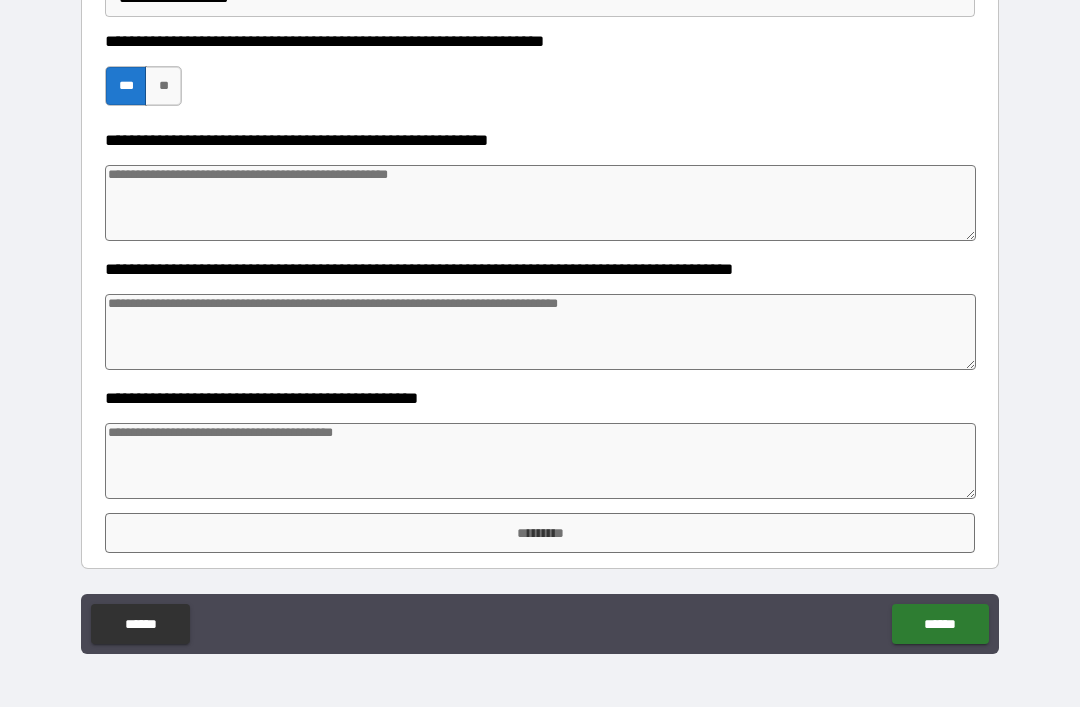 scroll, scrollTop: 763, scrollLeft: 0, axis: vertical 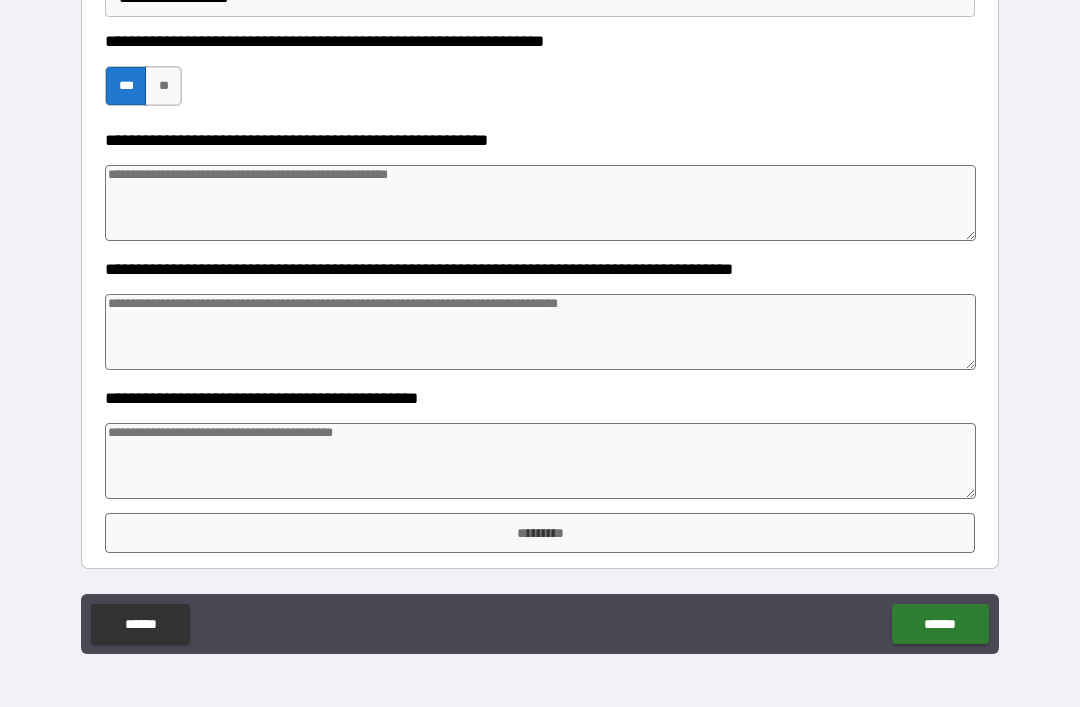 click at bounding box center (540, 461) 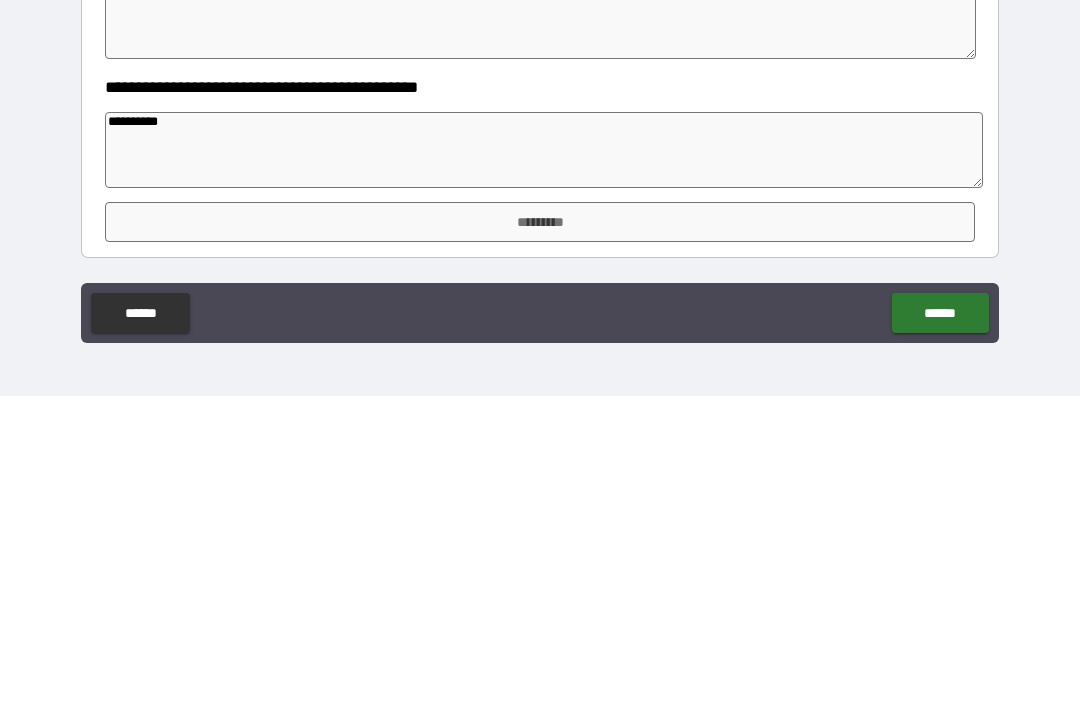 click on "*********" at bounding box center [540, 533] 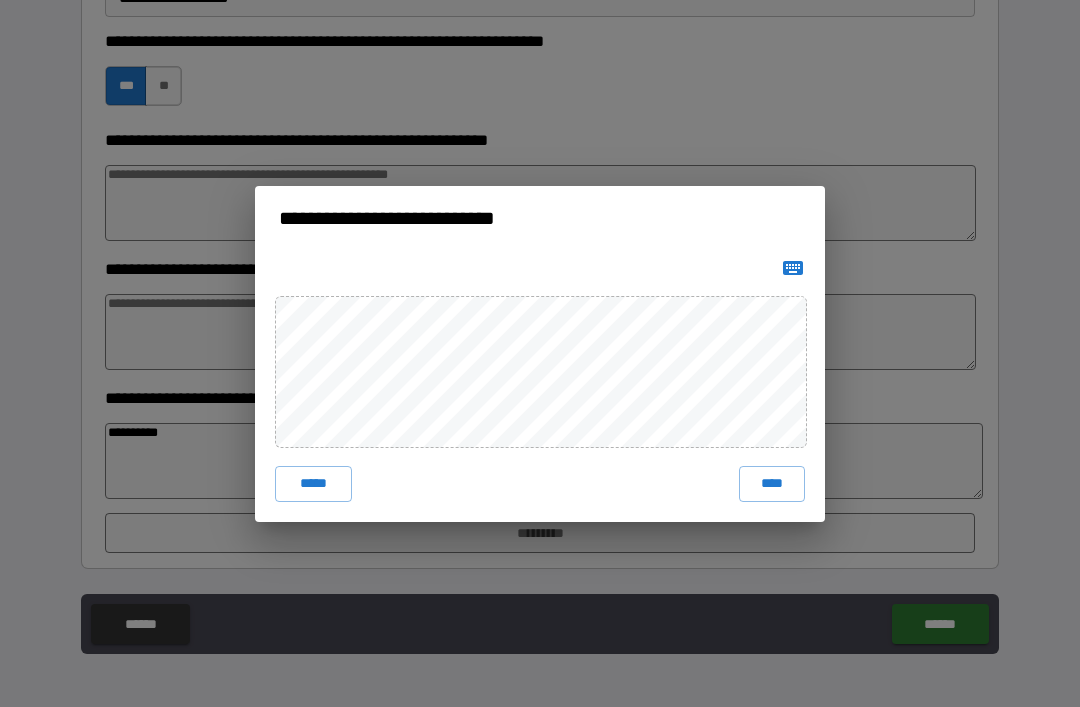 click on "****" at bounding box center [772, 484] 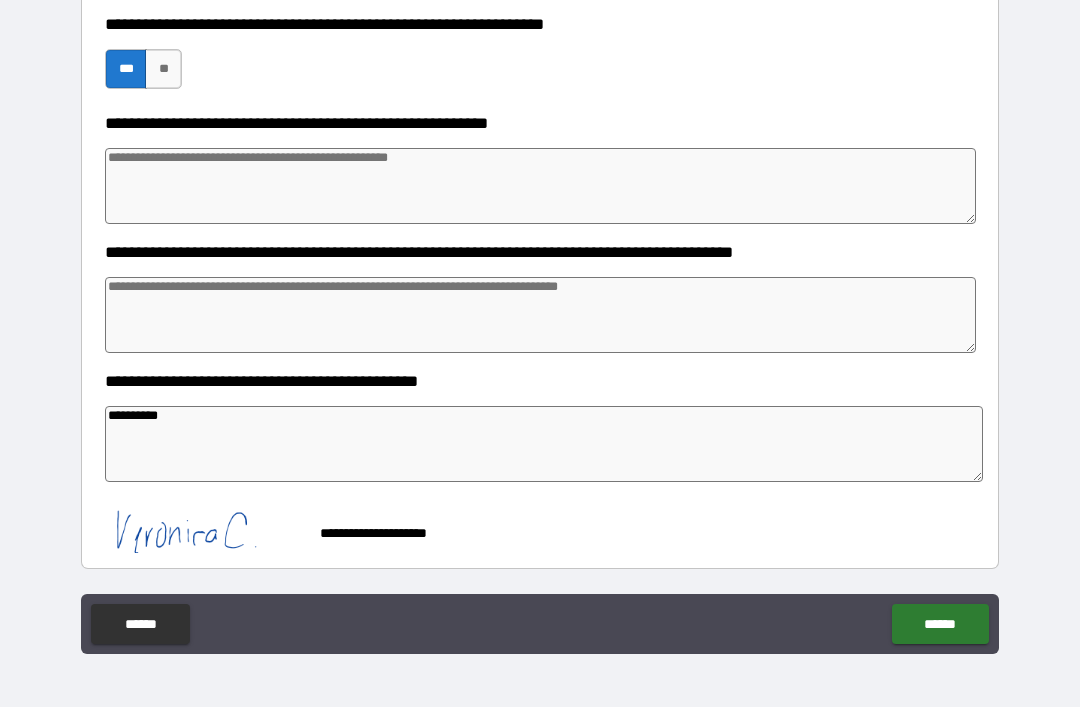scroll, scrollTop: 780, scrollLeft: 0, axis: vertical 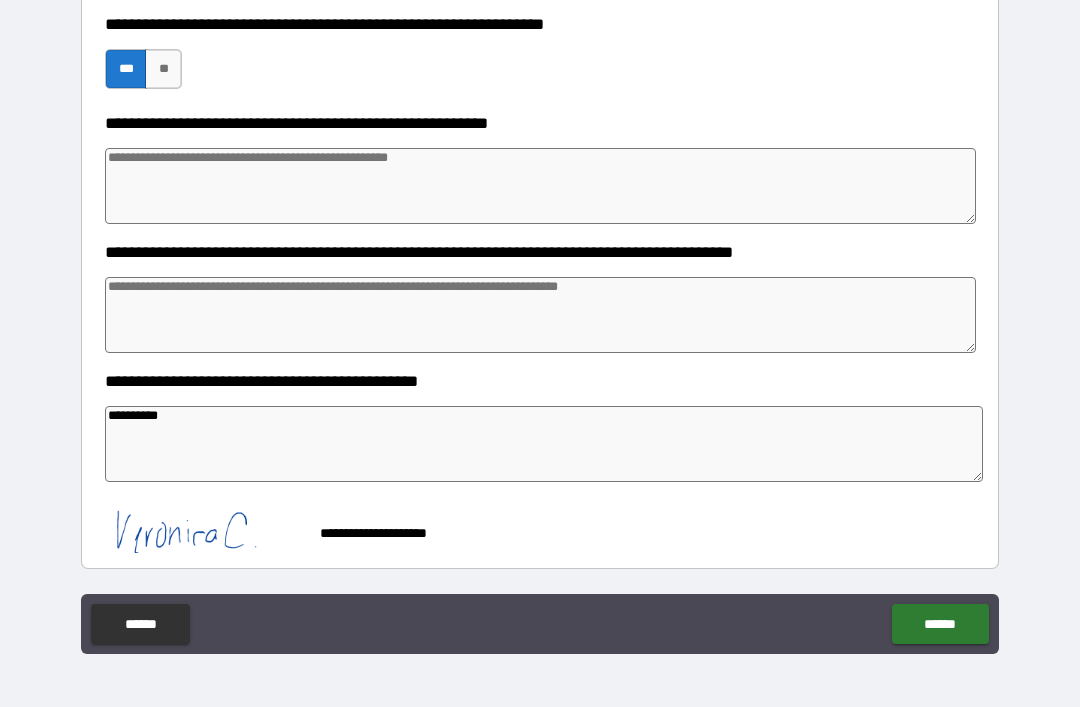 click on "******" at bounding box center (940, 624) 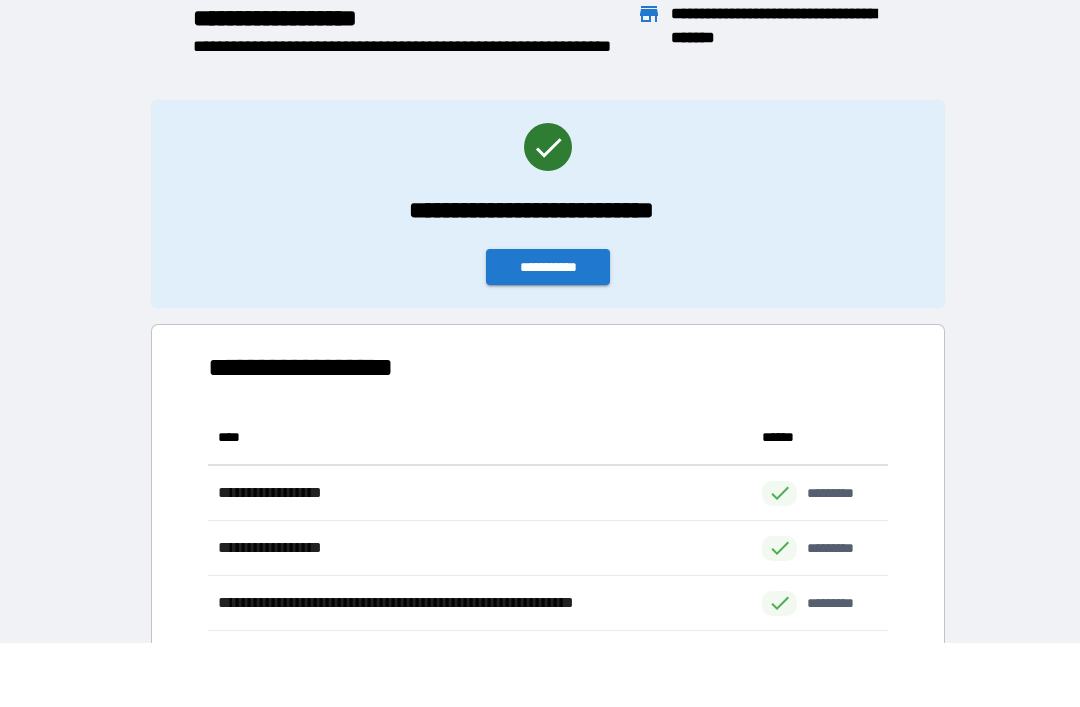 scroll, scrollTop: 1, scrollLeft: 1, axis: both 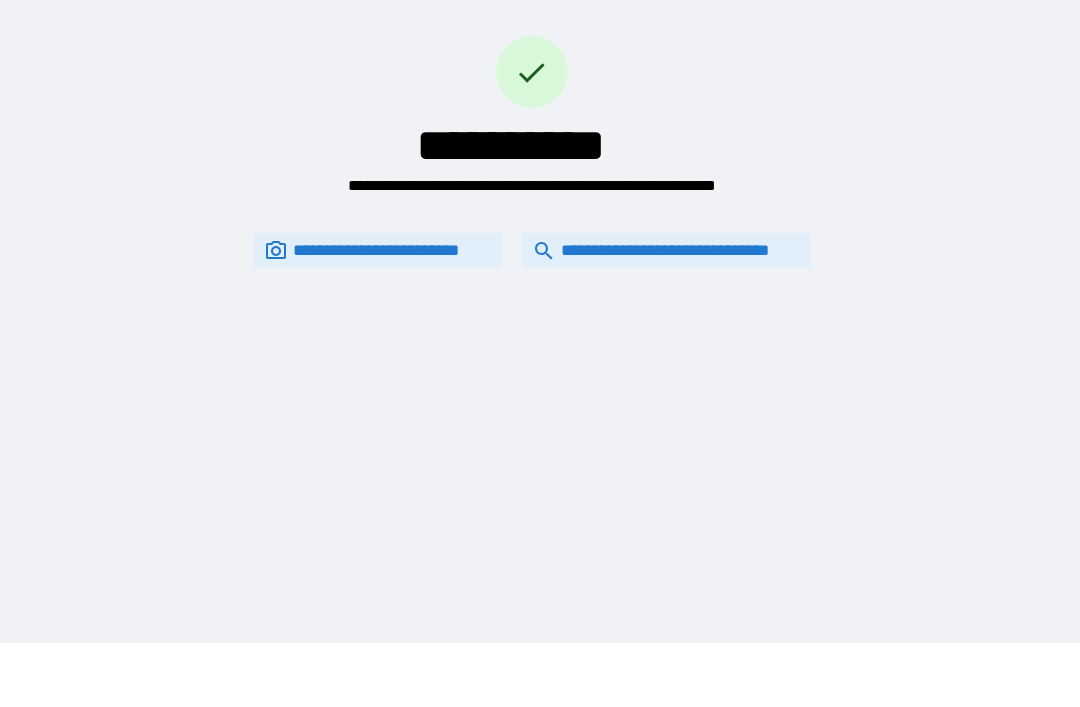 click on "**********" at bounding box center [666, 250] 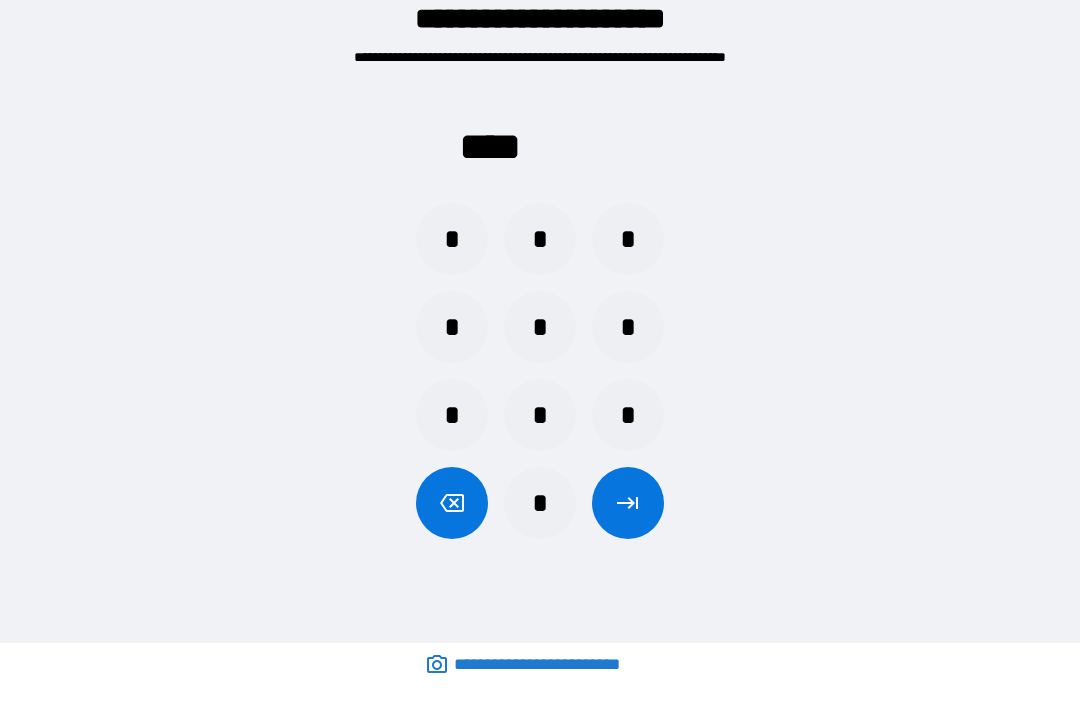click on "*" at bounding box center [540, 239] 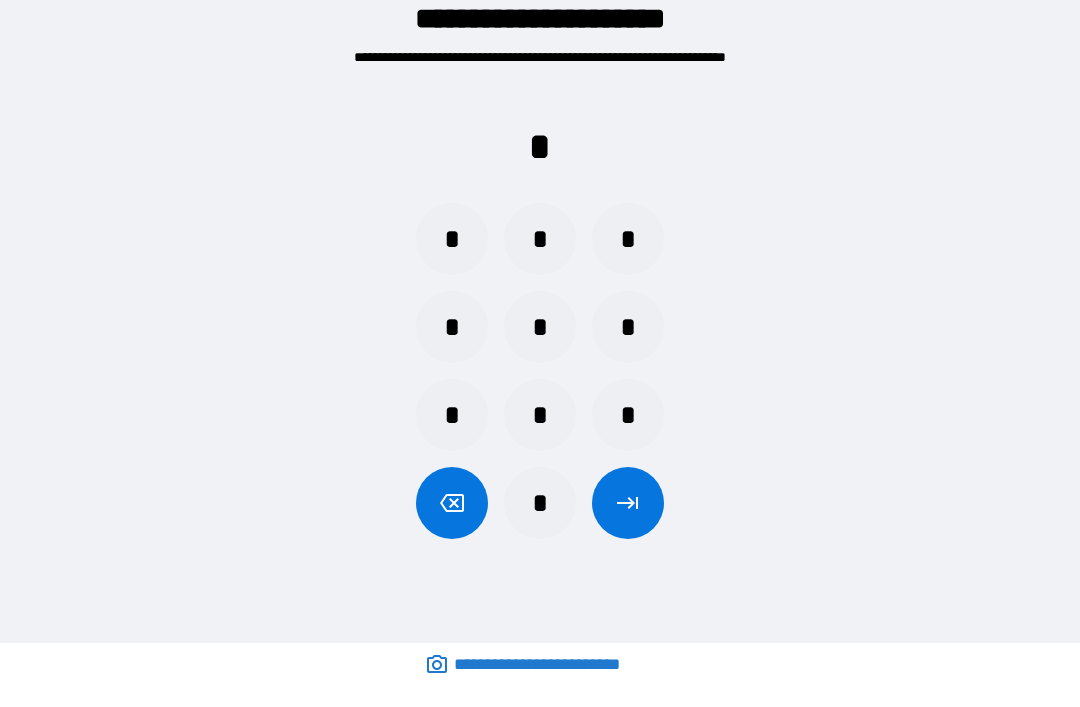 click on "*" at bounding box center [628, 415] 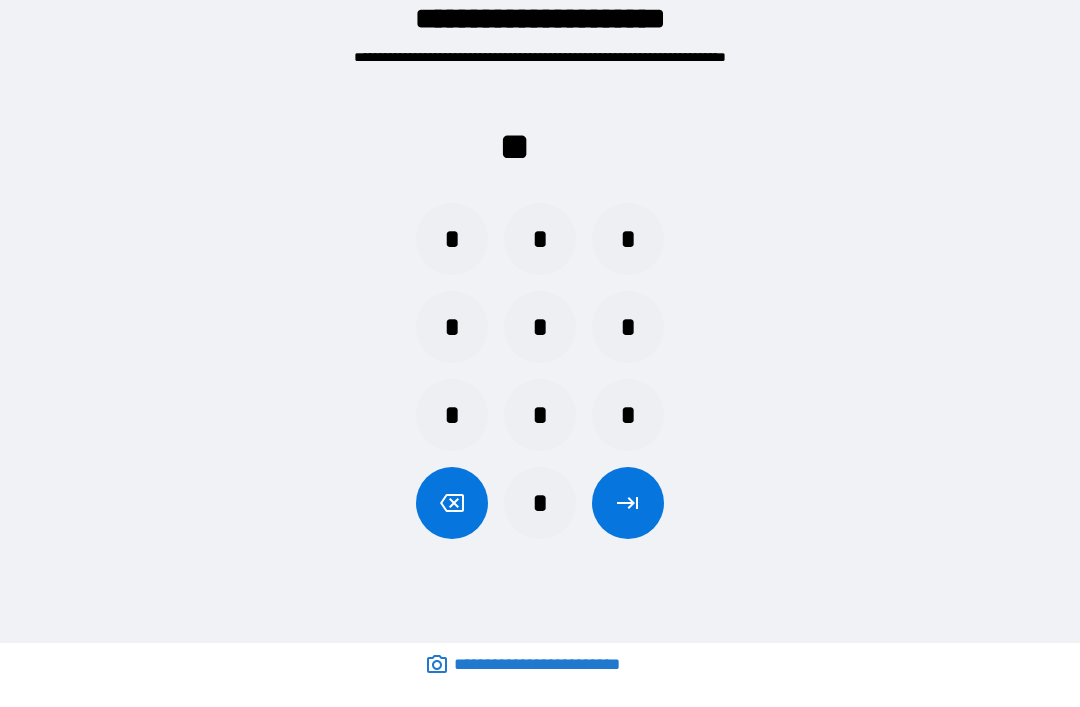 click on "*" at bounding box center [628, 327] 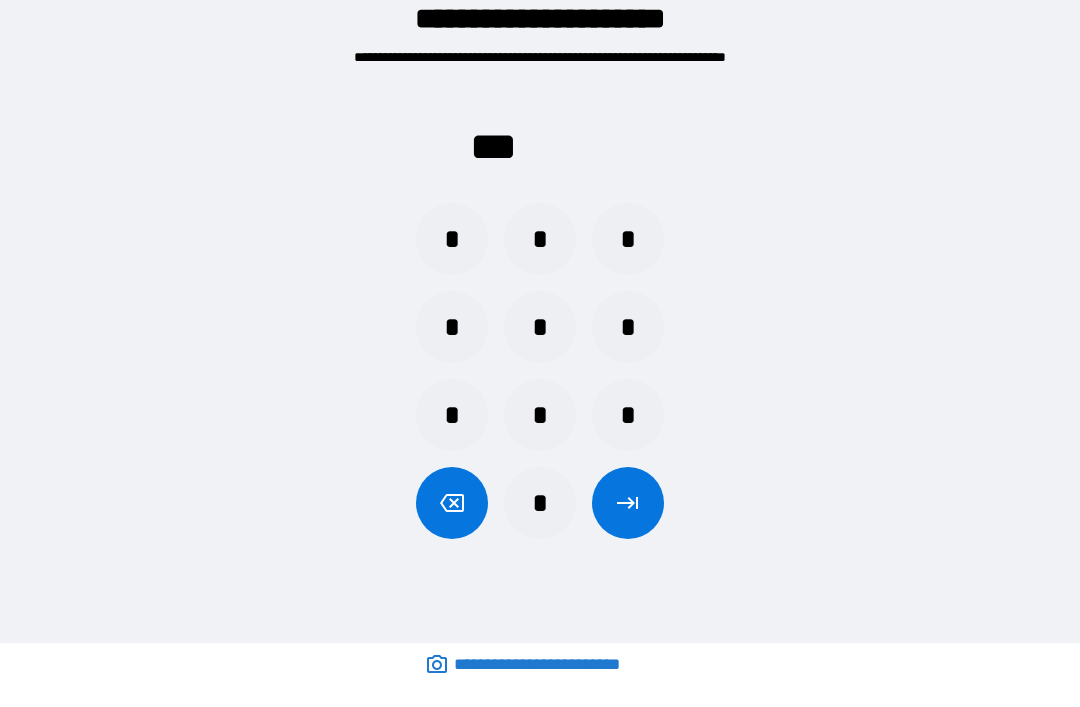 click on "*" at bounding box center (452, 239) 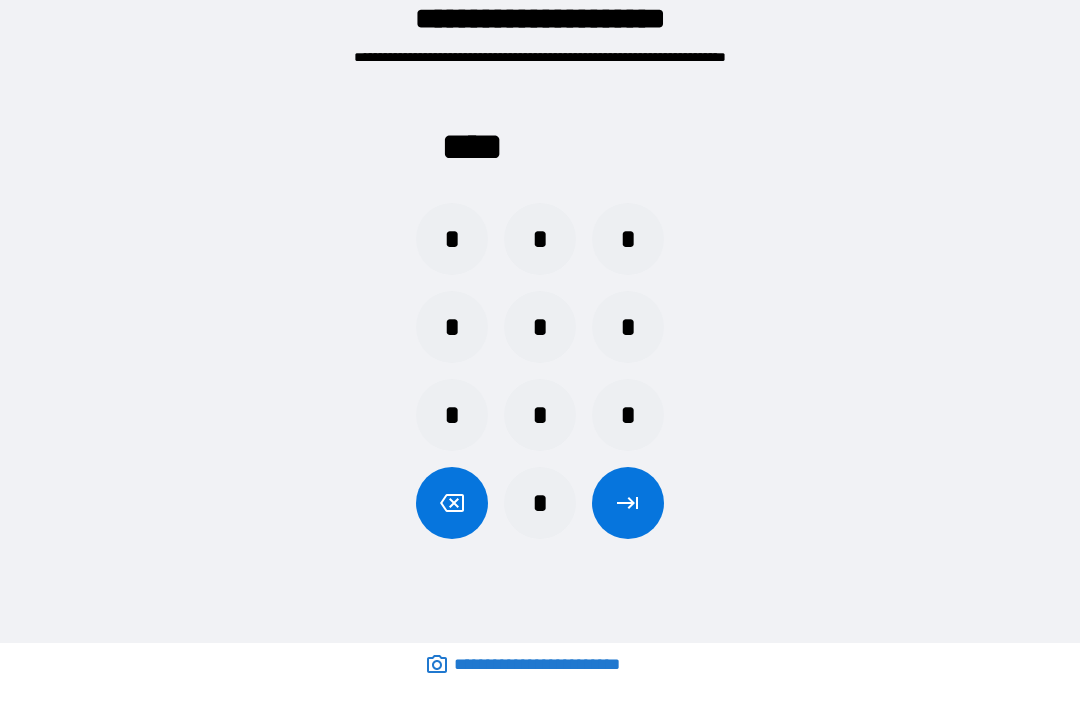 click 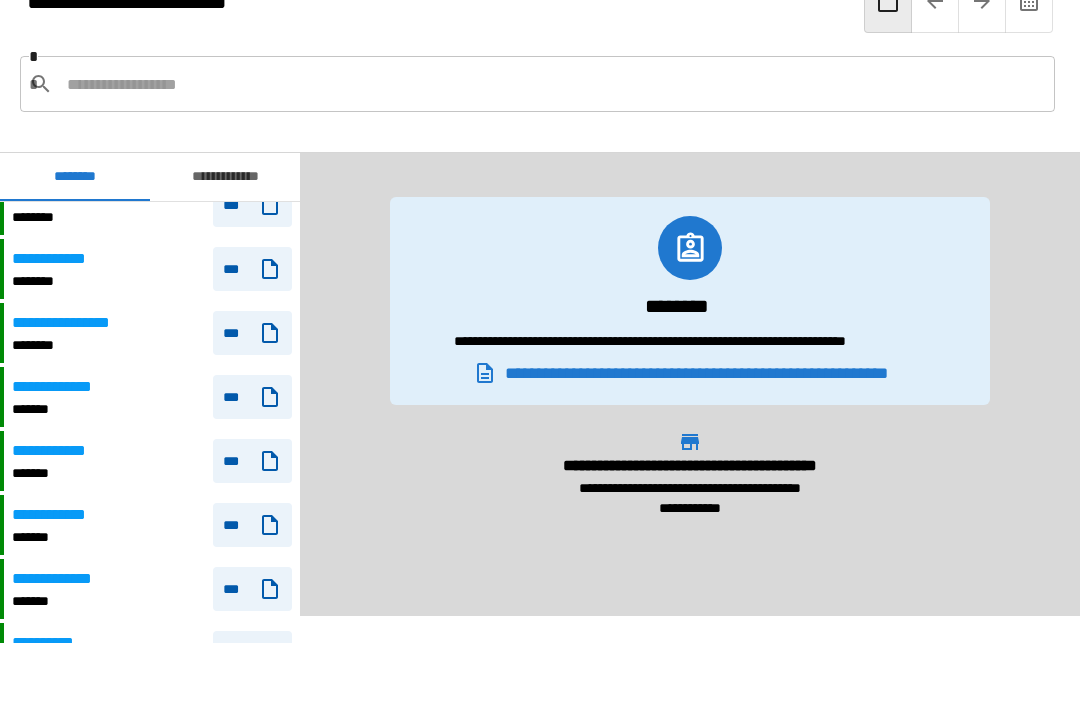 scroll, scrollTop: 449, scrollLeft: 0, axis: vertical 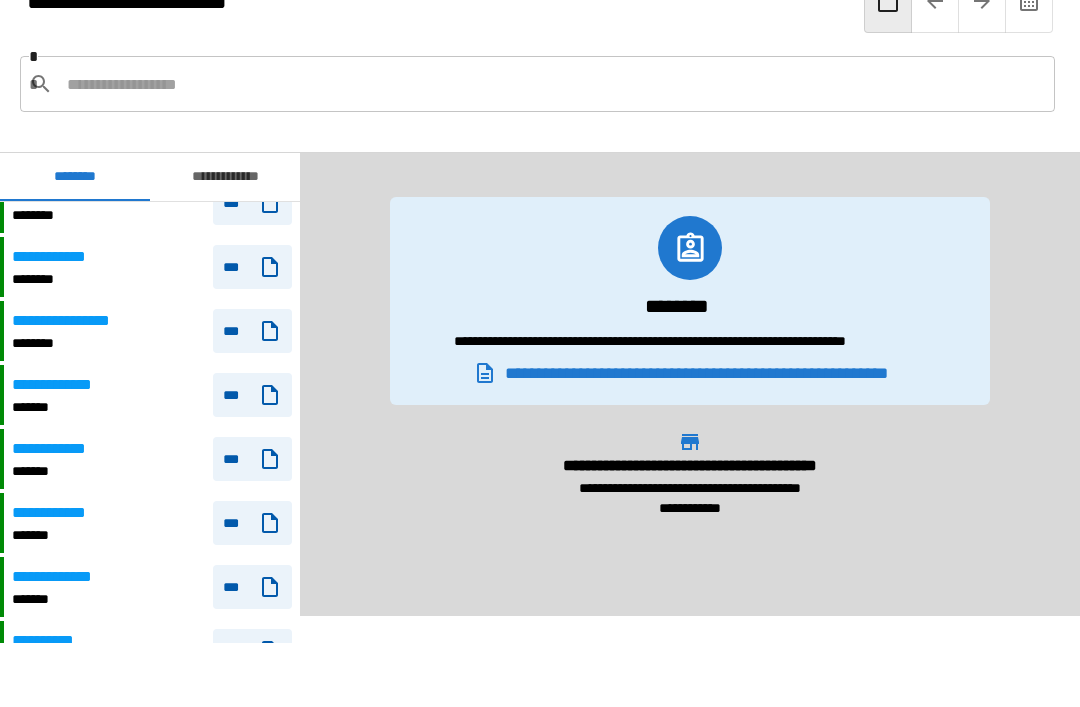 click on "**********" at bounding box center [59, 385] 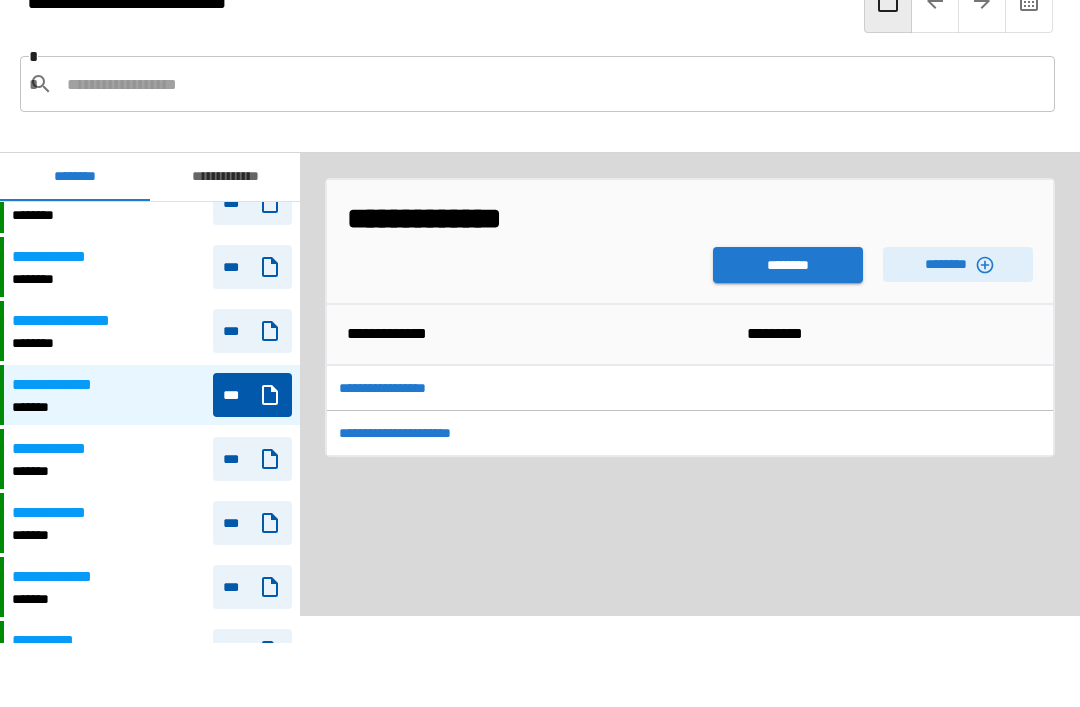 click on "********" at bounding box center [788, 265] 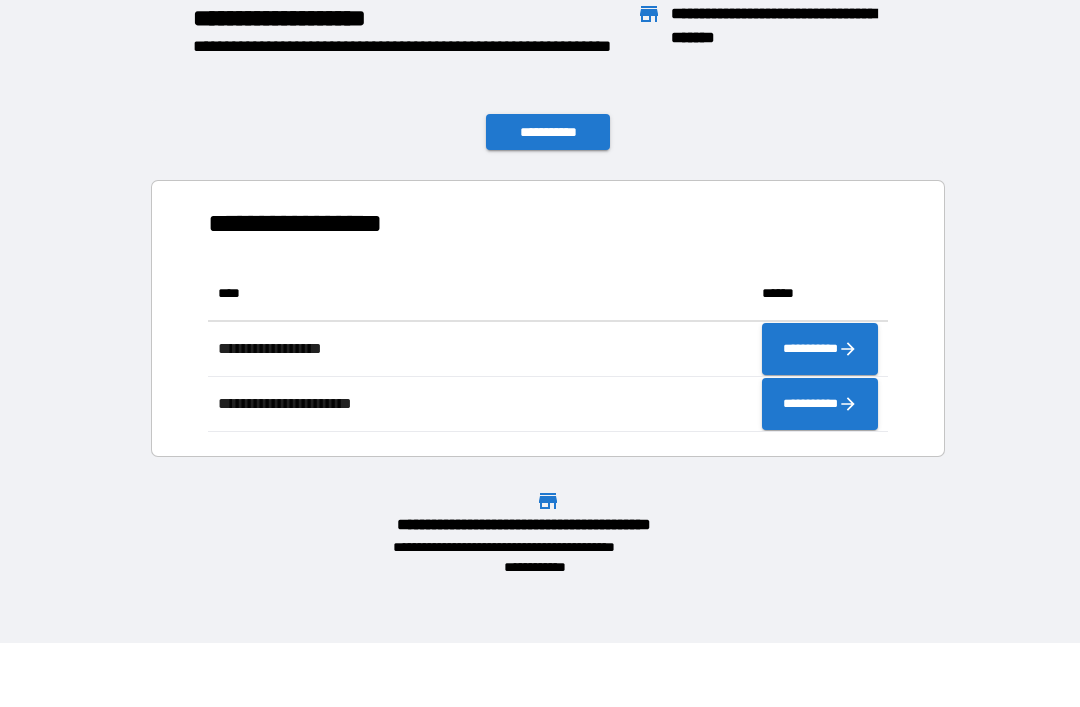 scroll, scrollTop: 1, scrollLeft: 1, axis: both 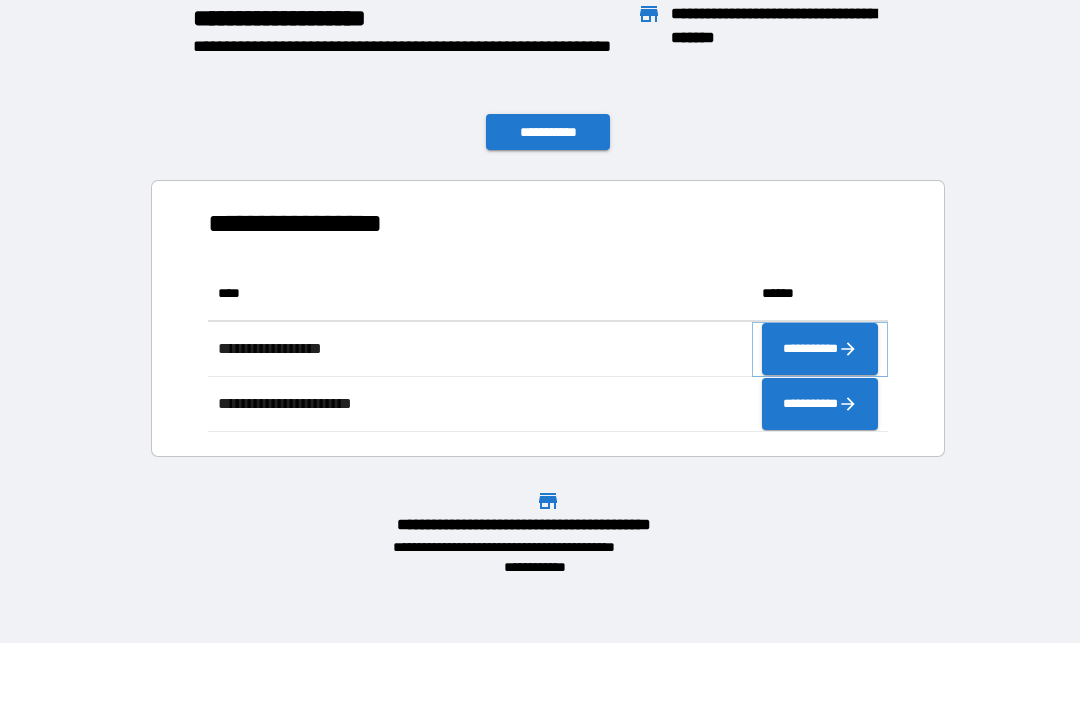 click on "**********" at bounding box center [820, 349] 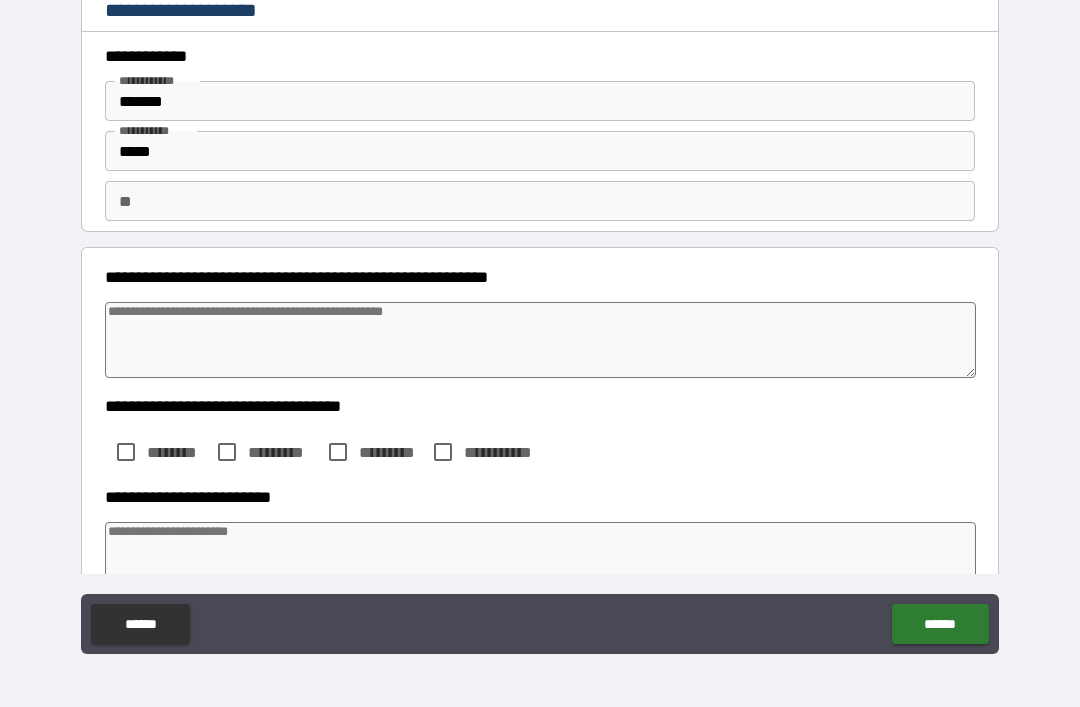 click at bounding box center [540, 340] 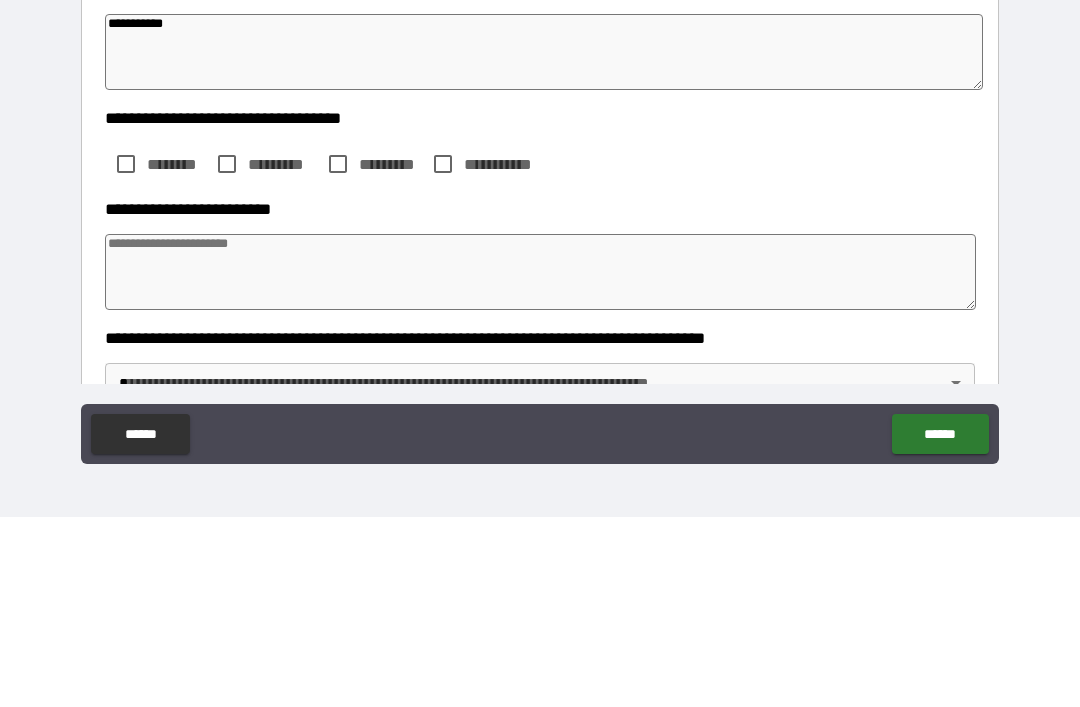scroll, scrollTop: 100, scrollLeft: 0, axis: vertical 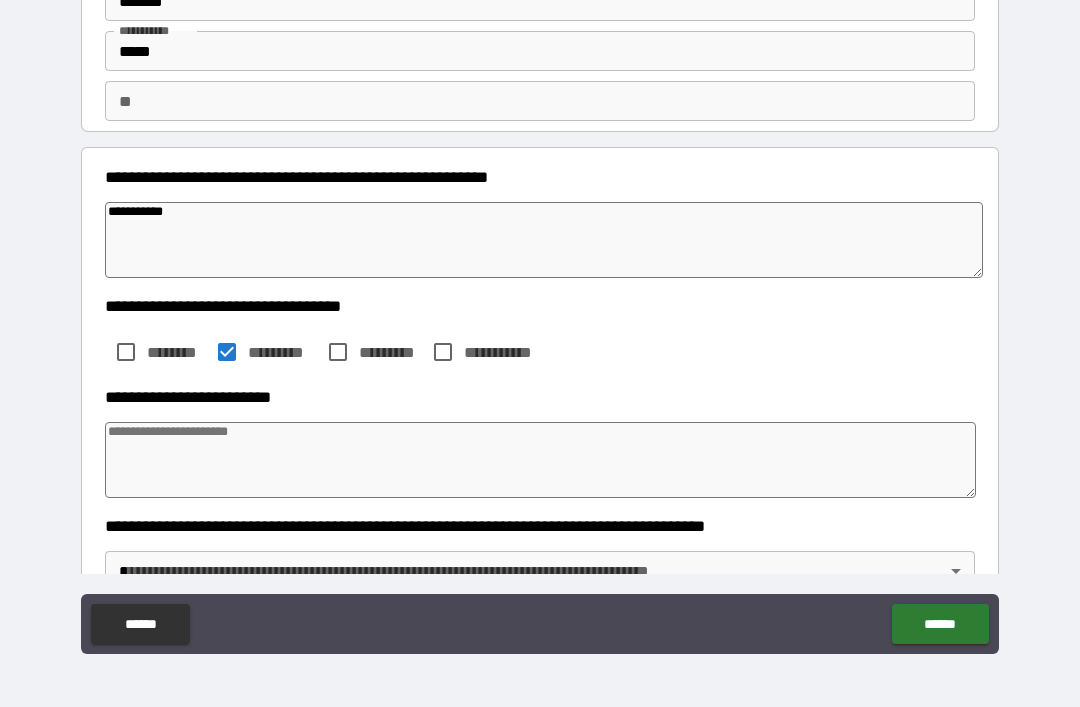 click at bounding box center [540, 460] 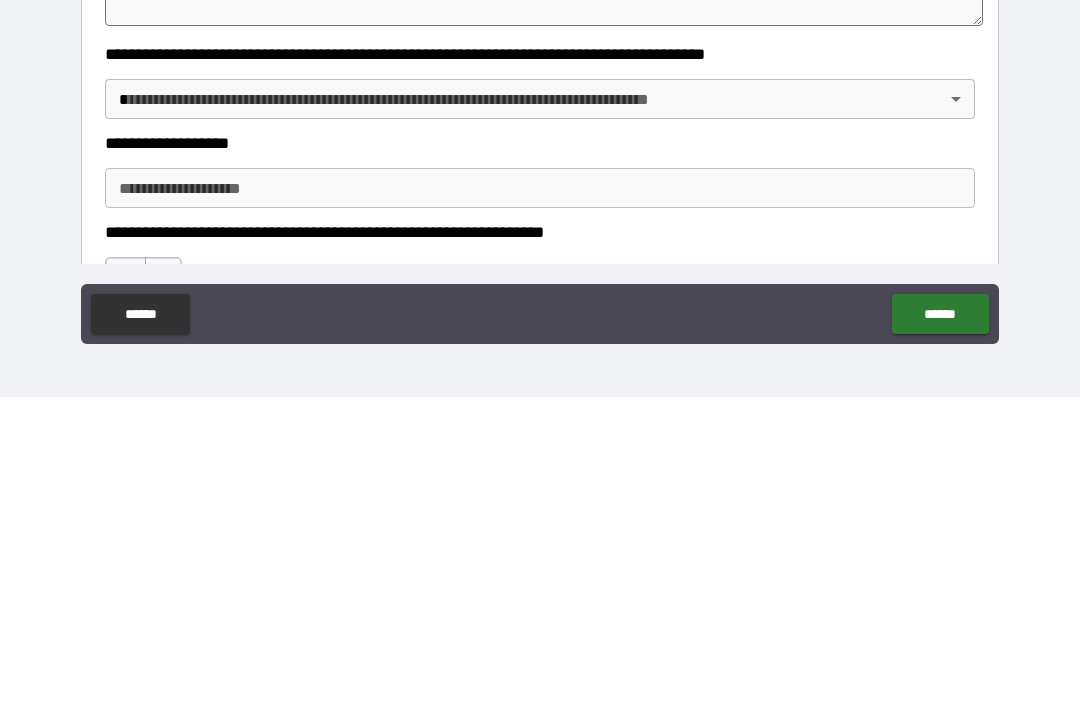 scroll, scrollTop: 284, scrollLeft: 0, axis: vertical 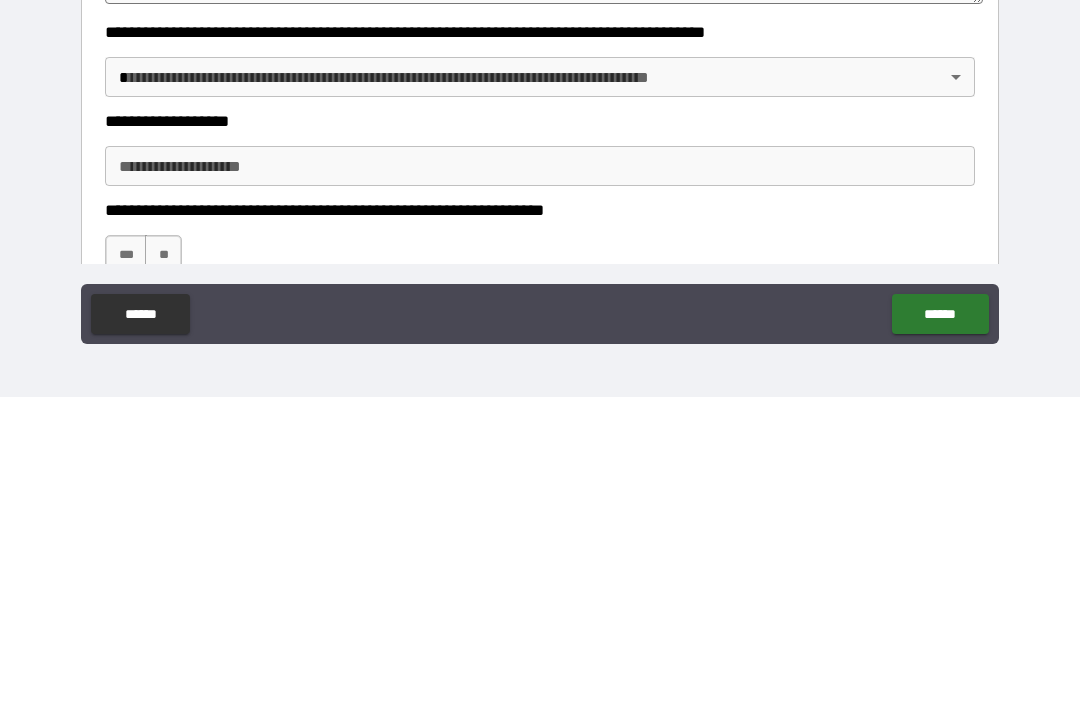 click on "**********" at bounding box center [540, 321] 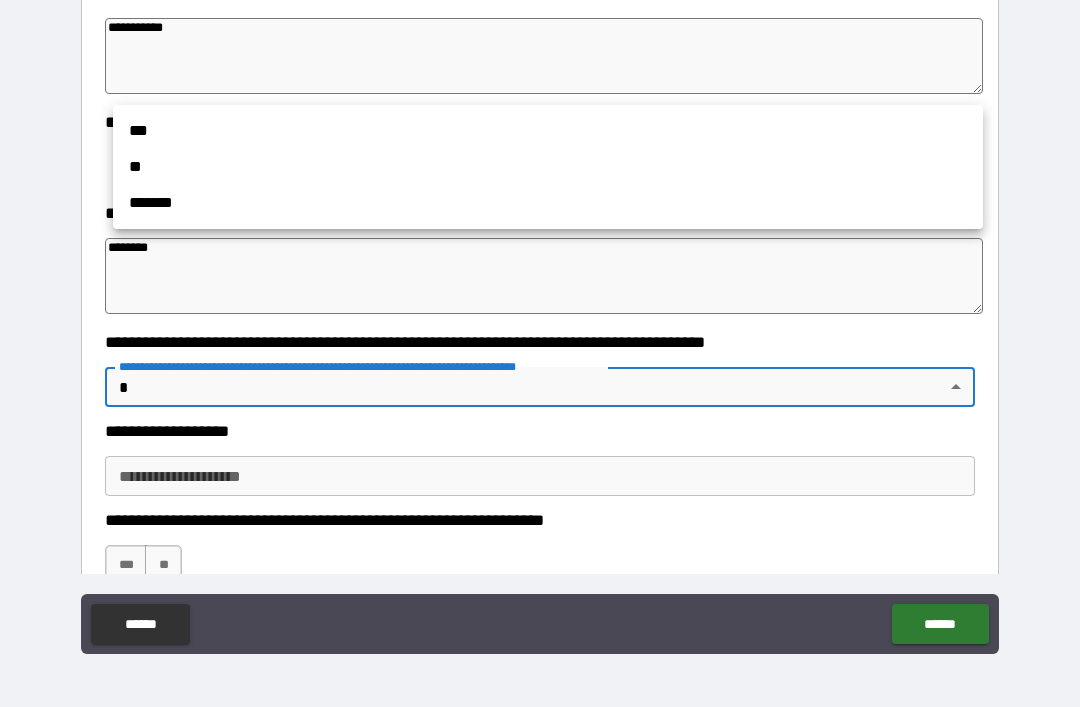 click on "**" at bounding box center [548, 167] 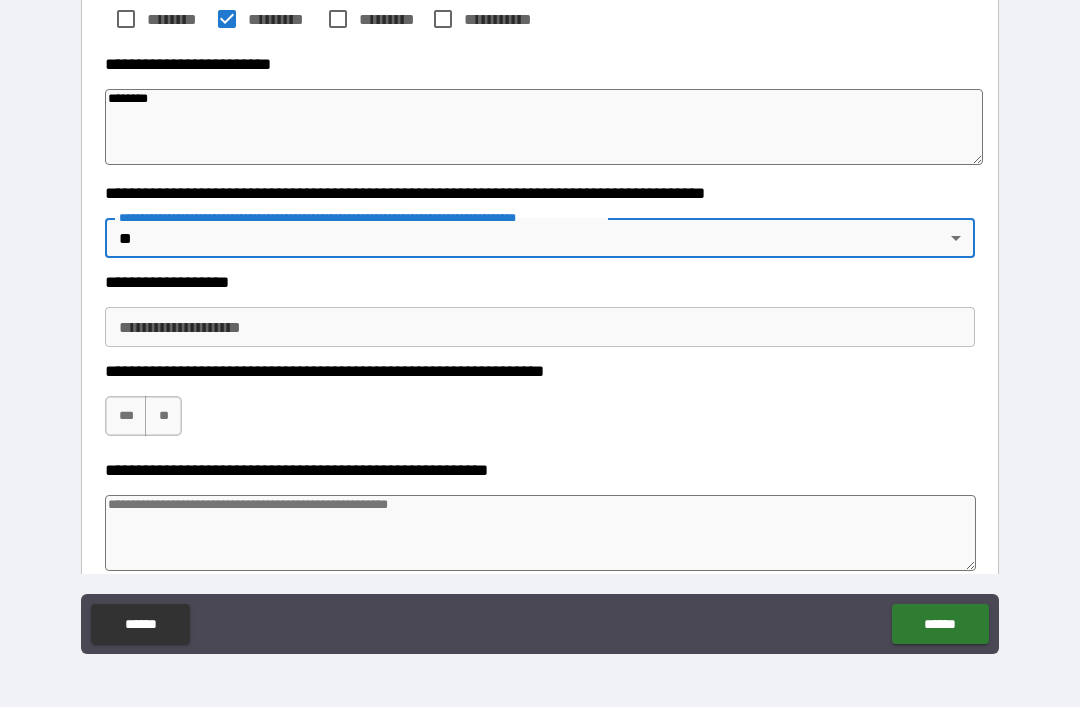 scroll, scrollTop: 473, scrollLeft: 0, axis: vertical 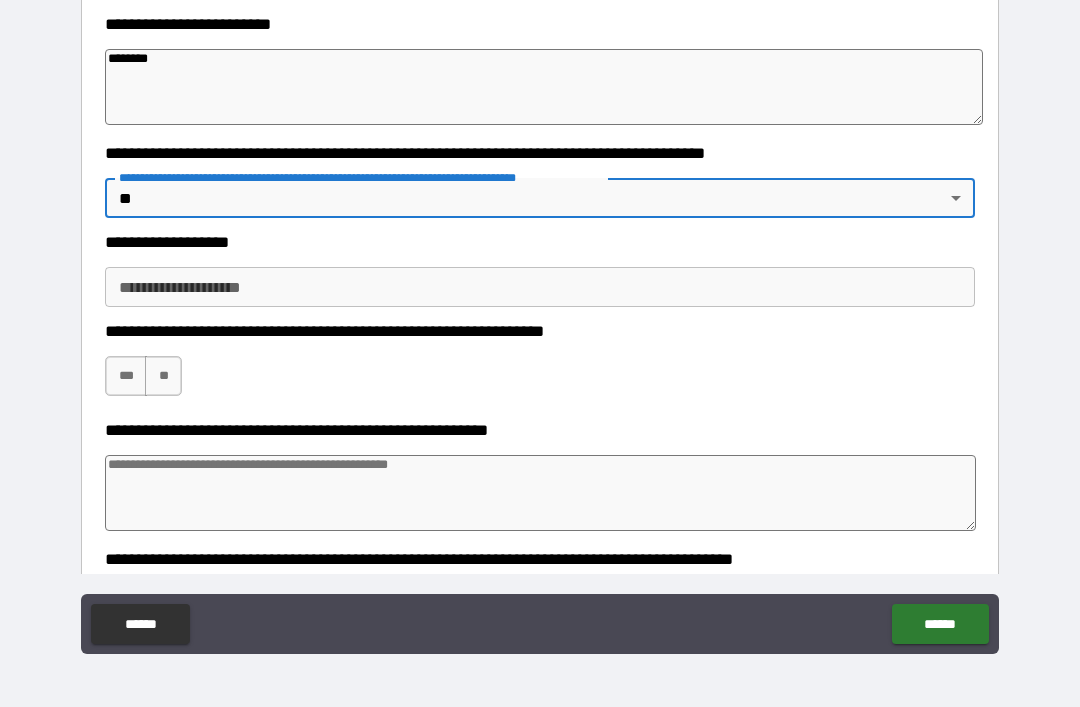 click on "**********" at bounding box center [540, 287] 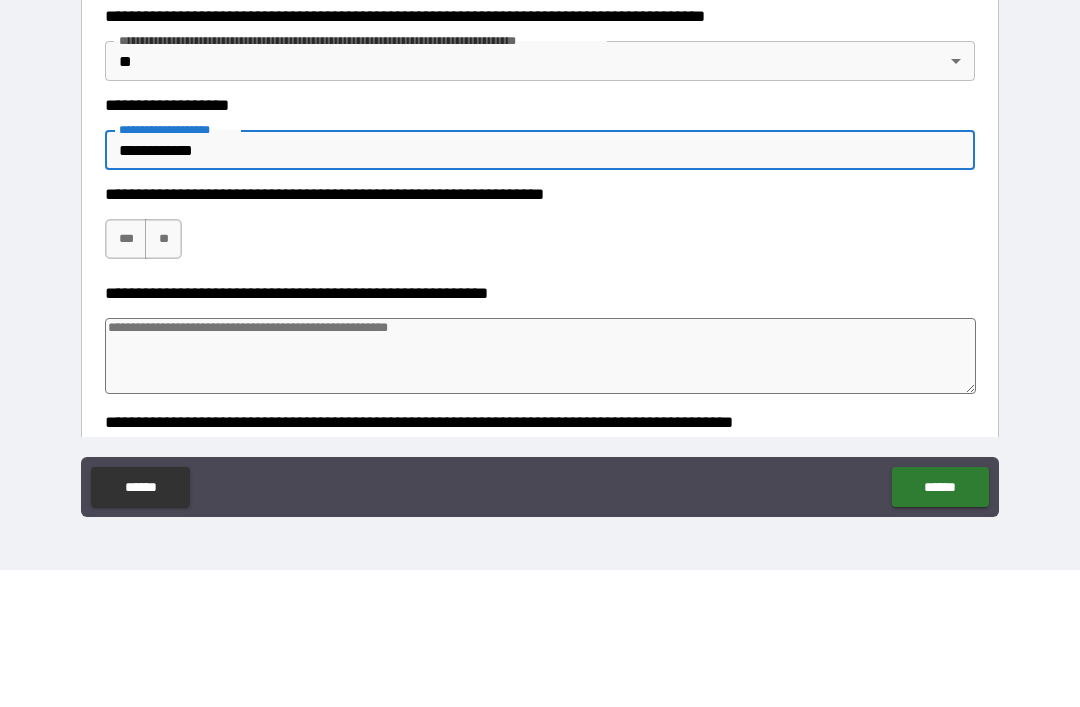 click on "***" at bounding box center (126, 376) 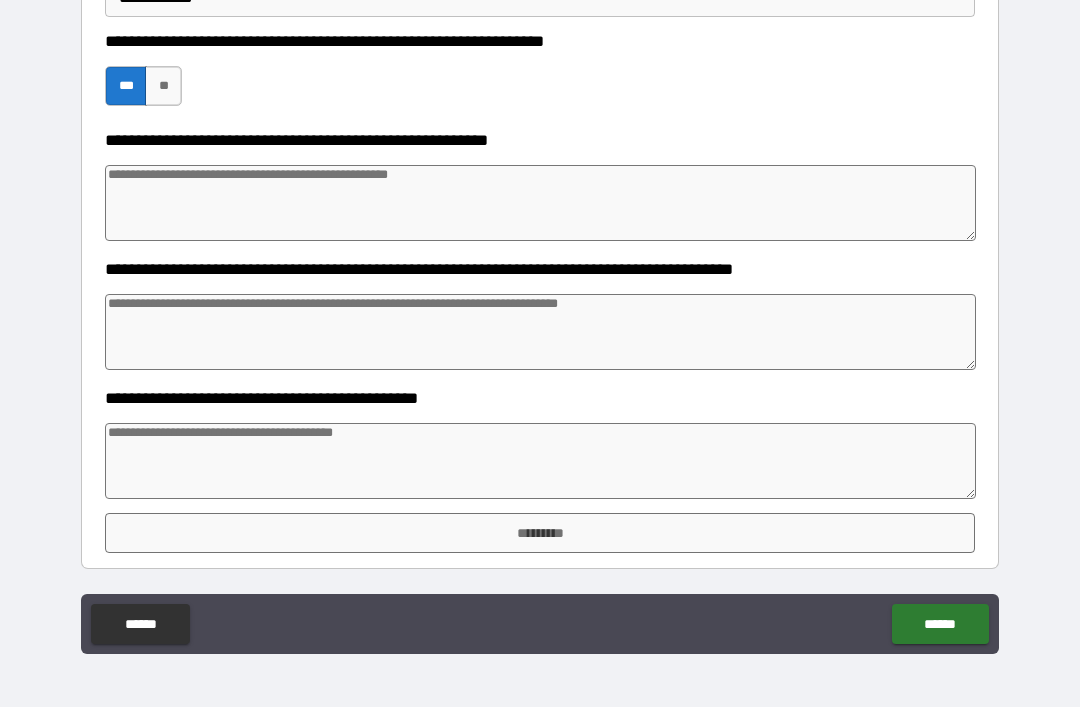 scroll, scrollTop: 763, scrollLeft: 0, axis: vertical 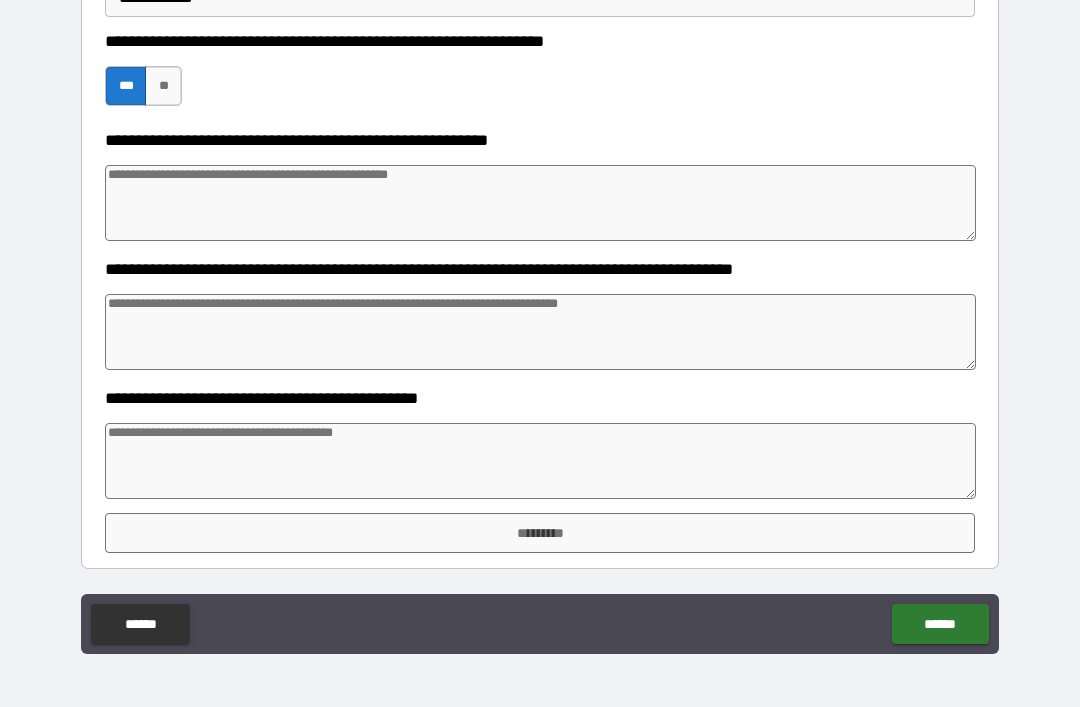 click on "*********" at bounding box center [540, 533] 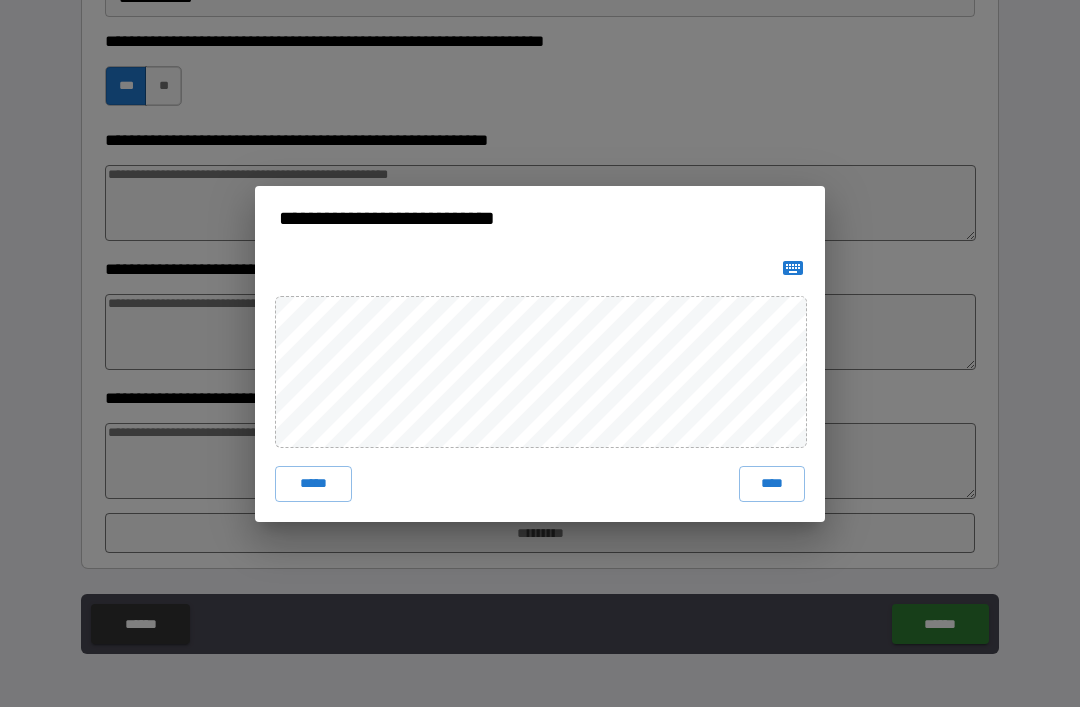 click 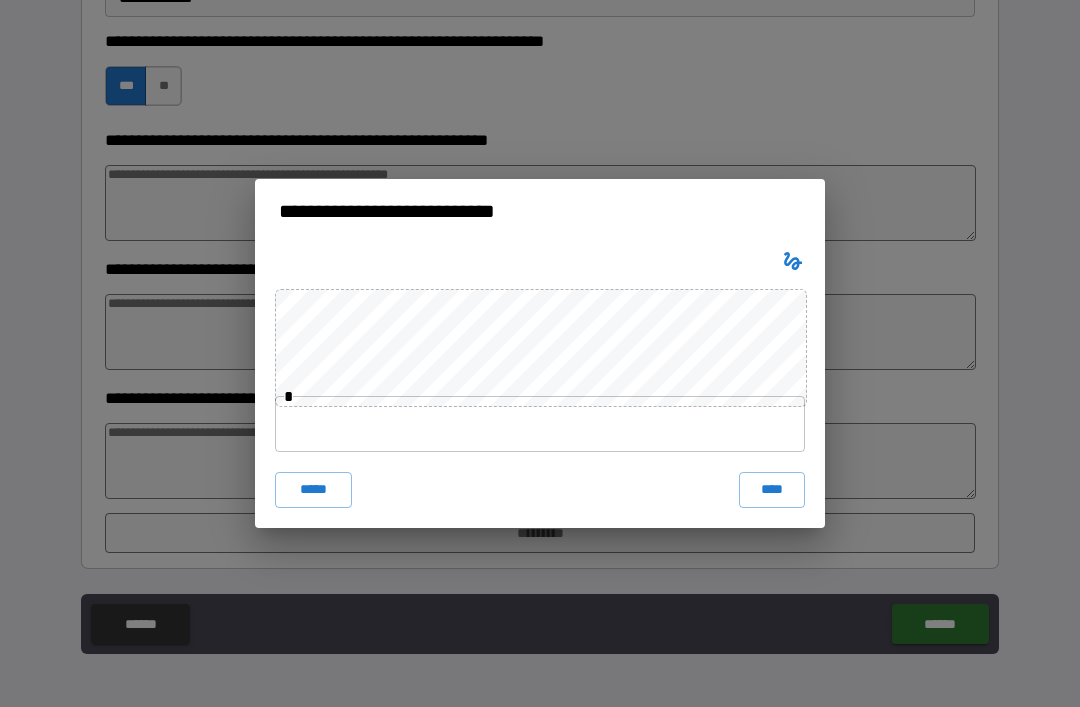 click 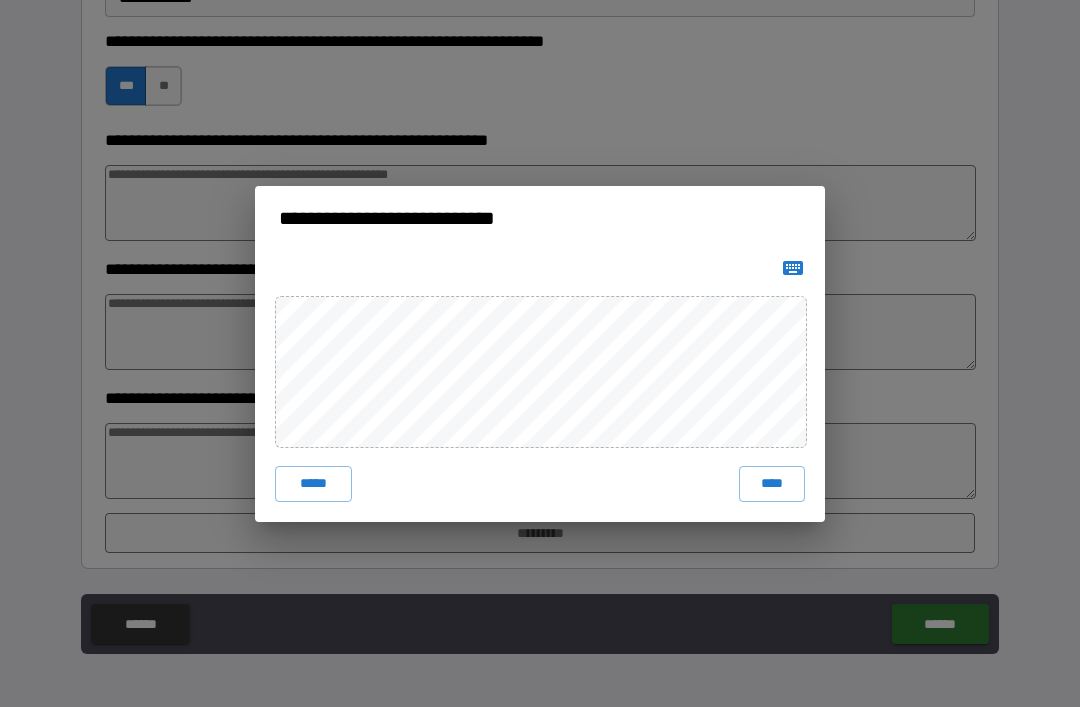 click on "*****" at bounding box center (313, 484) 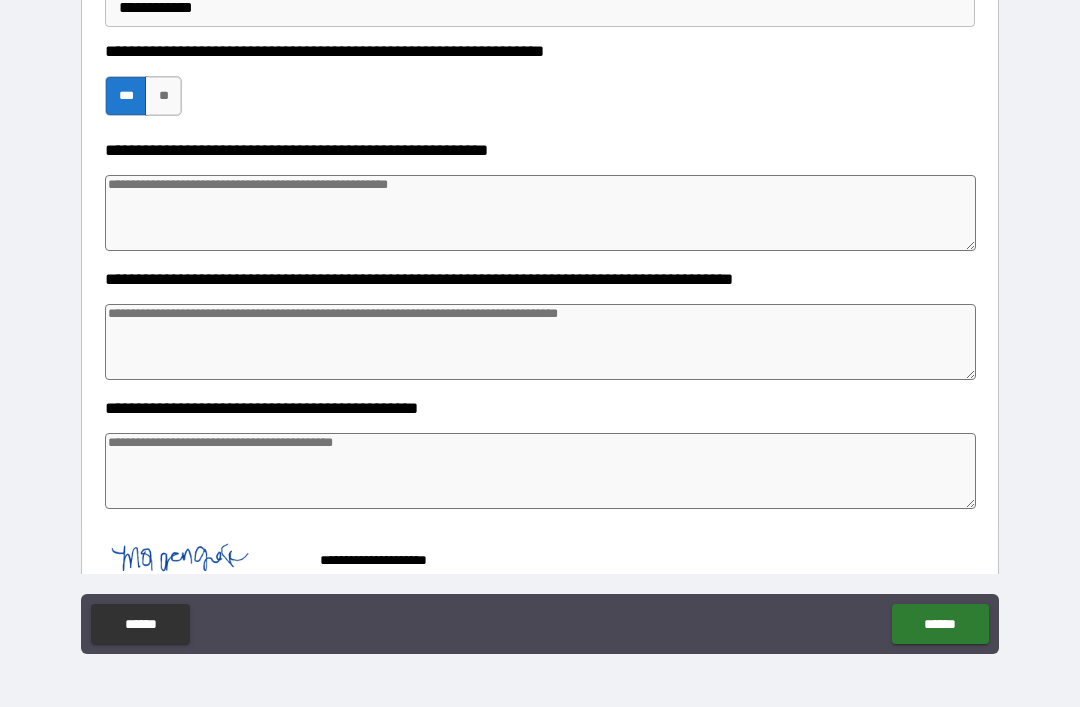 click on "******" at bounding box center (940, 624) 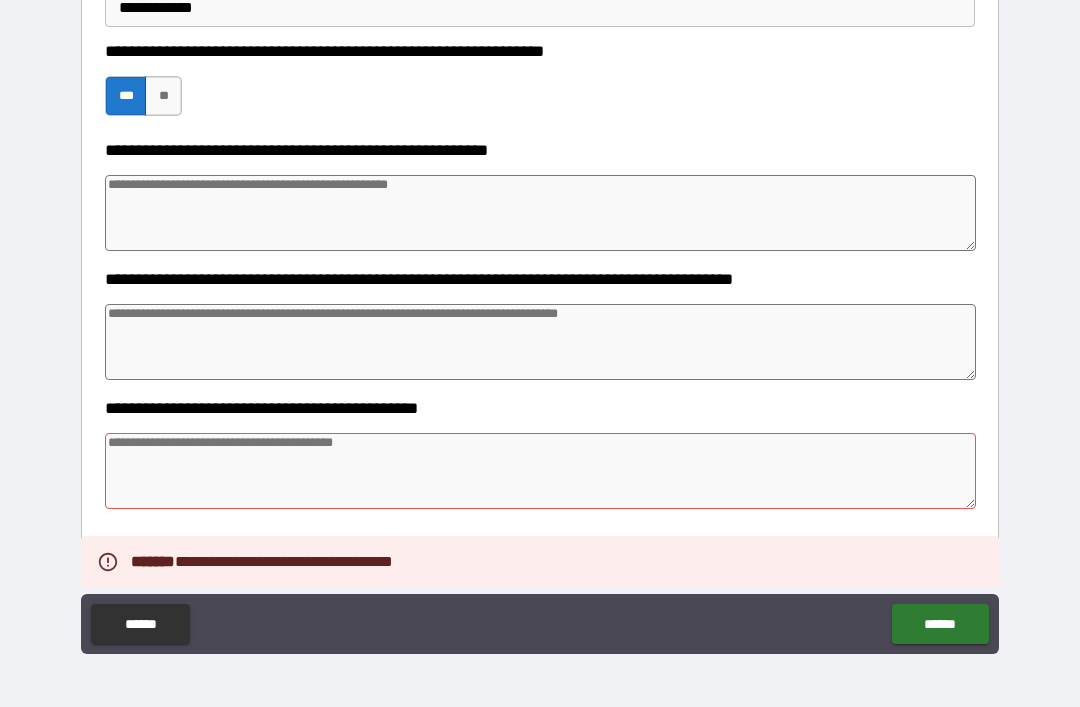 click at bounding box center (540, 471) 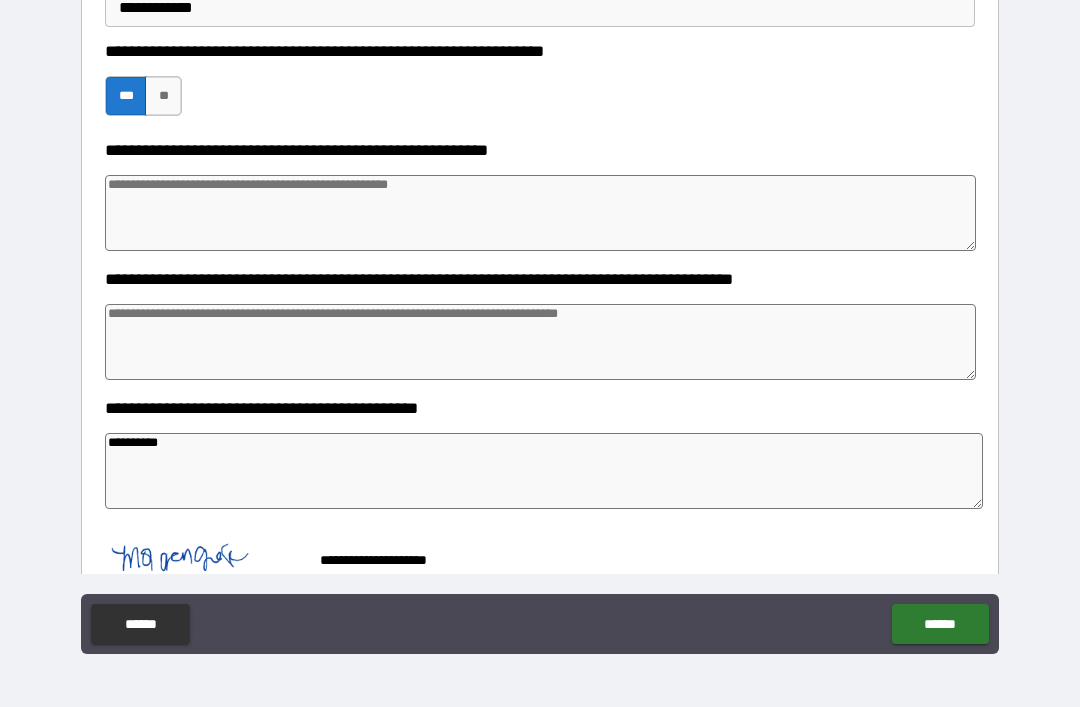 click on "******" at bounding box center (940, 624) 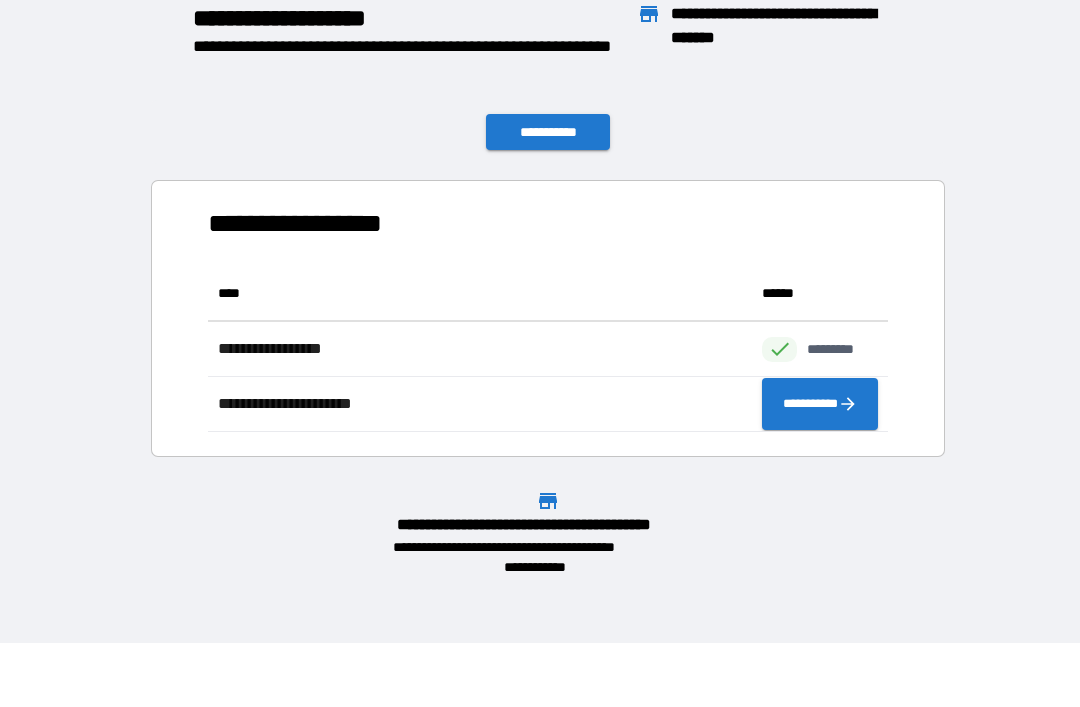 scroll, scrollTop: 166, scrollLeft: 680, axis: both 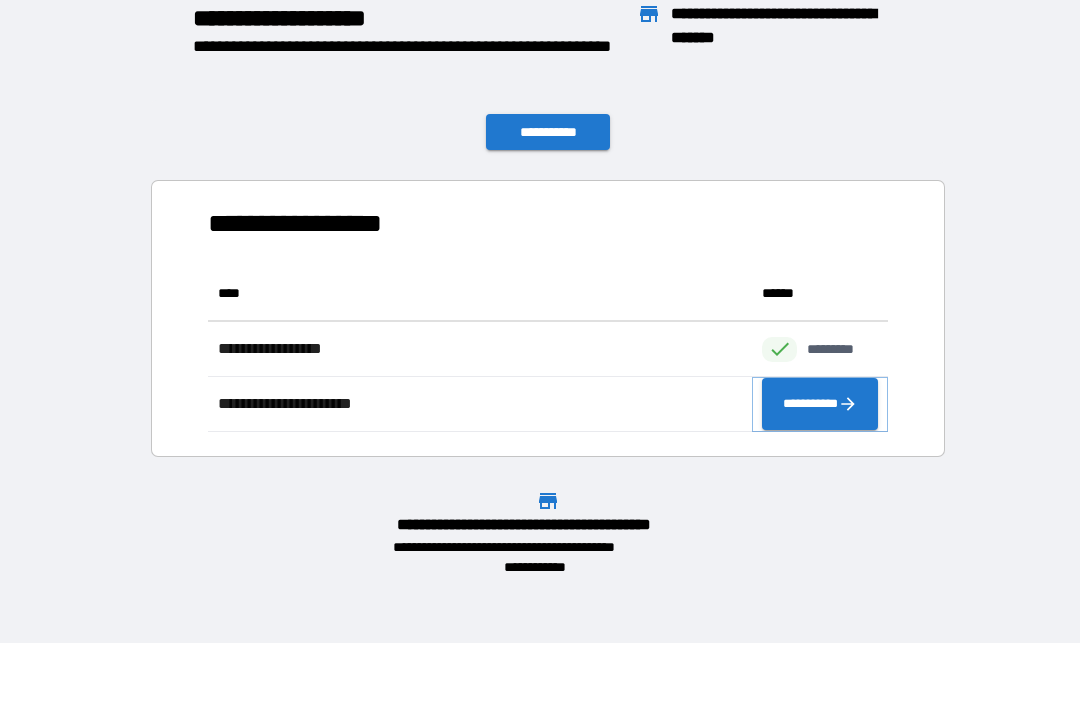 click on "**********" at bounding box center [820, 404] 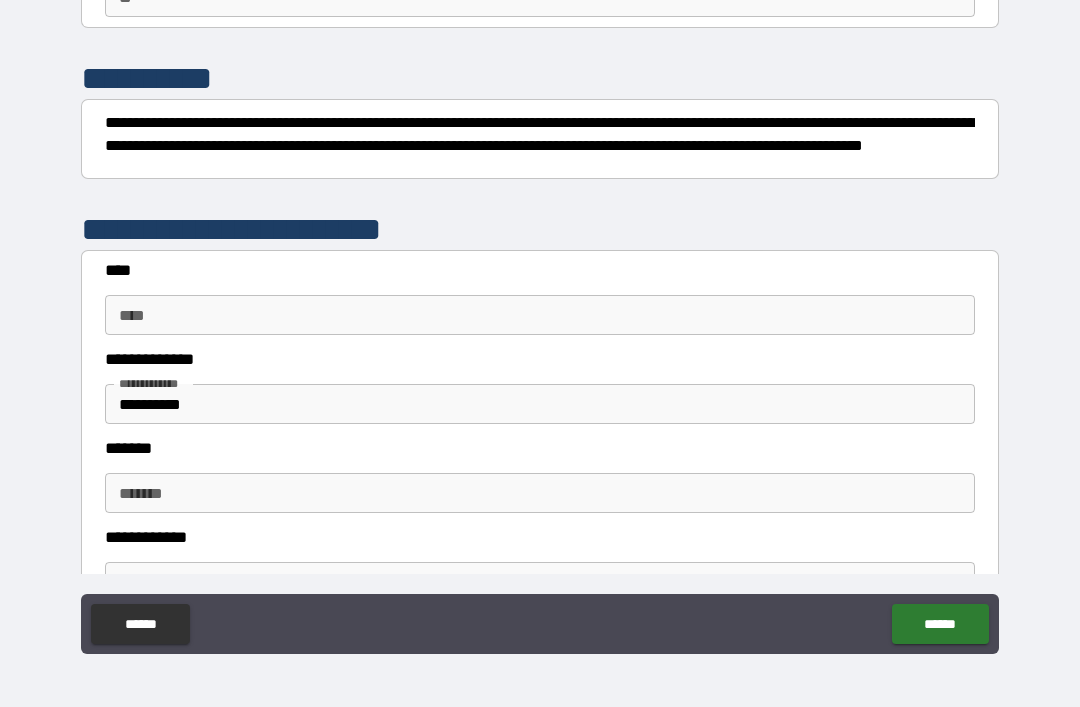 scroll, scrollTop: 202, scrollLeft: 0, axis: vertical 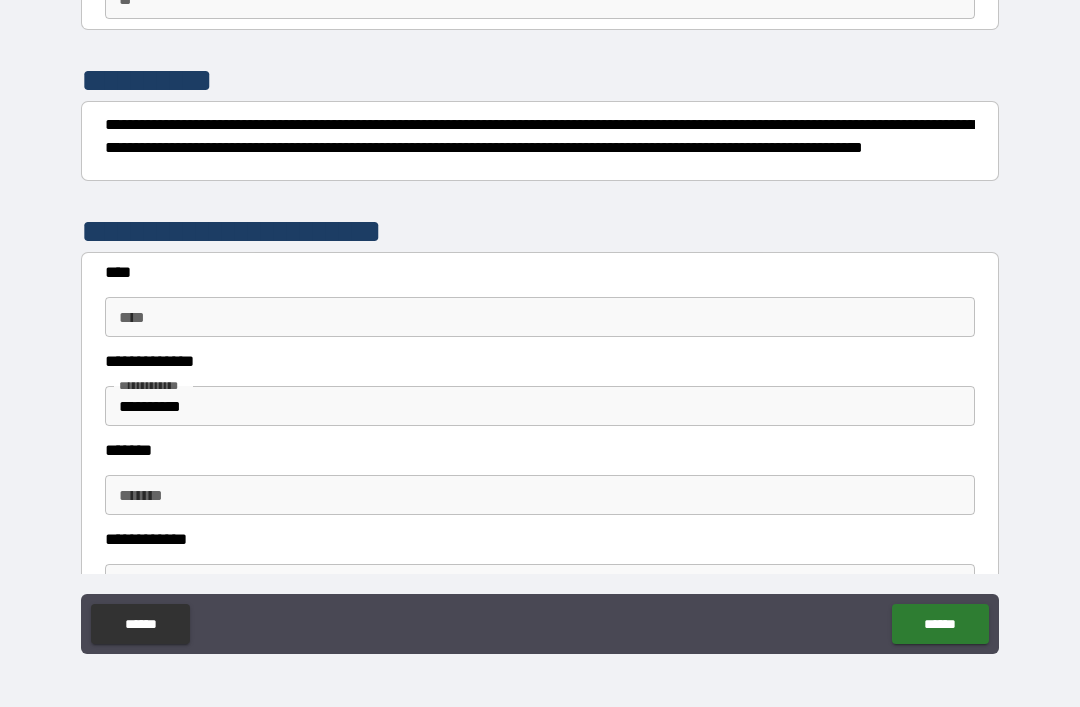 click on "****" at bounding box center (540, 317) 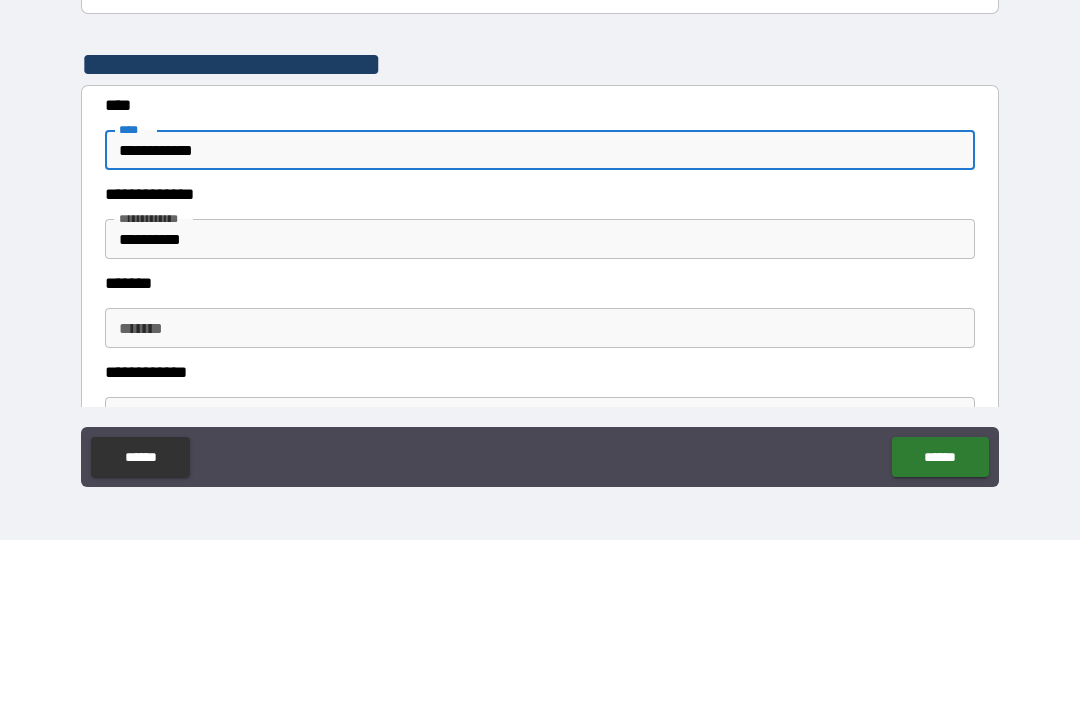 click on "**********" at bounding box center (540, 406) 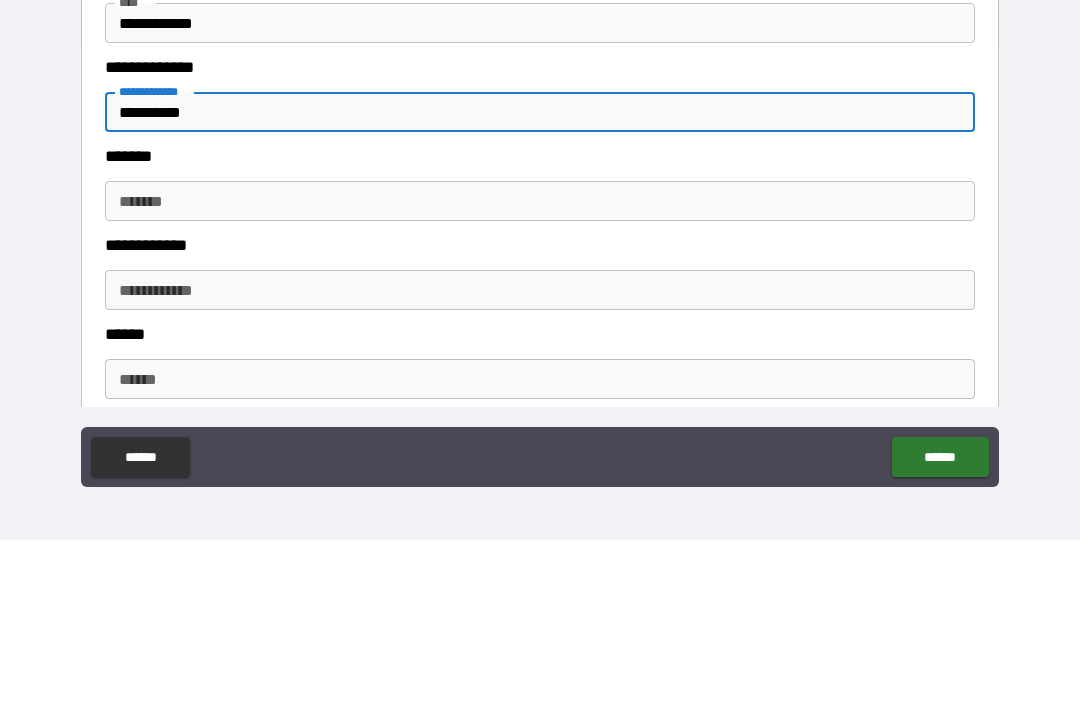 scroll, scrollTop: 338, scrollLeft: 0, axis: vertical 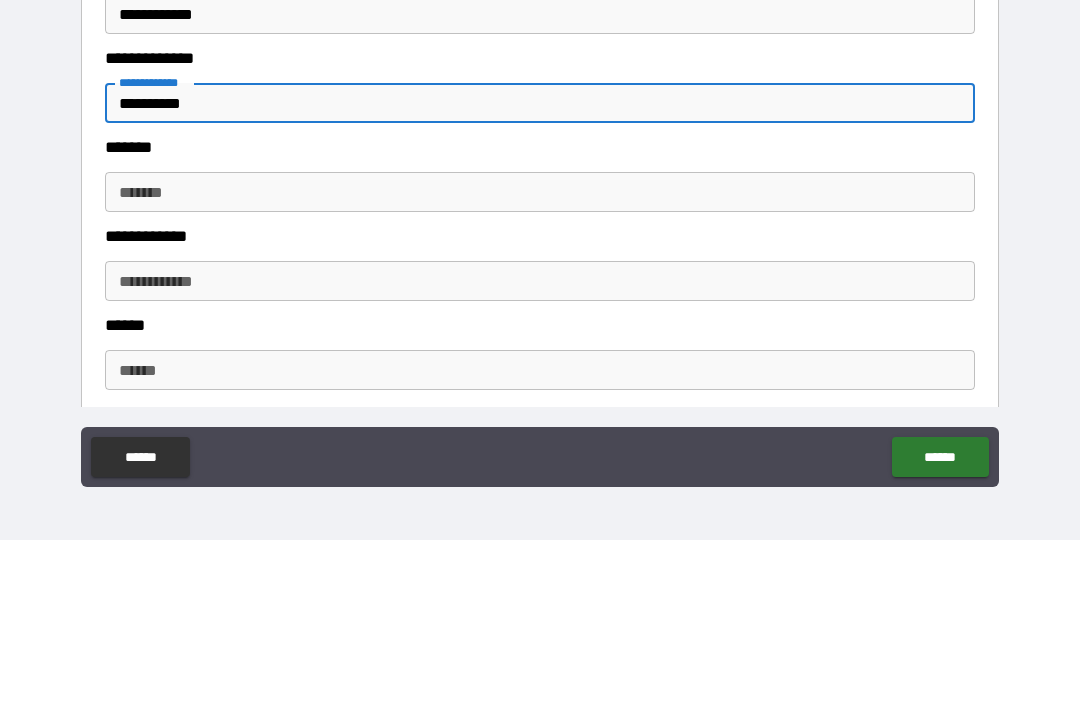 click on "*******" at bounding box center (540, 359) 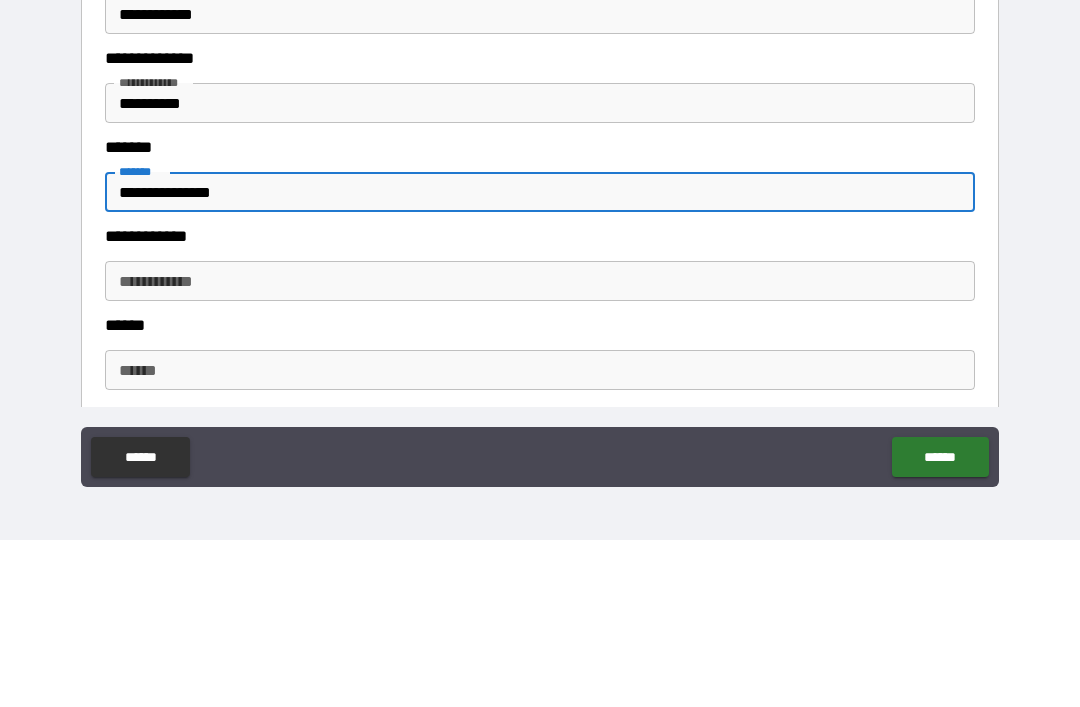 click on "**********" at bounding box center [540, 448] 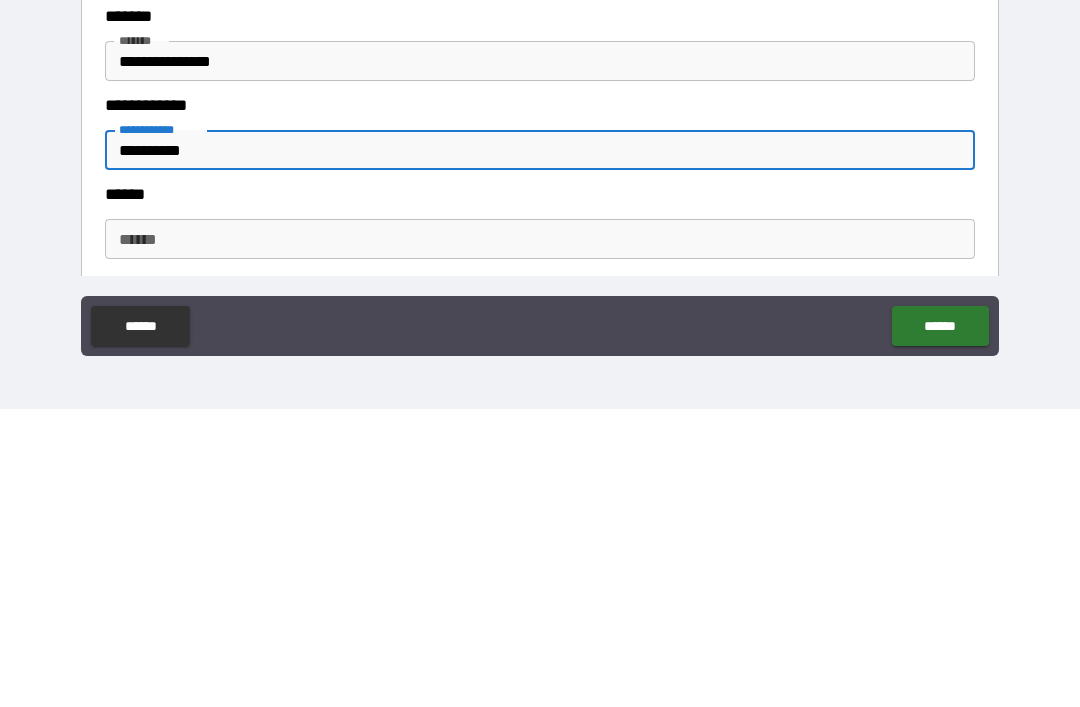 click on "******" at bounding box center [540, 537] 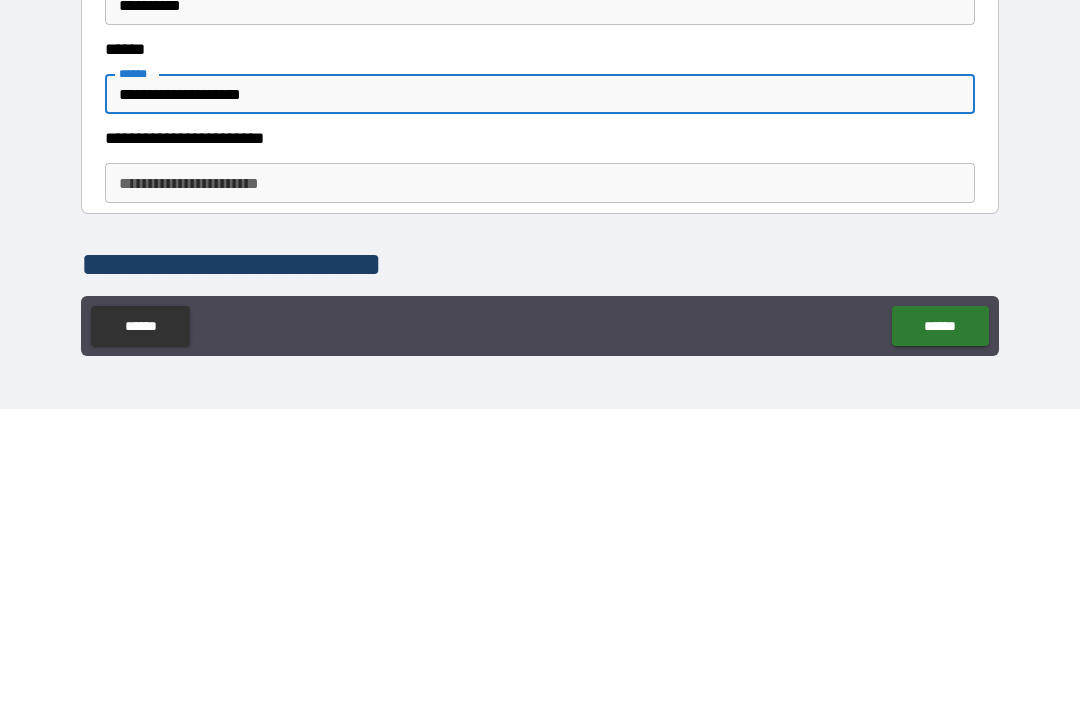 scroll, scrollTop: 484, scrollLeft: 0, axis: vertical 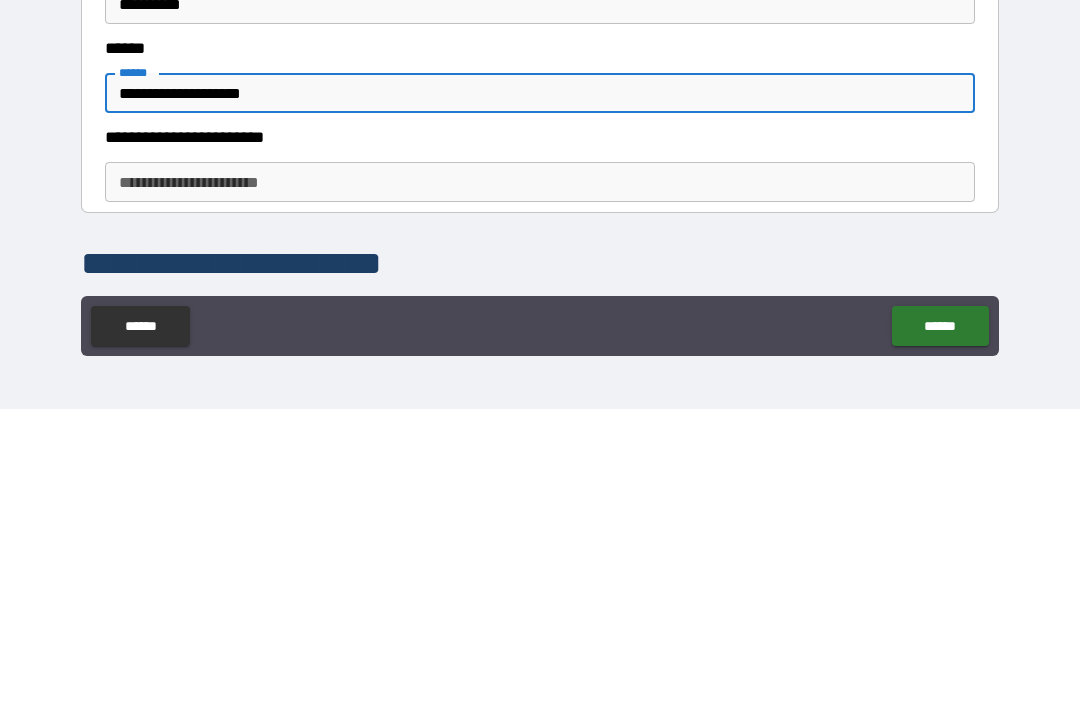 click on "**********" at bounding box center (540, 480) 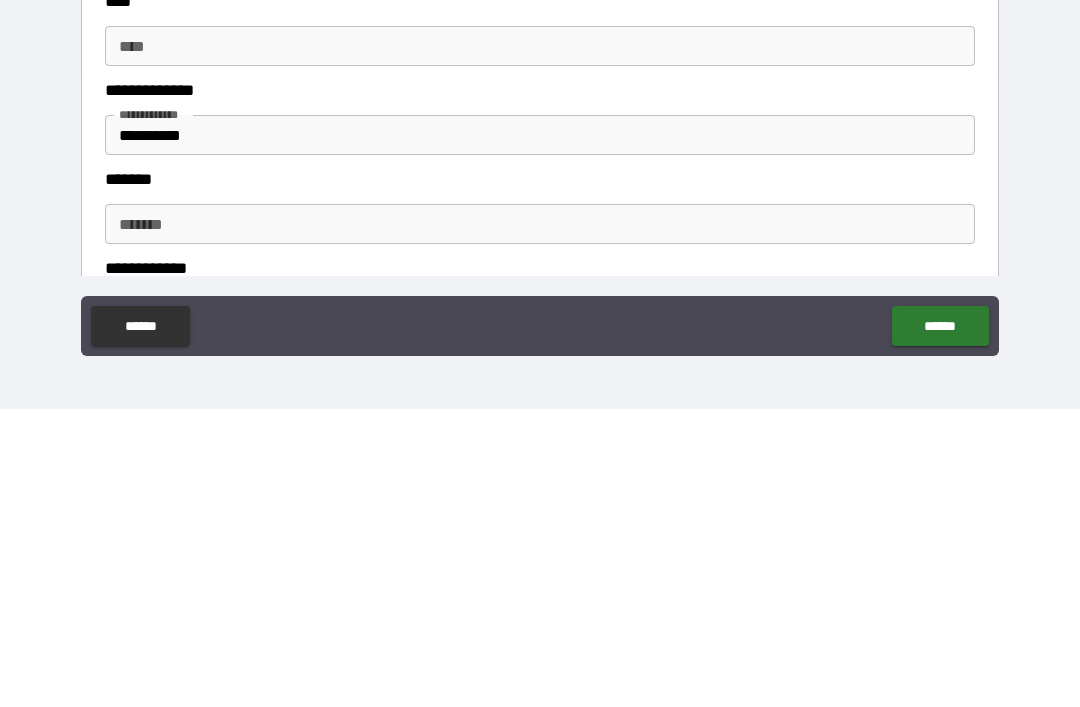 scroll, scrollTop: 768, scrollLeft: 0, axis: vertical 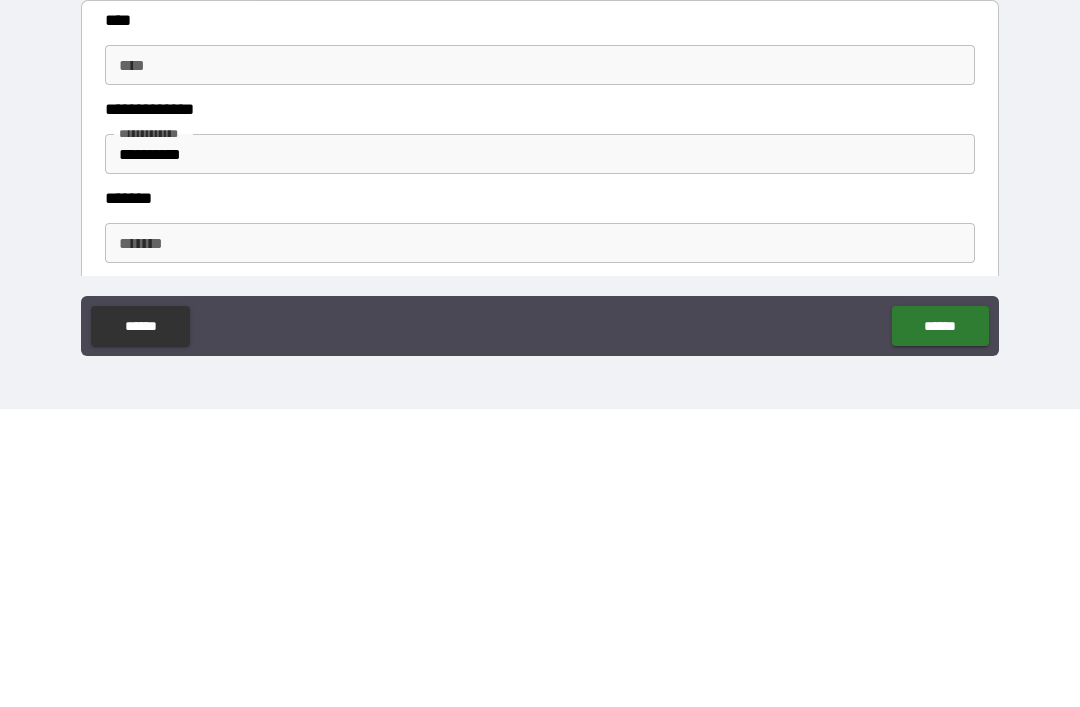 click on "****" at bounding box center (540, 363) 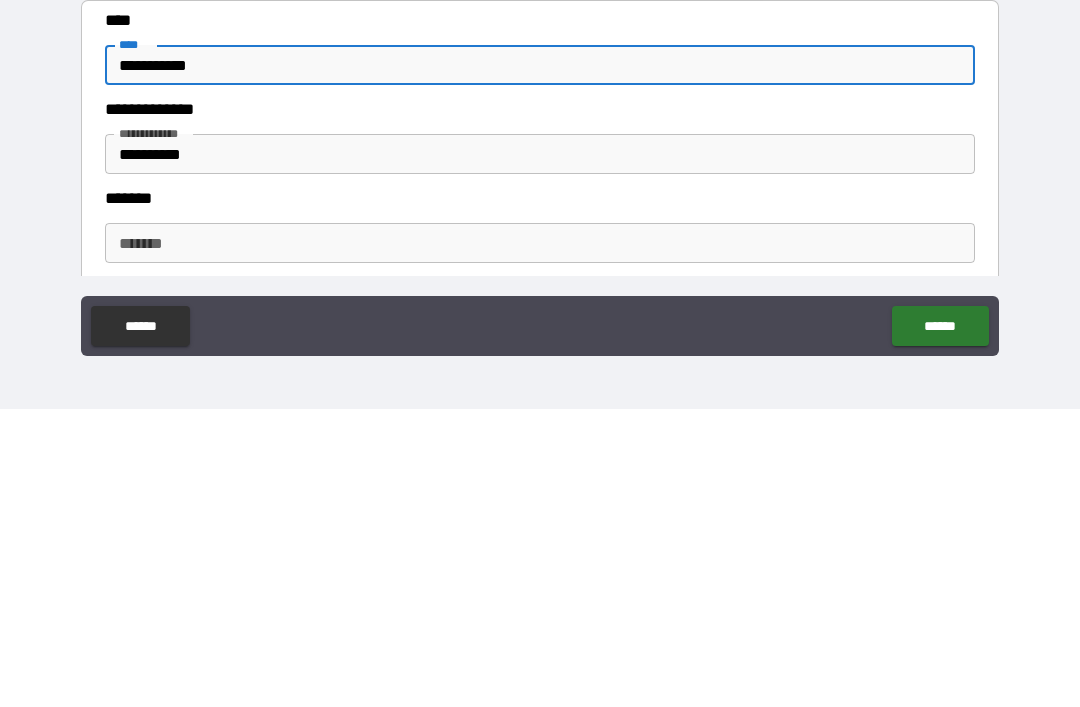 click on "**********" at bounding box center [540, 452] 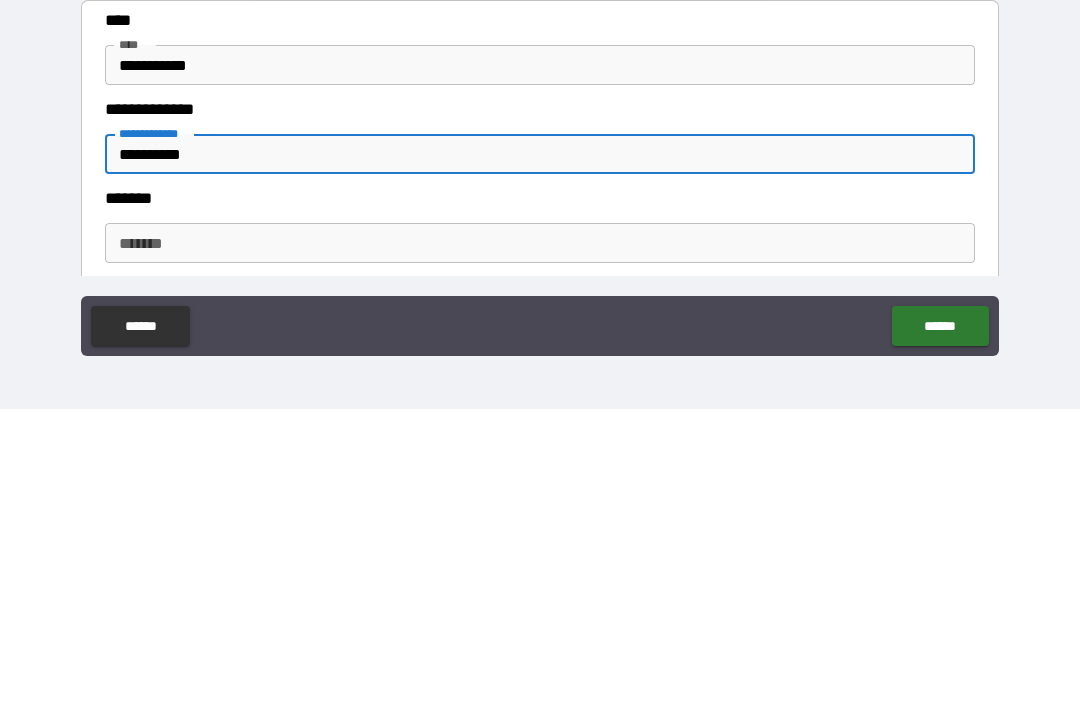 click on "*******" at bounding box center [540, 541] 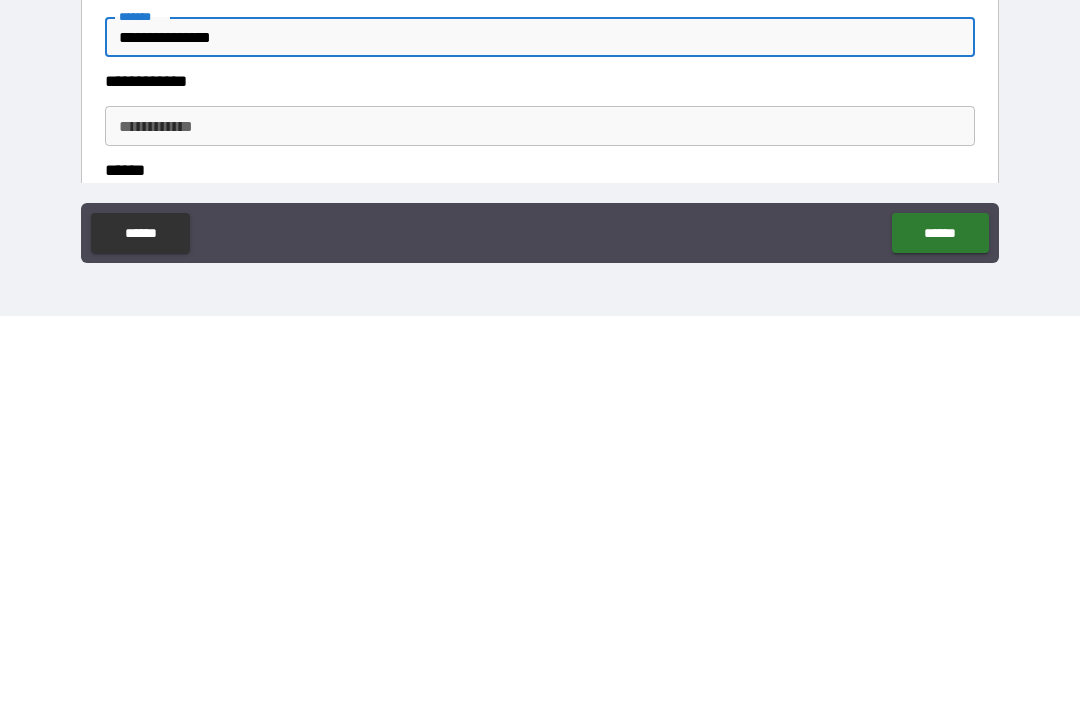 scroll, scrollTop: 882, scrollLeft: 0, axis: vertical 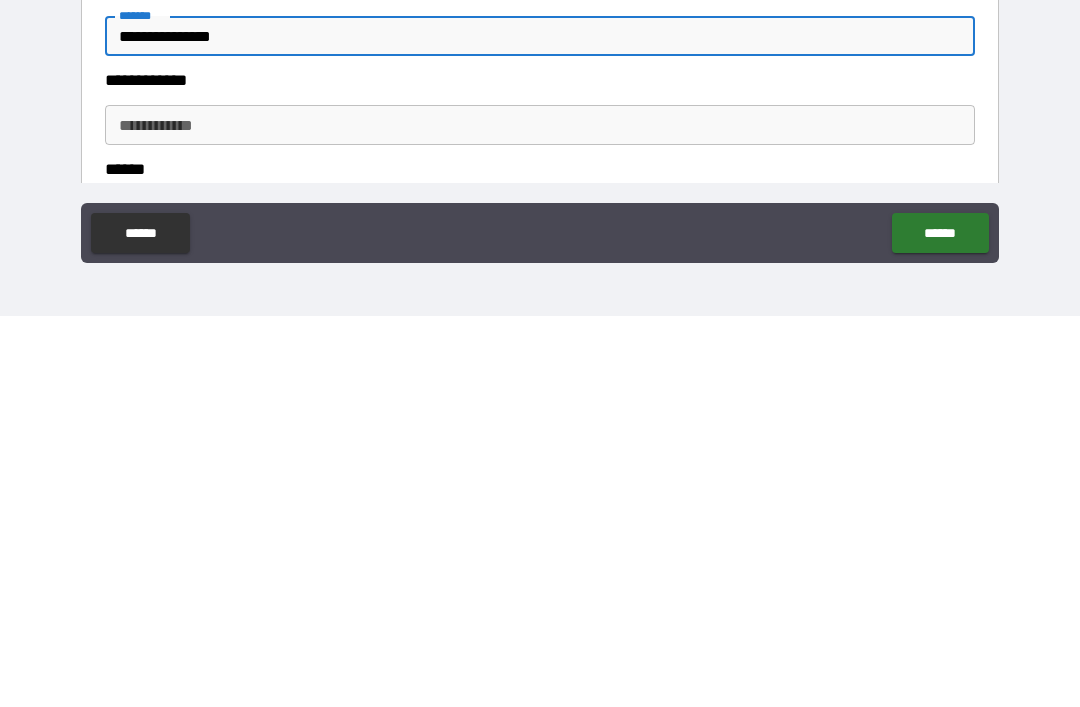 click on "**********" at bounding box center [540, 516] 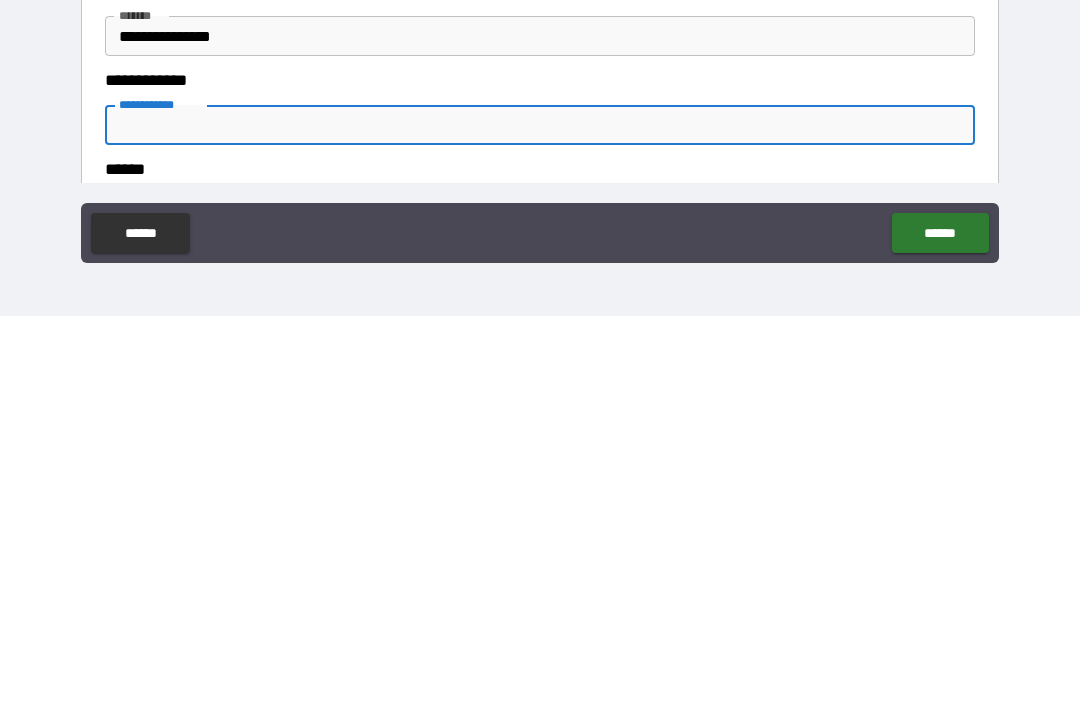 click on "**********" at bounding box center [540, 427] 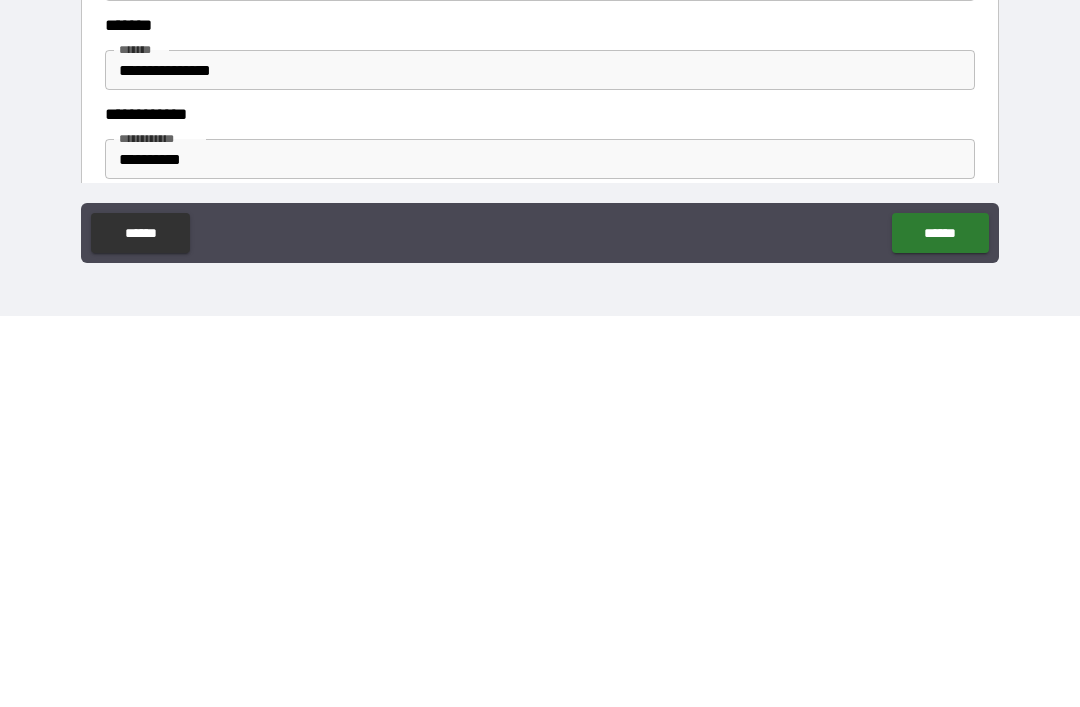 scroll, scrollTop: 255, scrollLeft: 0, axis: vertical 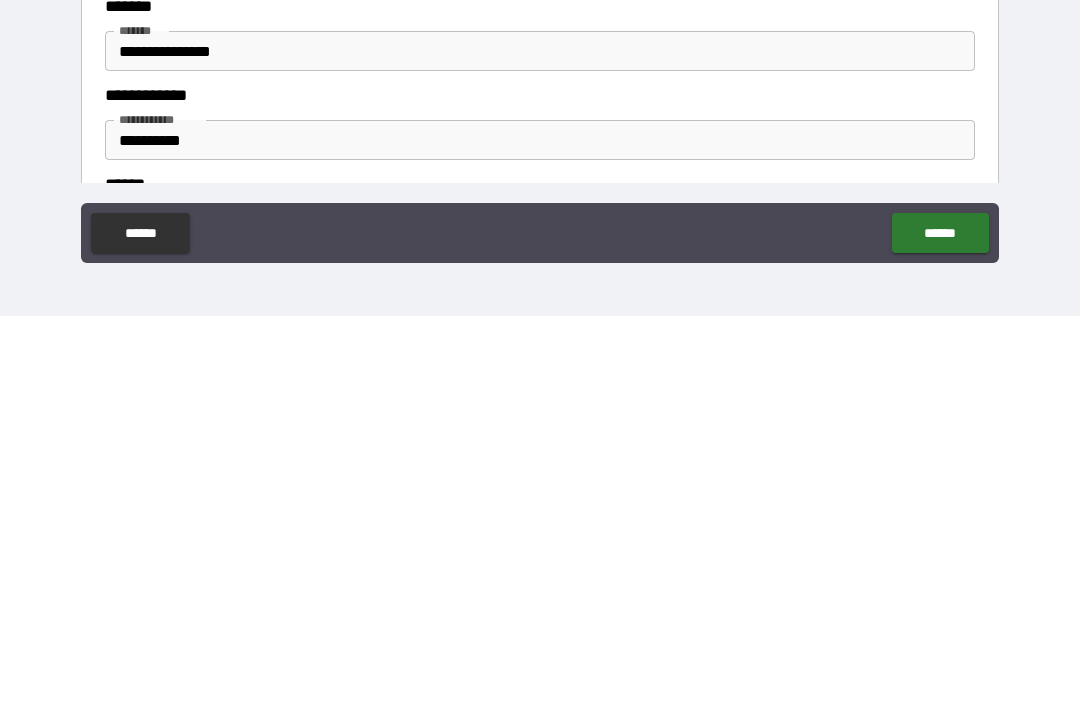 click on "**********" at bounding box center [540, 442] 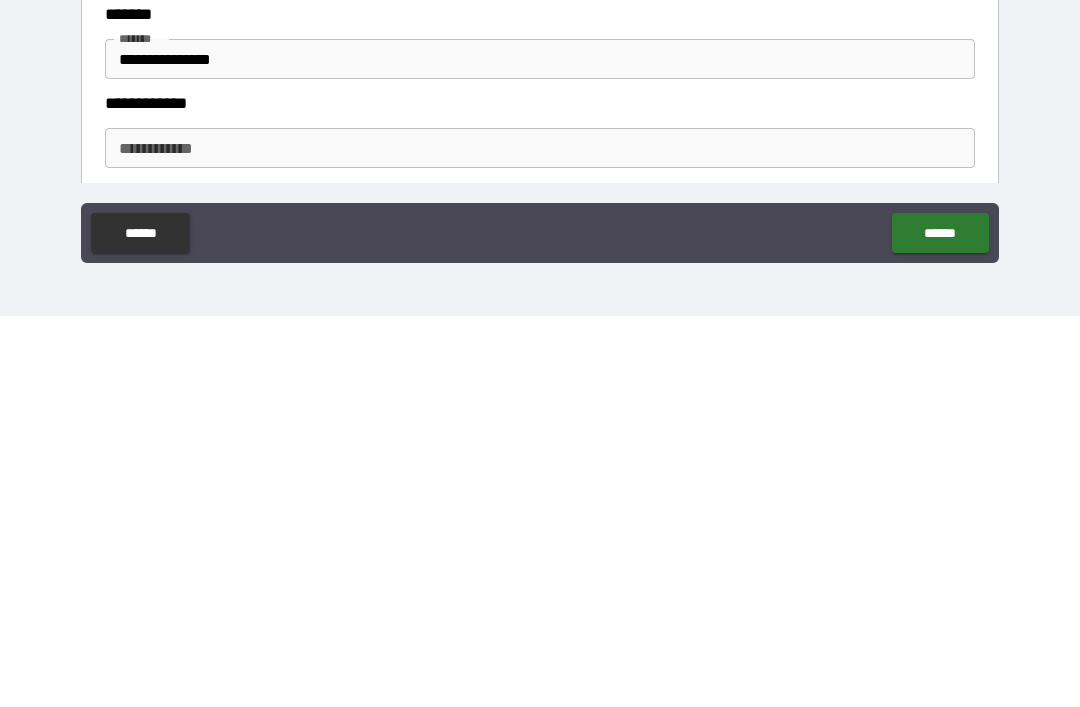 scroll, scrollTop: 865, scrollLeft: 0, axis: vertical 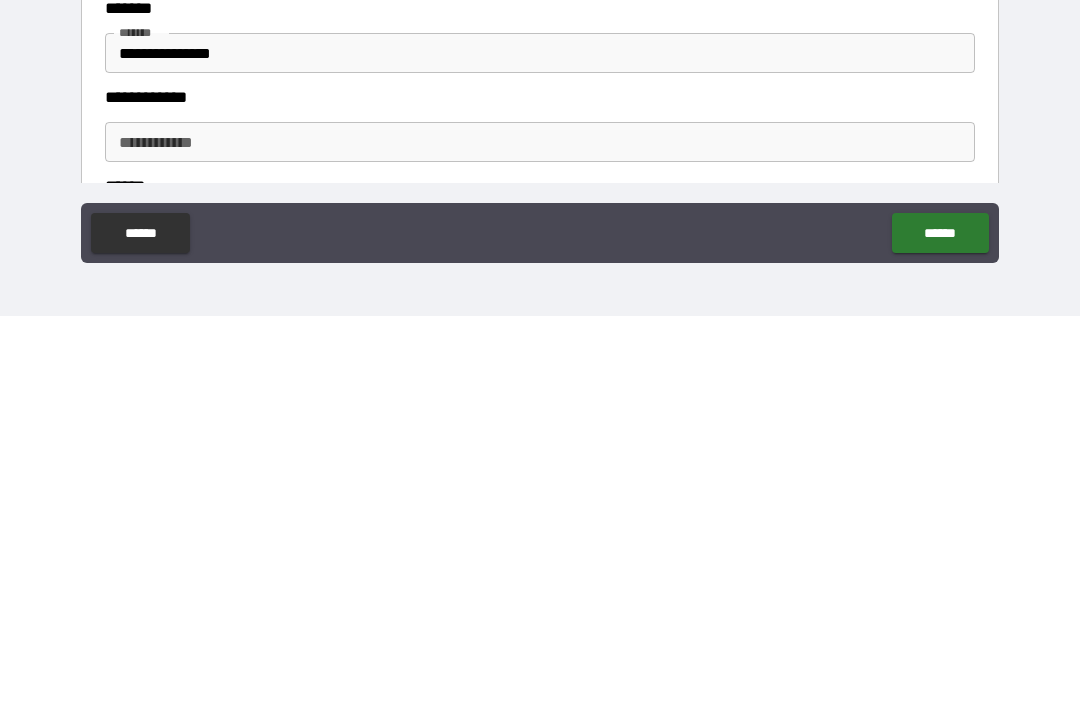 click on "**********" at bounding box center (540, 533) 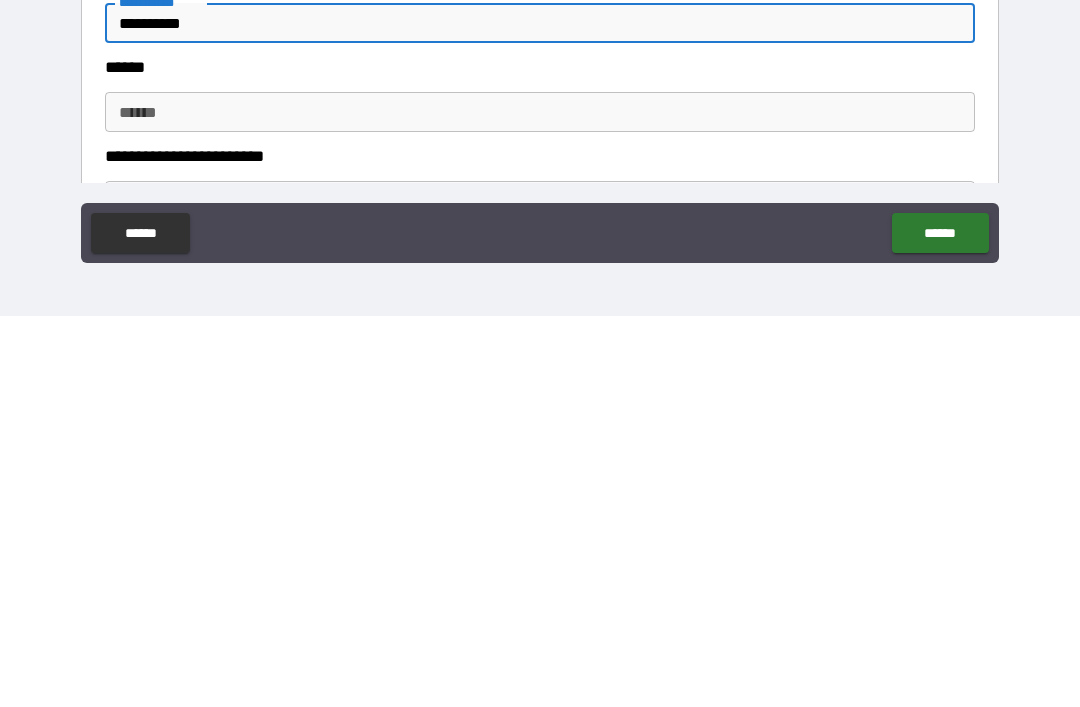 scroll, scrollTop: 991, scrollLeft: 0, axis: vertical 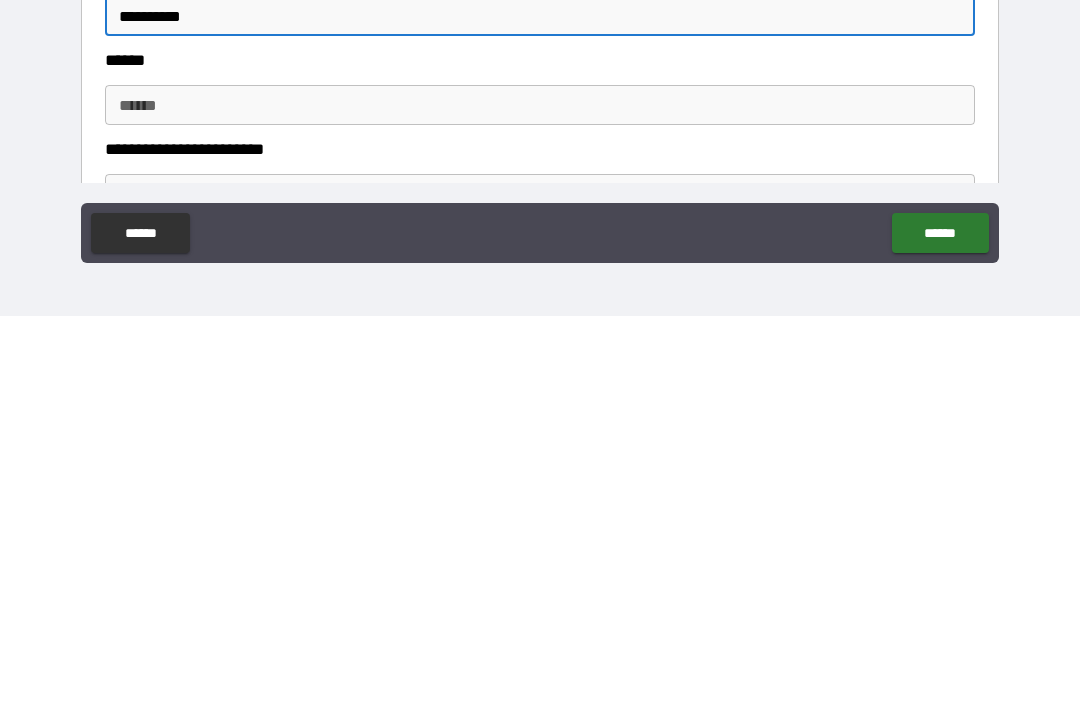 click on "******" at bounding box center [540, 496] 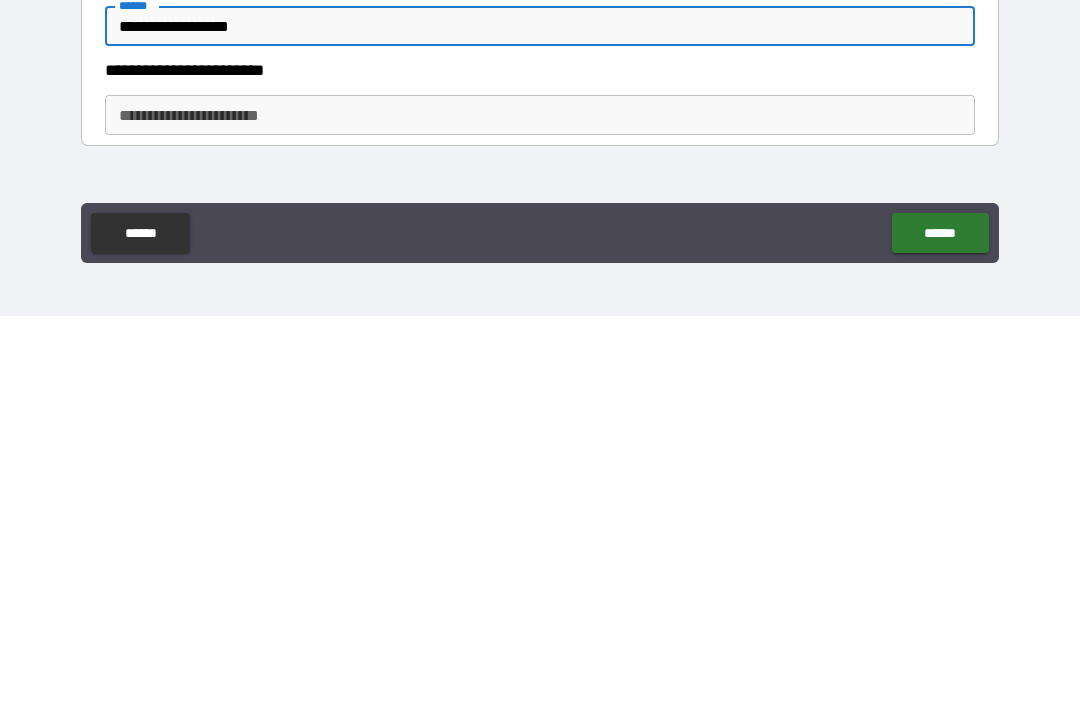 scroll, scrollTop: 1080, scrollLeft: 0, axis: vertical 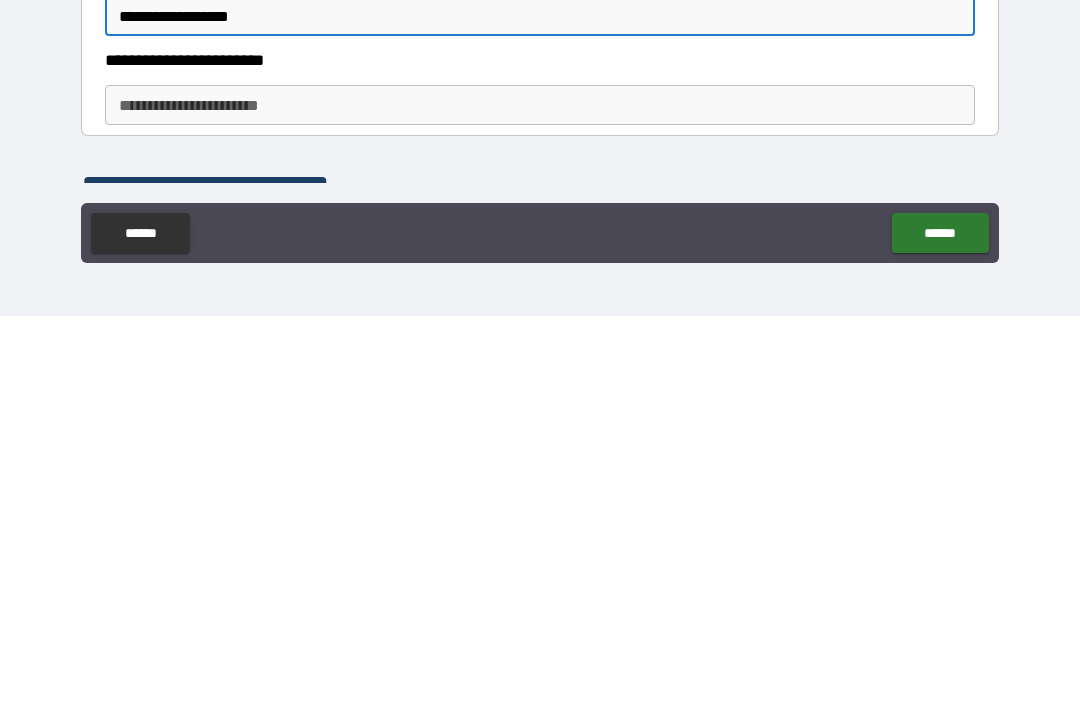 click on "**********" at bounding box center (540, 496) 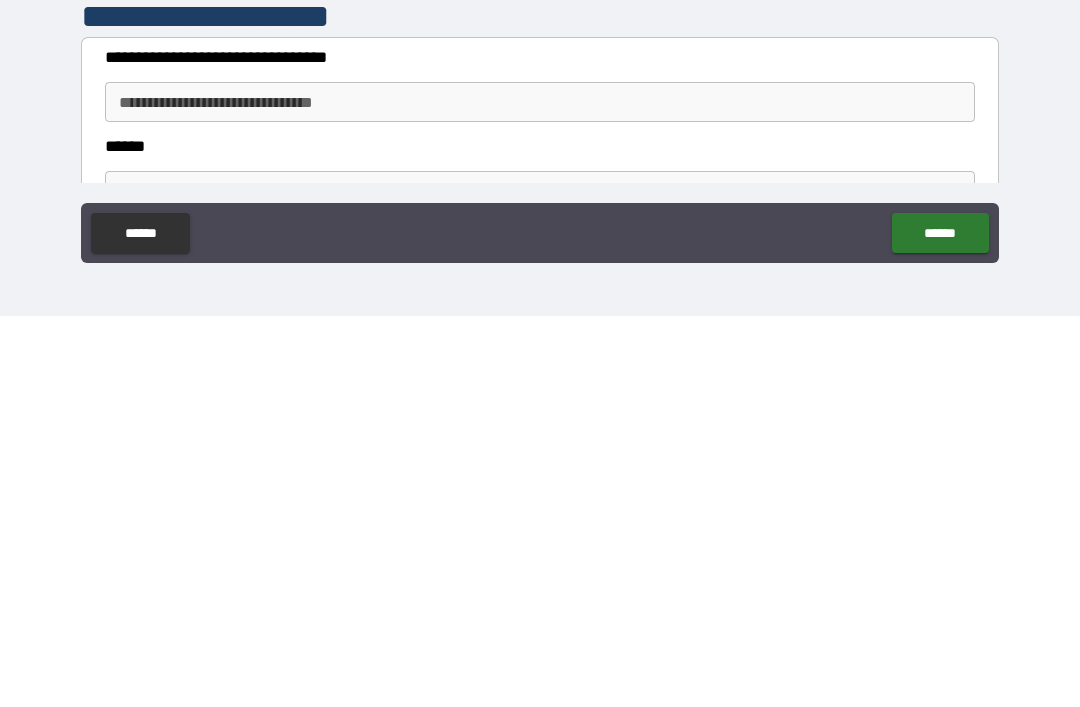 scroll, scrollTop: 1255, scrollLeft: 0, axis: vertical 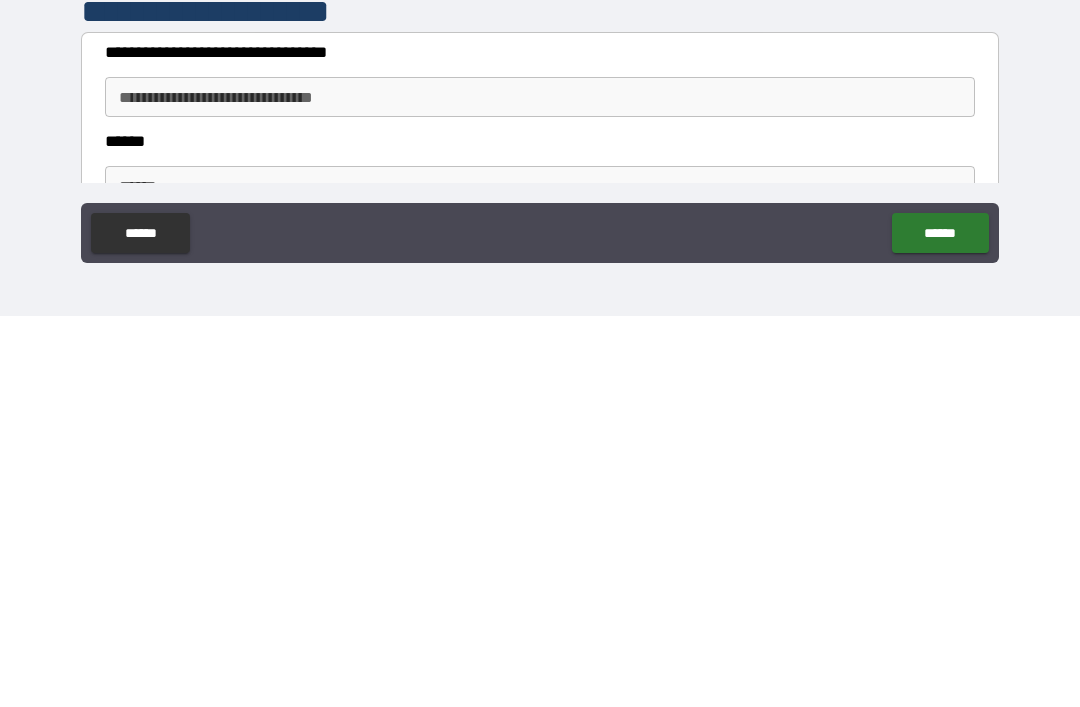 click on "**********" at bounding box center [540, 488] 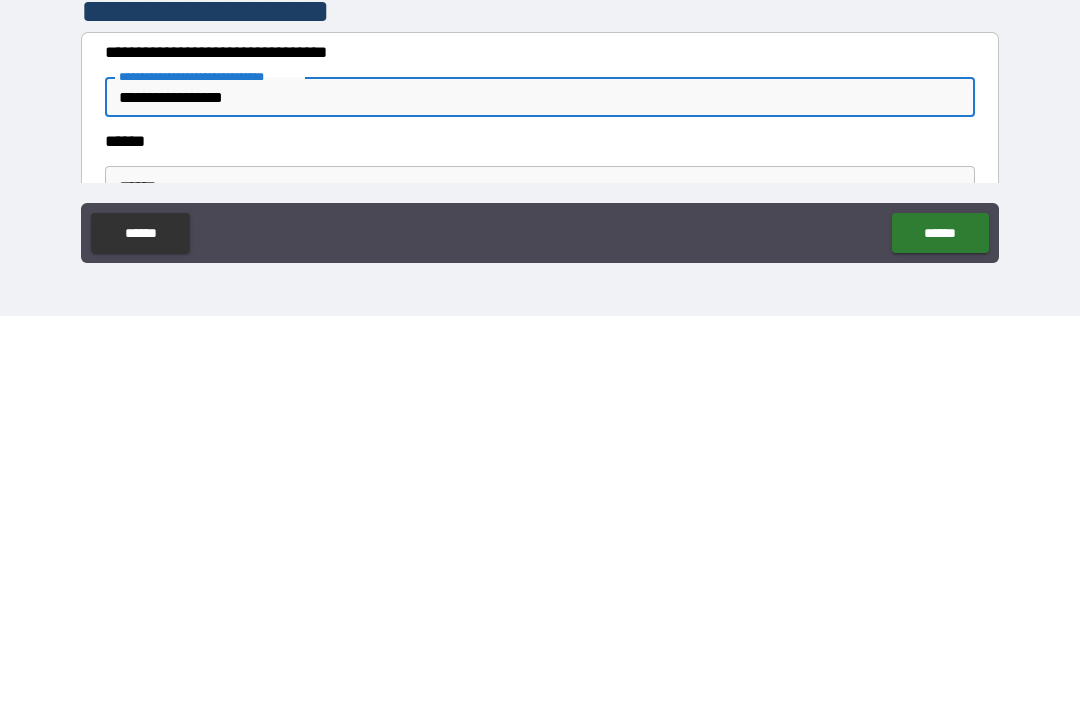 click on "******" at bounding box center (540, 532) 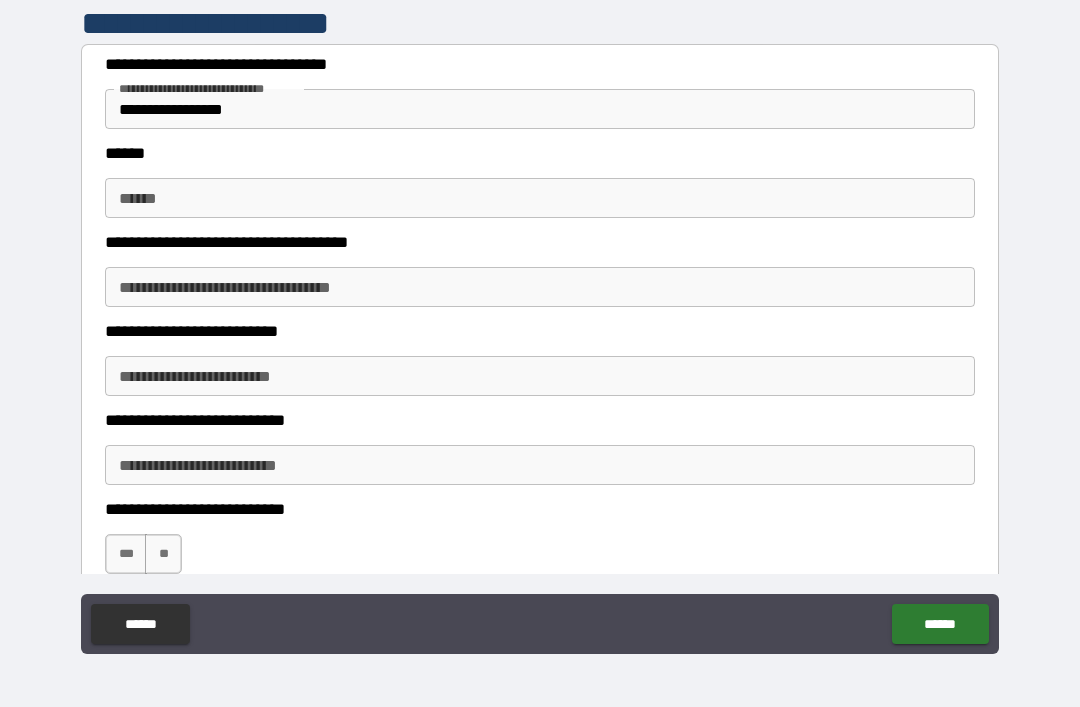 scroll, scrollTop: 1635, scrollLeft: 0, axis: vertical 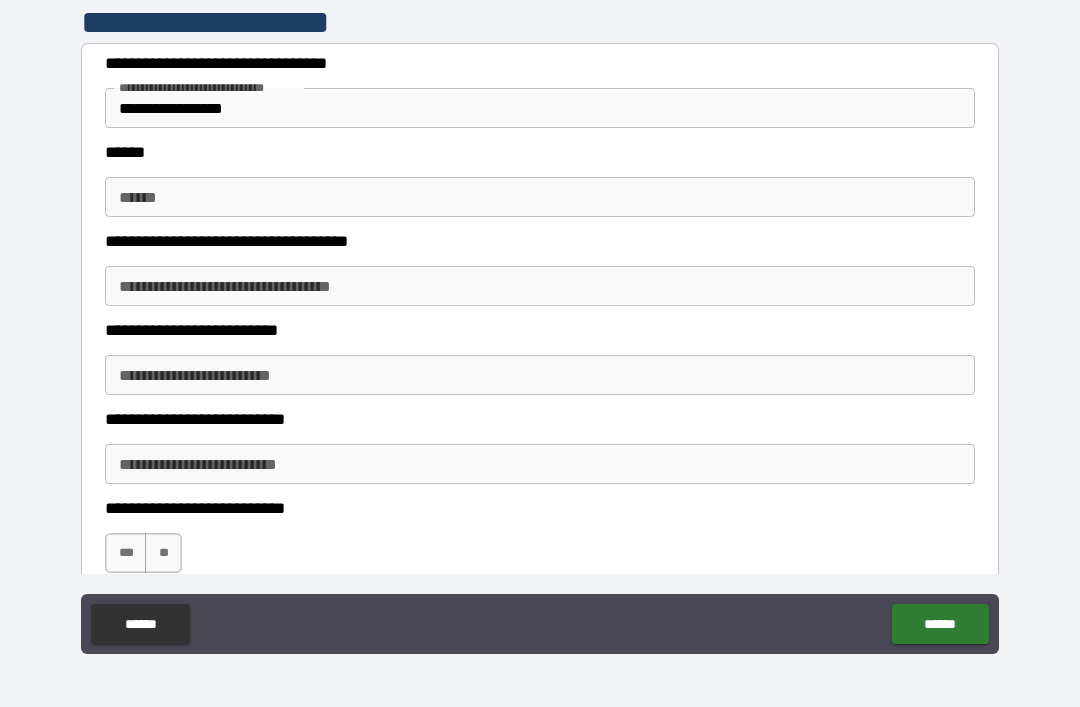 click on "******" at bounding box center [540, 197] 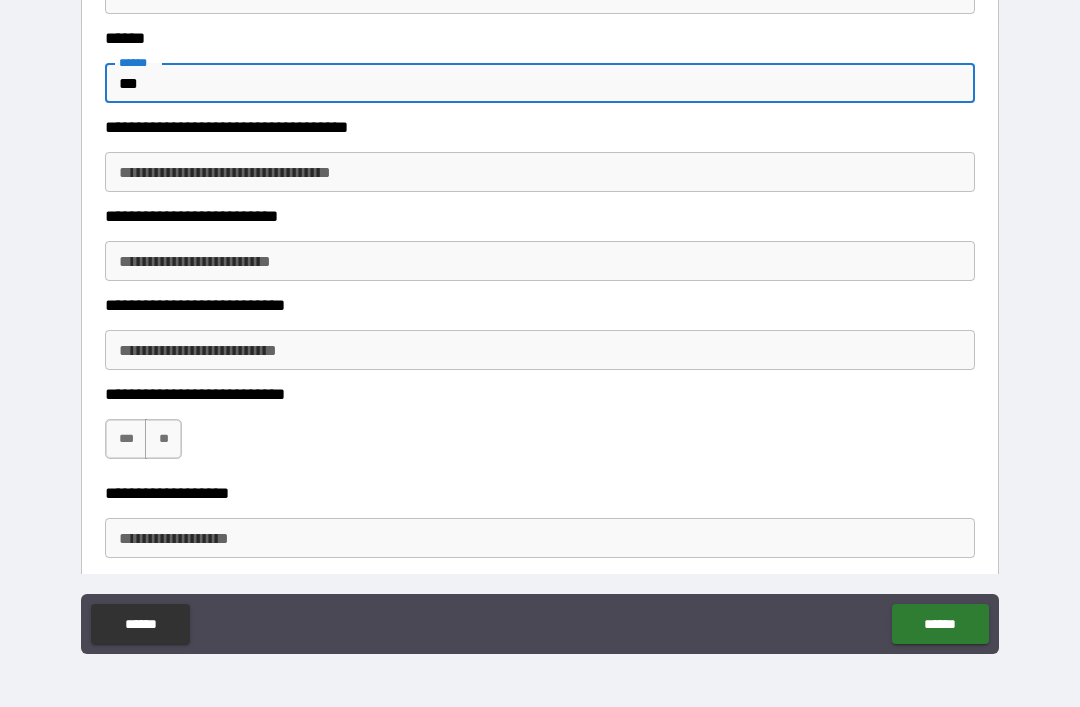 scroll, scrollTop: 1758, scrollLeft: 0, axis: vertical 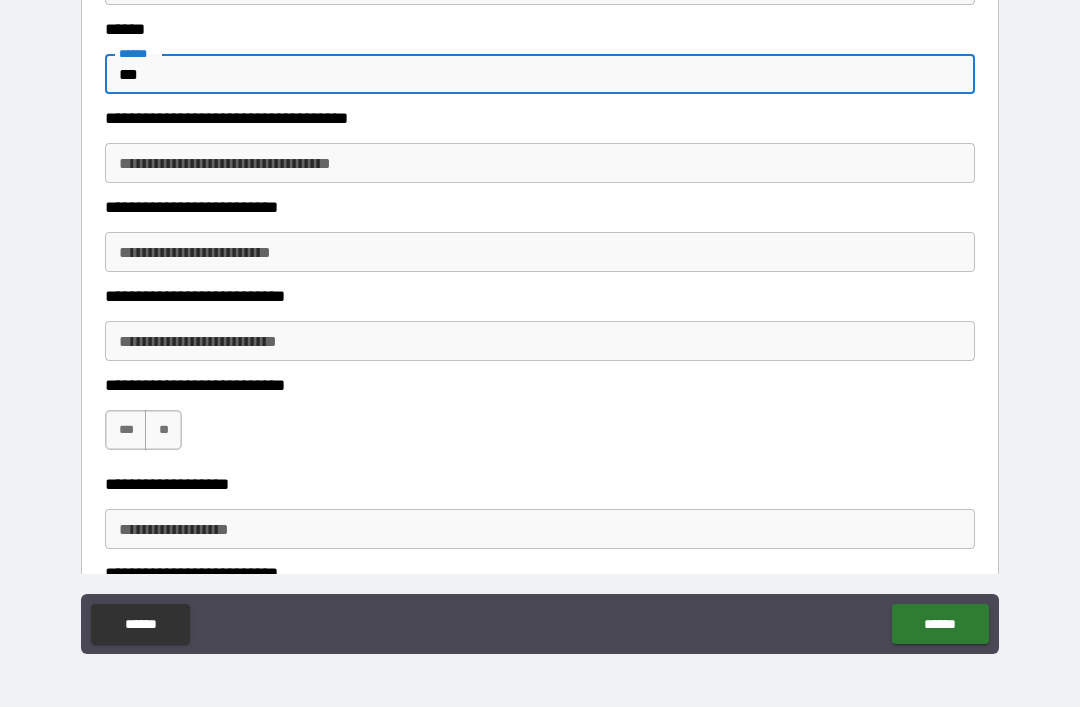 click on "**********" at bounding box center [540, 163] 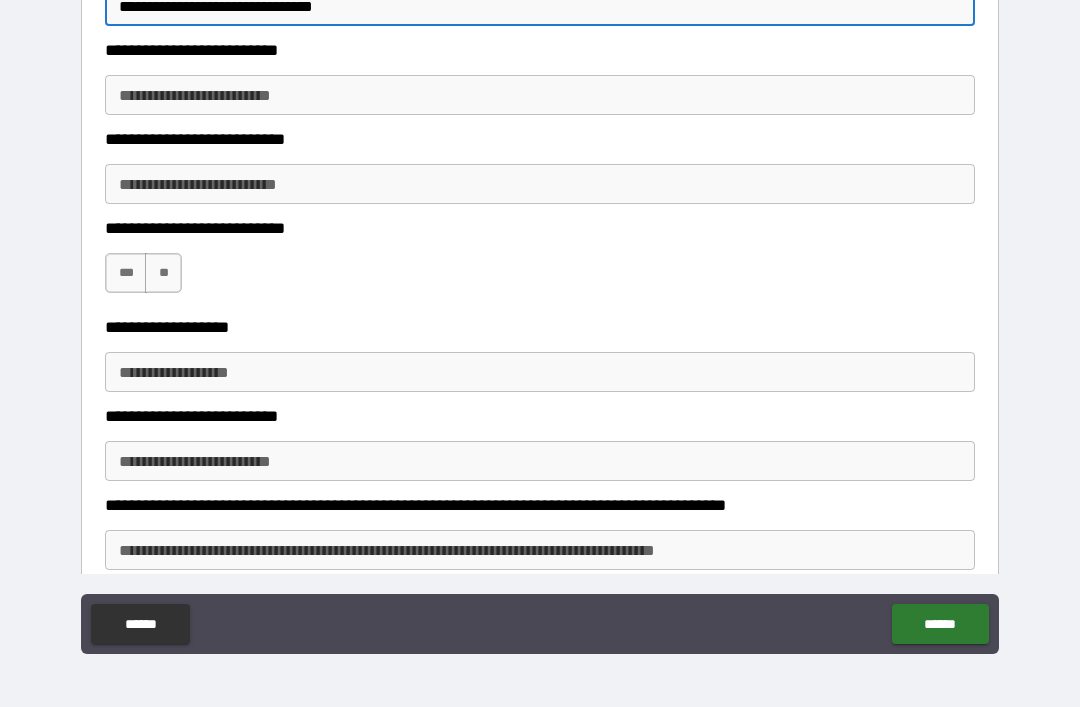 scroll, scrollTop: 1918, scrollLeft: 0, axis: vertical 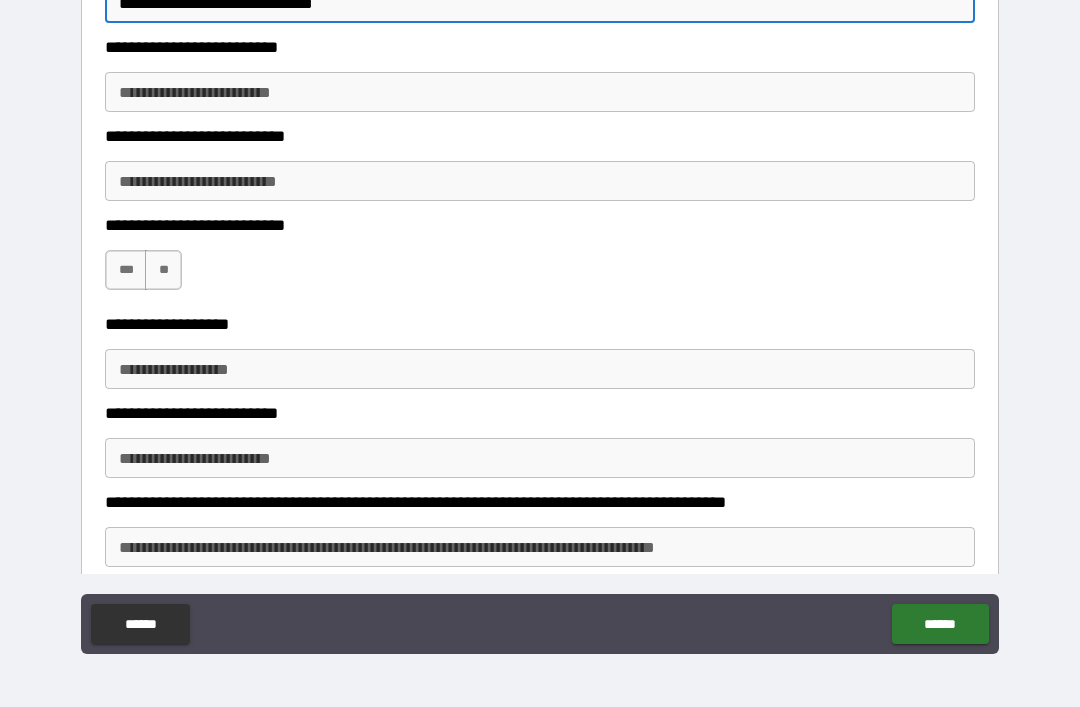 click on "**********" at bounding box center (540, 92) 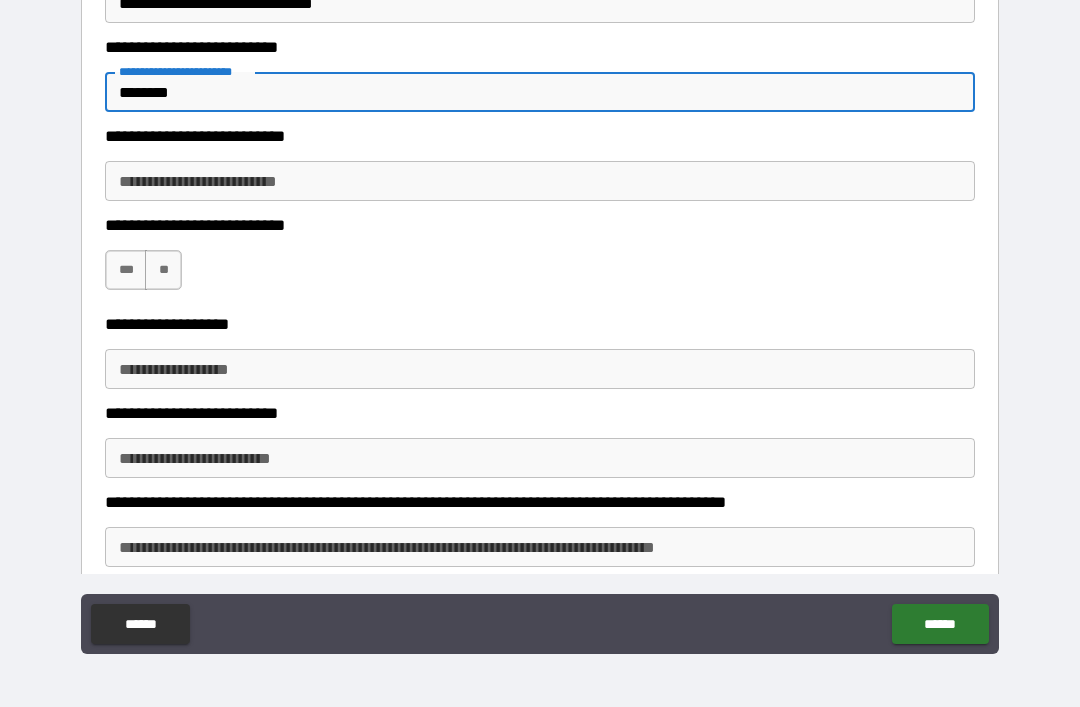 click on "**********" at bounding box center (540, 181) 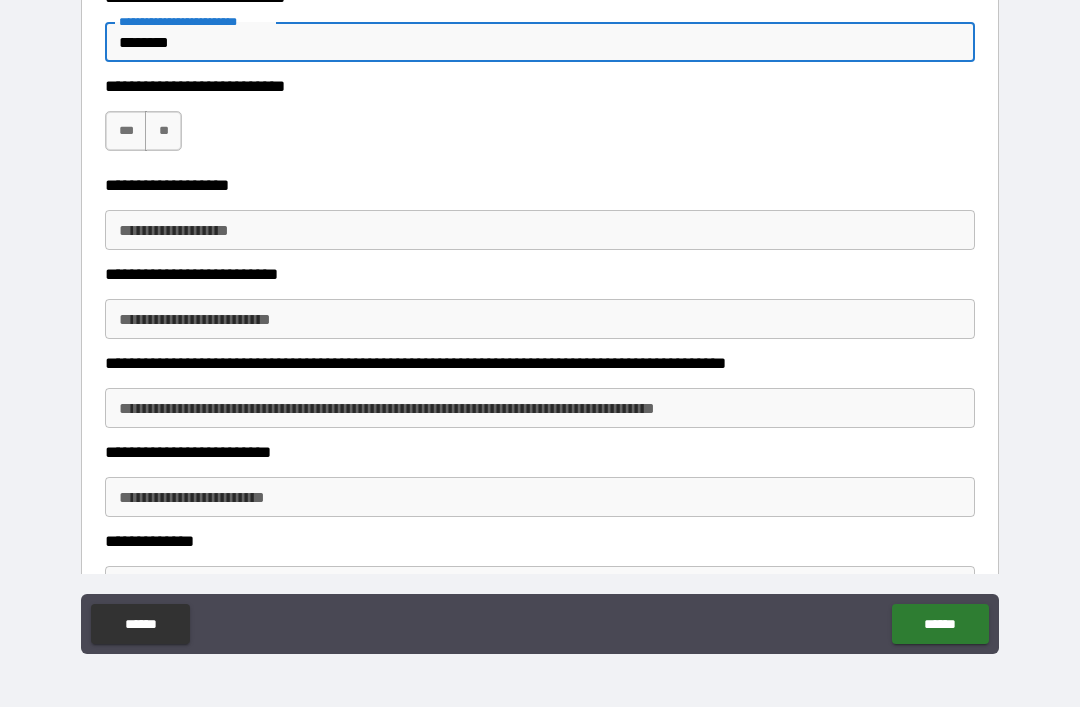 scroll, scrollTop: 2060, scrollLeft: 0, axis: vertical 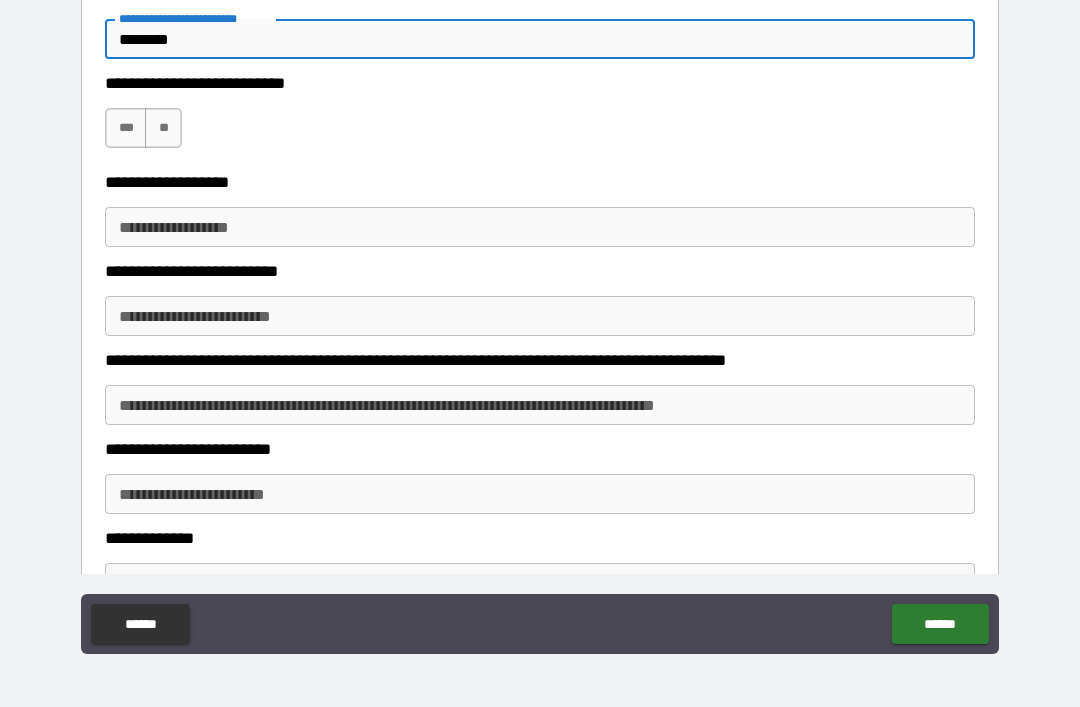 click on "***" at bounding box center [126, 128] 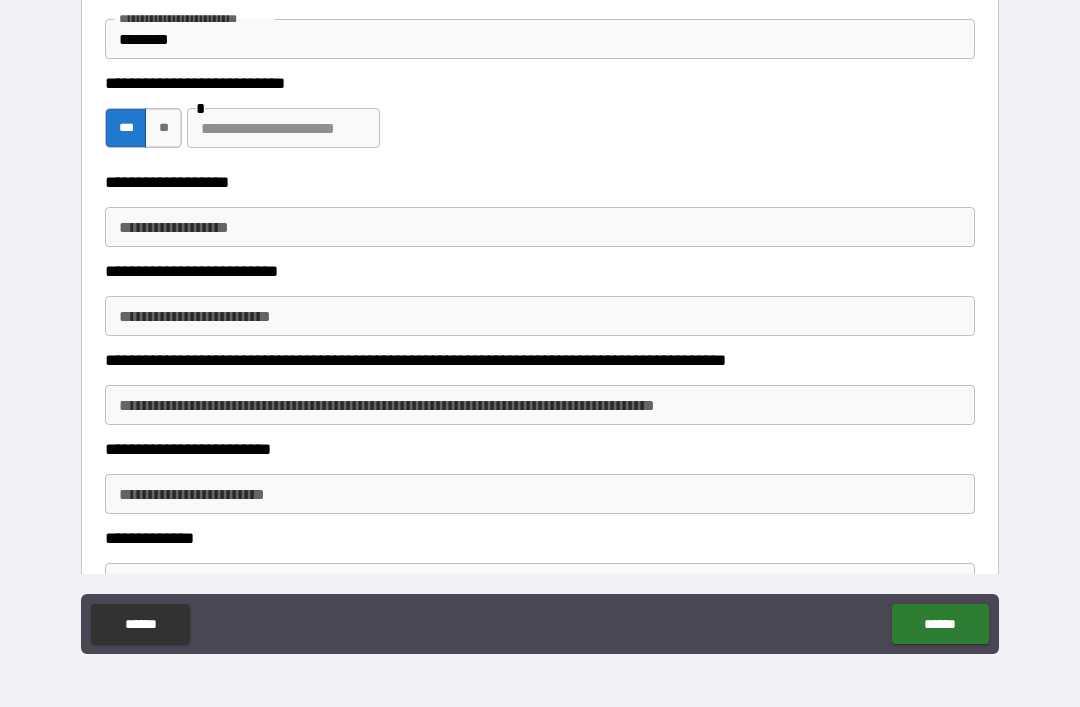click on "**********" at bounding box center (540, 227) 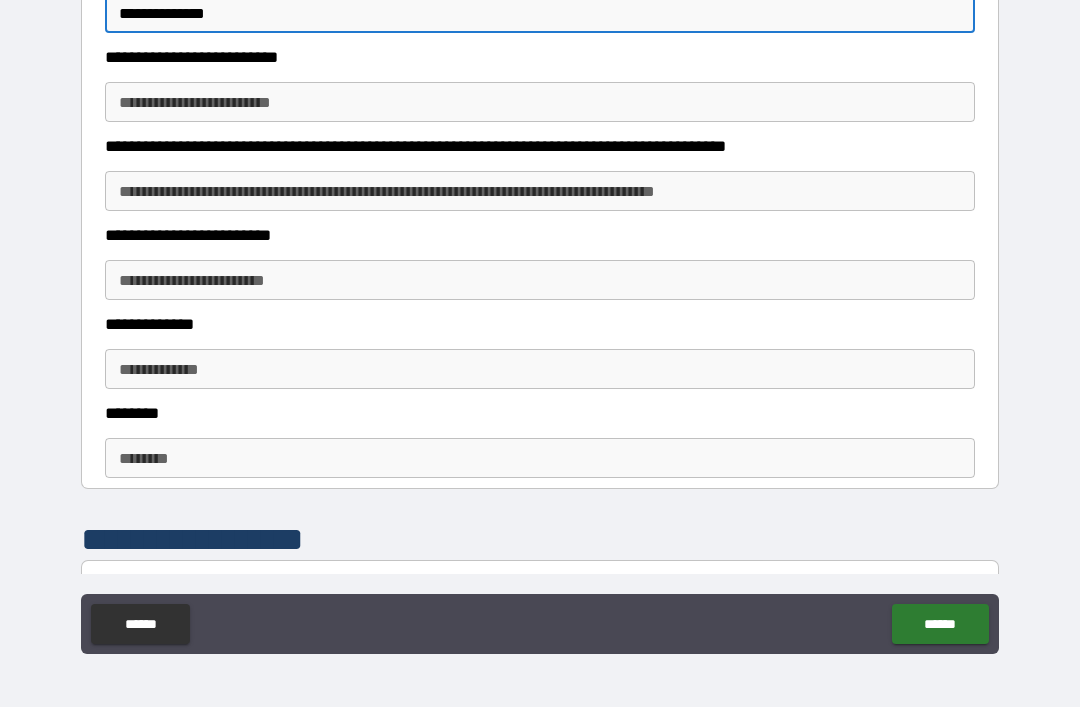 scroll, scrollTop: 2275, scrollLeft: 0, axis: vertical 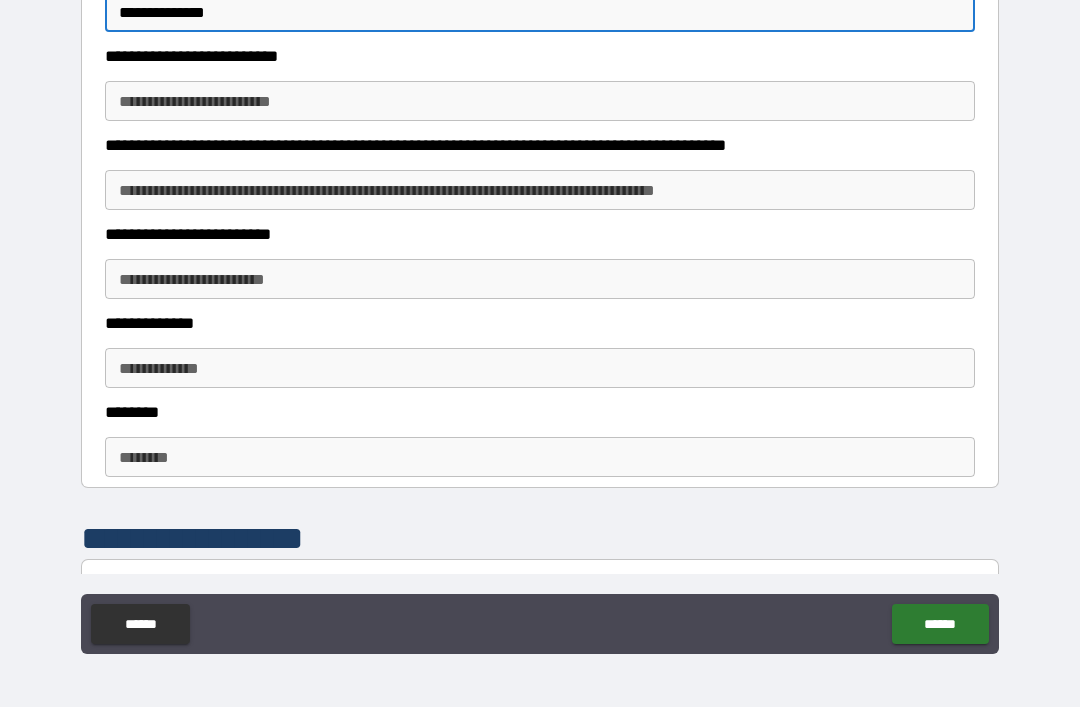 click on "**********" at bounding box center [540, 190] 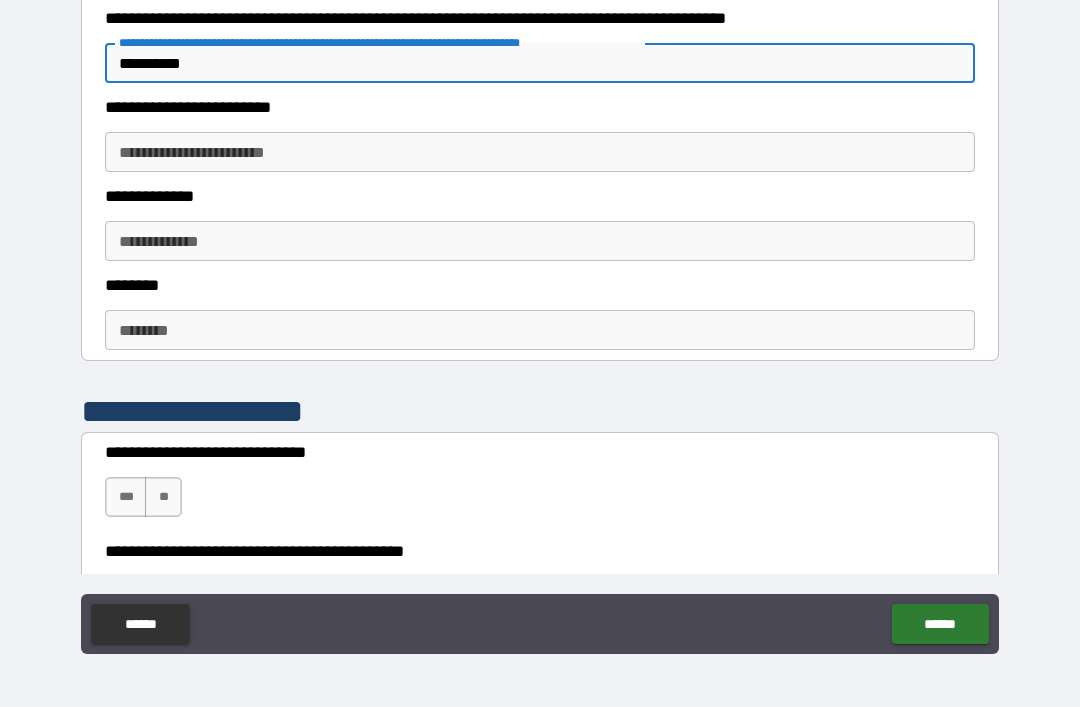 scroll, scrollTop: 2404, scrollLeft: 0, axis: vertical 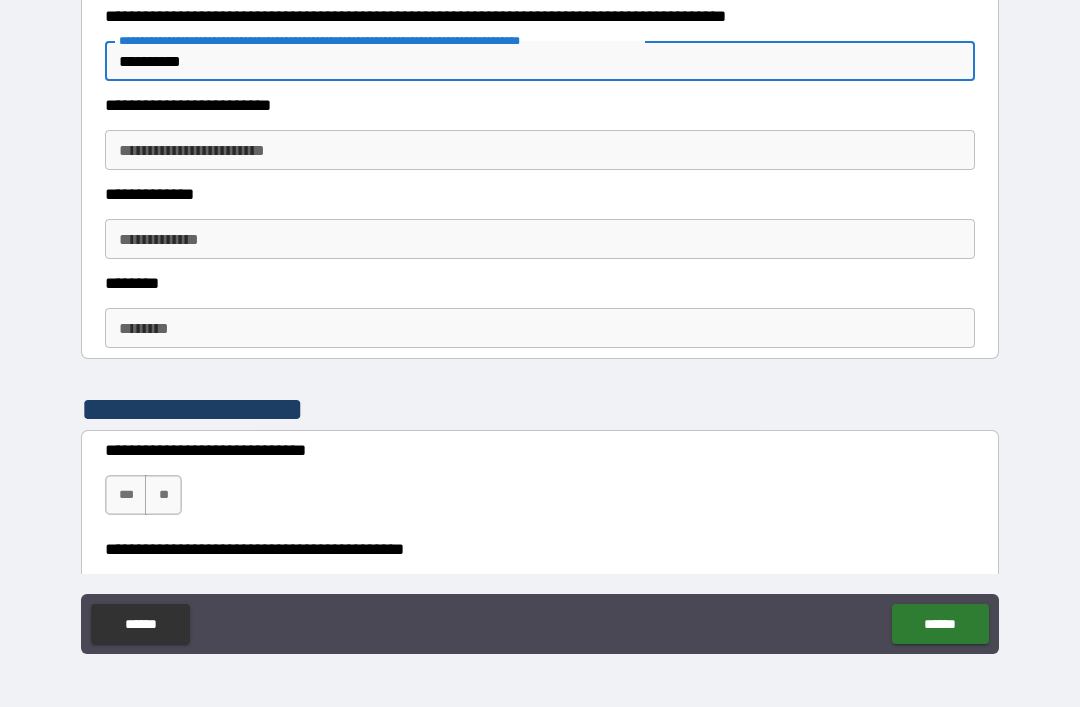 click on "**********" at bounding box center (540, 150) 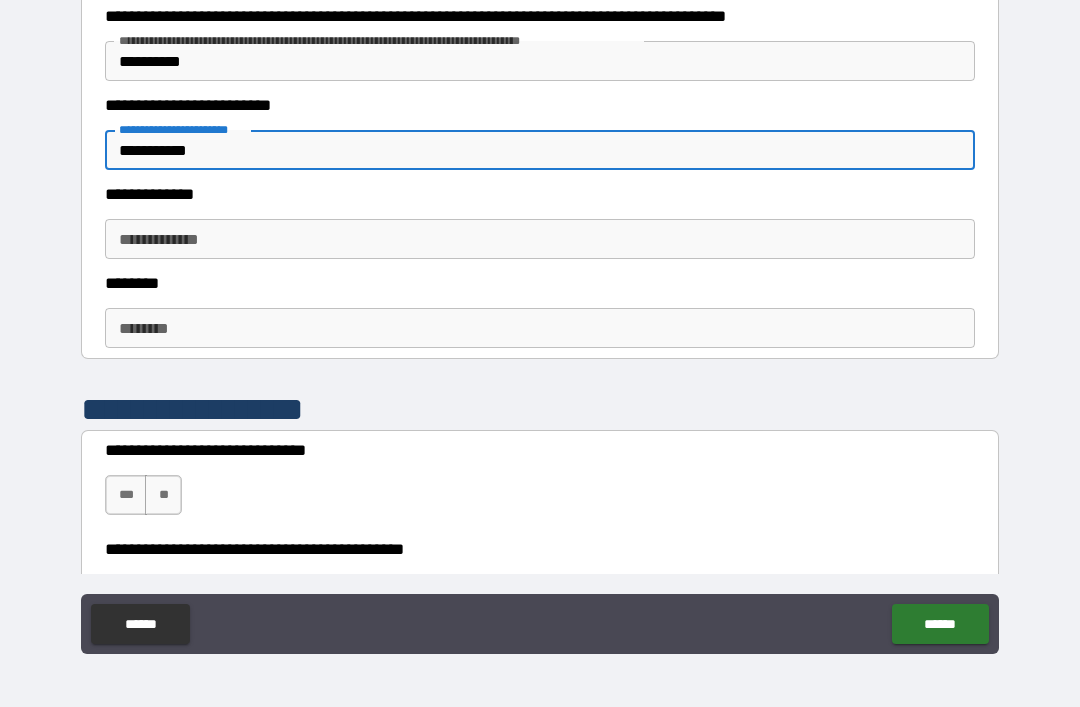 click on "**********" at bounding box center [540, 239] 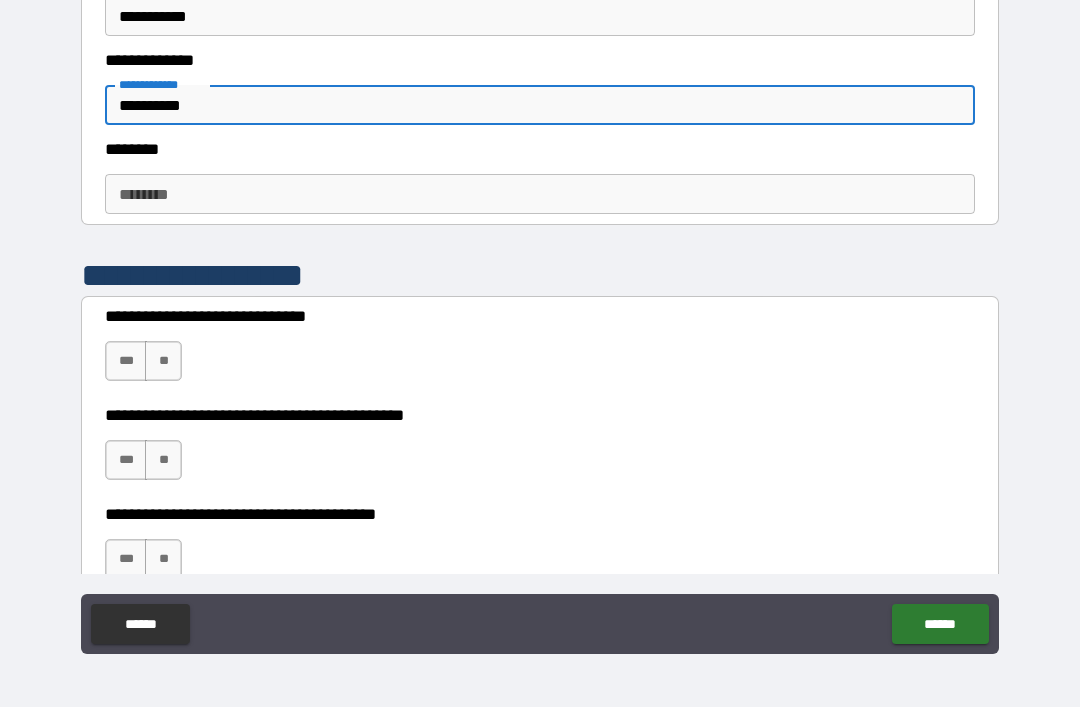 scroll, scrollTop: 2545, scrollLeft: 0, axis: vertical 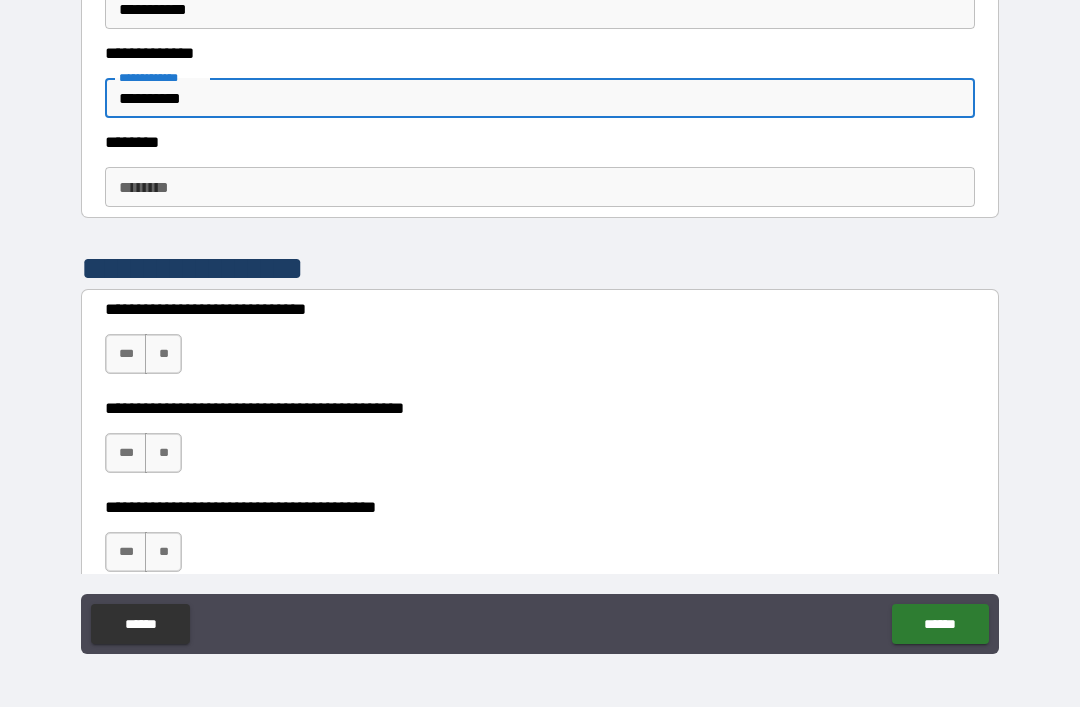 click on "********" at bounding box center (540, 187) 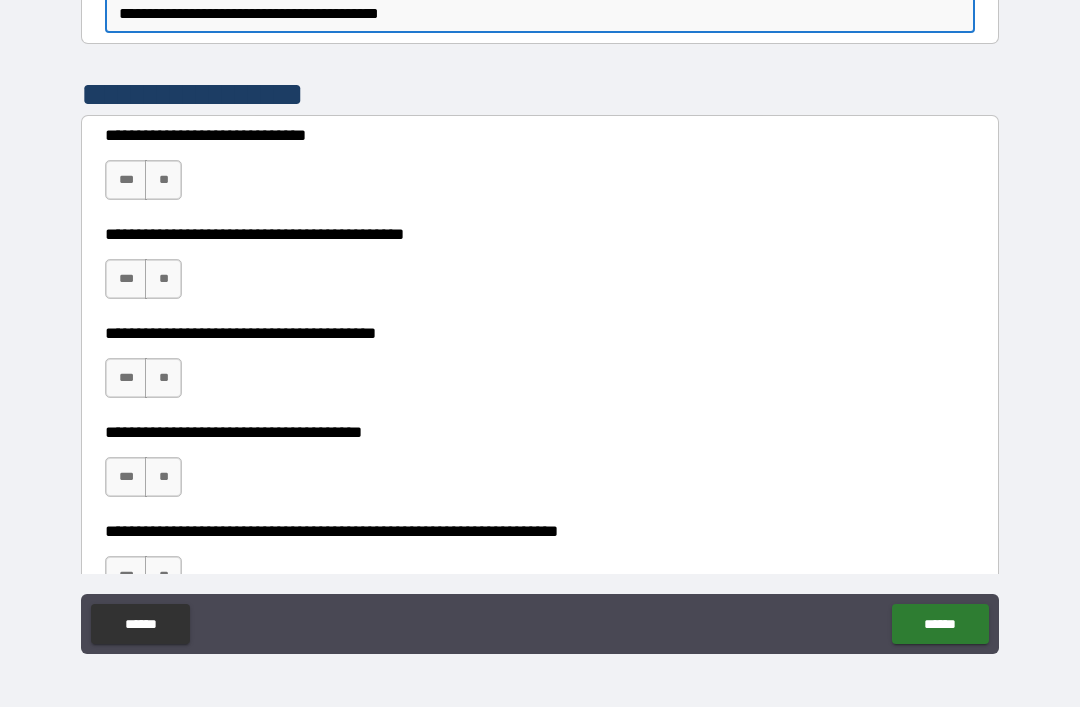 scroll, scrollTop: 2732, scrollLeft: 0, axis: vertical 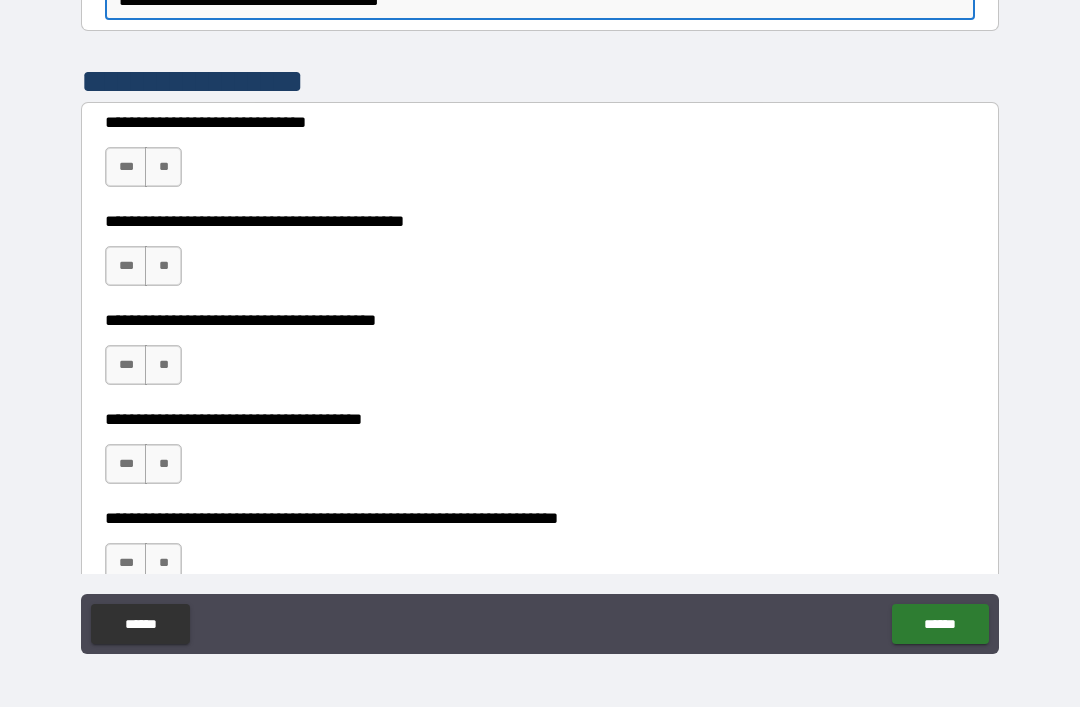 click on "***" at bounding box center [126, 167] 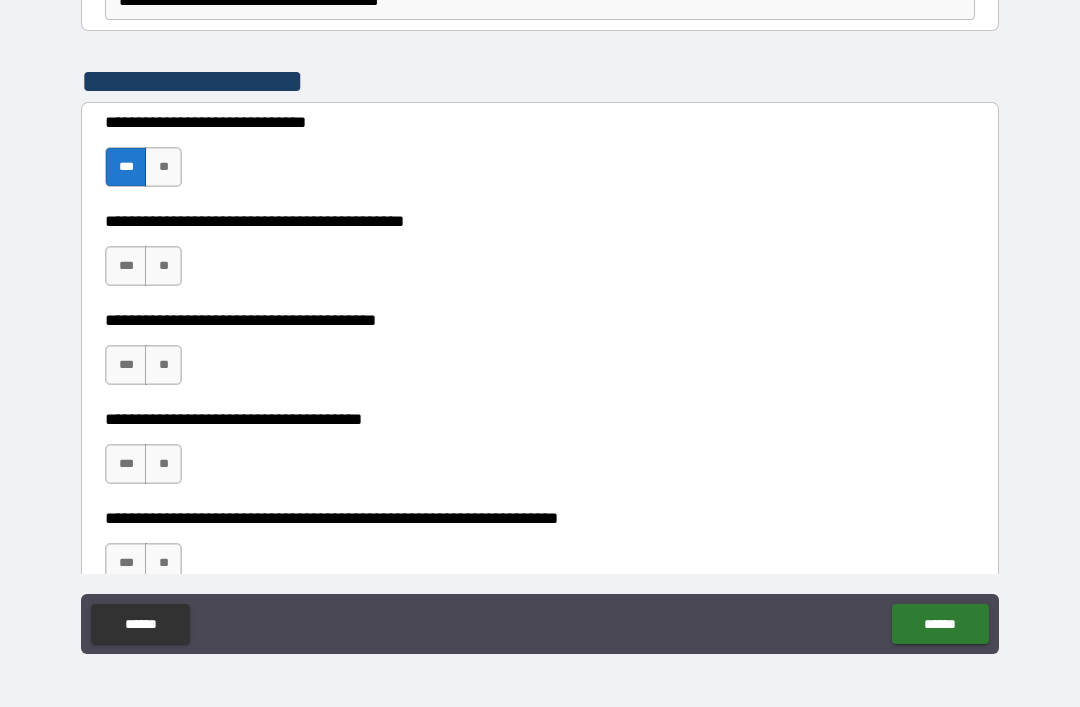 click on "***" at bounding box center (126, 266) 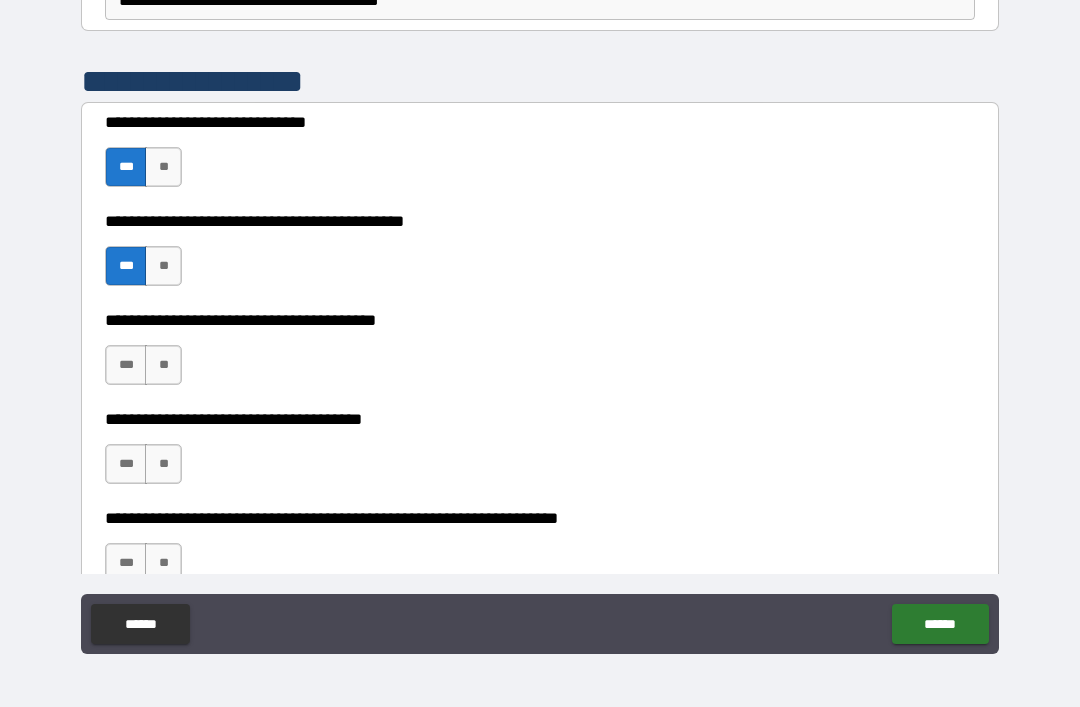 click on "***" at bounding box center [126, 365] 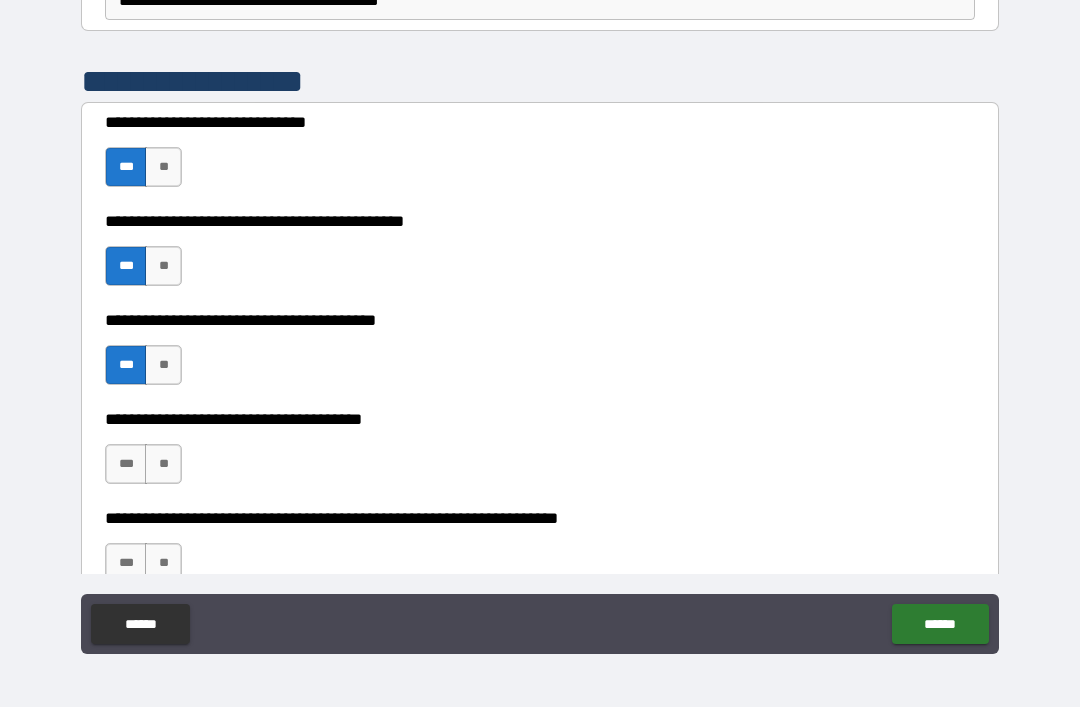 click on "**" at bounding box center (163, 464) 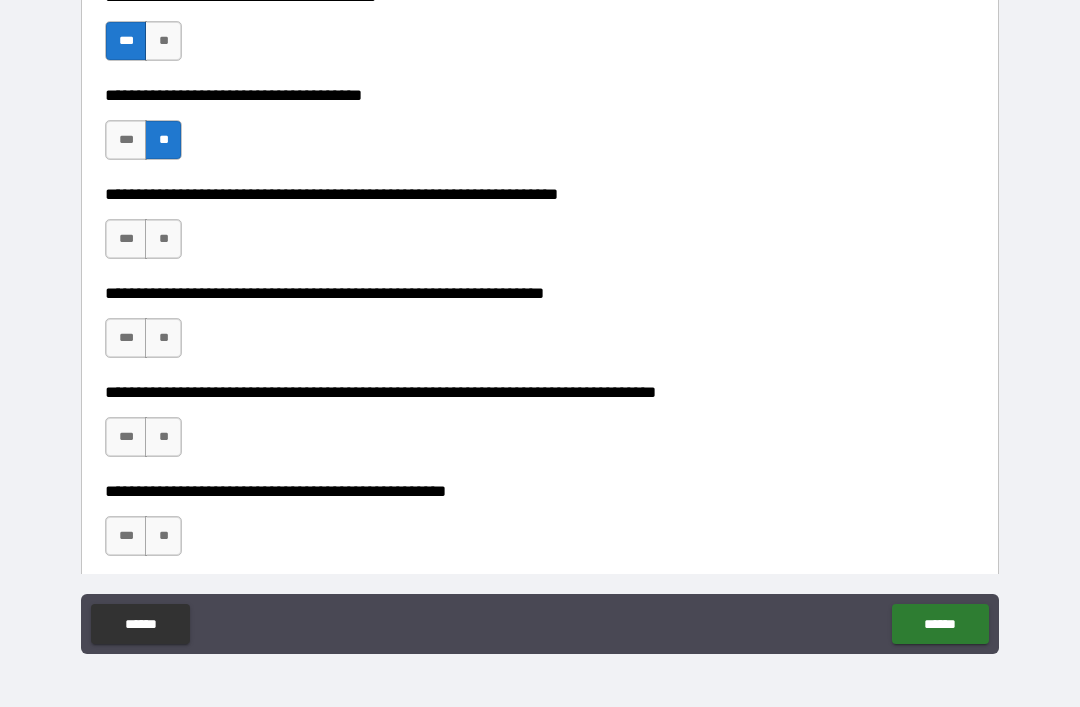 scroll, scrollTop: 3058, scrollLeft: 0, axis: vertical 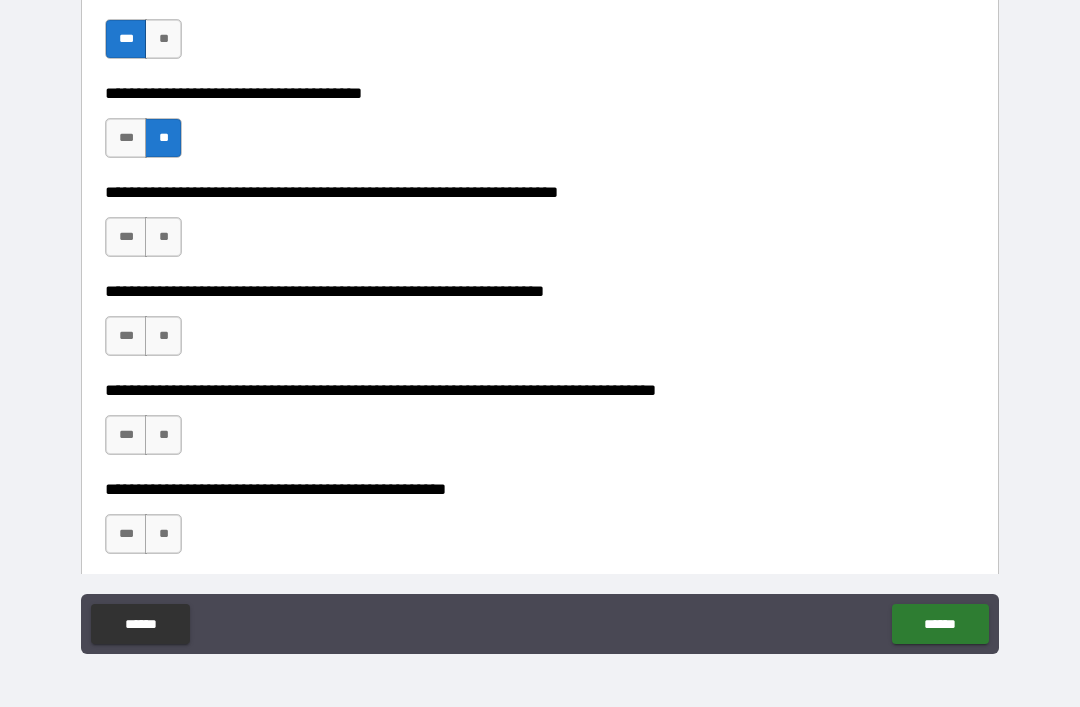 click on "**" at bounding box center (163, 237) 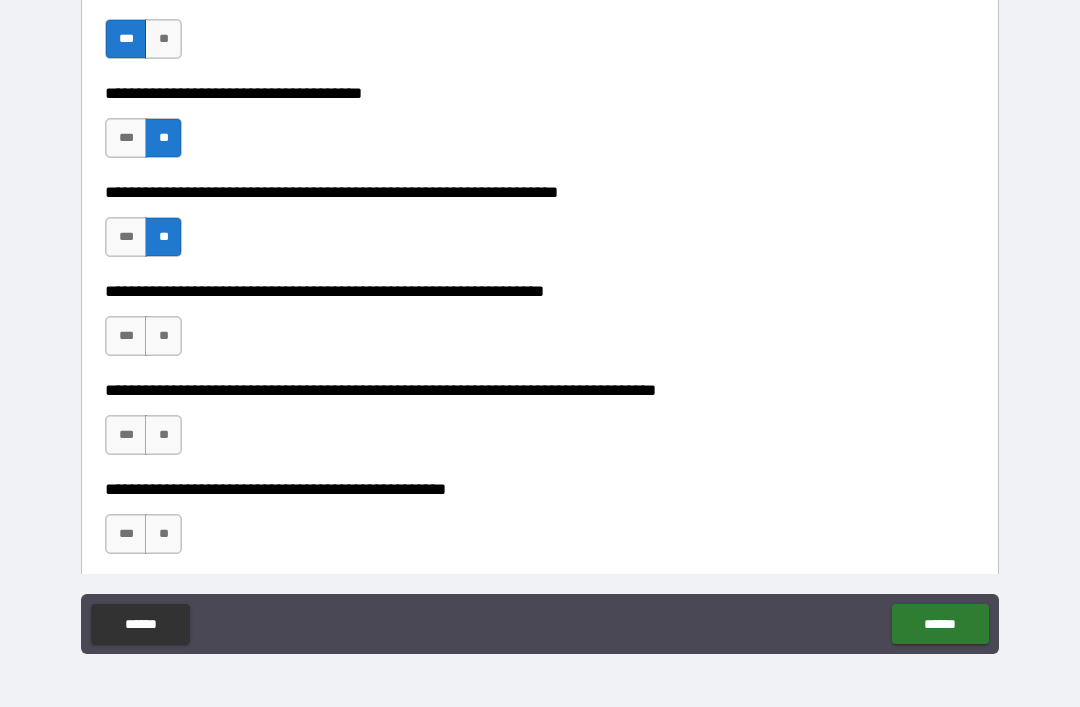 click on "**" at bounding box center [163, 336] 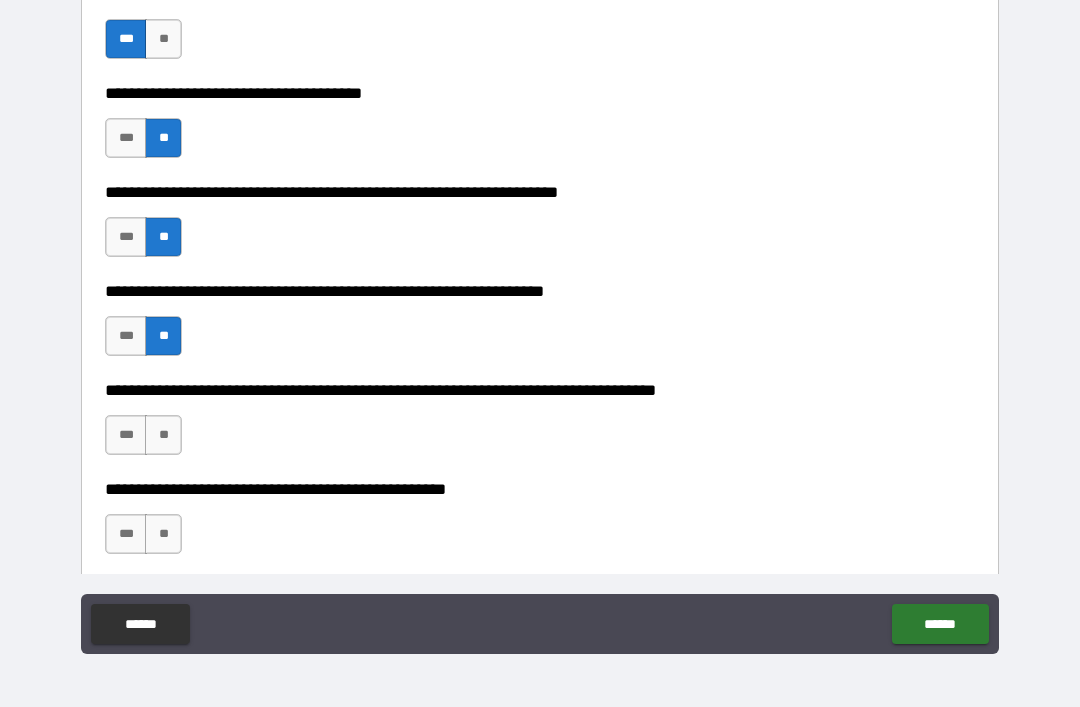 click on "**" at bounding box center [163, 435] 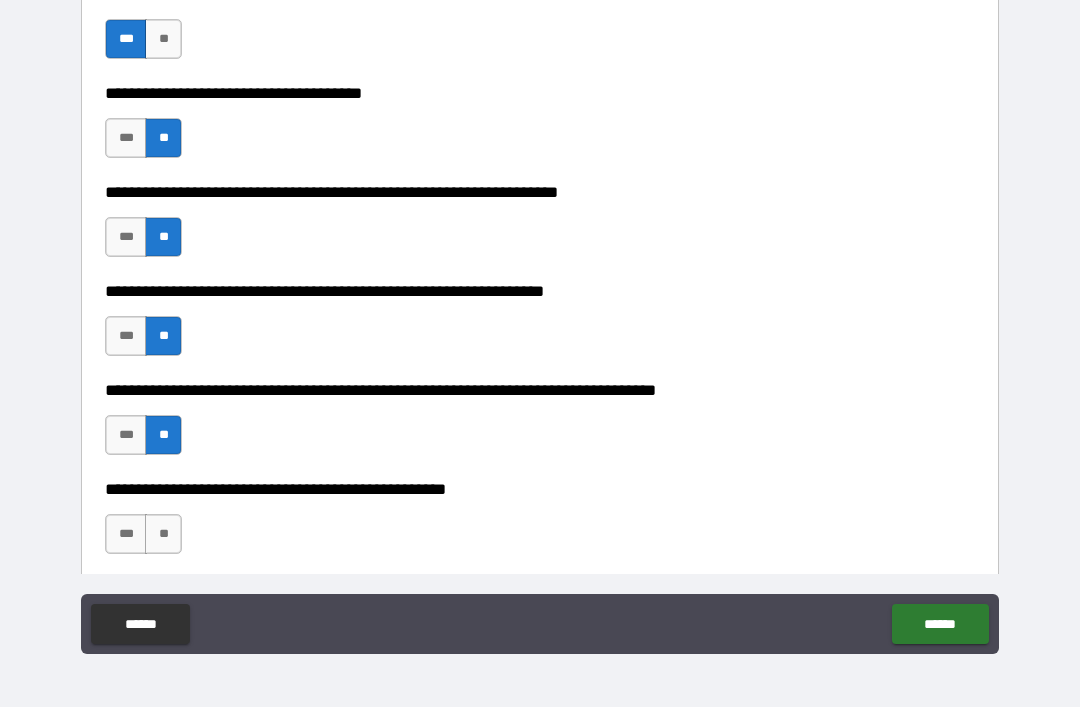 click on "**" at bounding box center (163, 534) 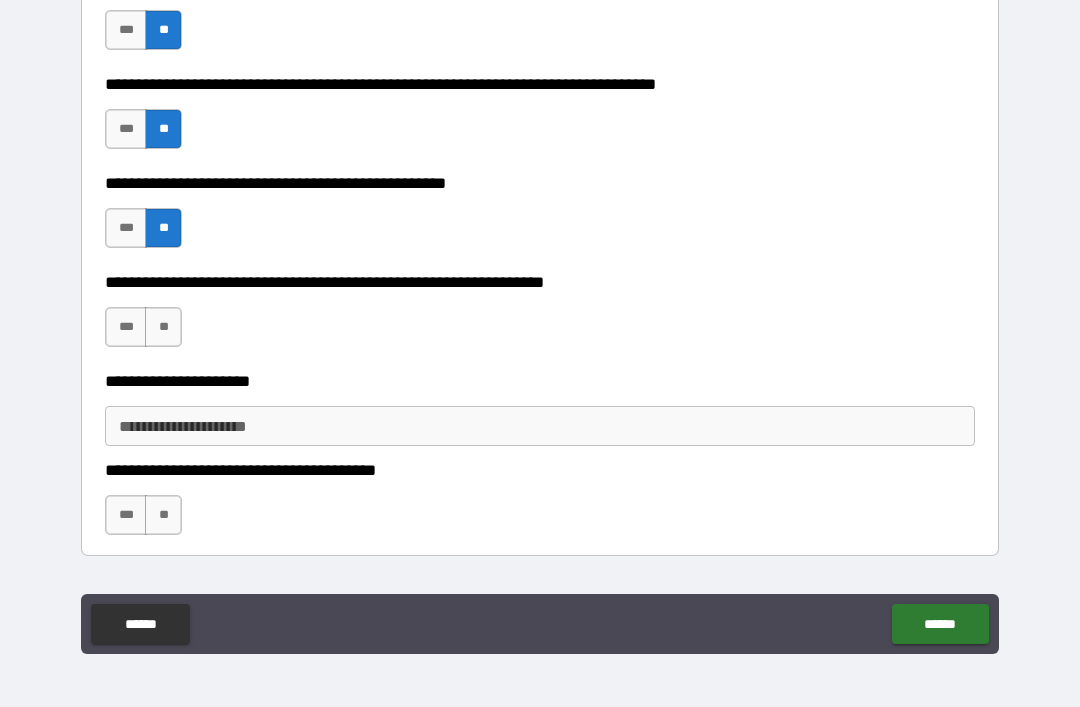 scroll, scrollTop: 3371, scrollLeft: 0, axis: vertical 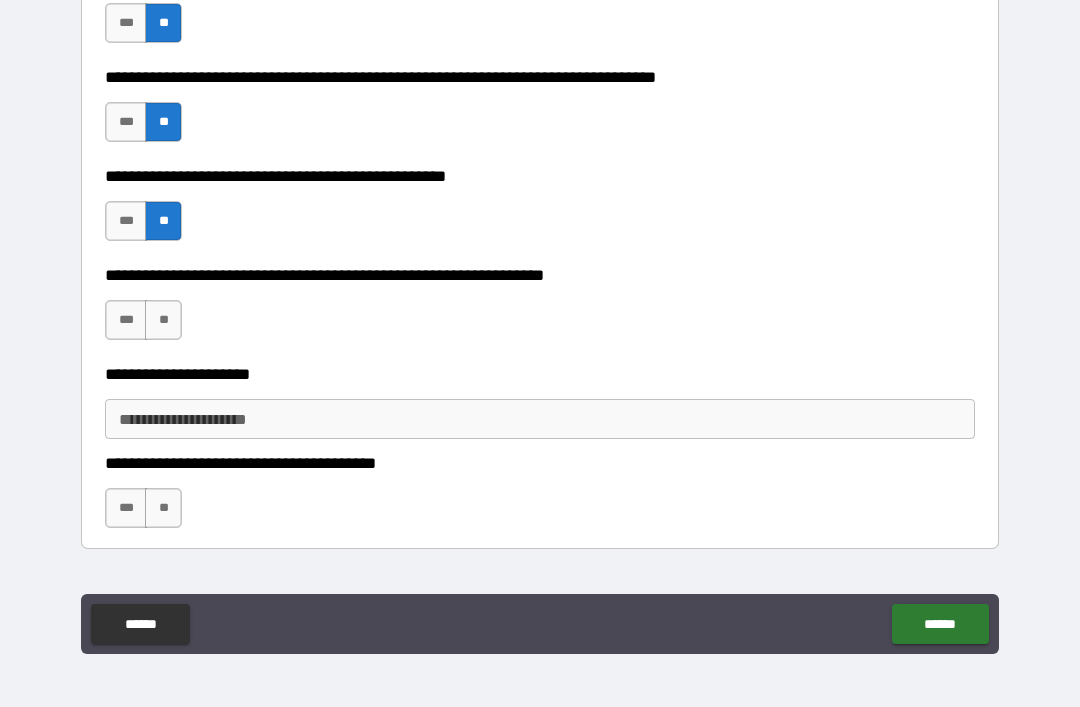 click on "**" at bounding box center (163, 320) 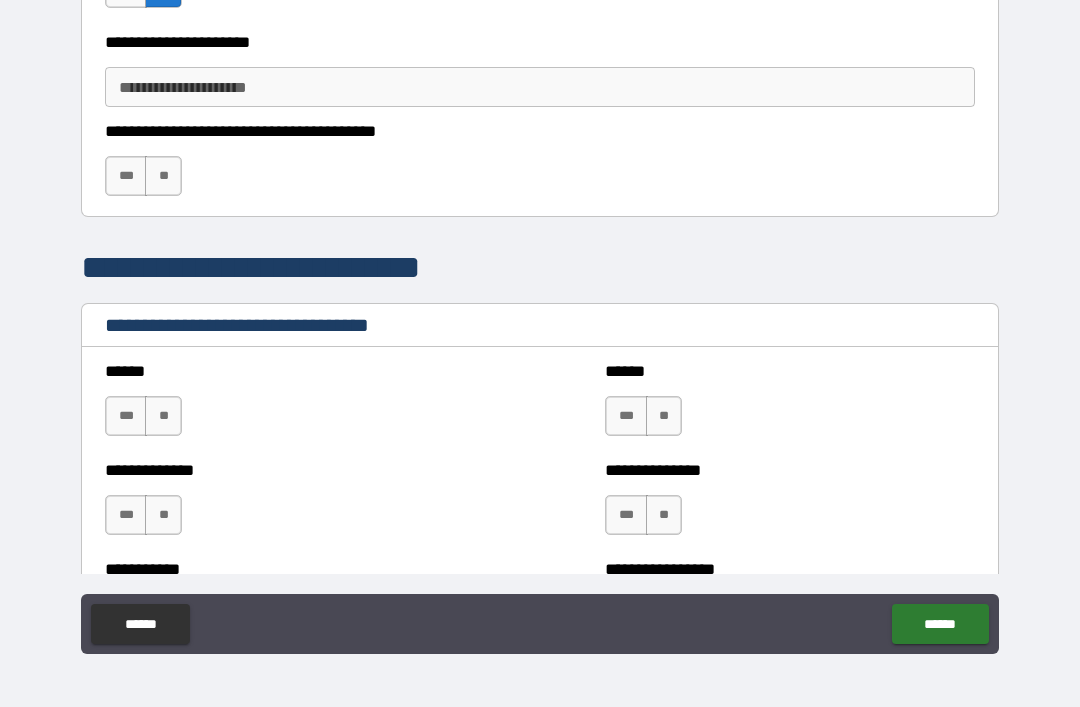 scroll, scrollTop: 3708, scrollLeft: 0, axis: vertical 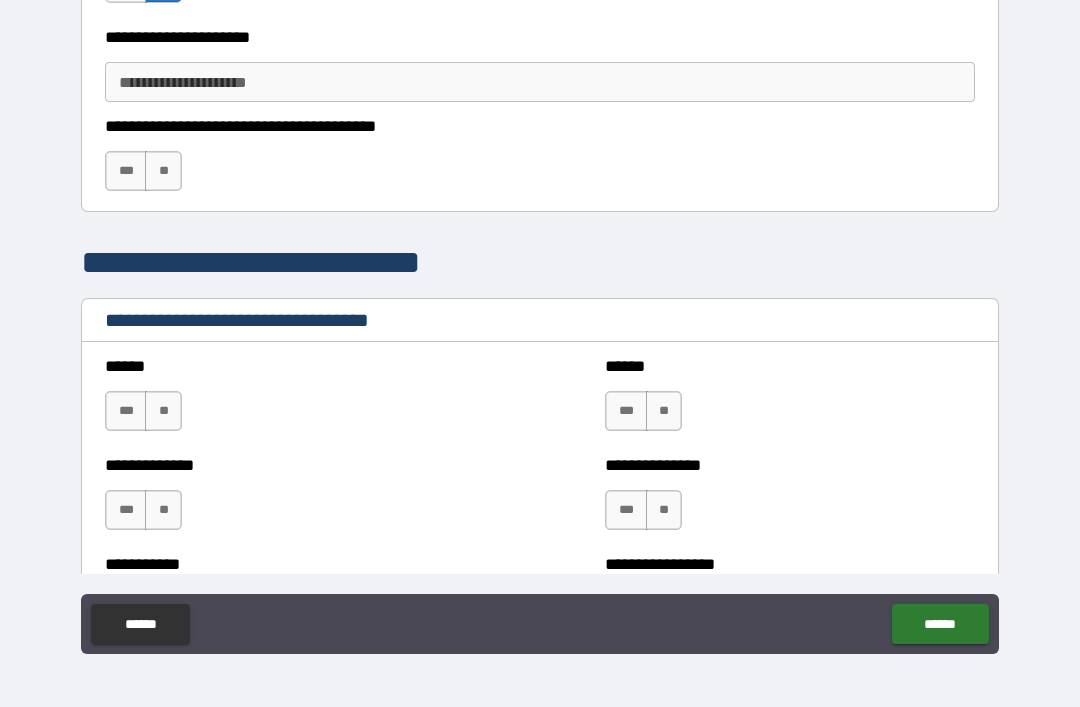 click on "**" at bounding box center (163, 171) 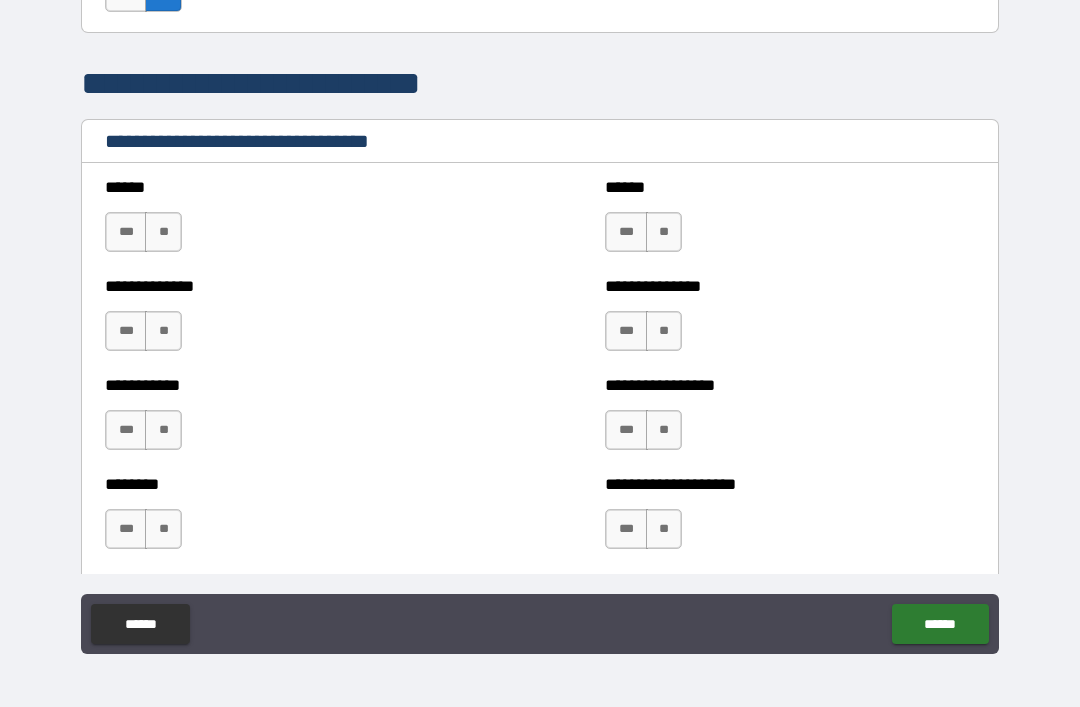 scroll, scrollTop: 3889, scrollLeft: 0, axis: vertical 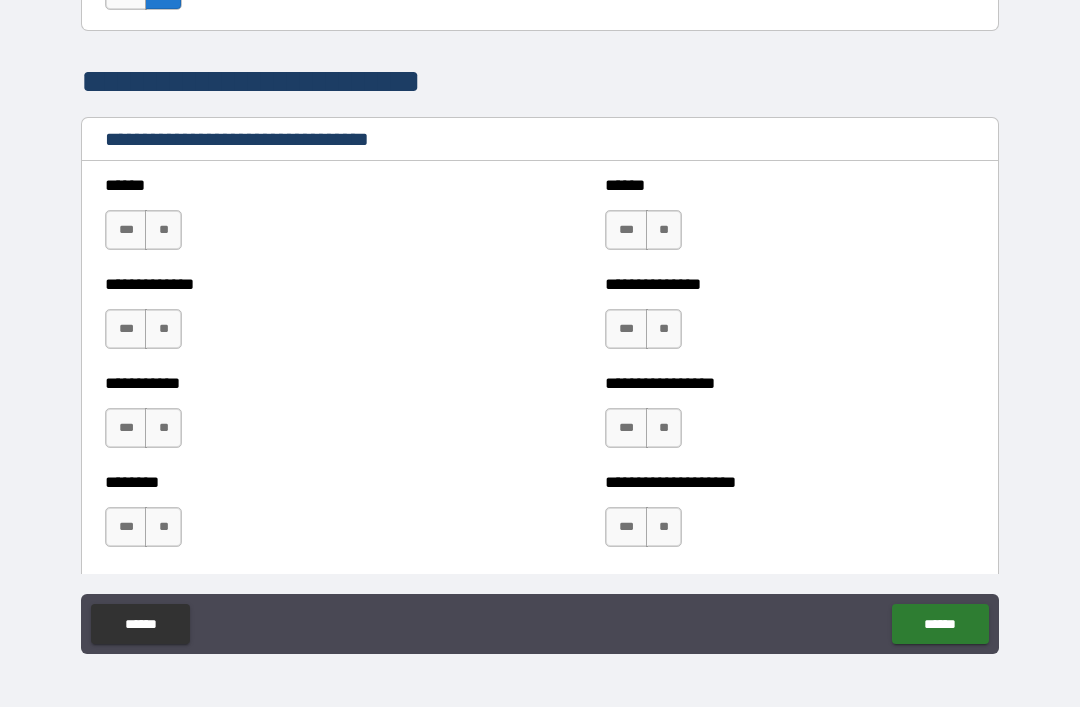 click on "**" at bounding box center (163, 230) 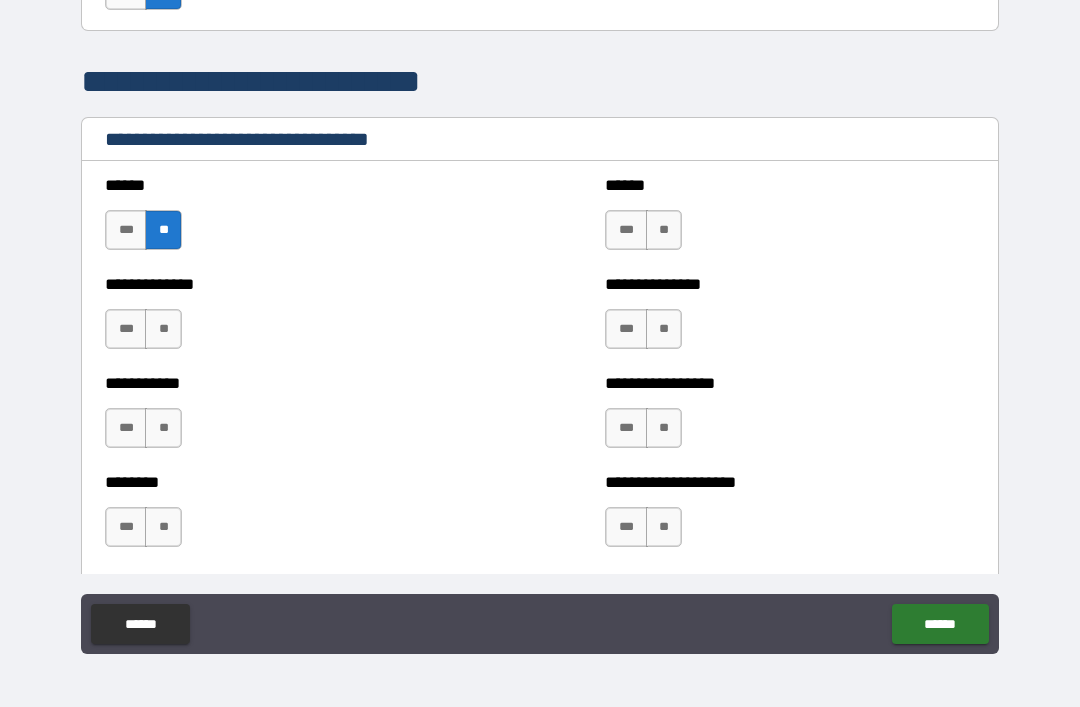 click on "**" at bounding box center [163, 329] 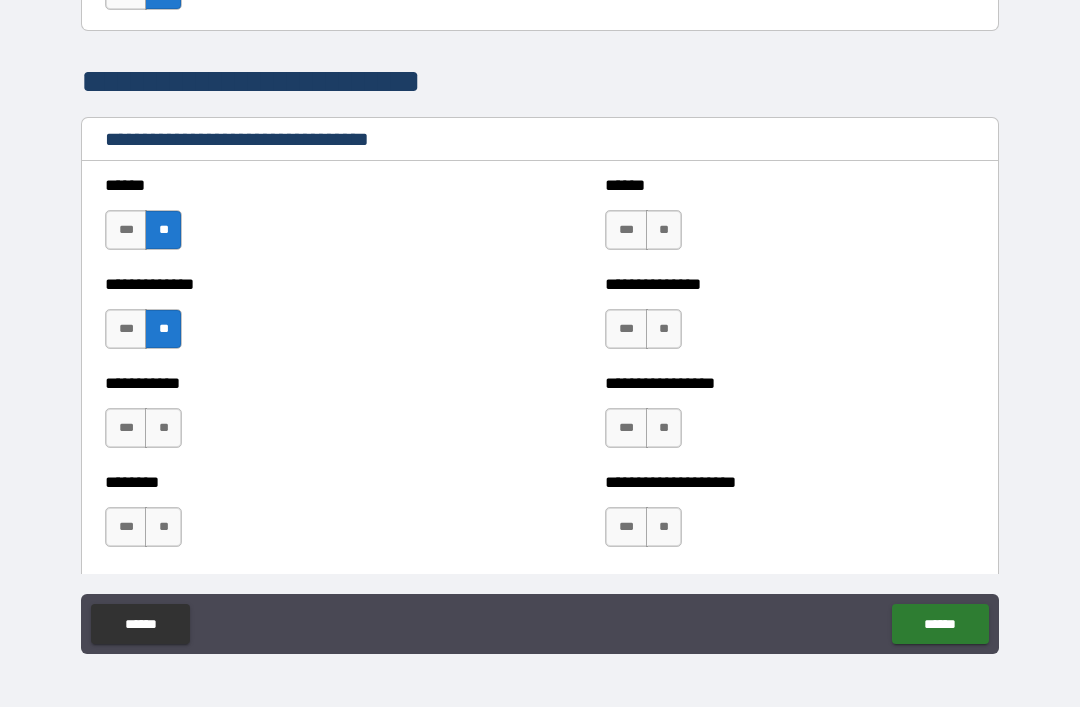 click on "**" at bounding box center [163, 428] 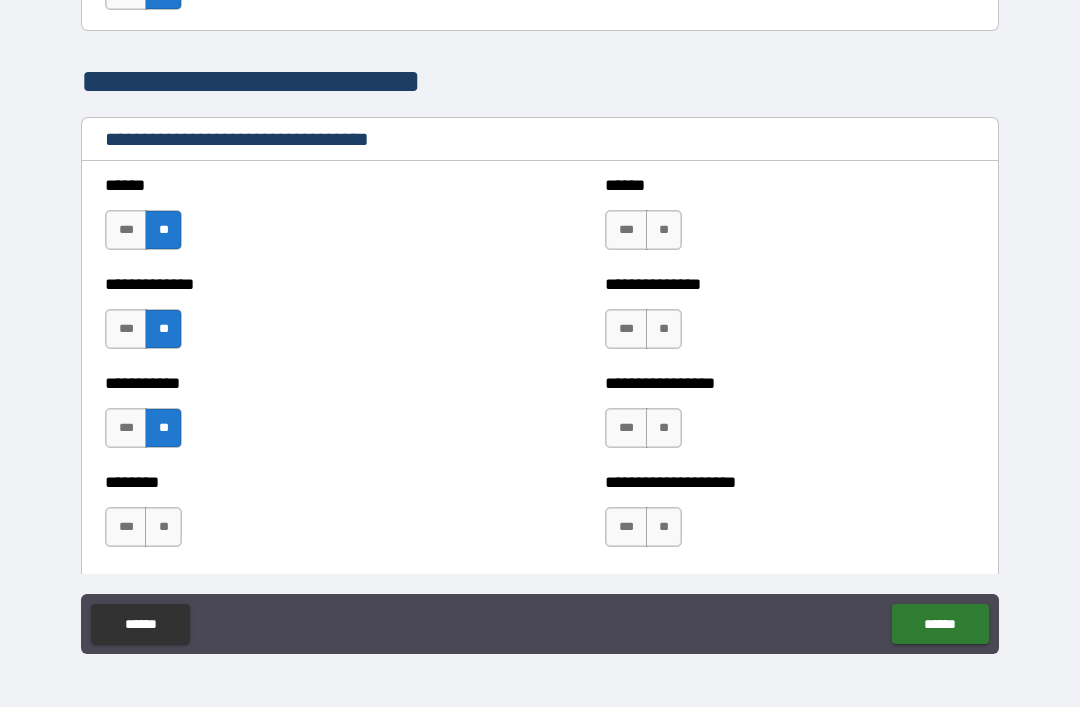click on "**" at bounding box center (163, 527) 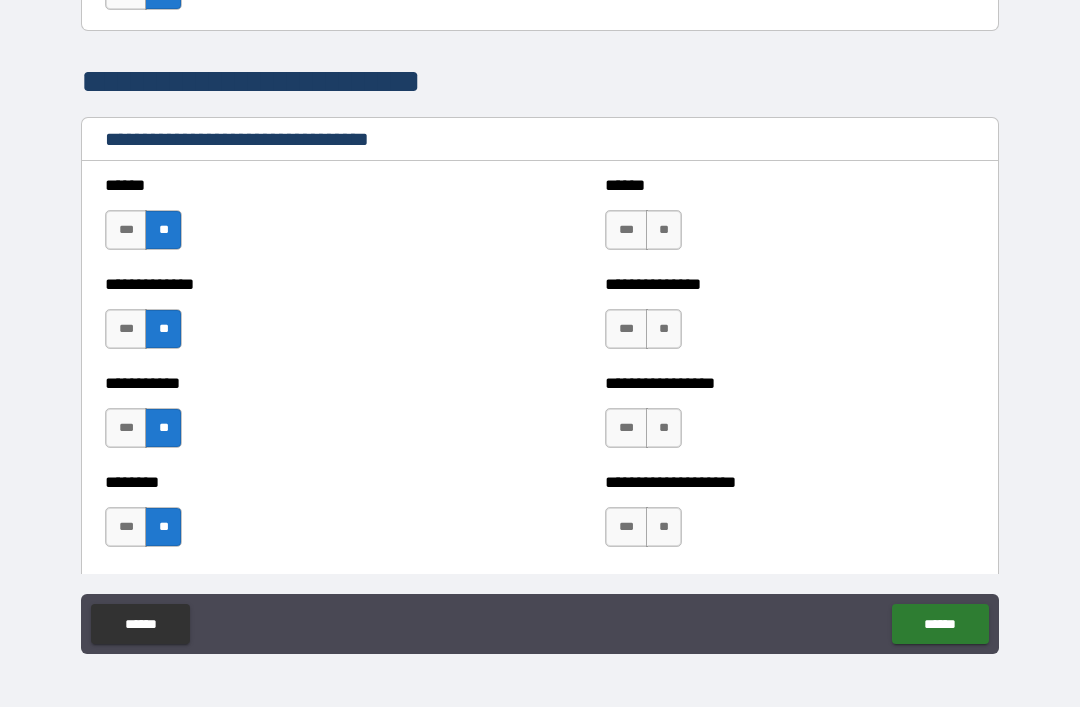 click on "**" at bounding box center [664, 230] 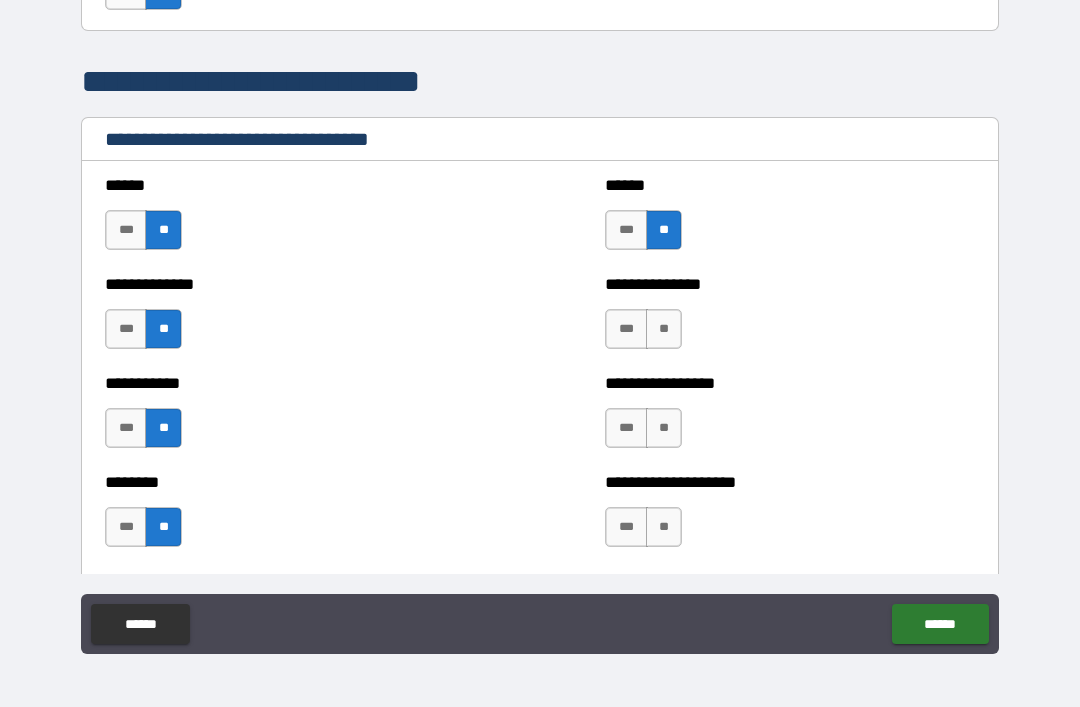 click on "**" at bounding box center (664, 329) 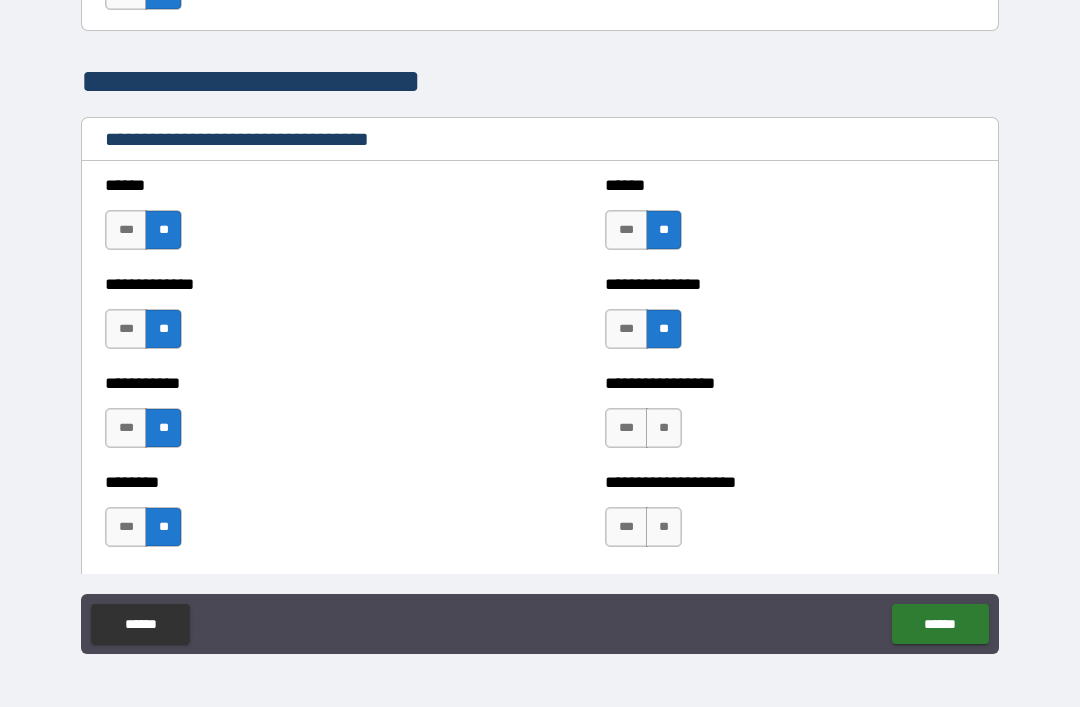 click on "**" at bounding box center (664, 428) 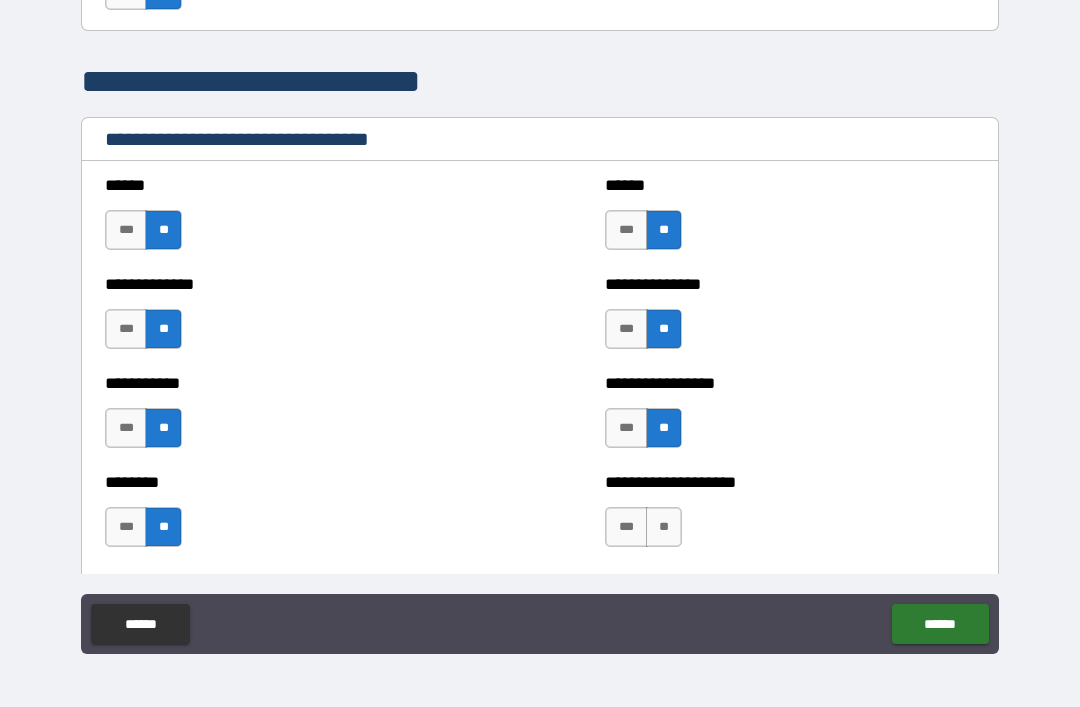 click on "**" at bounding box center [664, 527] 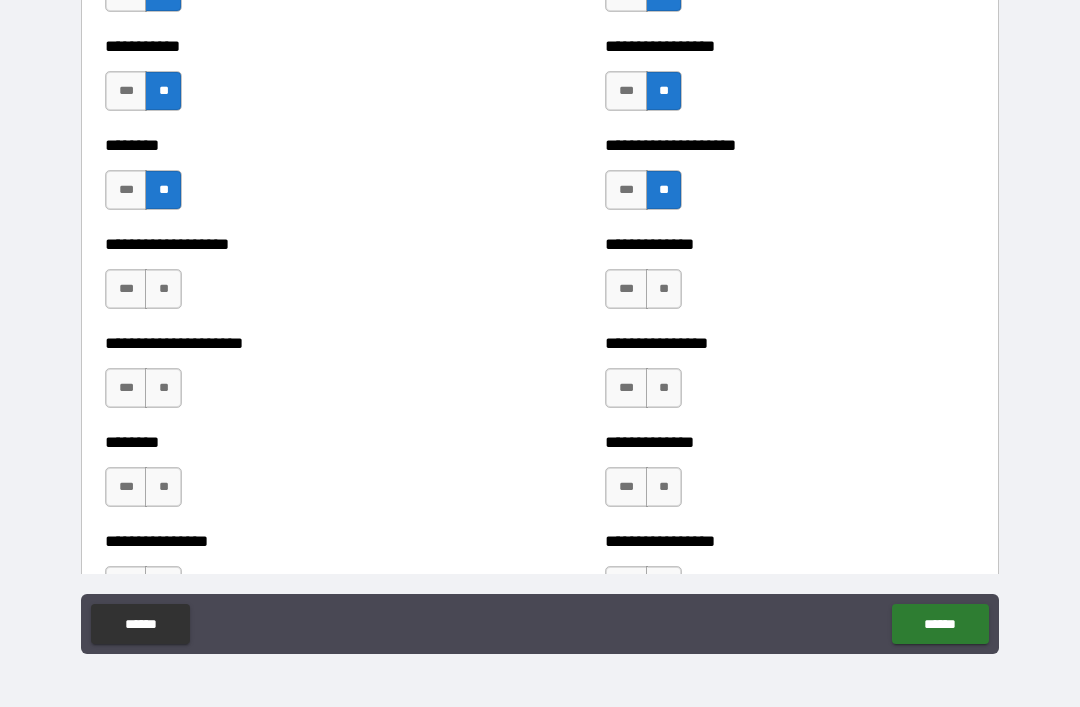 scroll, scrollTop: 4231, scrollLeft: 0, axis: vertical 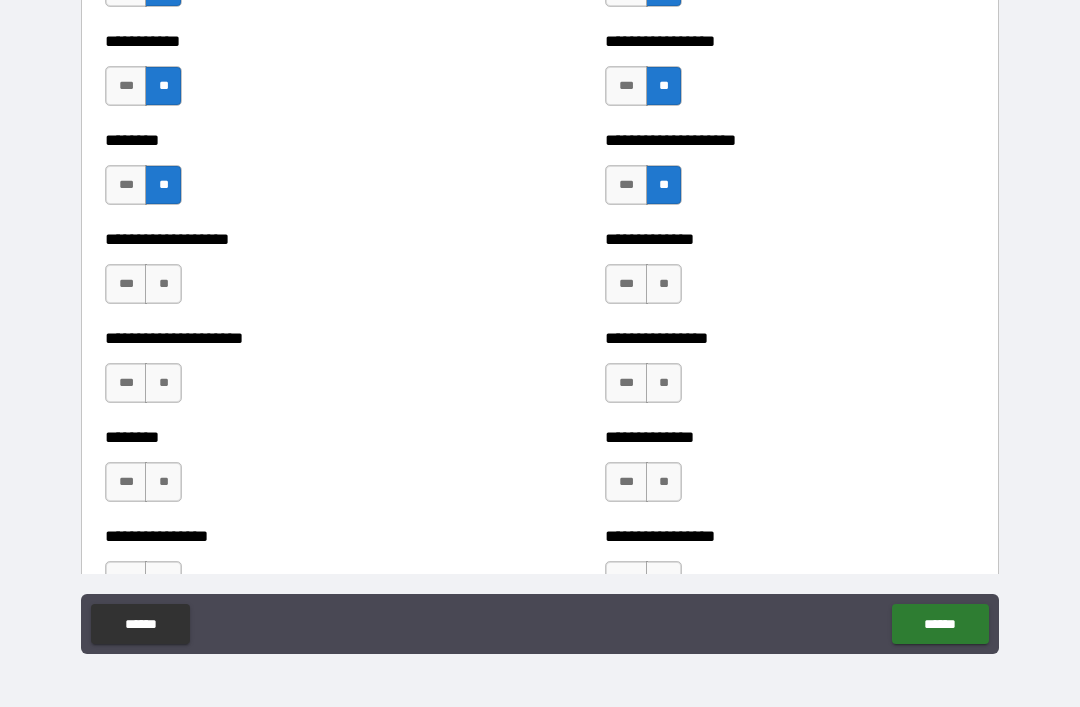 click on "**" at bounding box center [163, 284] 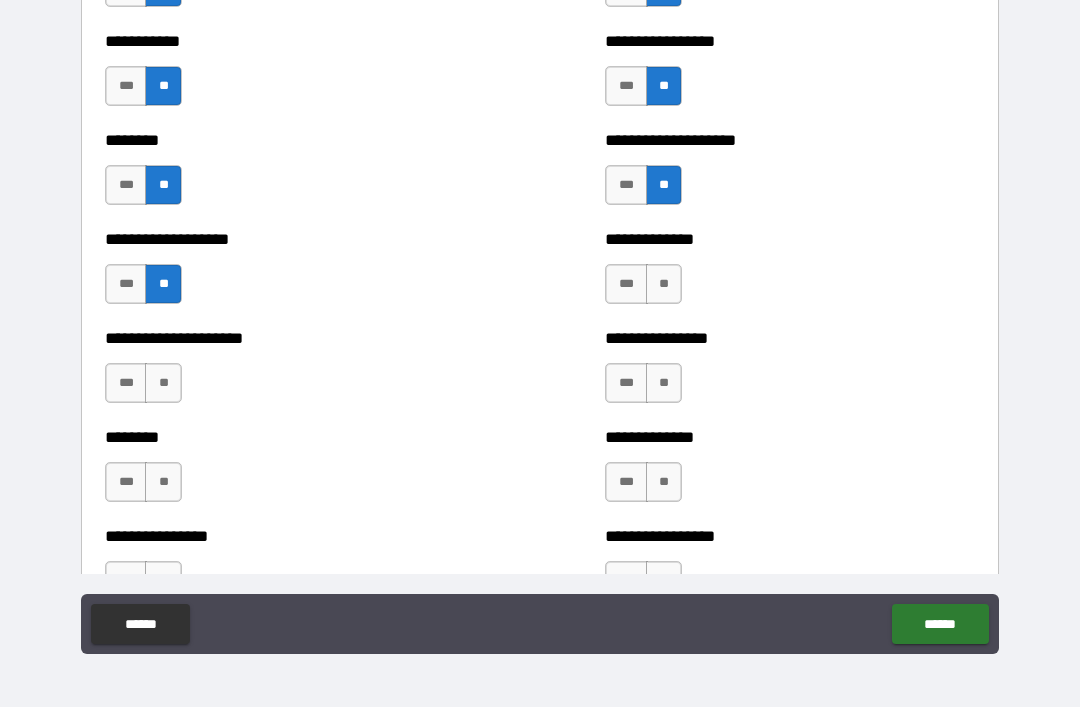 click on "**" at bounding box center (163, 383) 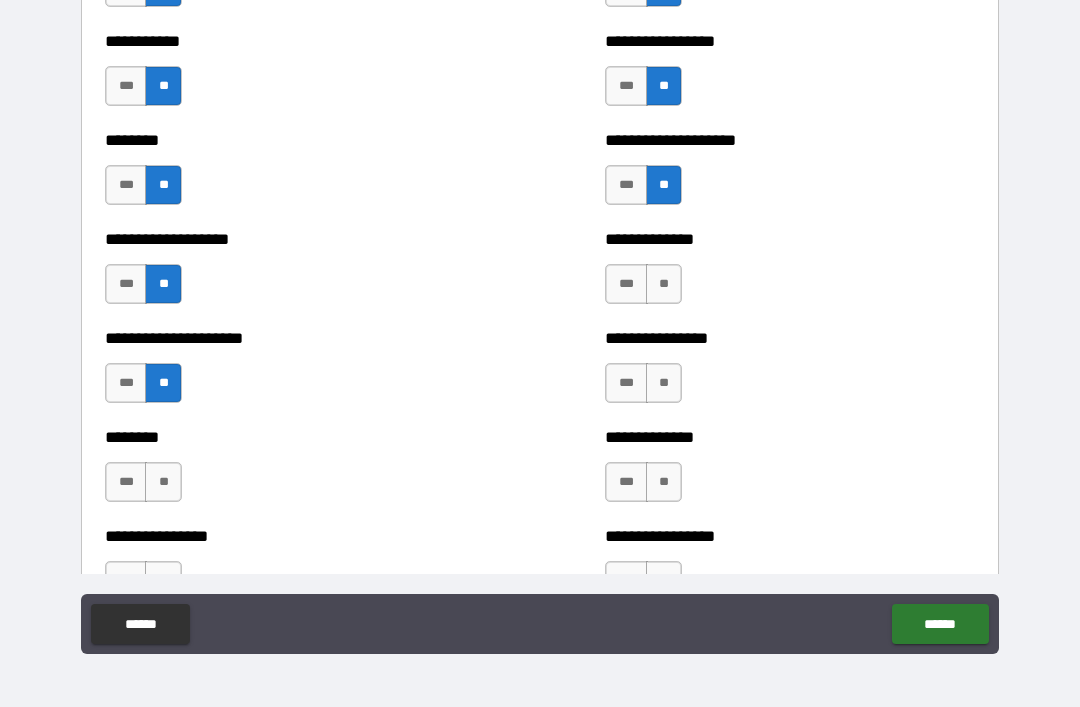 click on "**" at bounding box center (163, 482) 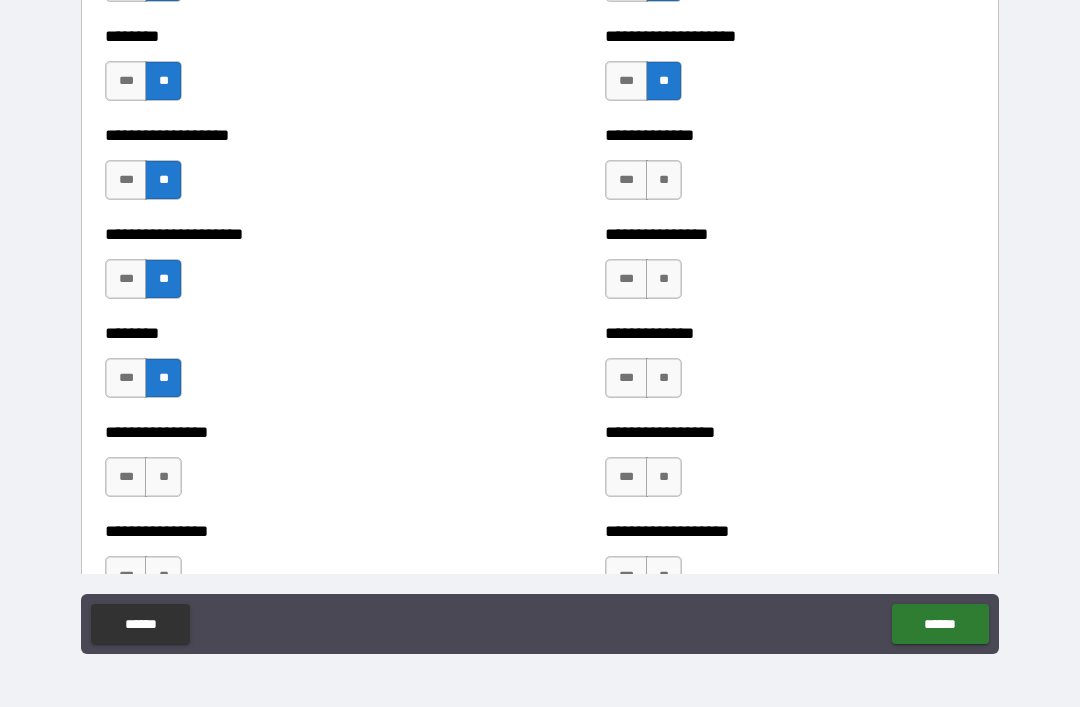 scroll, scrollTop: 4392, scrollLeft: 0, axis: vertical 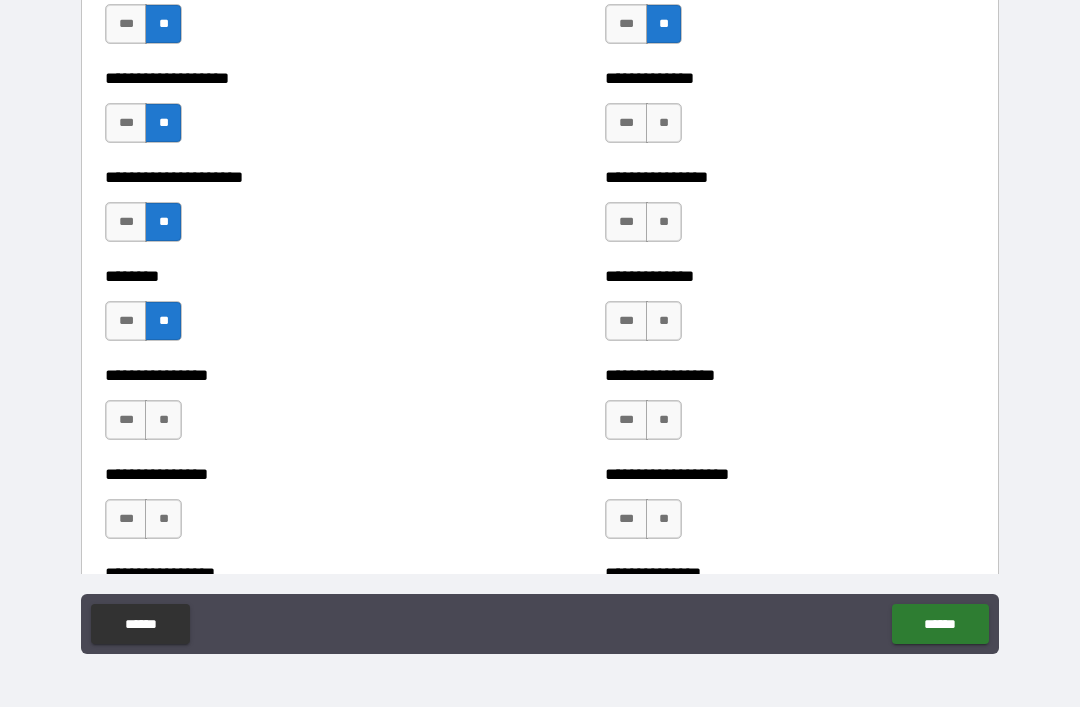 click on "**" at bounding box center (163, 420) 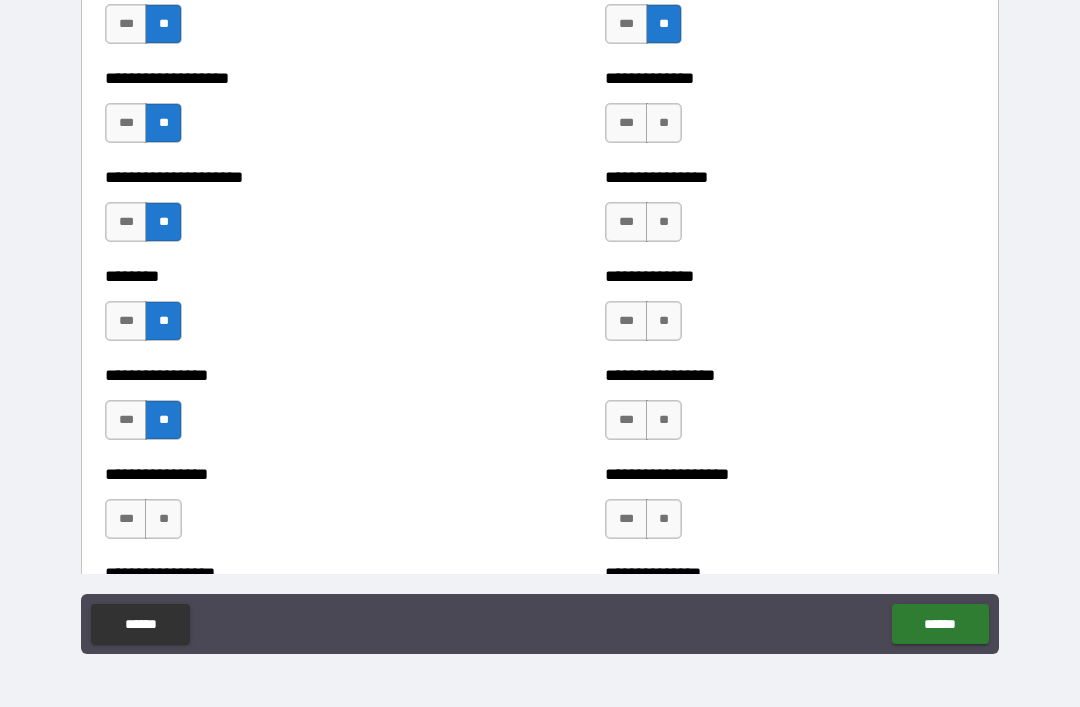click on "**" at bounding box center [163, 519] 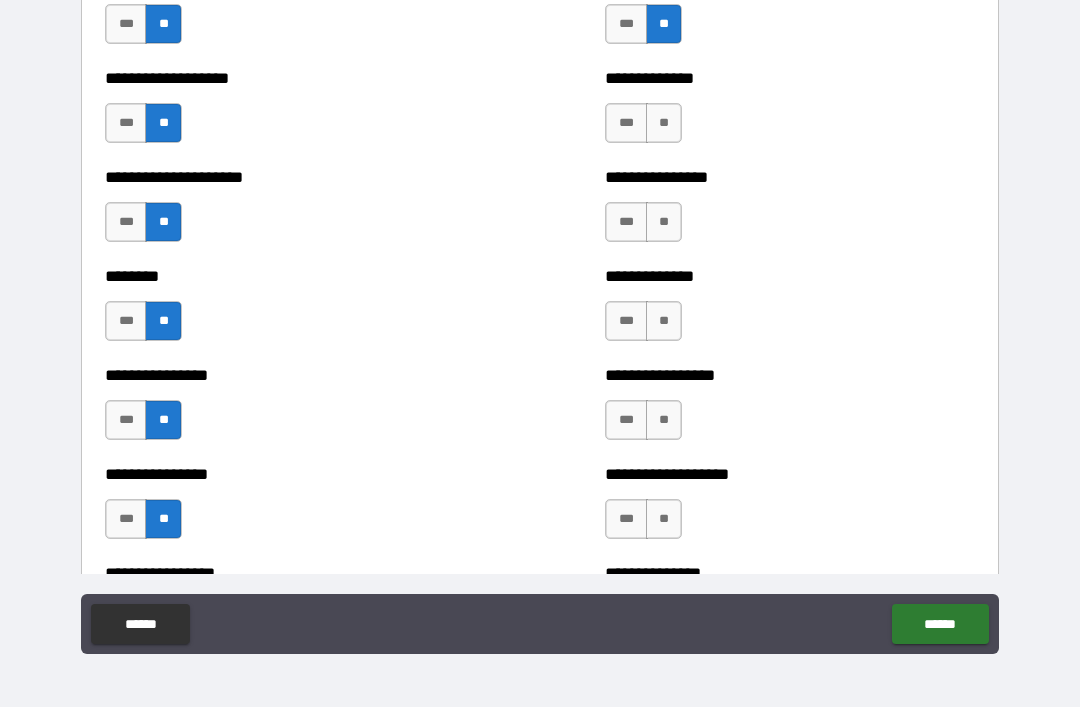 click on "**" at bounding box center [664, 123] 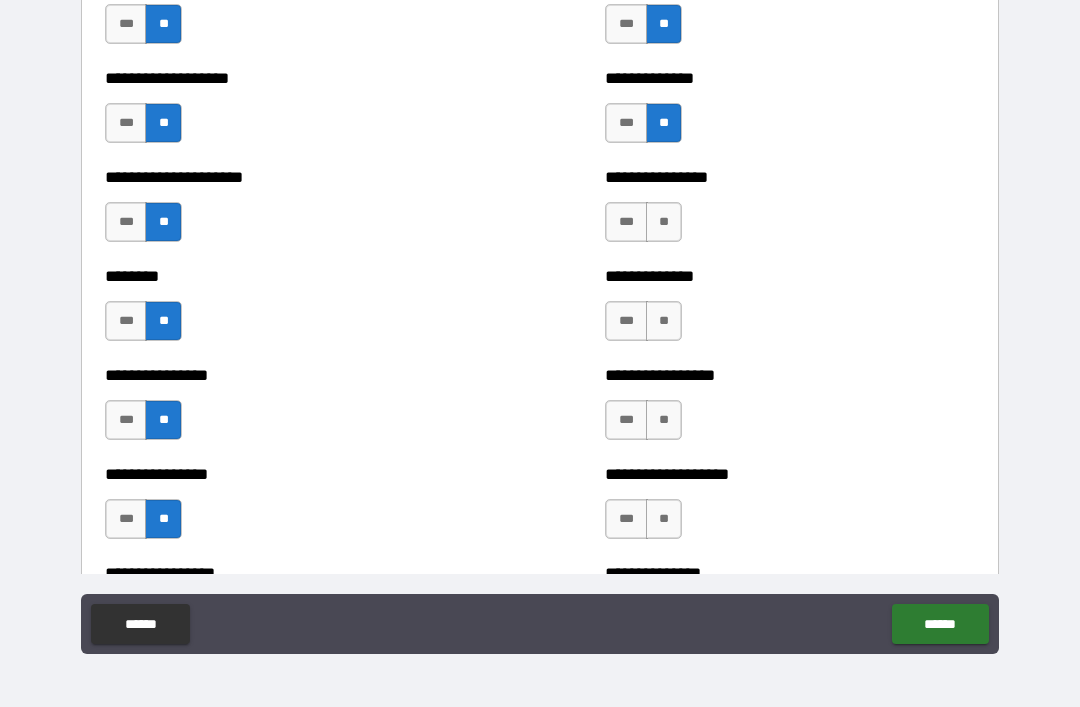 click on "**" at bounding box center (664, 222) 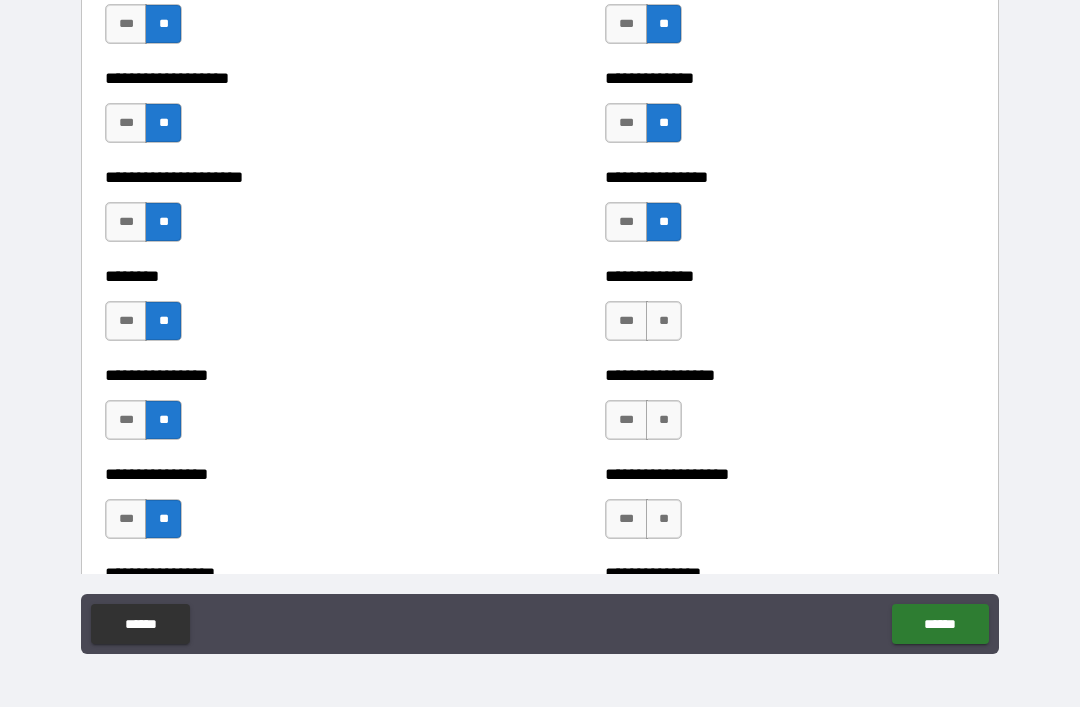 click on "**" at bounding box center (664, 321) 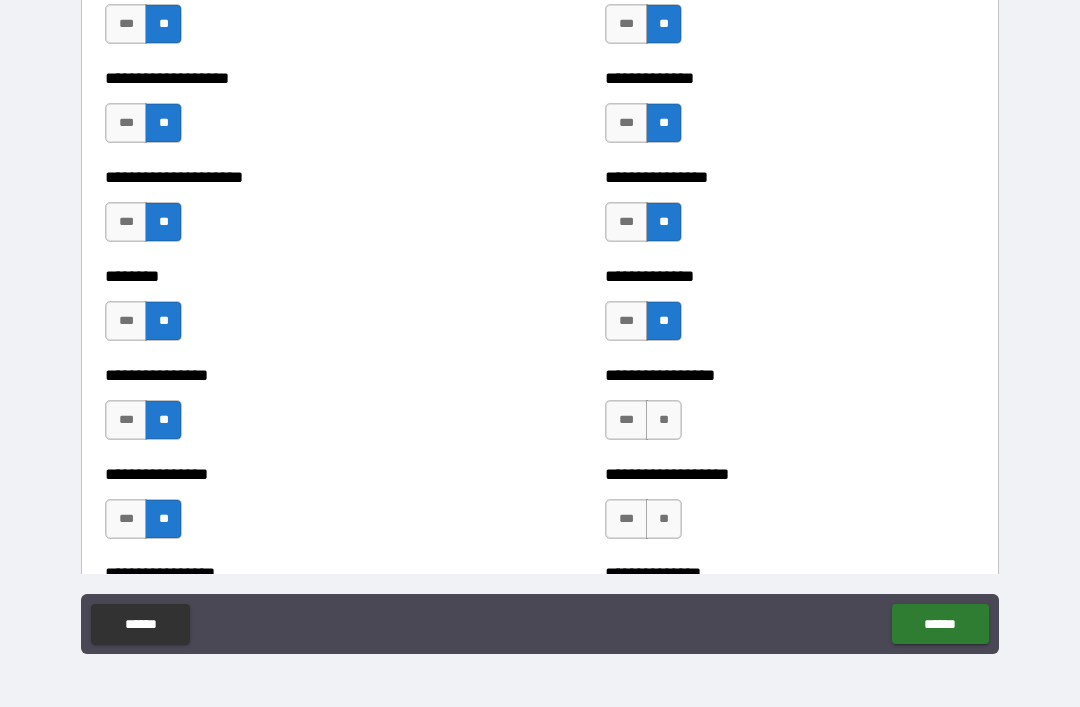 click on "*** **" at bounding box center (646, 425) 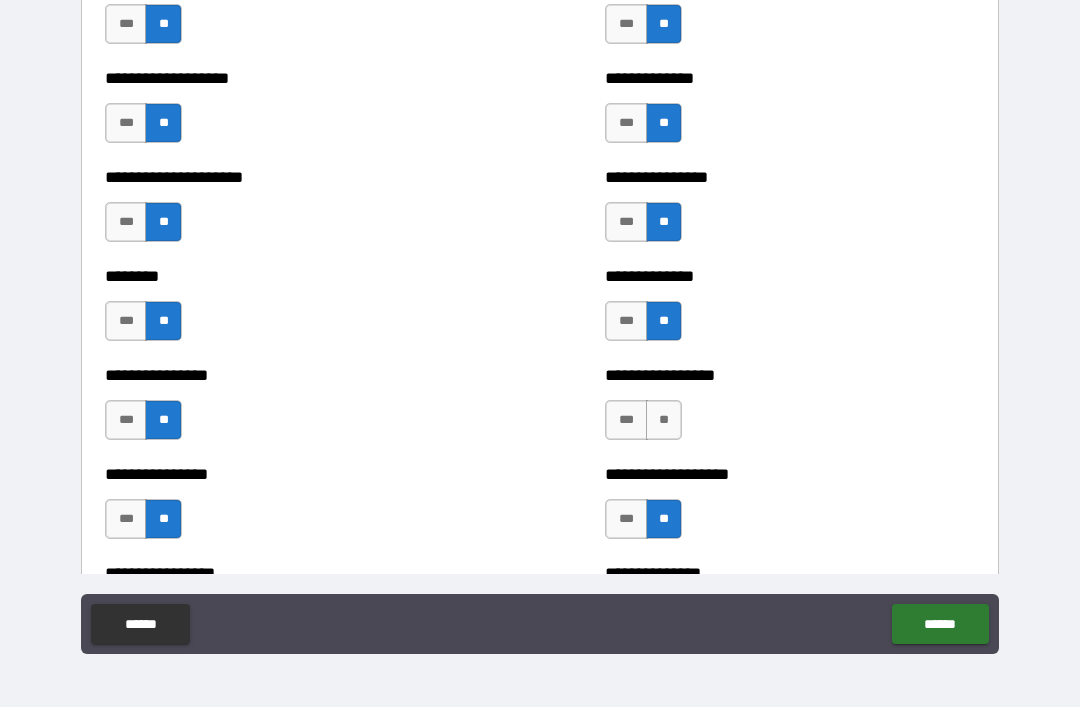 click on "**" at bounding box center (664, 420) 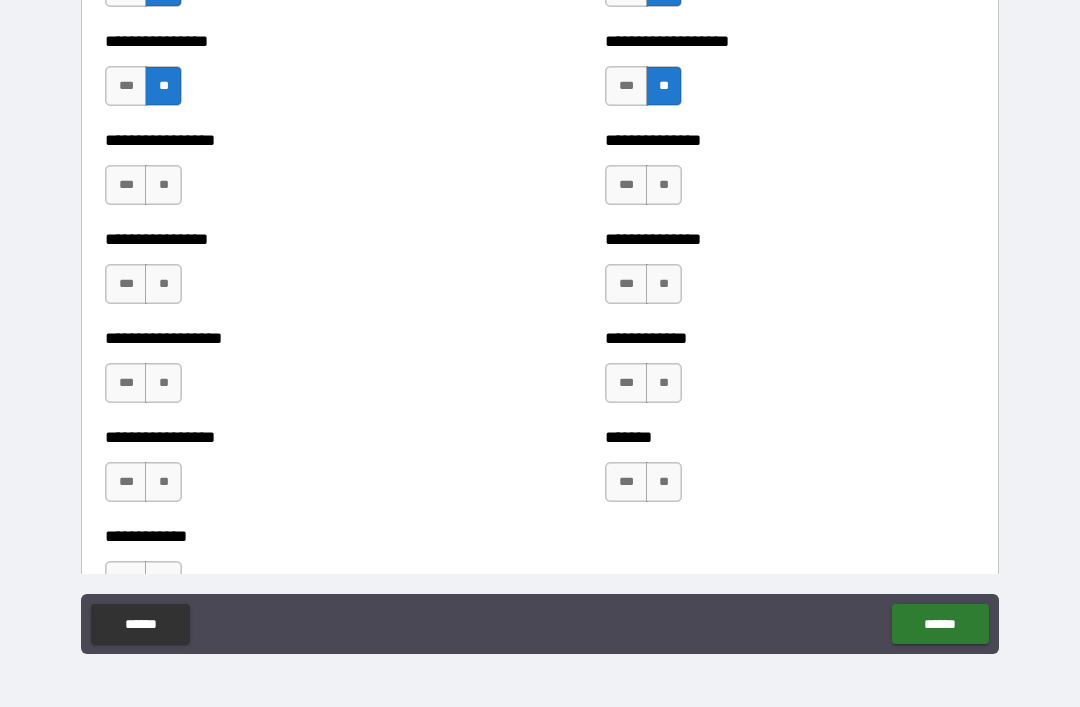 scroll, scrollTop: 4842, scrollLeft: 0, axis: vertical 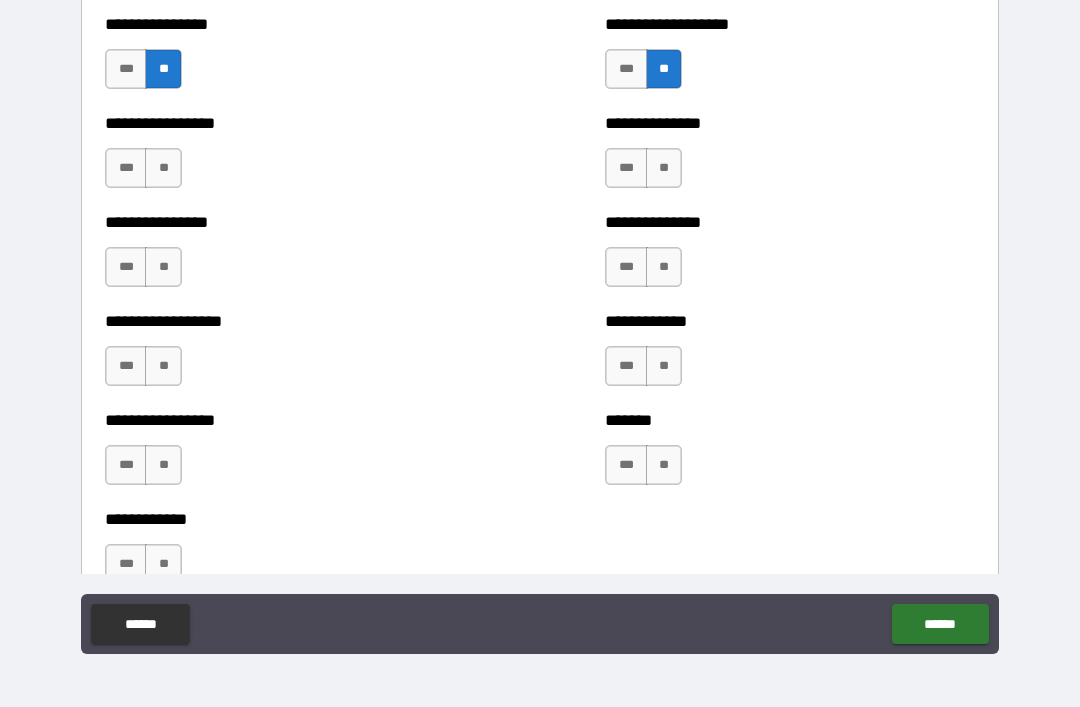 click on "**" at bounding box center [163, 168] 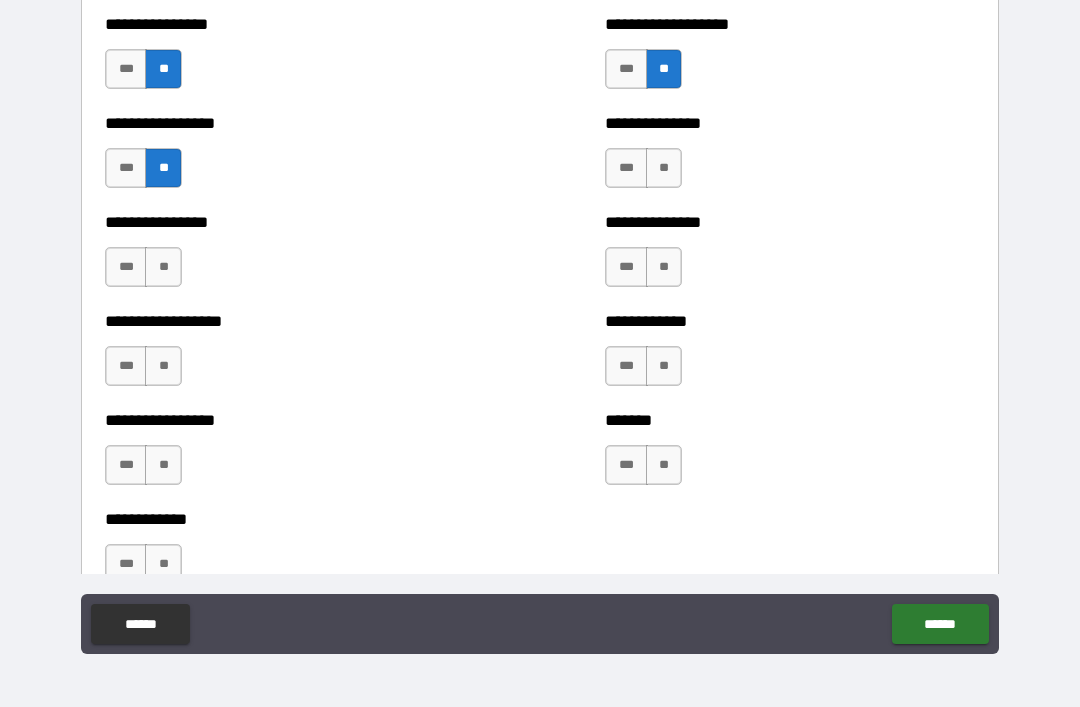 click on "**" at bounding box center [163, 267] 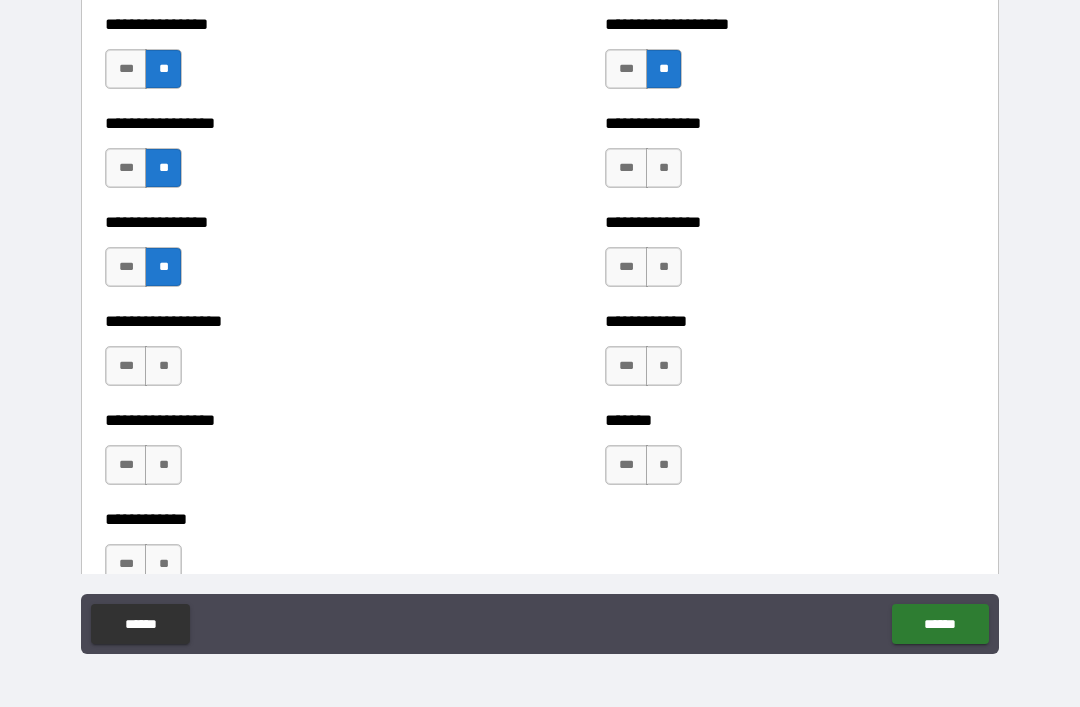 click on "**" at bounding box center [163, 366] 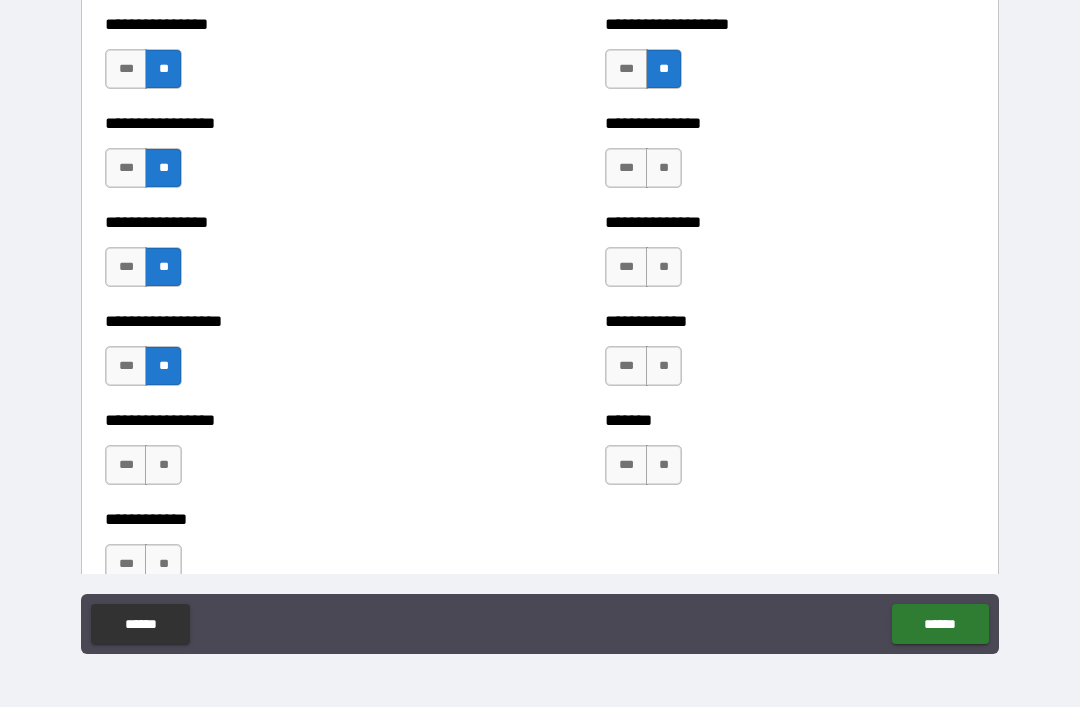 click on "**" at bounding box center (163, 465) 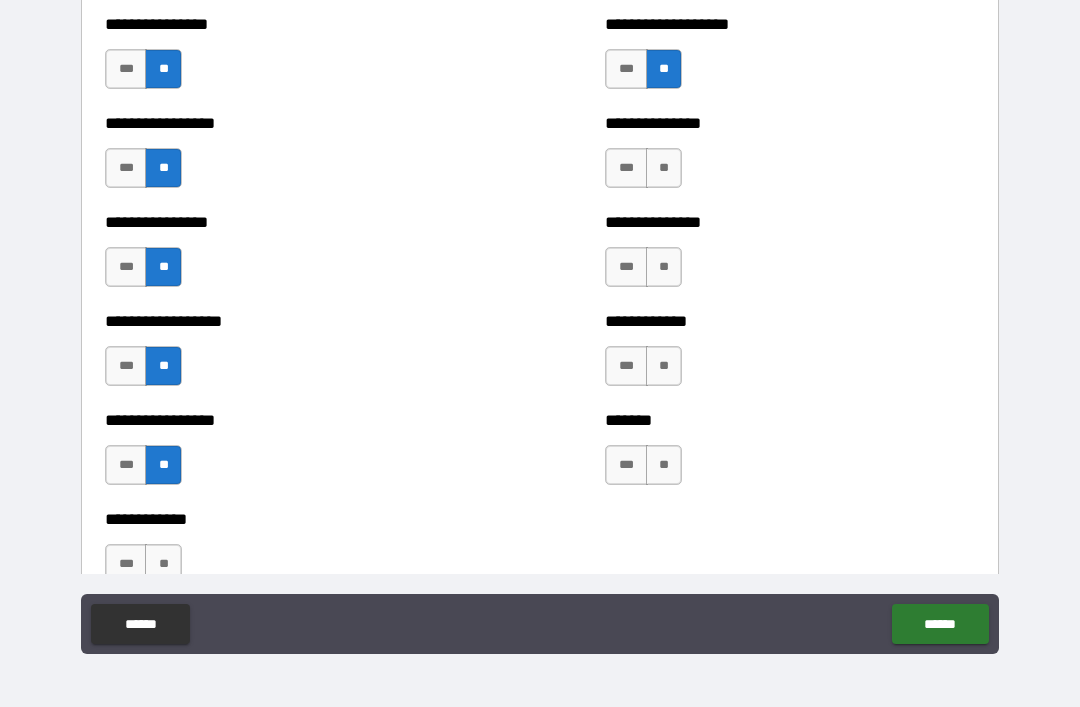 click on "*** **" at bounding box center [146, 569] 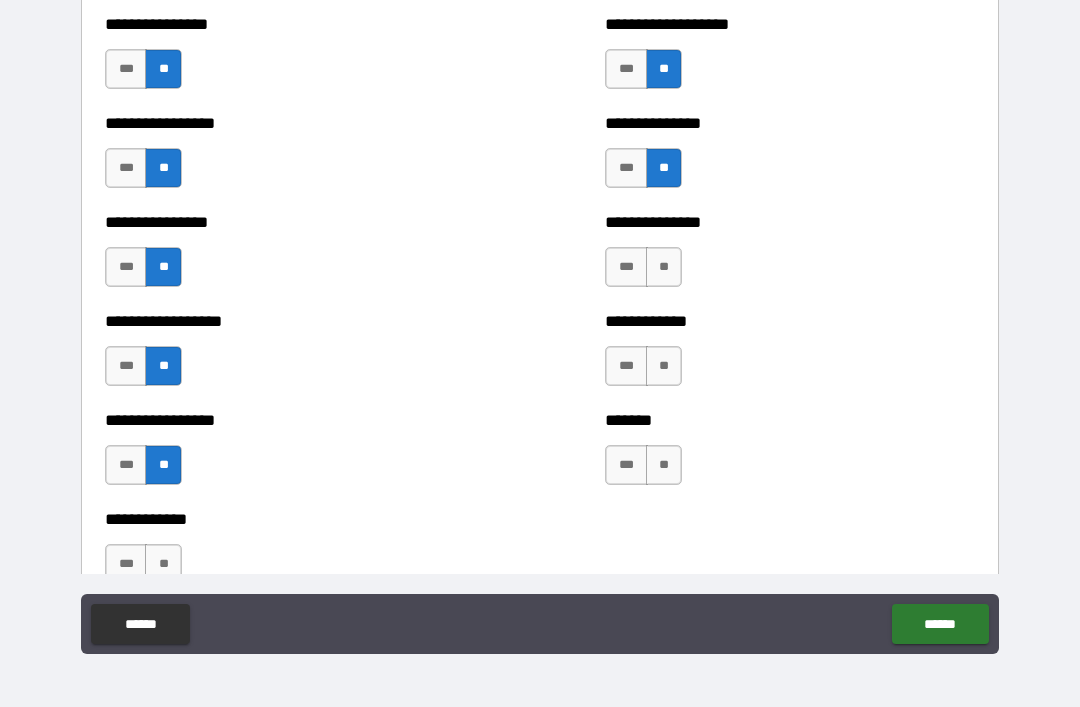 click on "**" at bounding box center (664, 267) 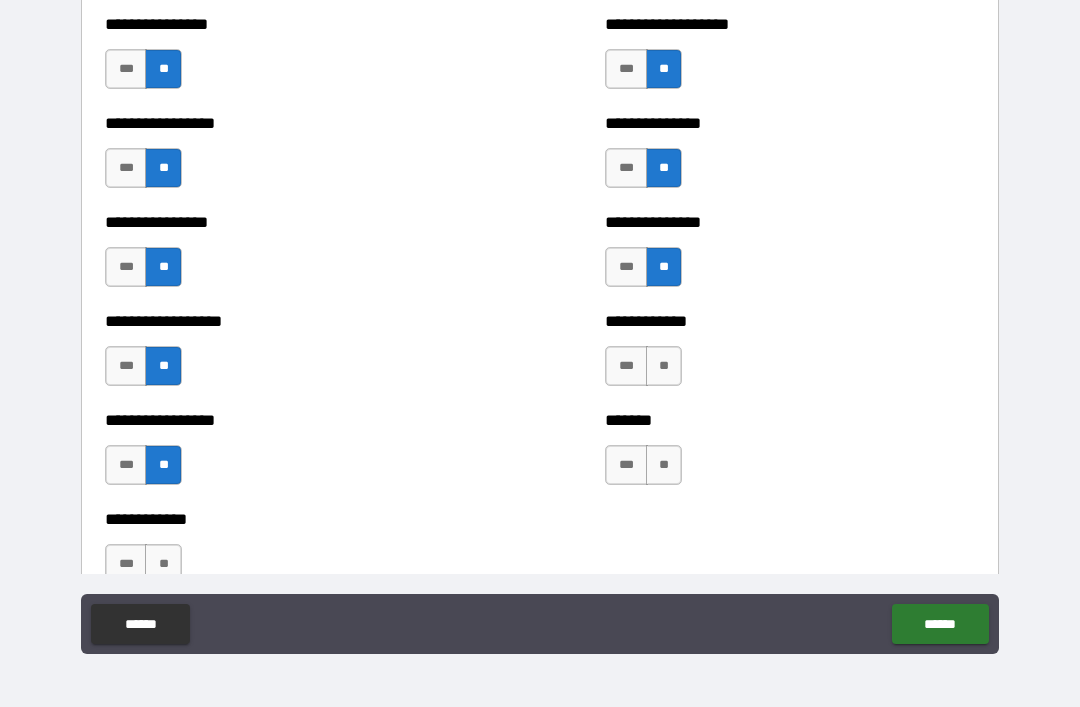click on "**" at bounding box center [664, 366] 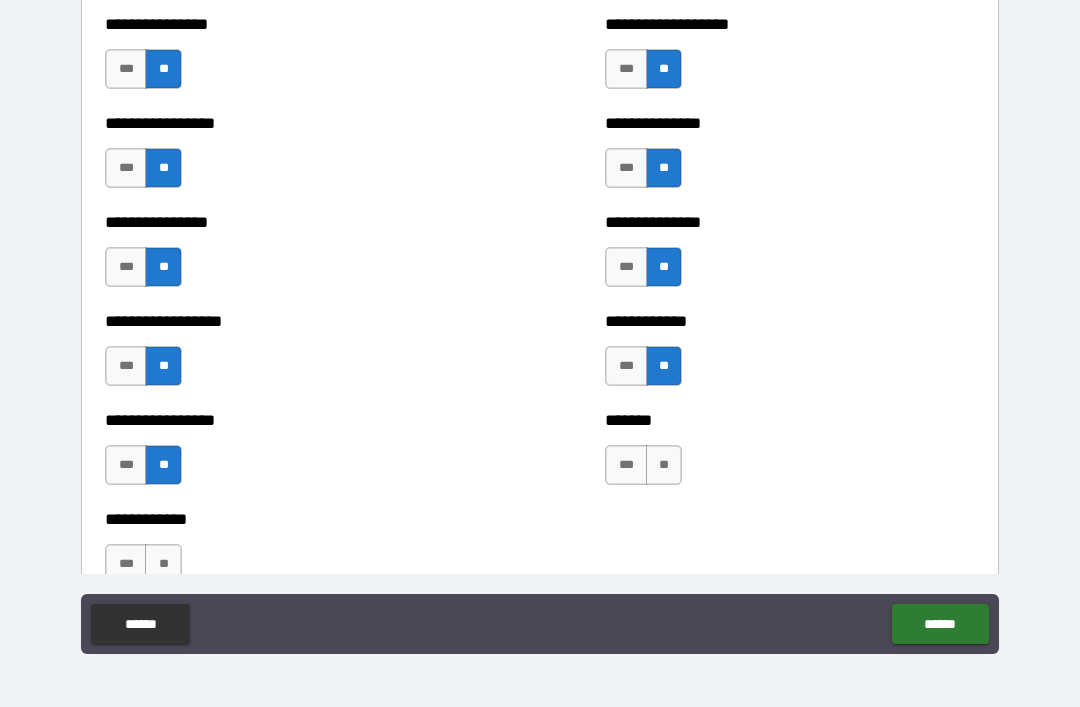 click on "**" at bounding box center [664, 465] 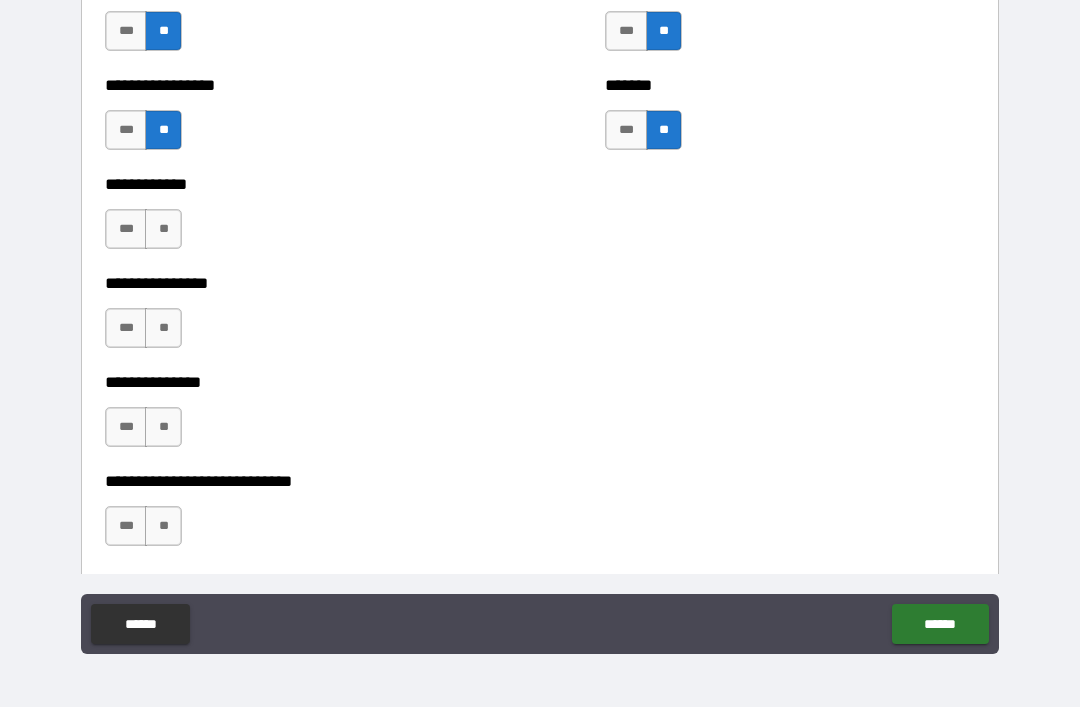 scroll, scrollTop: 5190, scrollLeft: 0, axis: vertical 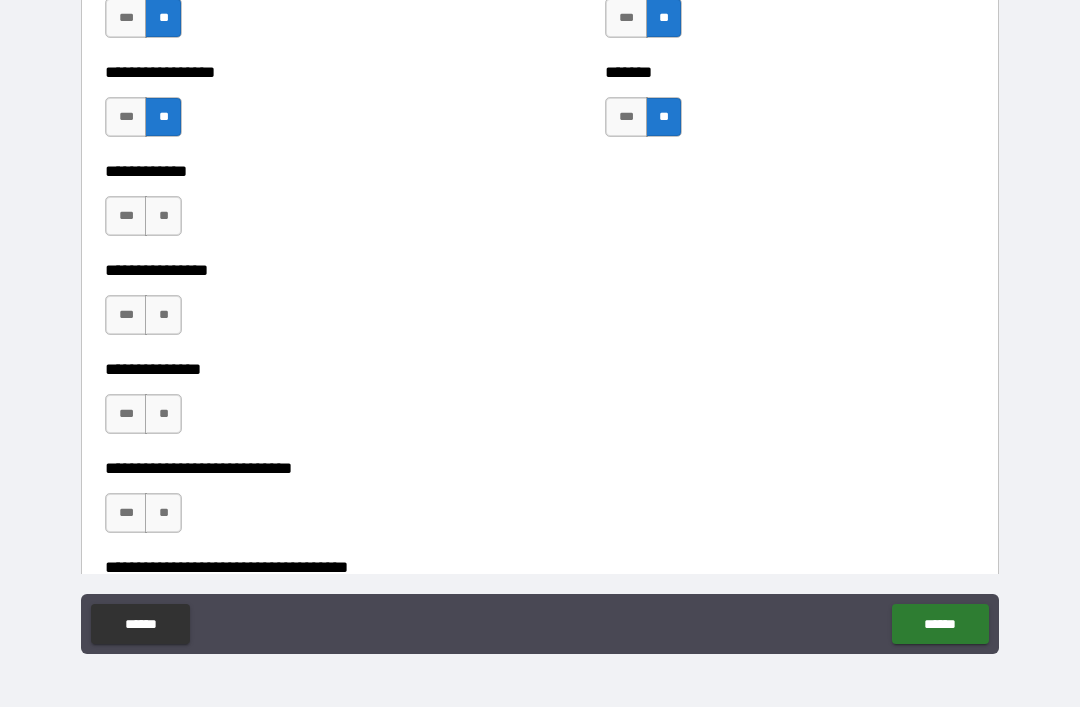 click on "**" at bounding box center (163, 216) 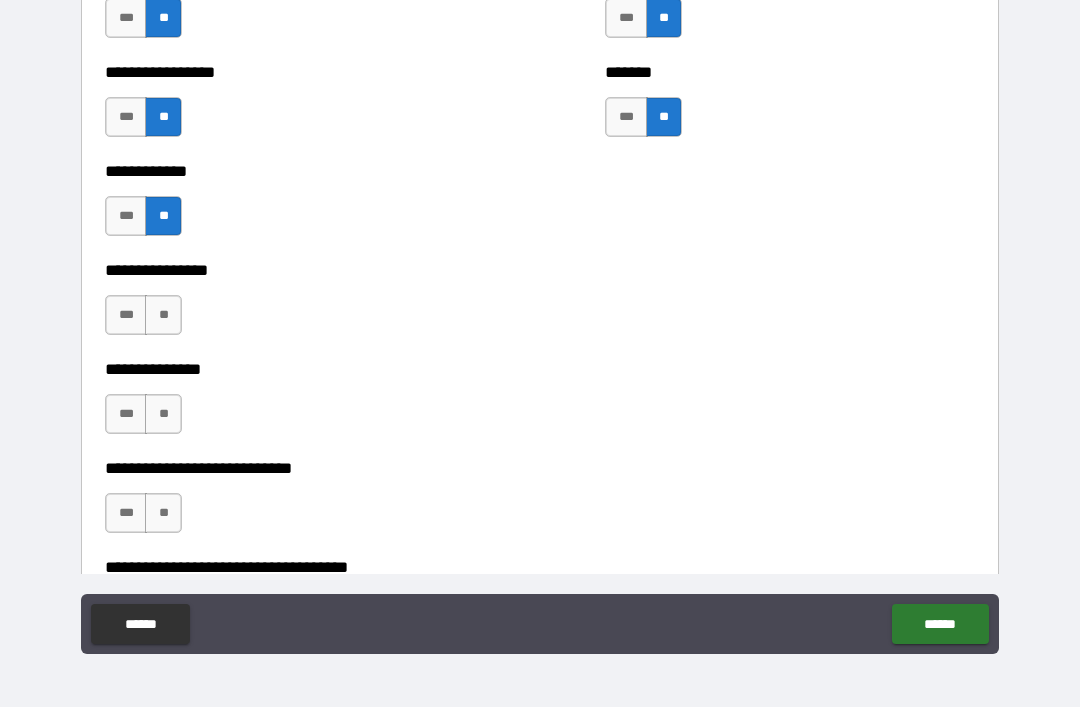click on "**" at bounding box center (163, 315) 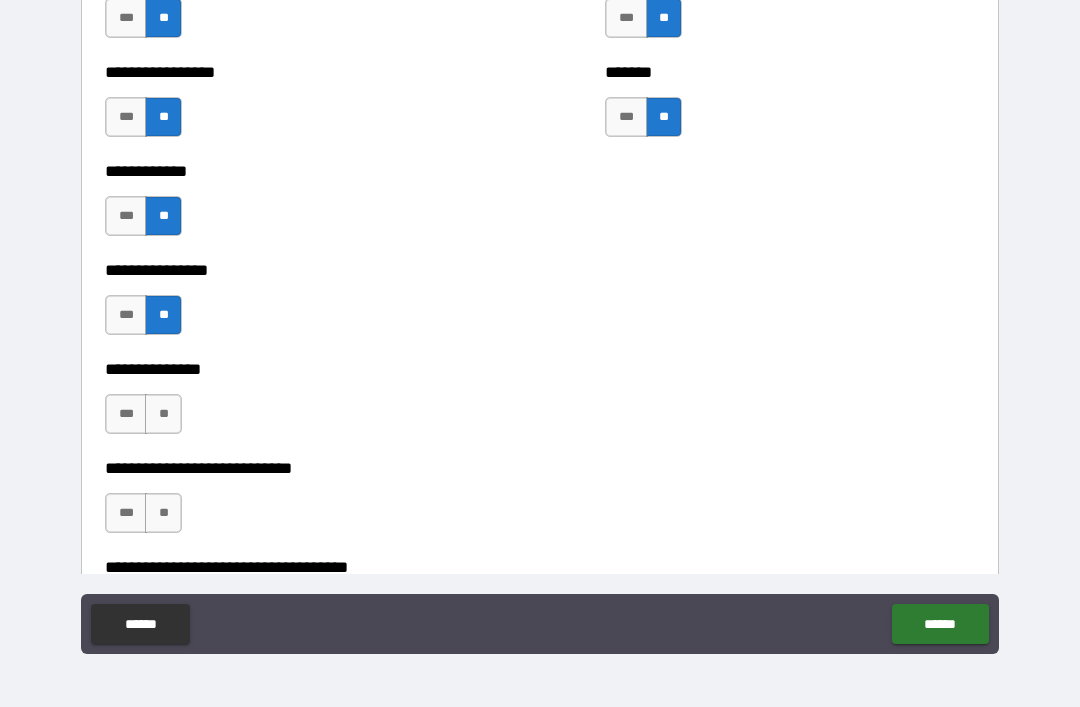 click on "**" at bounding box center [163, 414] 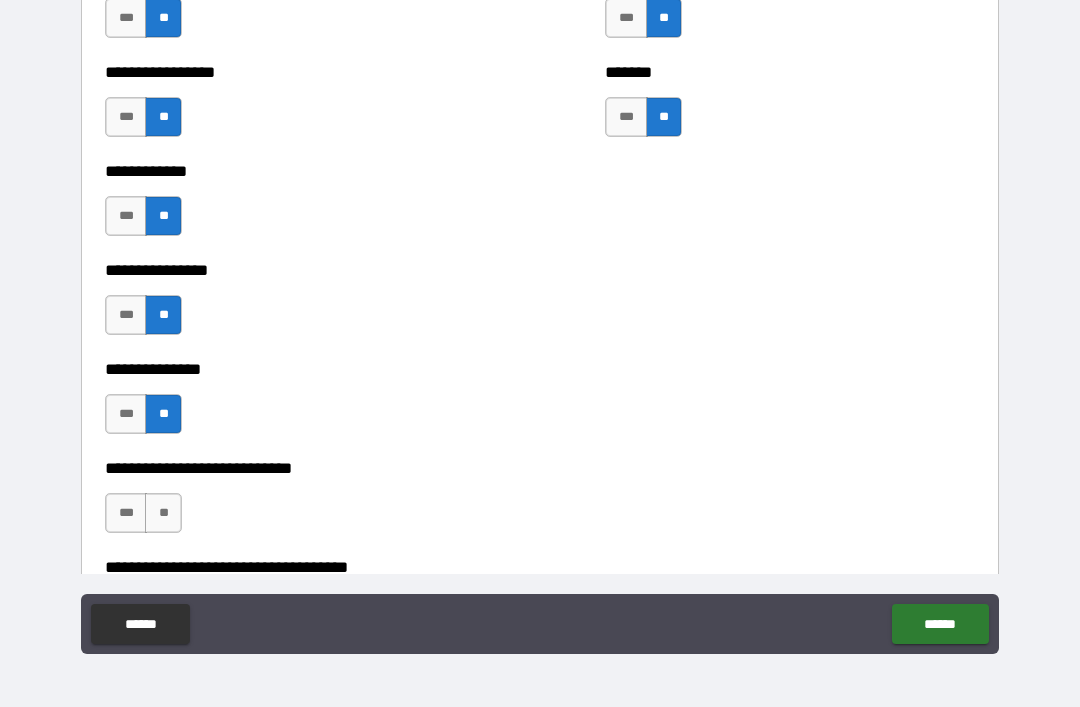 click on "***" at bounding box center (126, 513) 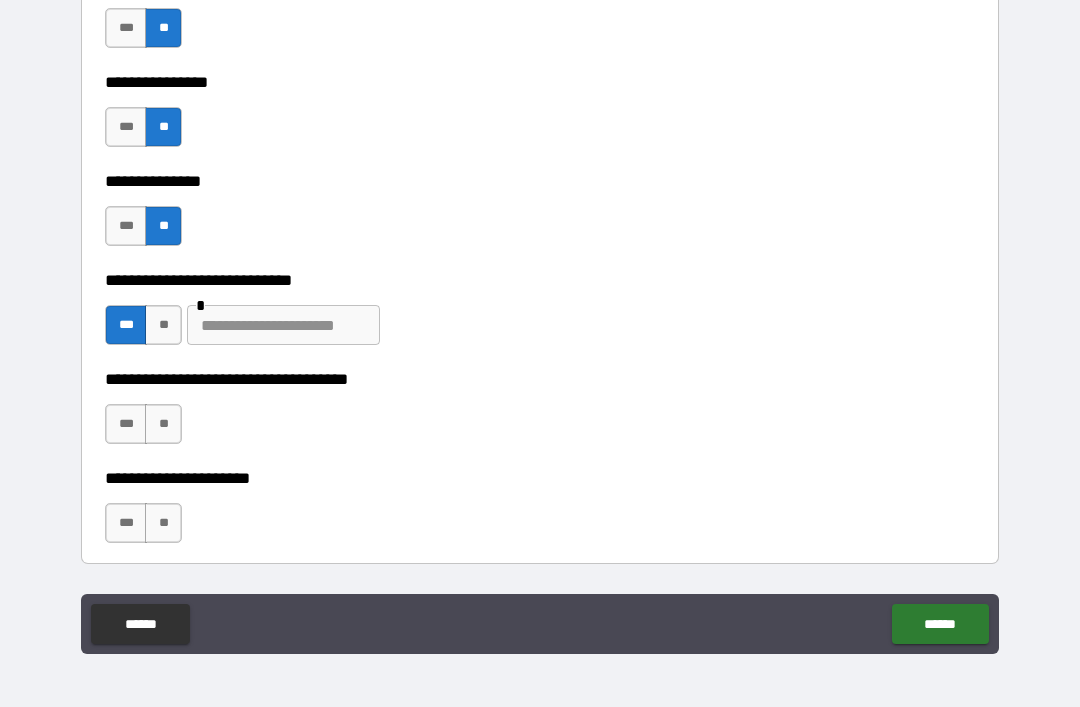 scroll, scrollTop: 5379, scrollLeft: 0, axis: vertical 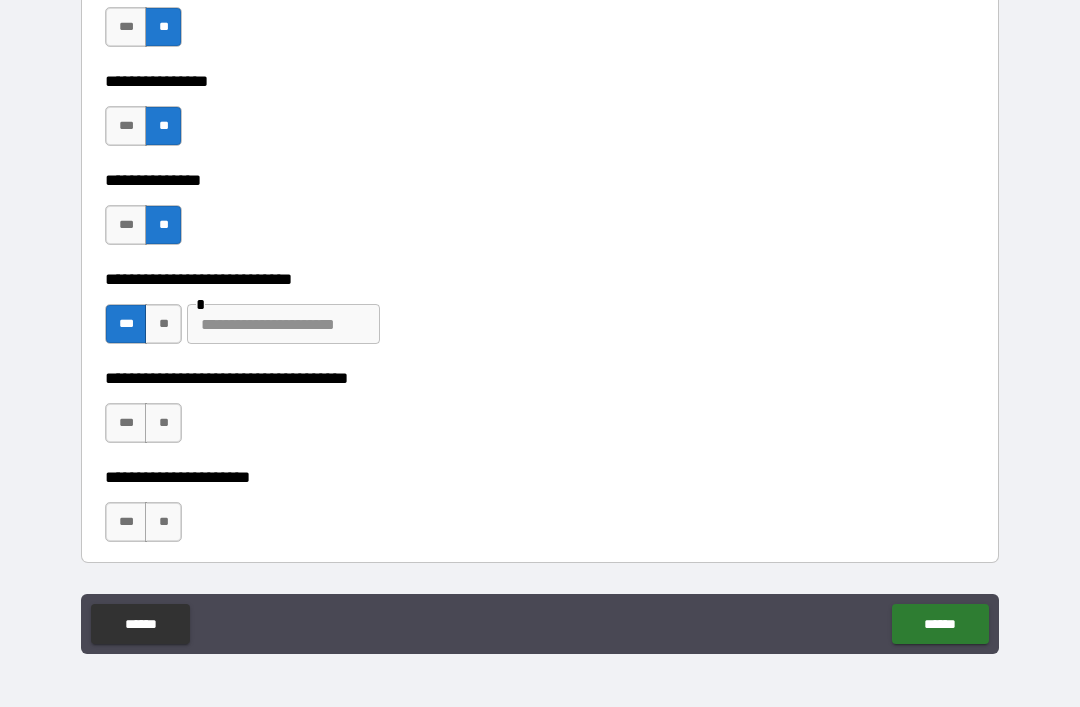 click at bounding box center (283, 324) 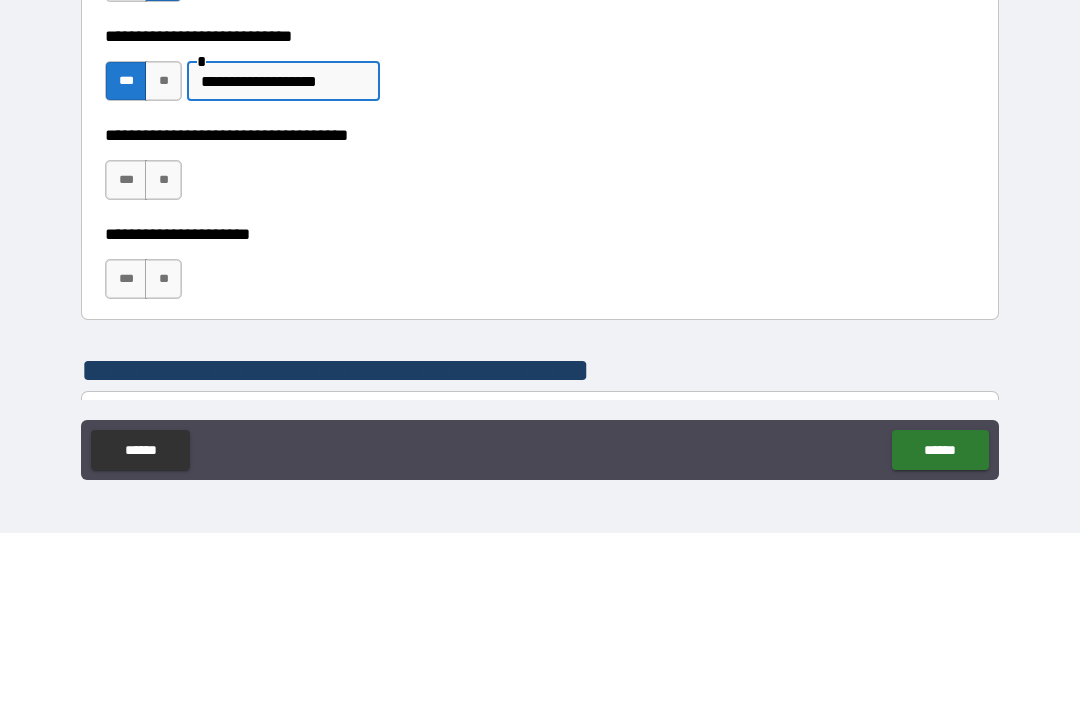 scroll, scrollTop: 5453, scrollLeft: 0, axis: vertical 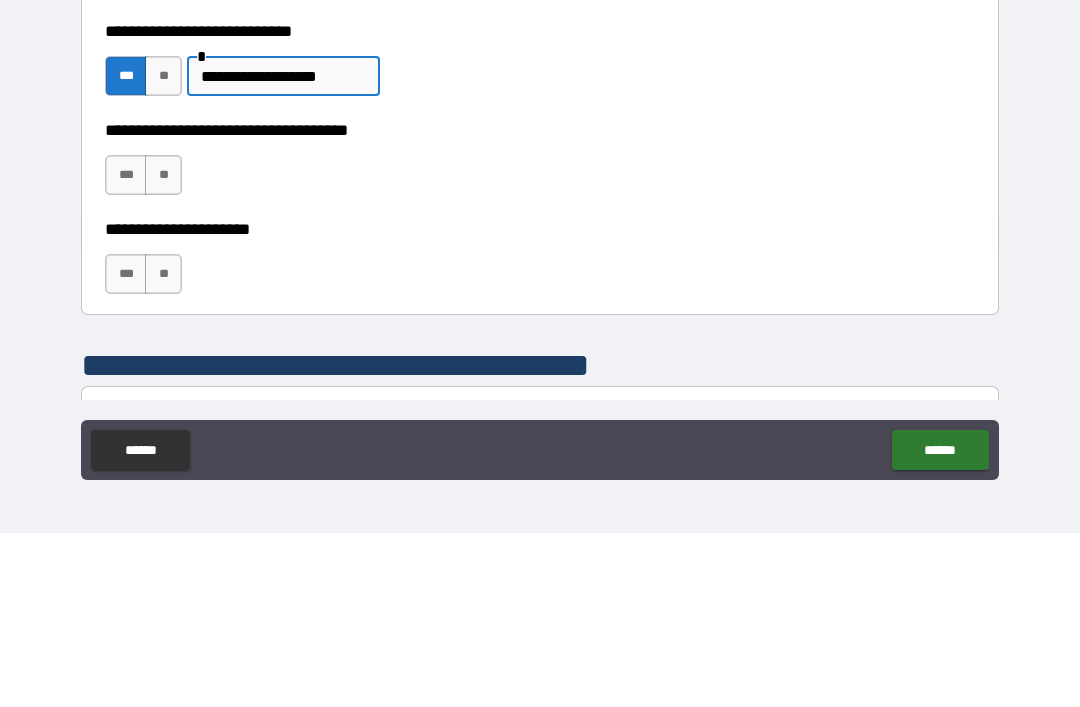 click on "***" at bounding box center [126, 349] 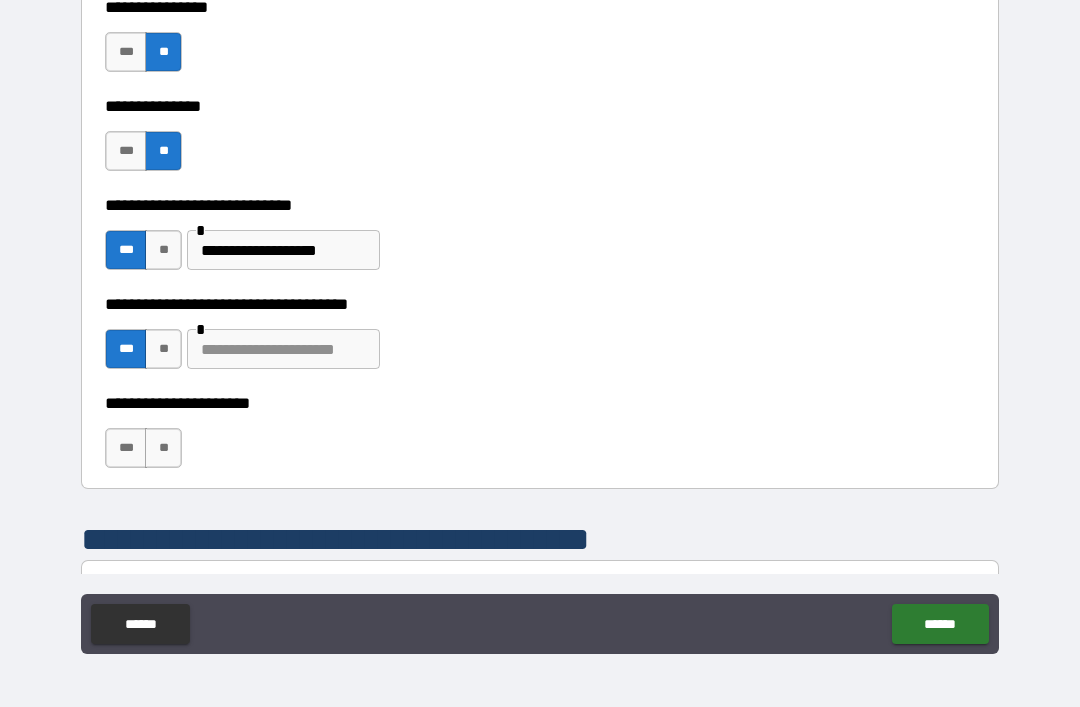 click at bounding box center [283, 349] 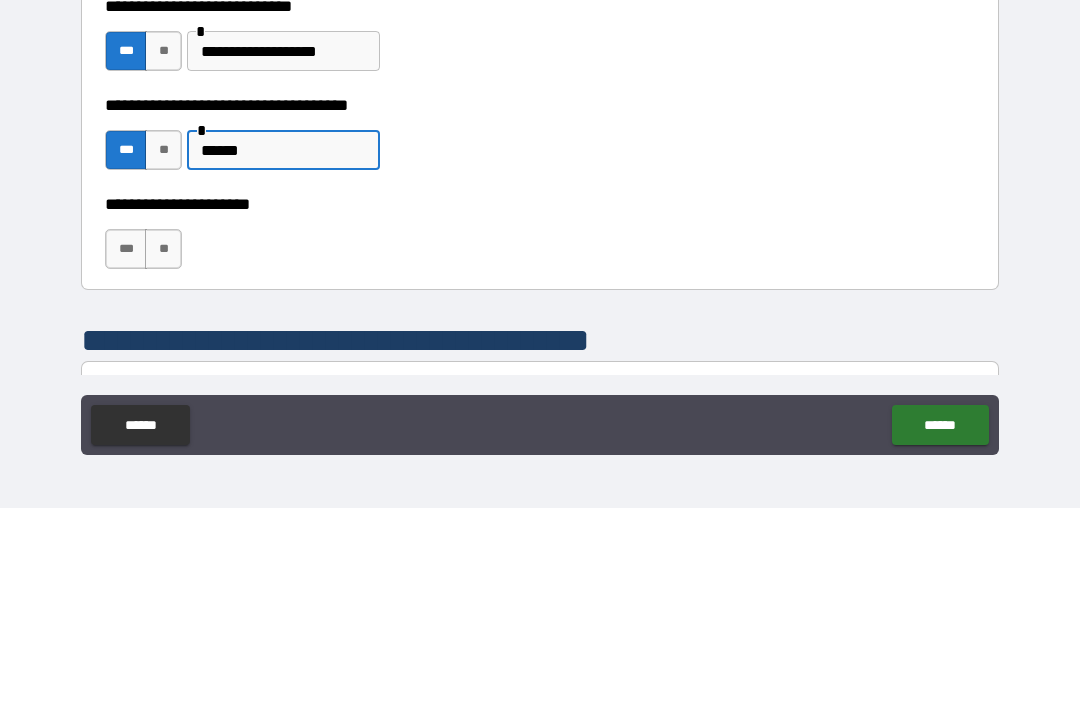 click on "**********" at bounding box center (283, 250) 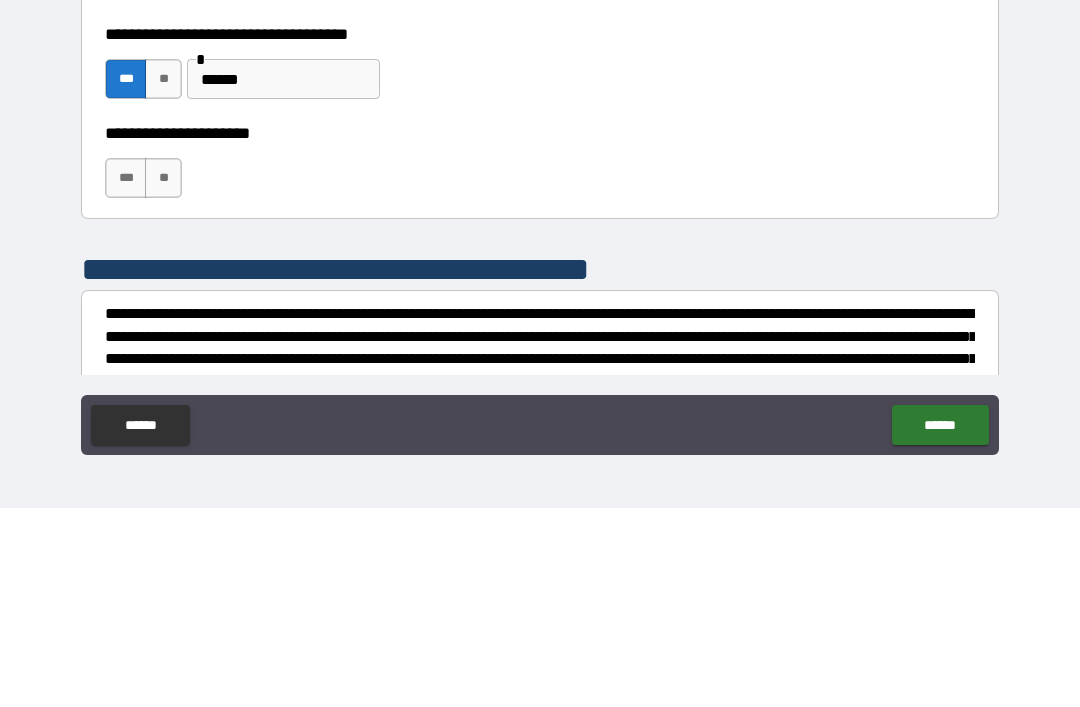 scroll, scrollTop: 5530, scrollLeft: 0, axis: vertical 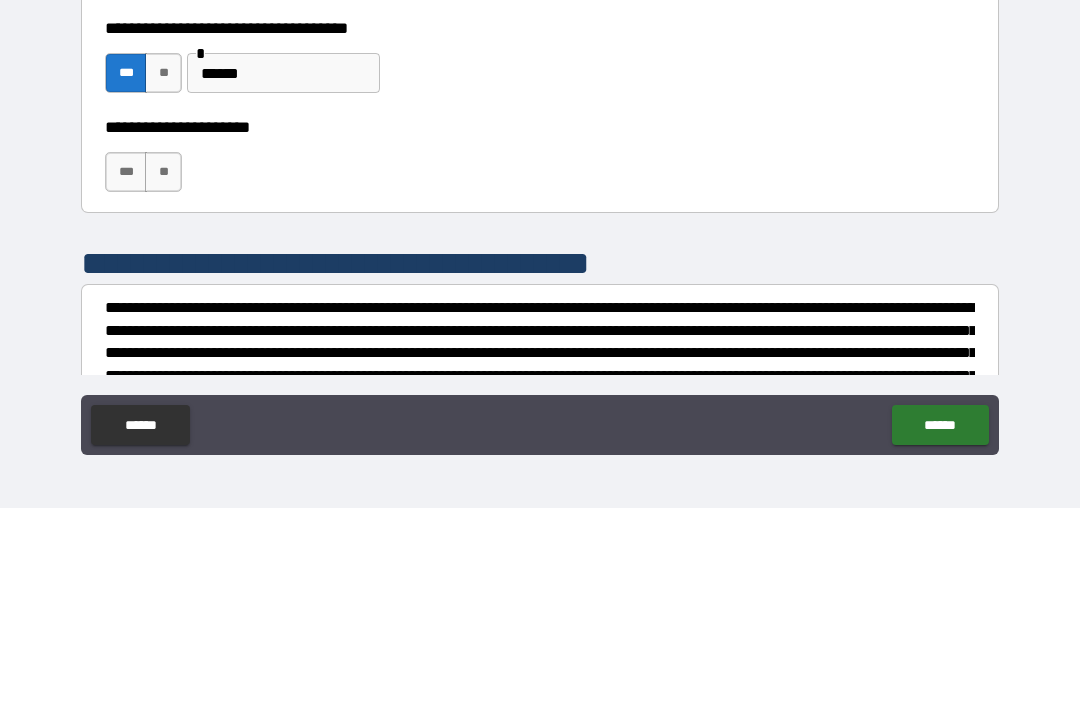 click on "**" at bounding box center [163, 371] 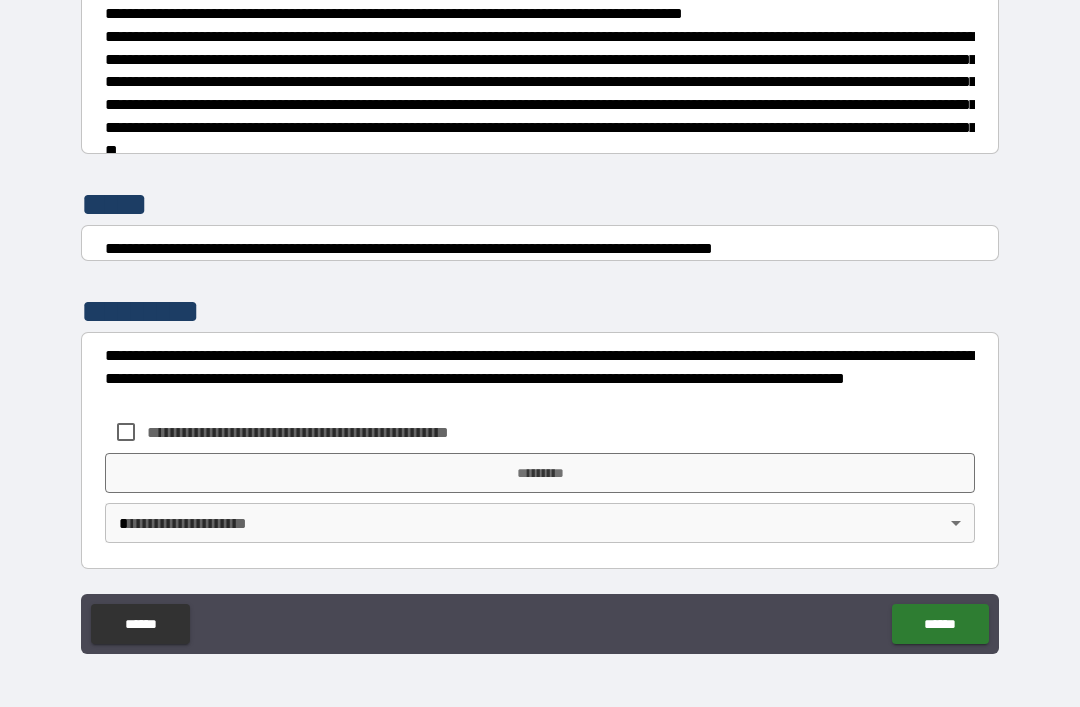 scroll, scrollTop: 7448, scrollLeft: 0, axis: vertical 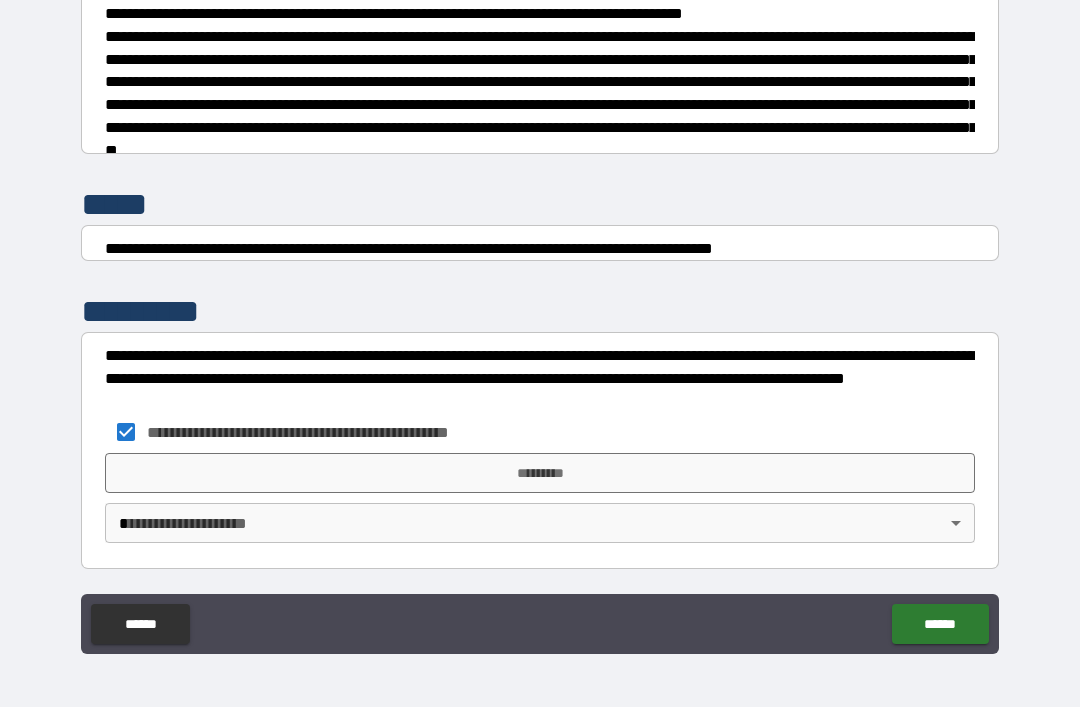 click on "*********" at bounding box center [540, 473] 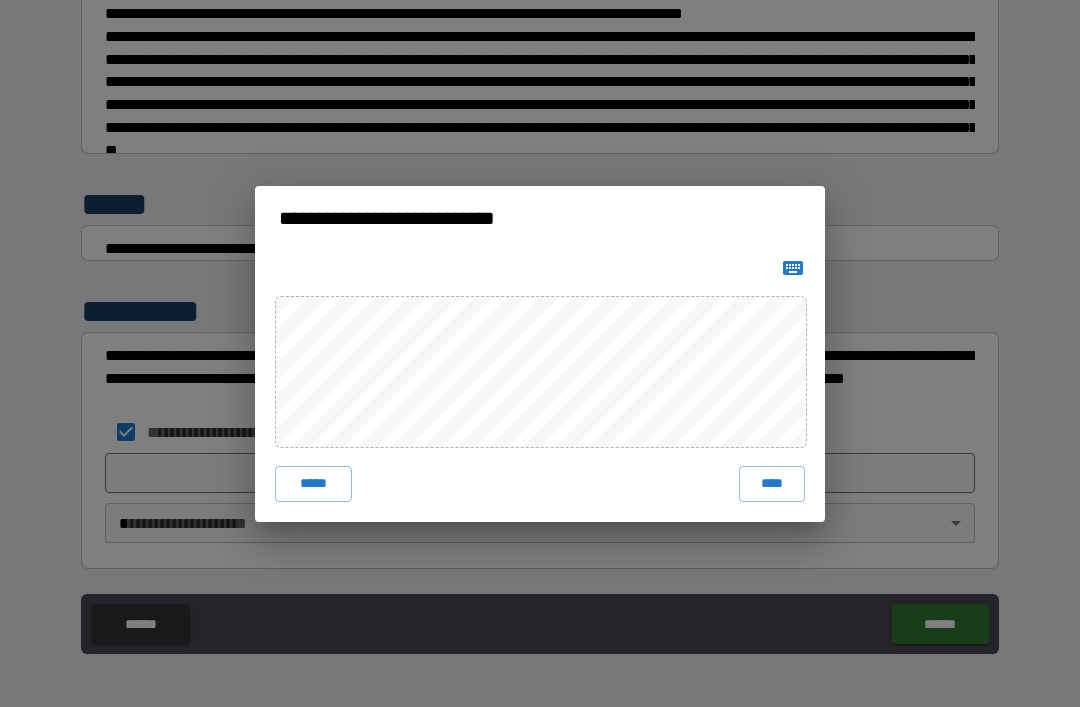 click on "****" at bounding box center (772, 484) 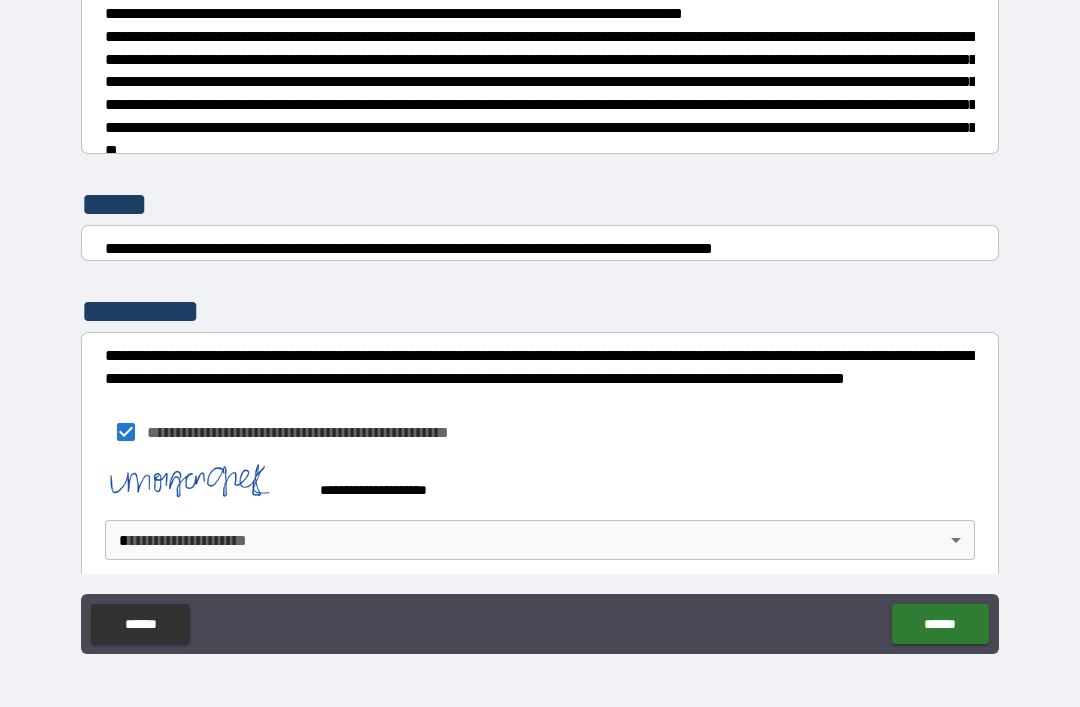click on "**********" at bounding box center [540, 321] 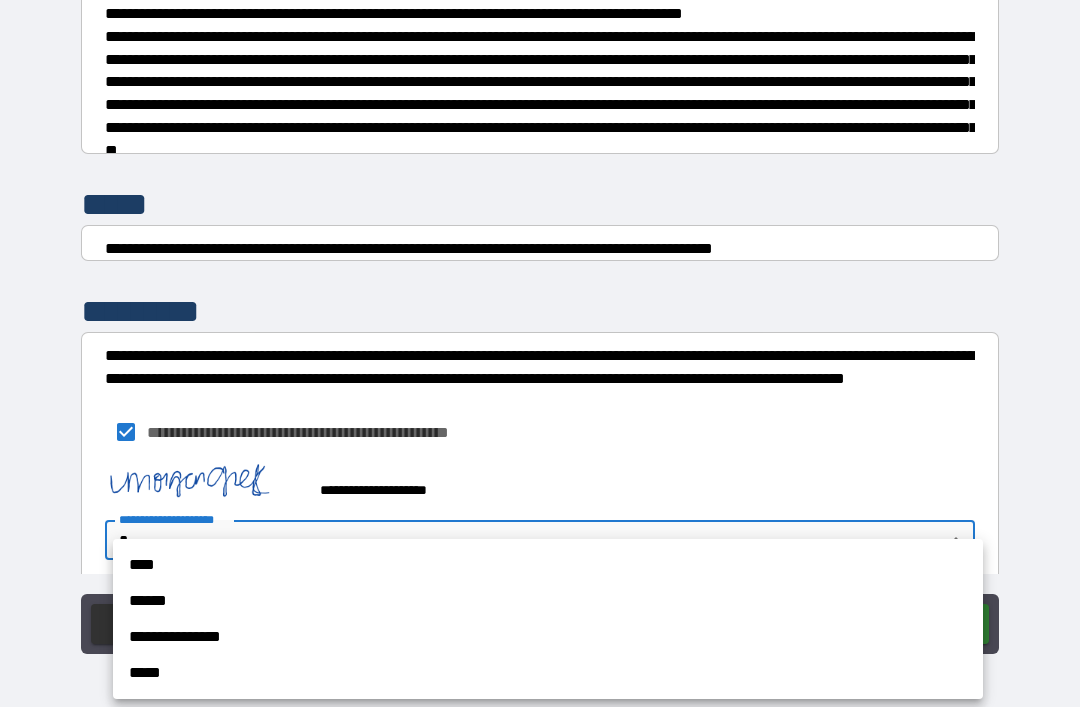 click on "**********" at bounding box center (548, 637) 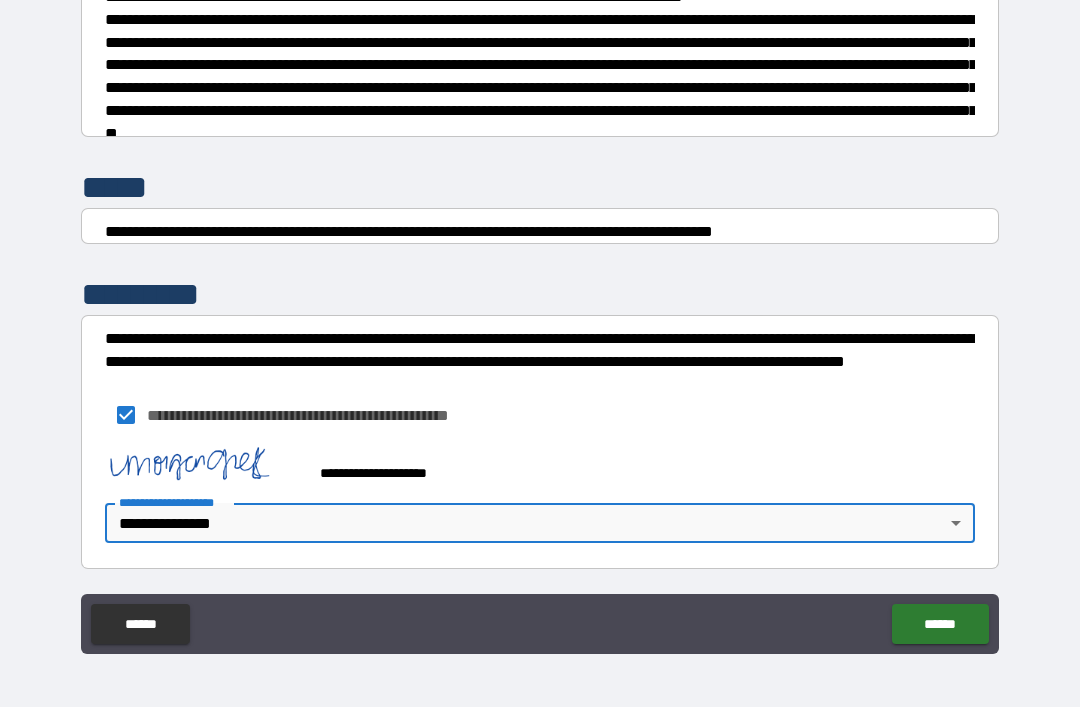 scroll, scrollTop: 7465, scrollLeft: 0, axis: vertical 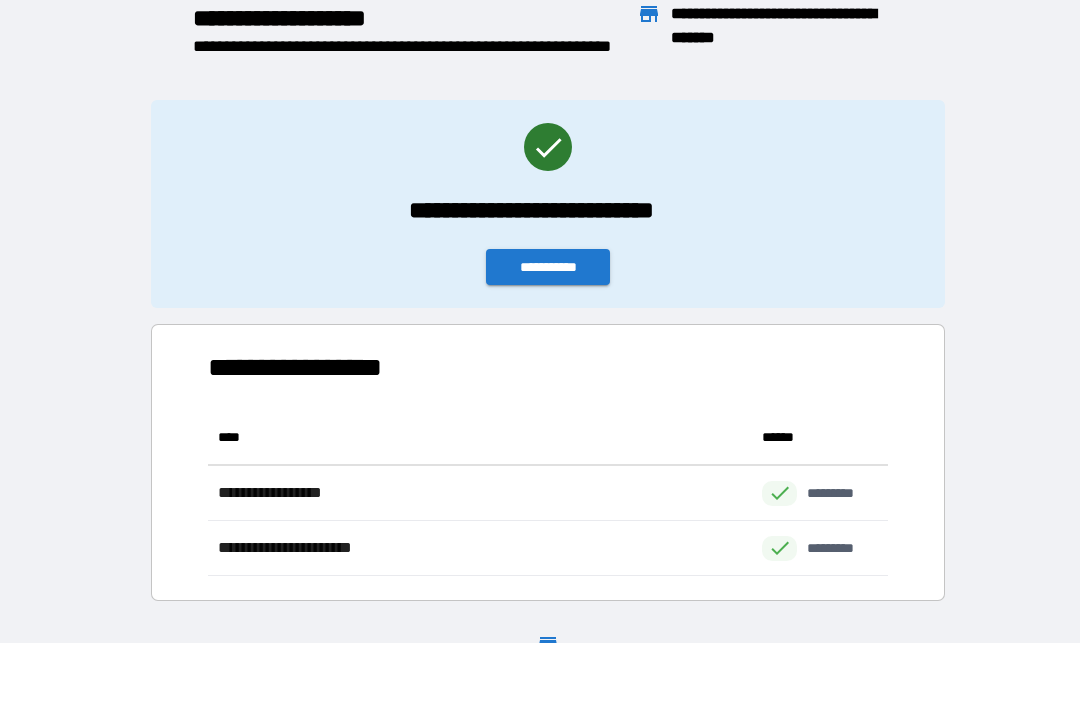 click on "**********" at bounding box center (548, 267) 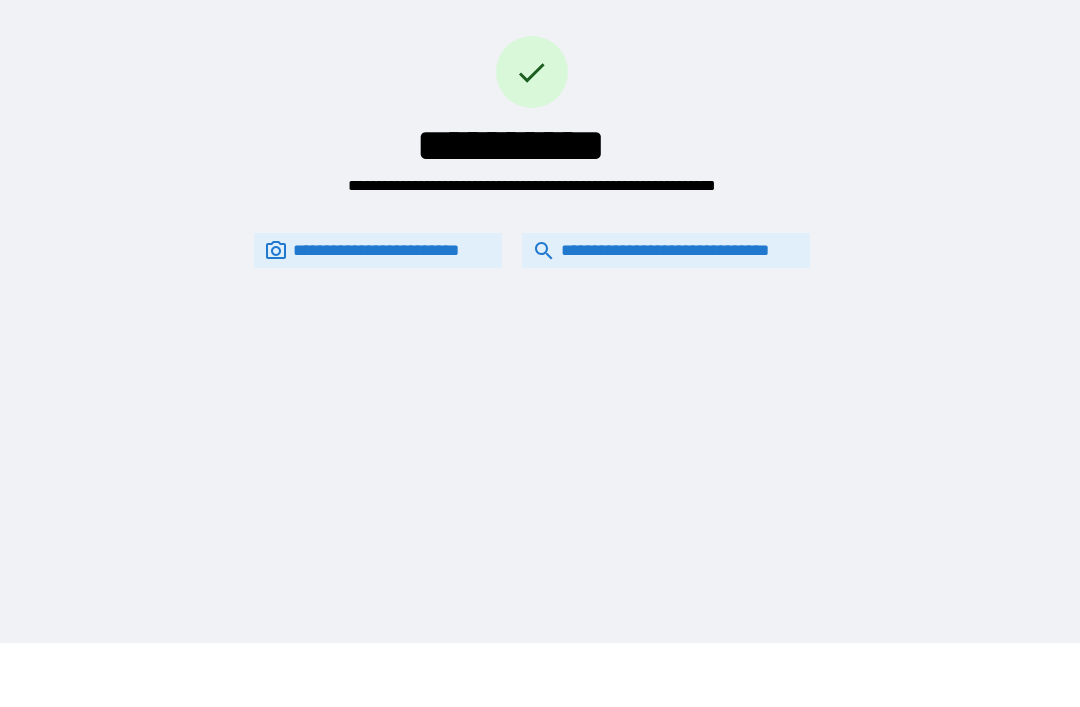 click on "**********" at bounding box center (666, 250) 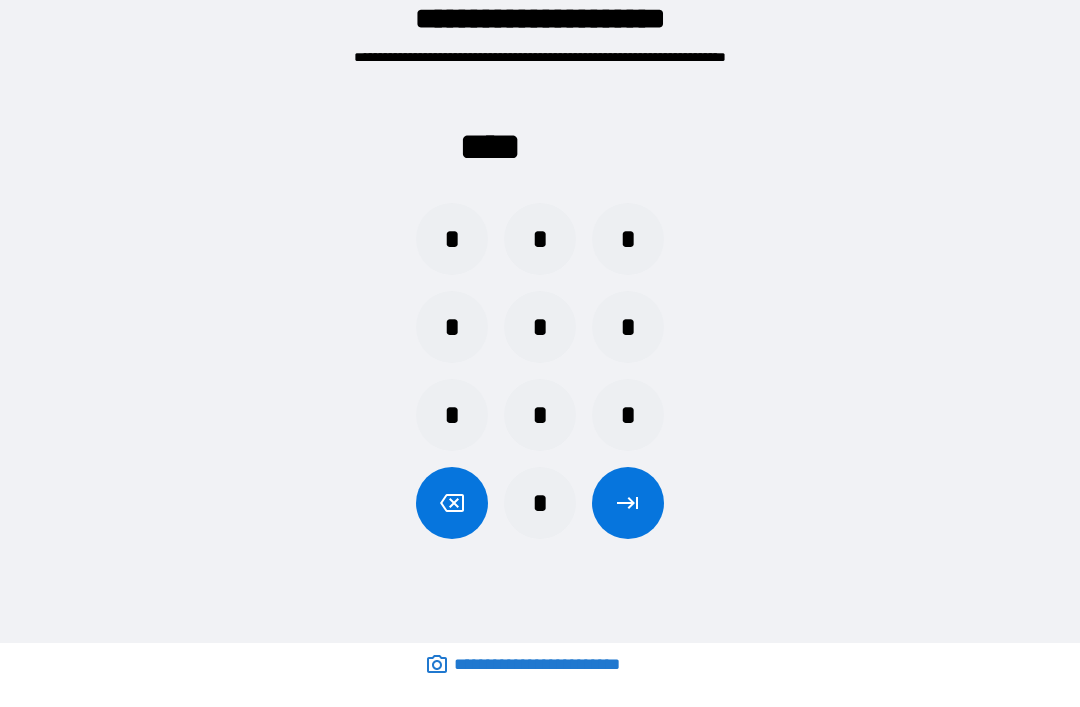 click on "*" at bounding box center (540, 239) 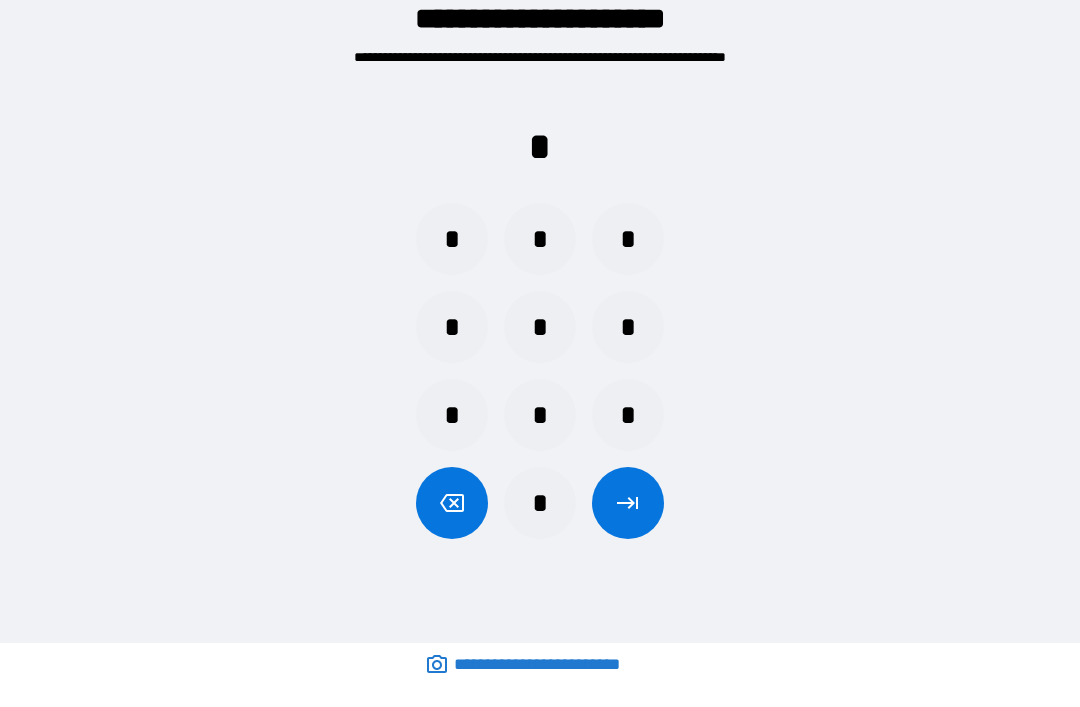 click on "*" at bounding box center (628, 415) 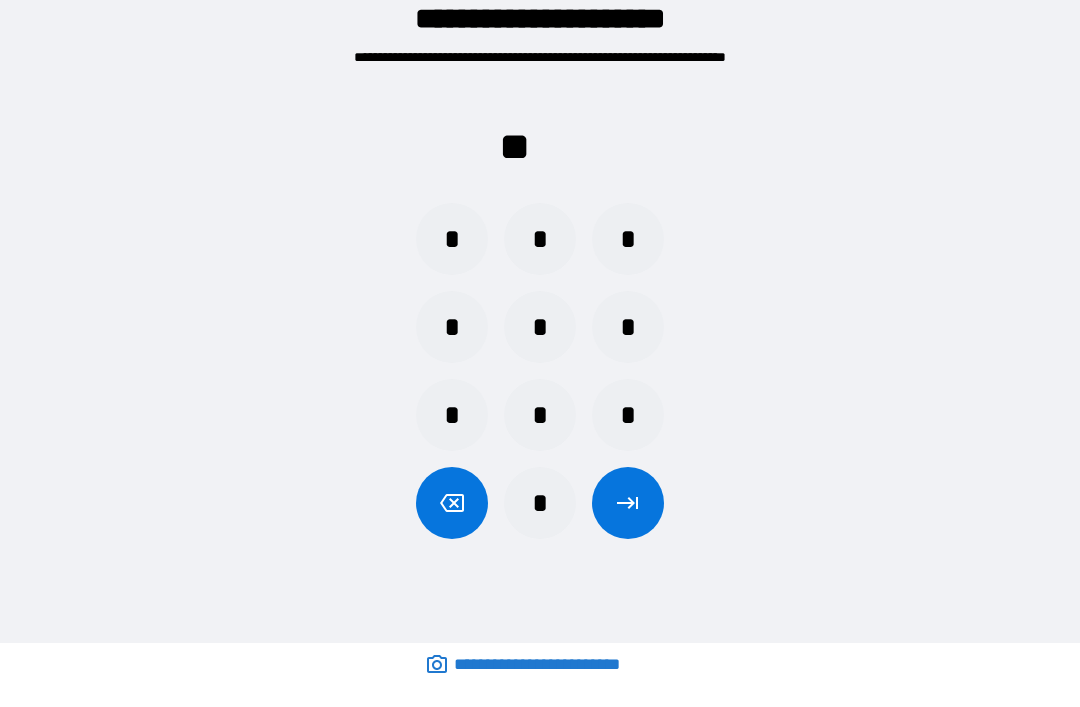 click on "*" at bounding box center [628, 327] 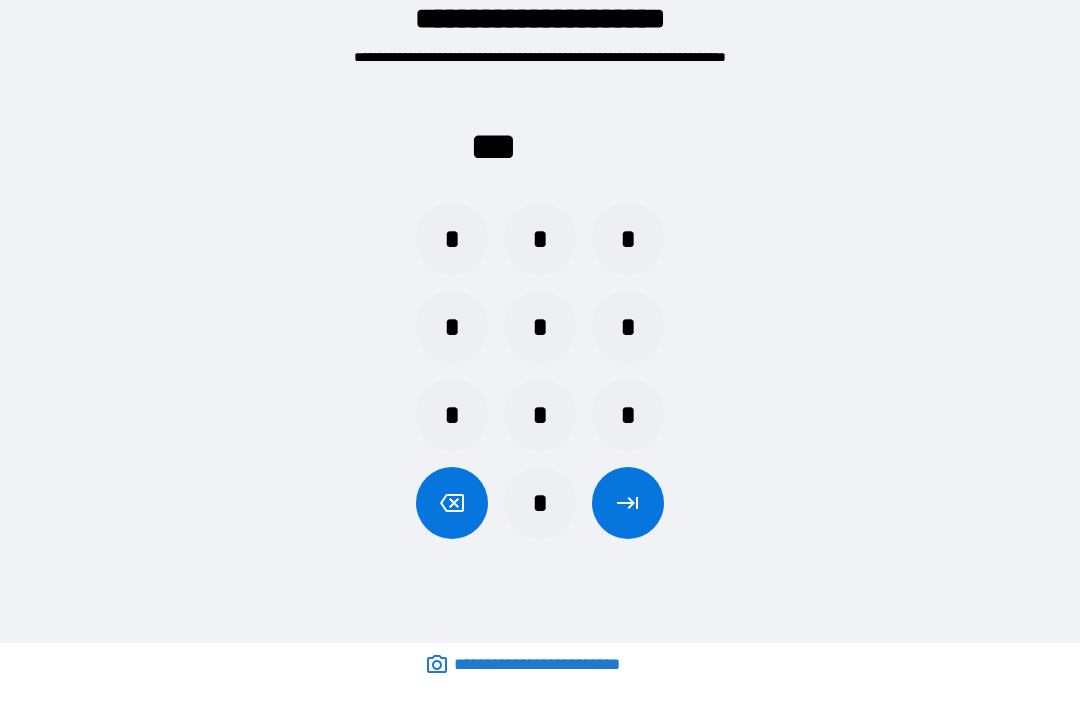 click on "*" at bounding box center [452, 239] 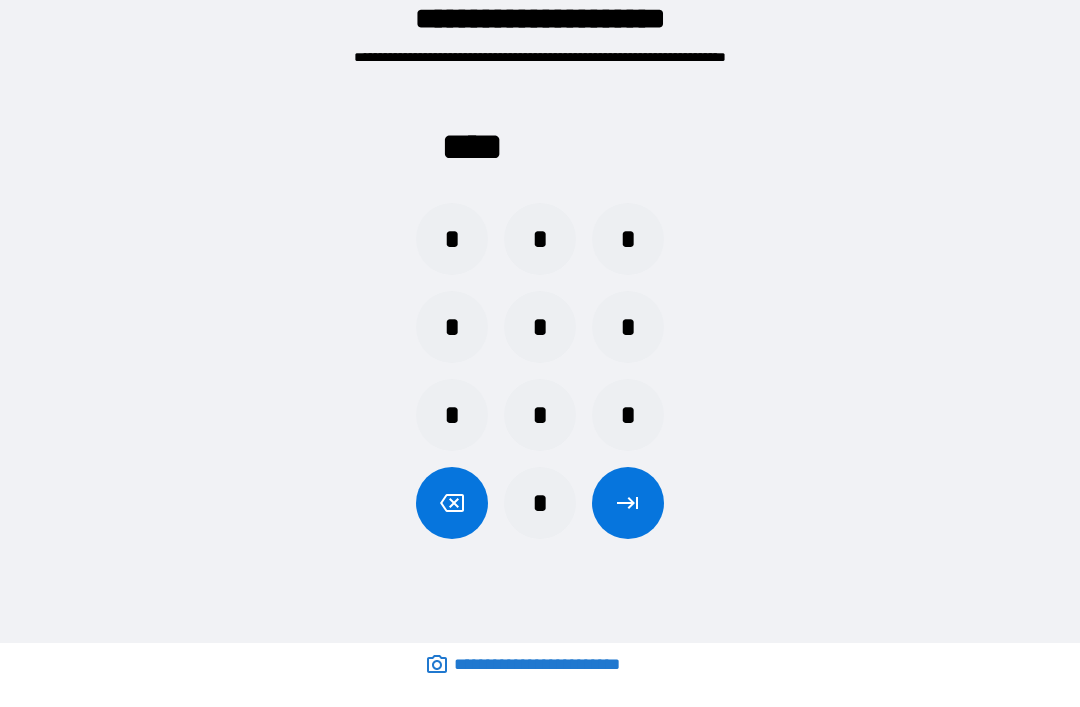 click 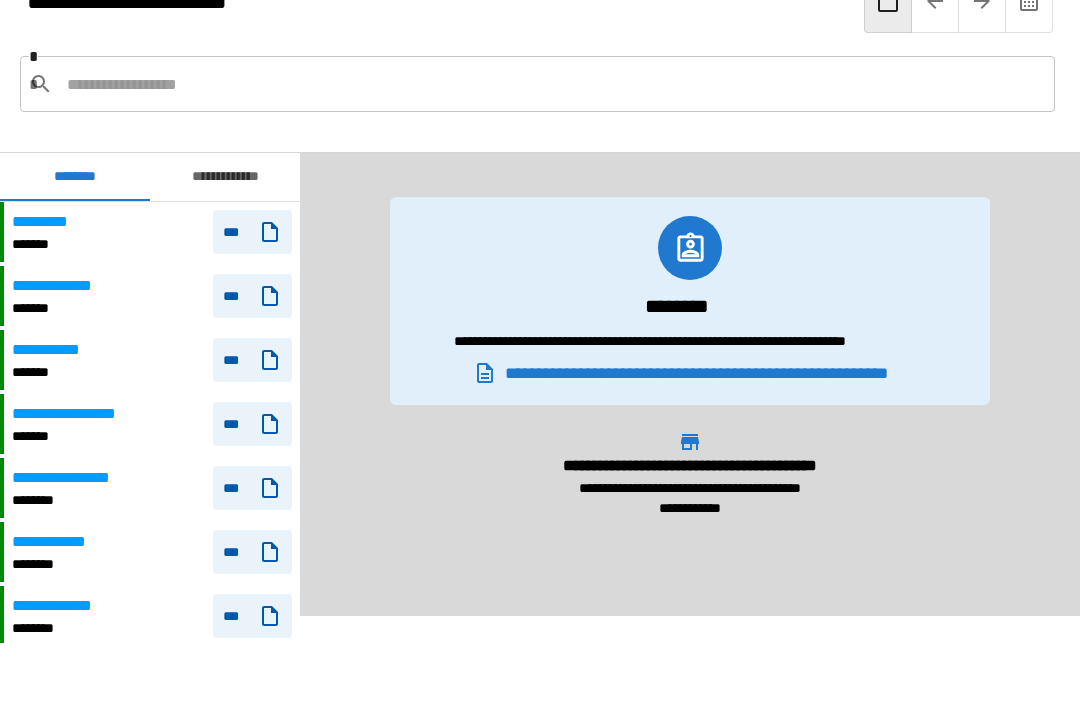 scroll, scrollTop: 0, scrollLeft: 0, axis: both 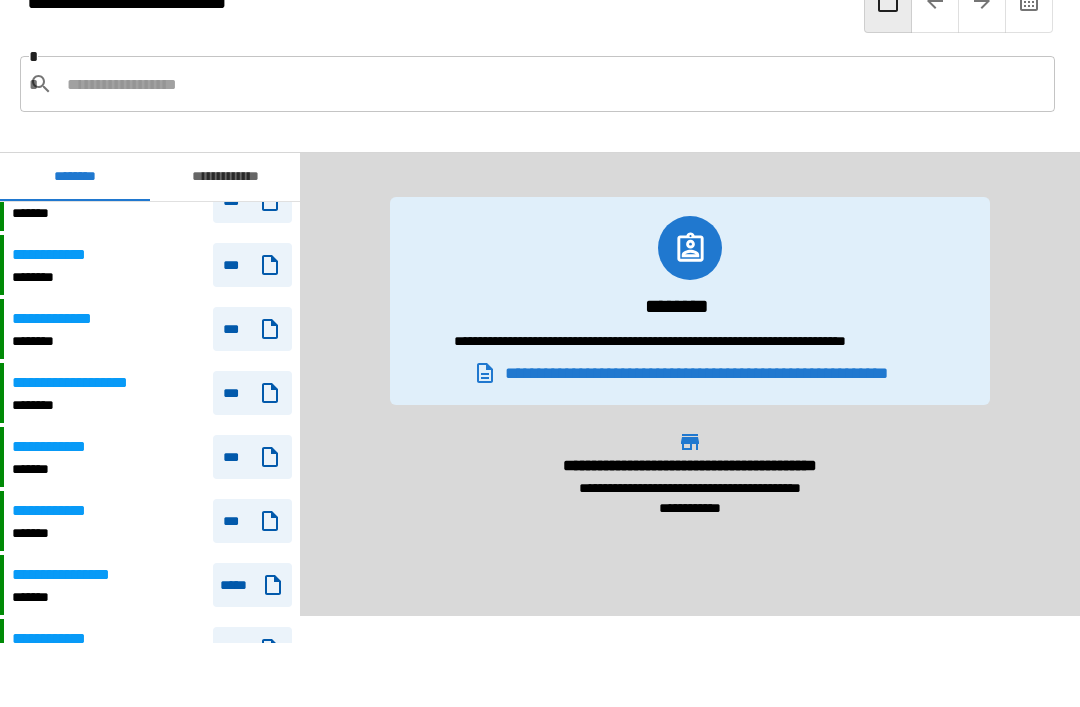 click on "**********" at bounding box center (69, 575) 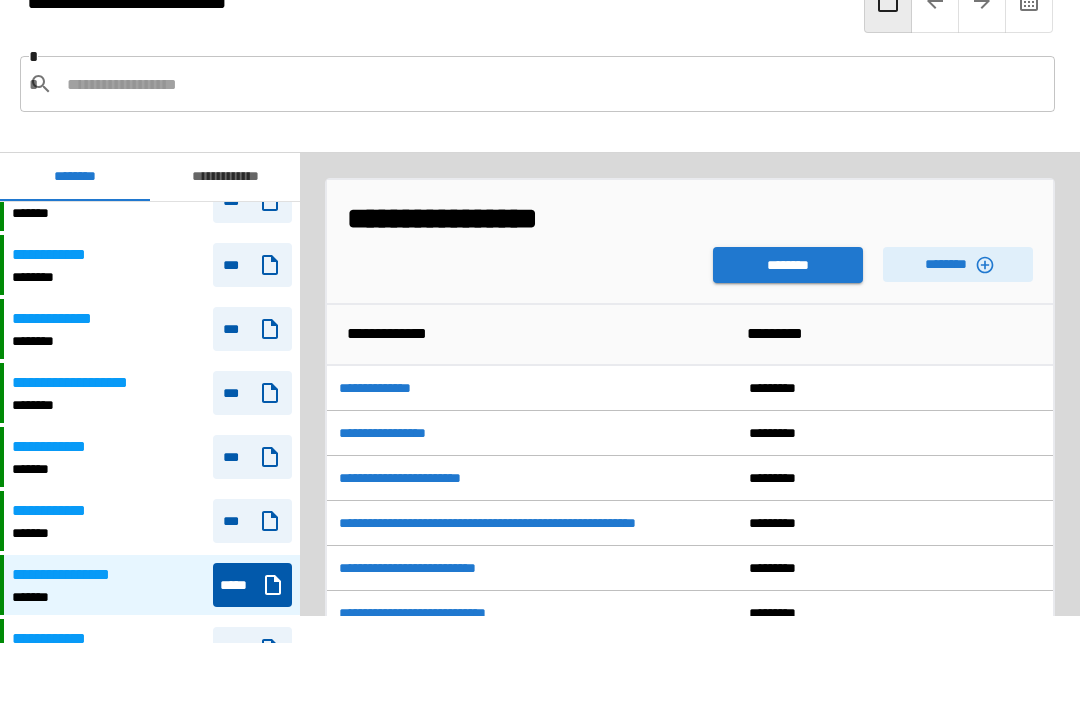 click on "********" at bounding box center [958, 264] 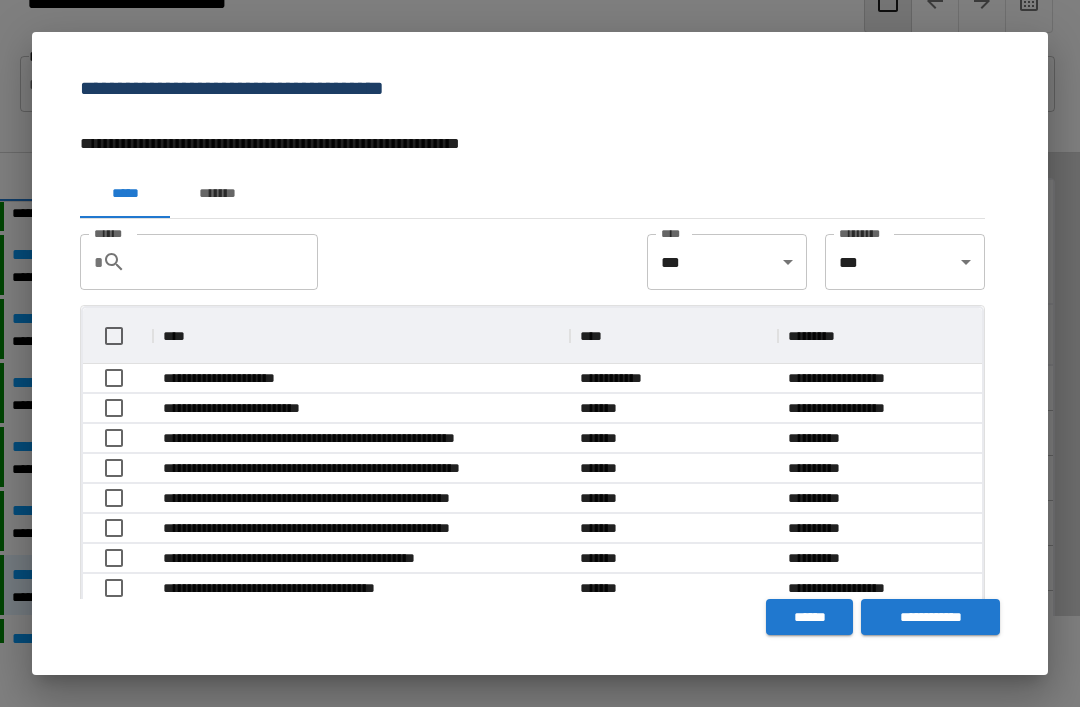 scroll, scrollTop: 57, scrollLeft: 899, axis: both 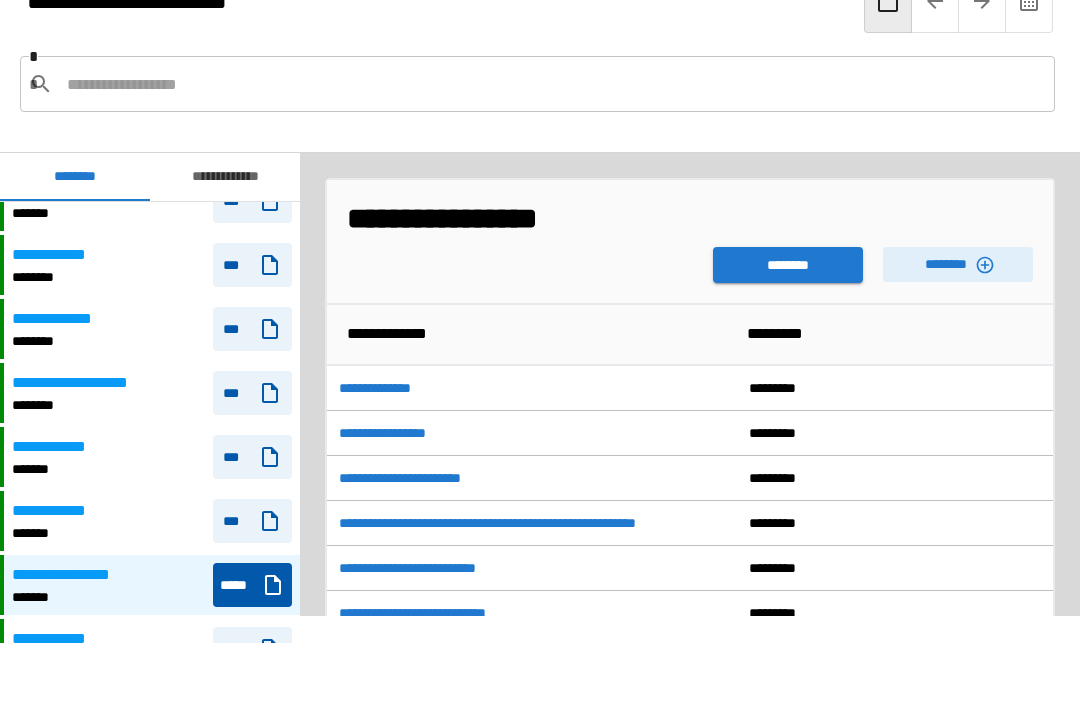 click on "********" at bounding box center [788, 265] 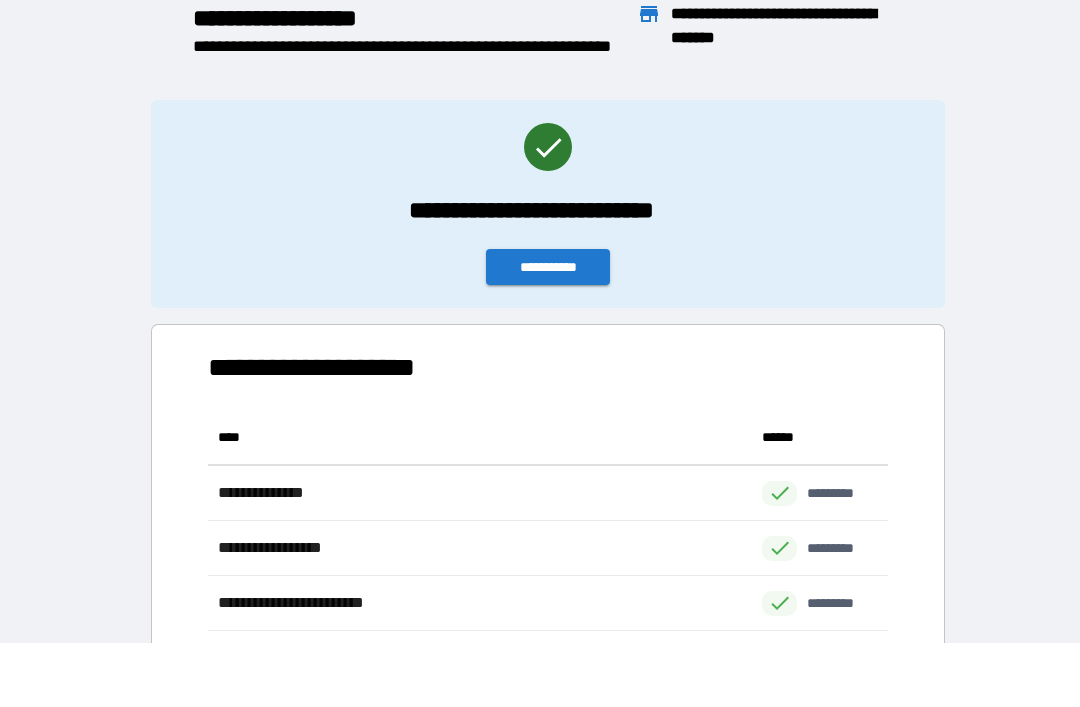 scroll, scrollTop: 1, scrollLeft: 1, axis: both 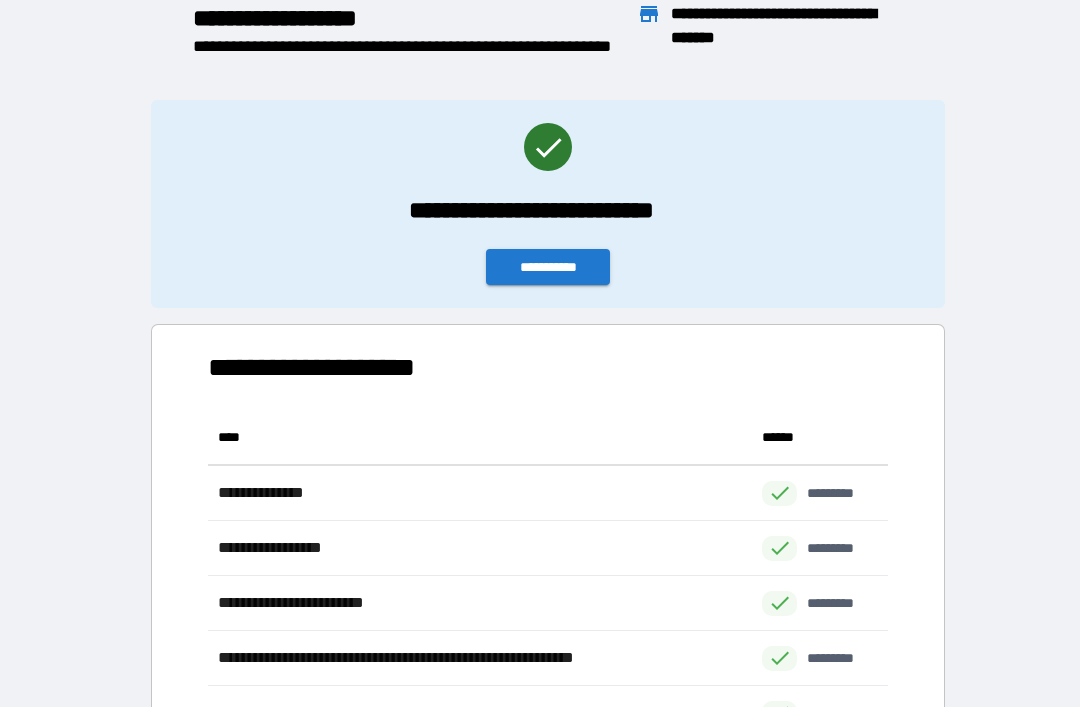 click on "**********" at bounding box center [548, 267] 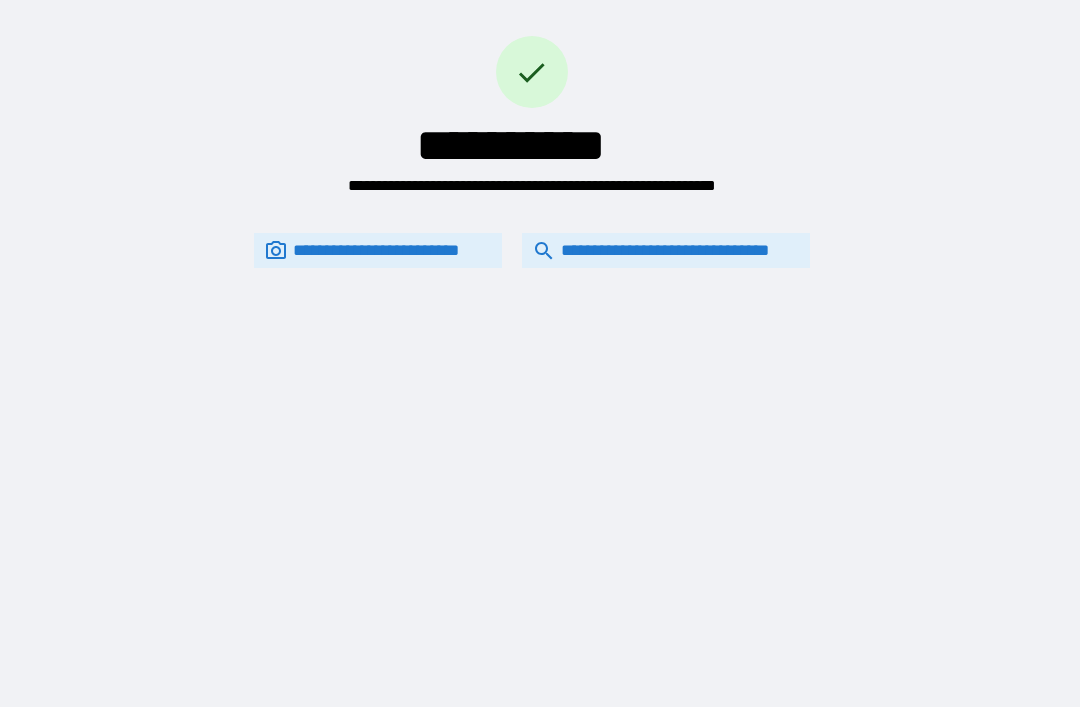 click on "**********" at bounding box center [666, 250] 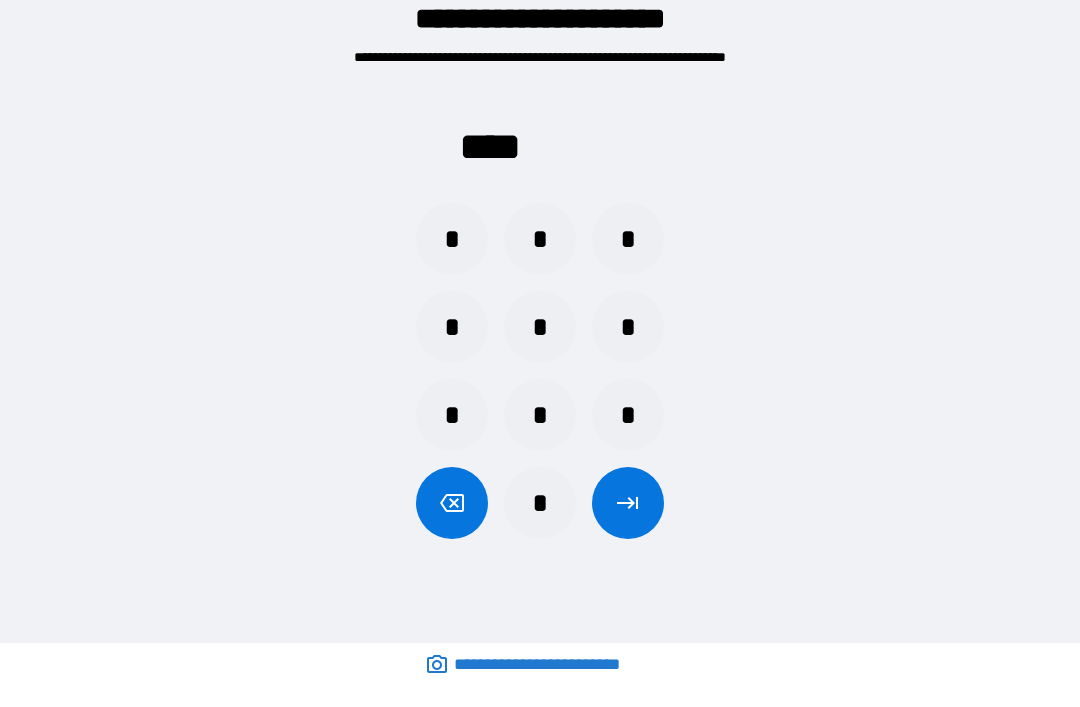 click on "*" at bounding box center (540, 239) 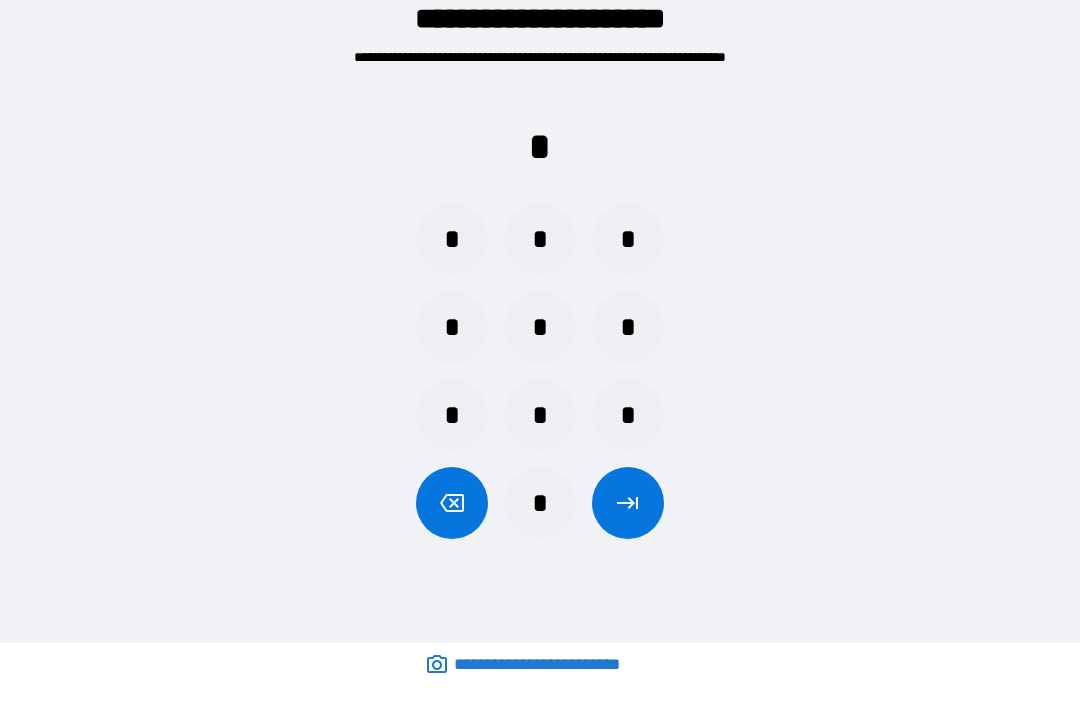 click on "*" at bounding box center (628, 415) 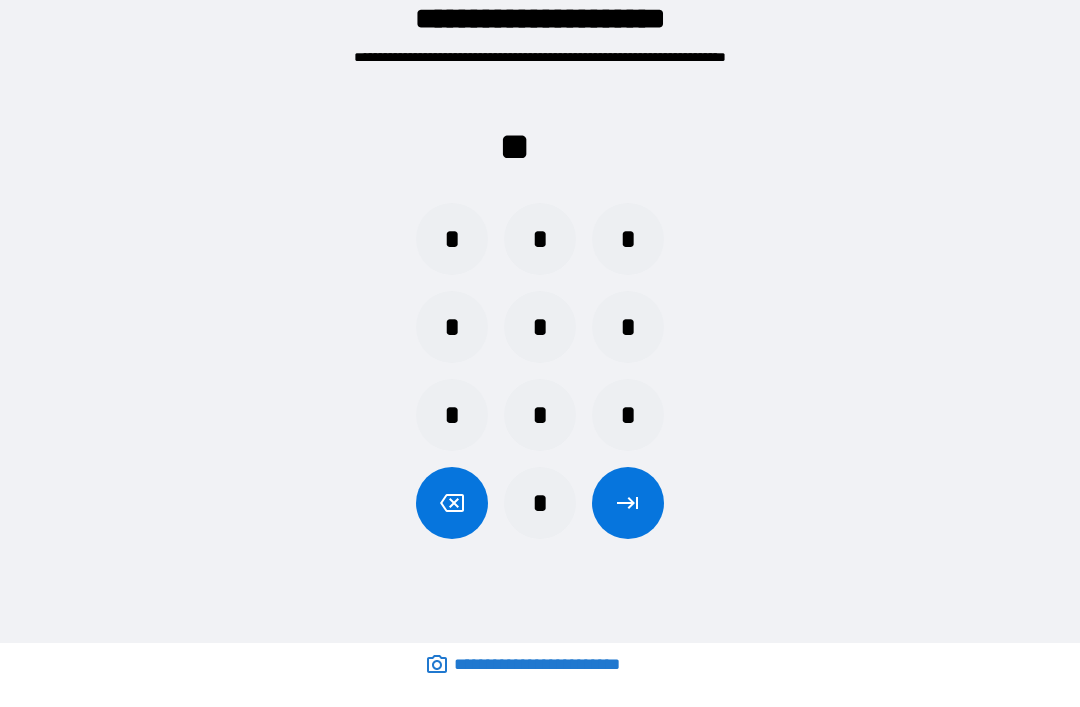 click on "*" at bounding box center (628, 327) 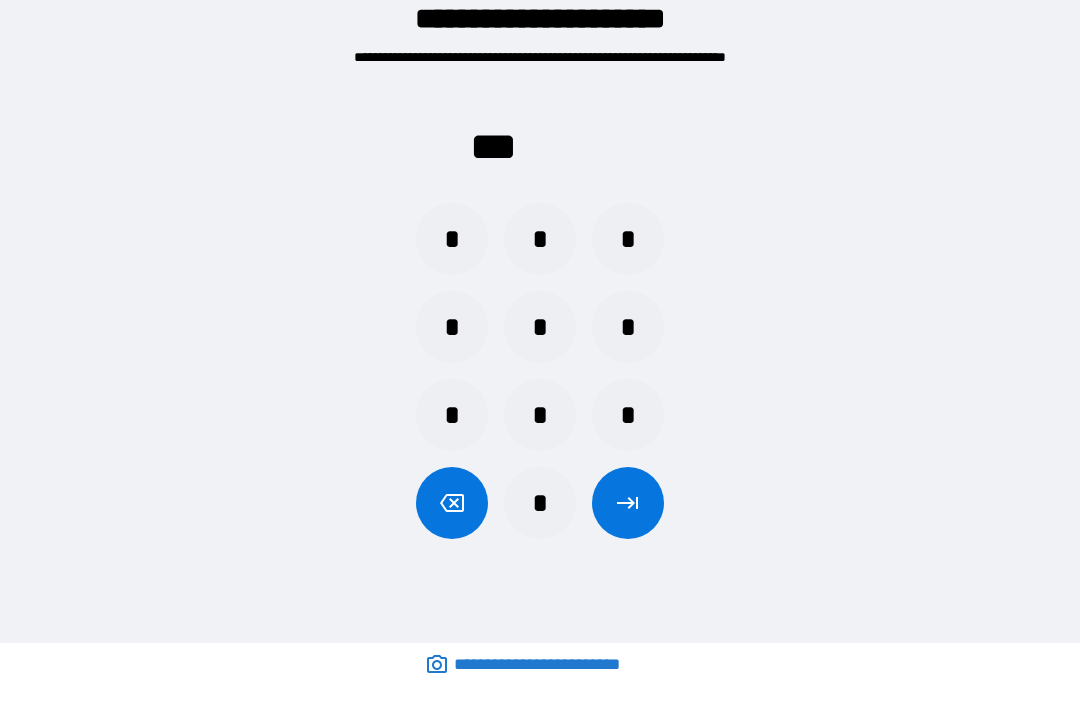 click on "*" at bounding box center (452, 239) 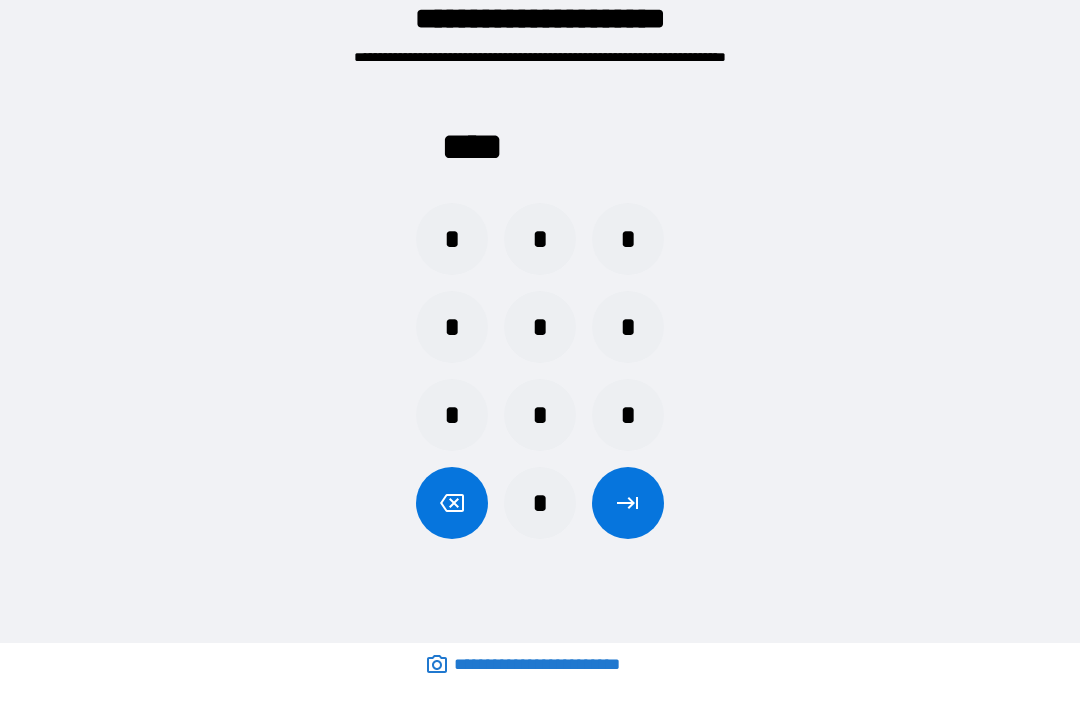 click 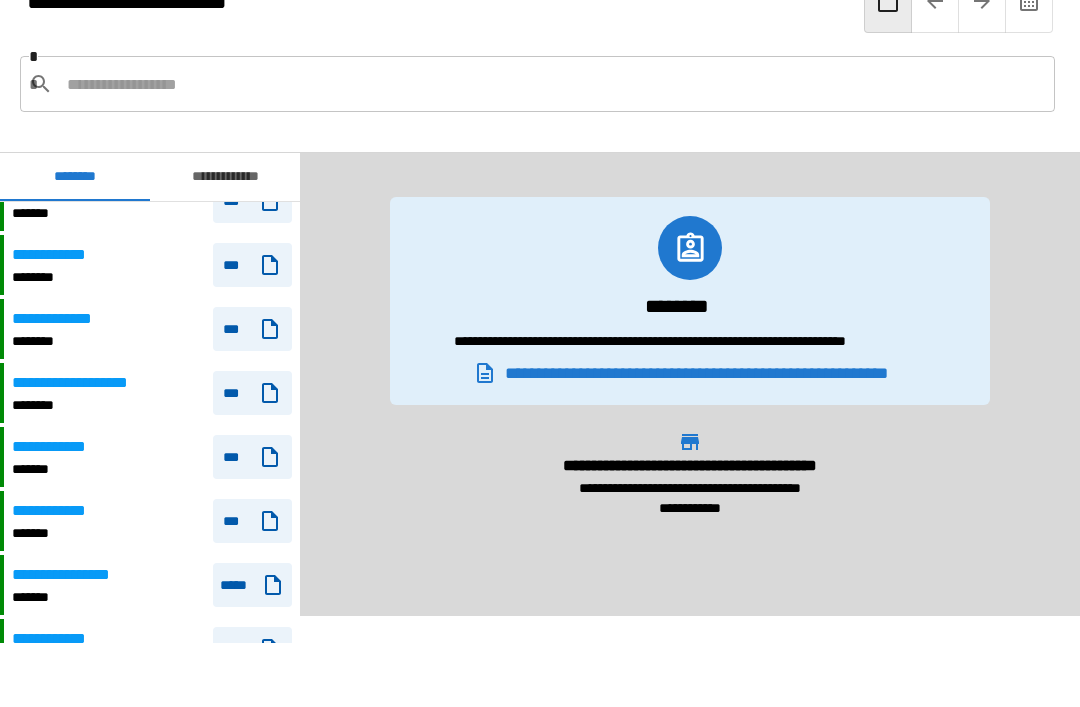 scroll, scrollTop: 1231, scrollLeft: 0, axis: vertical 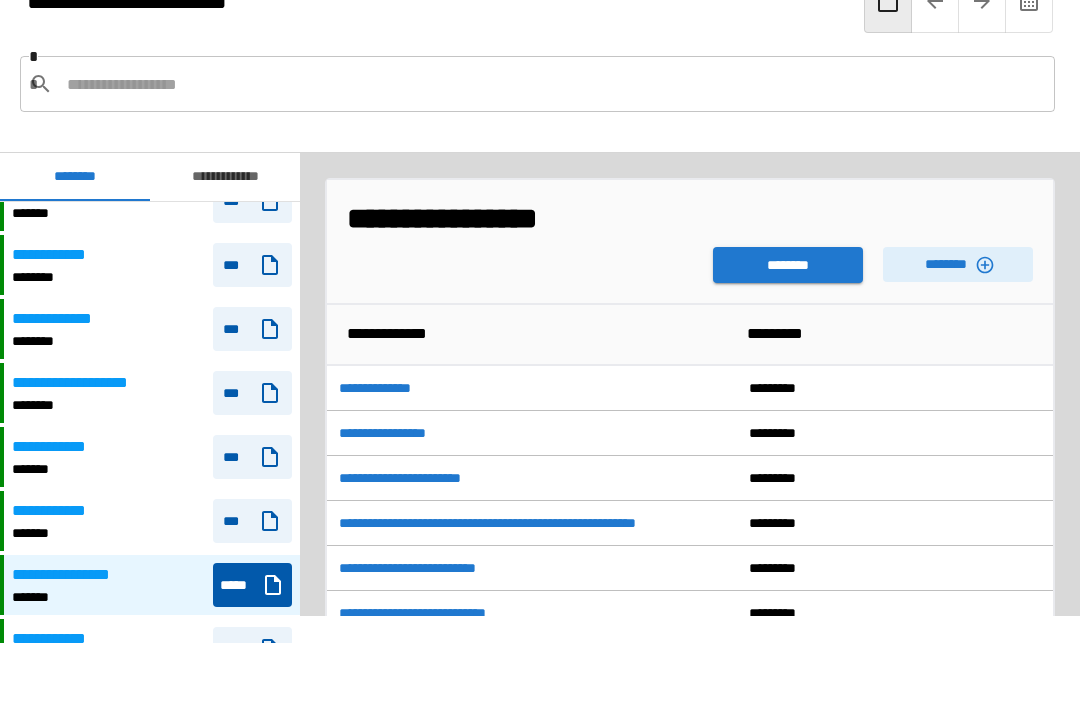 click on "********" at bounding box center [958, 264] 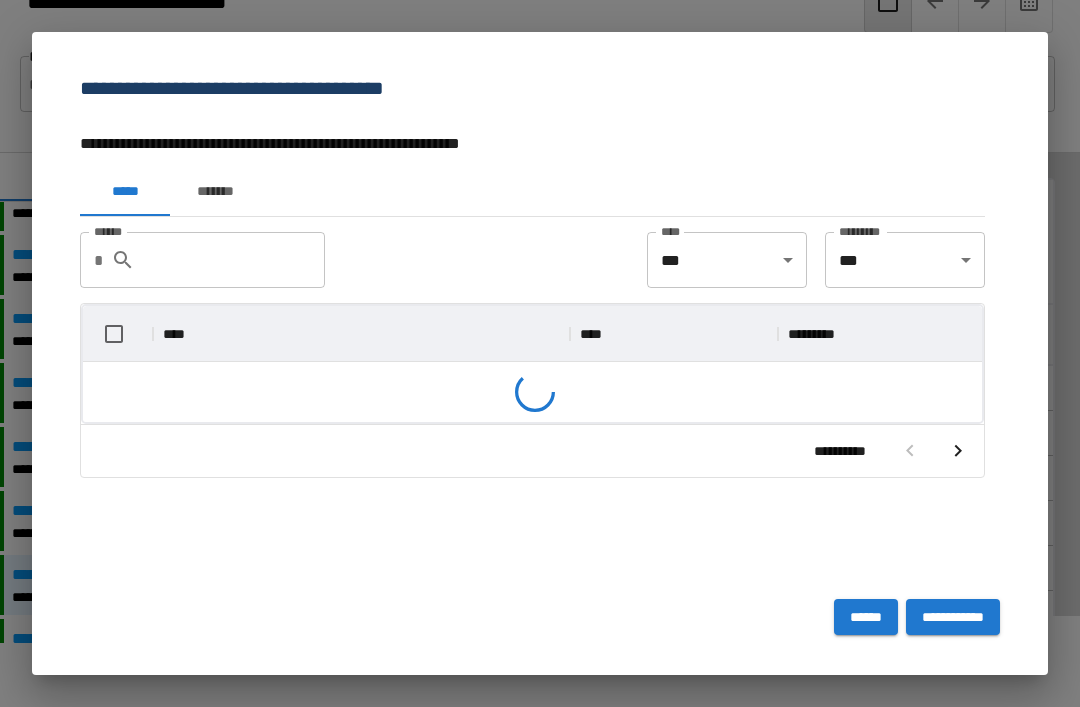 scroll, scrollTop: 116, scrollLeft: 899, axis: both 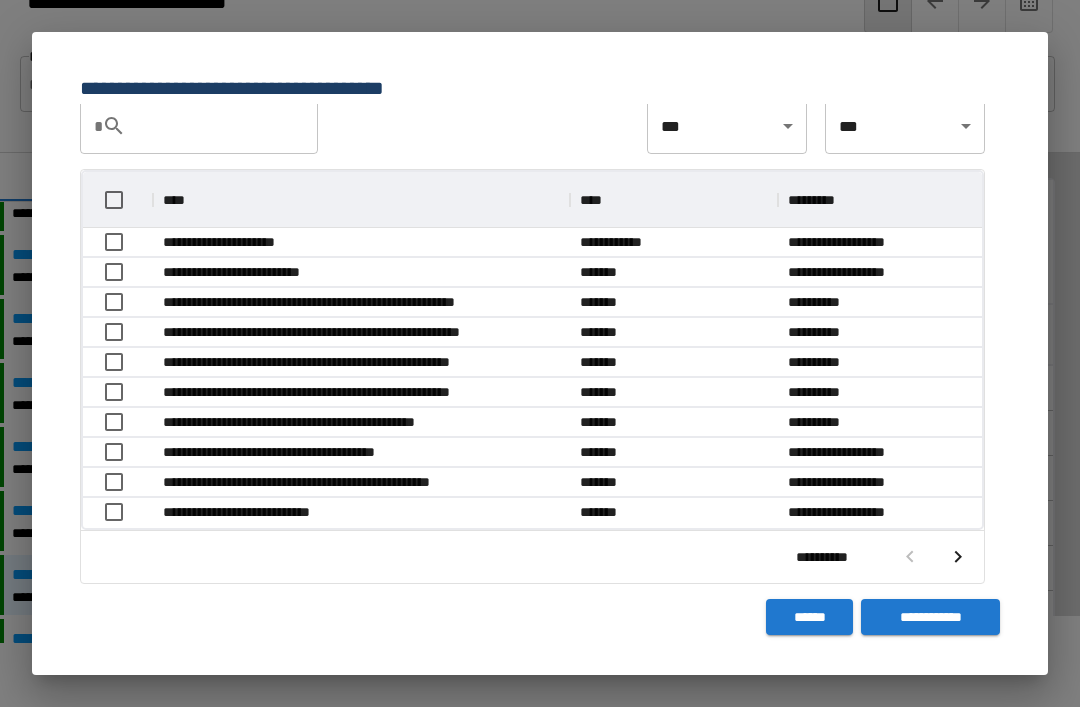 click at bounding box center [958, 557] 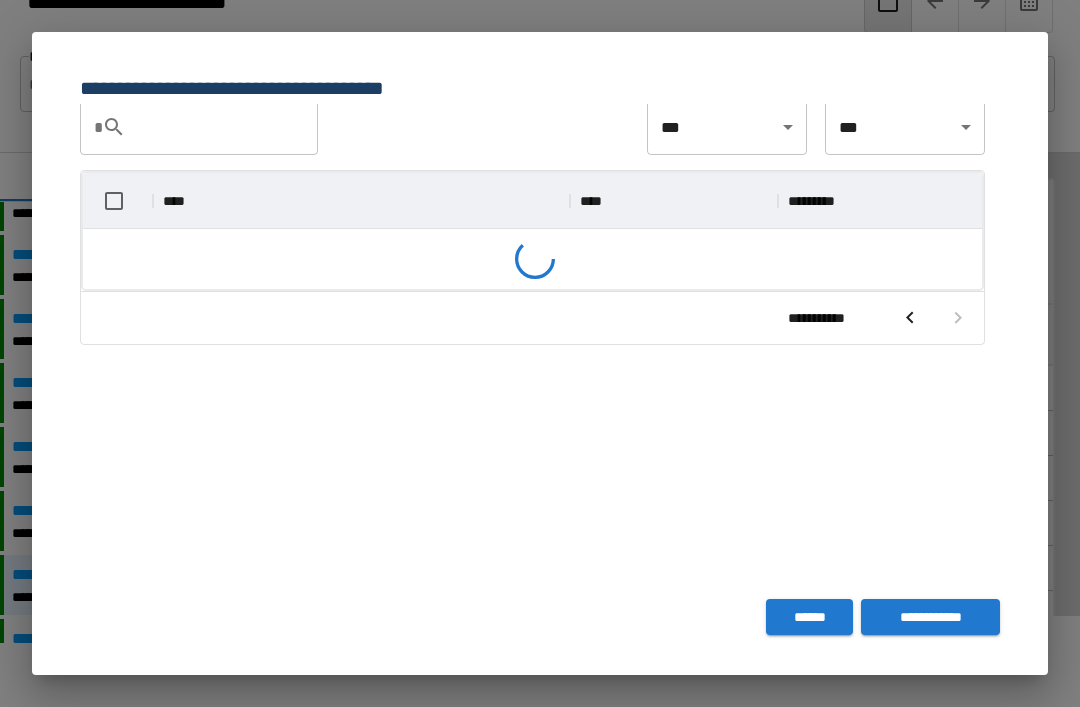scroll, scrollTop: 236, scrollLeft: 899, axis: both 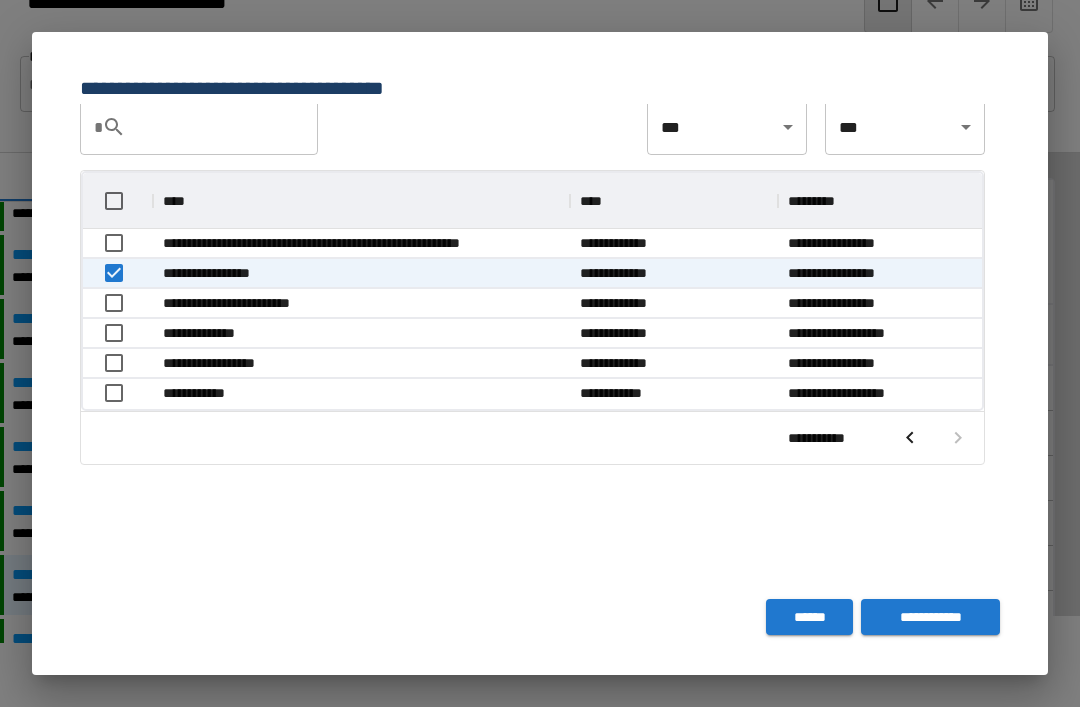 click on "**********" at bounding box center [930, 617] 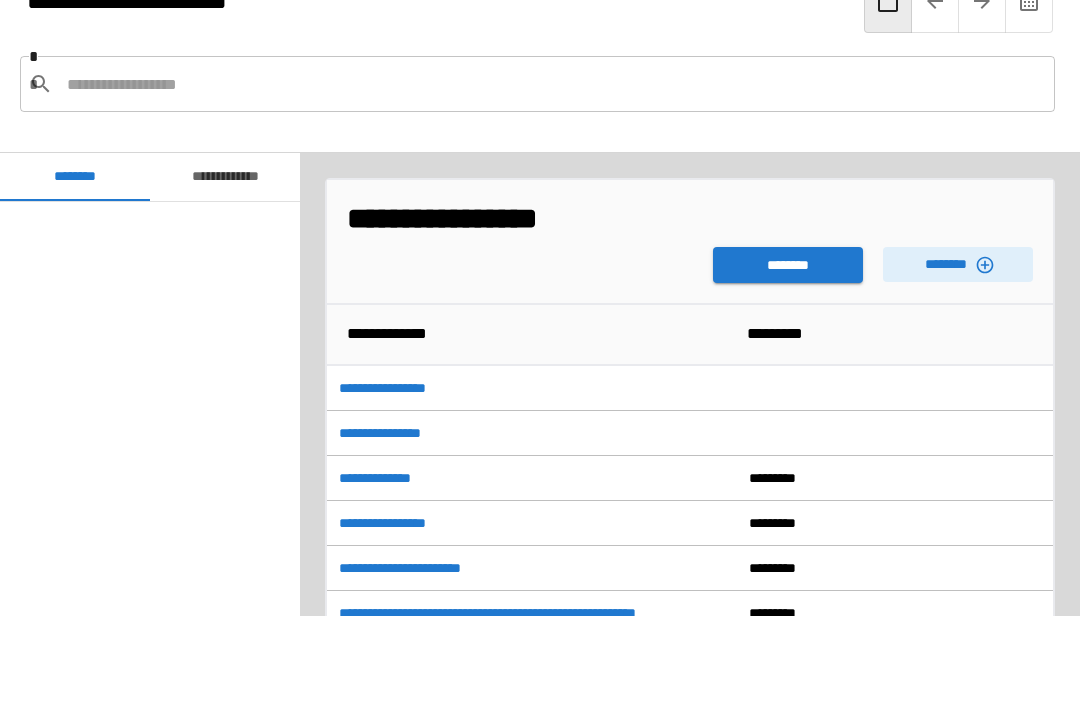 scroll, scrollTop: 180, scrollLeft: 0, axis: vertical 